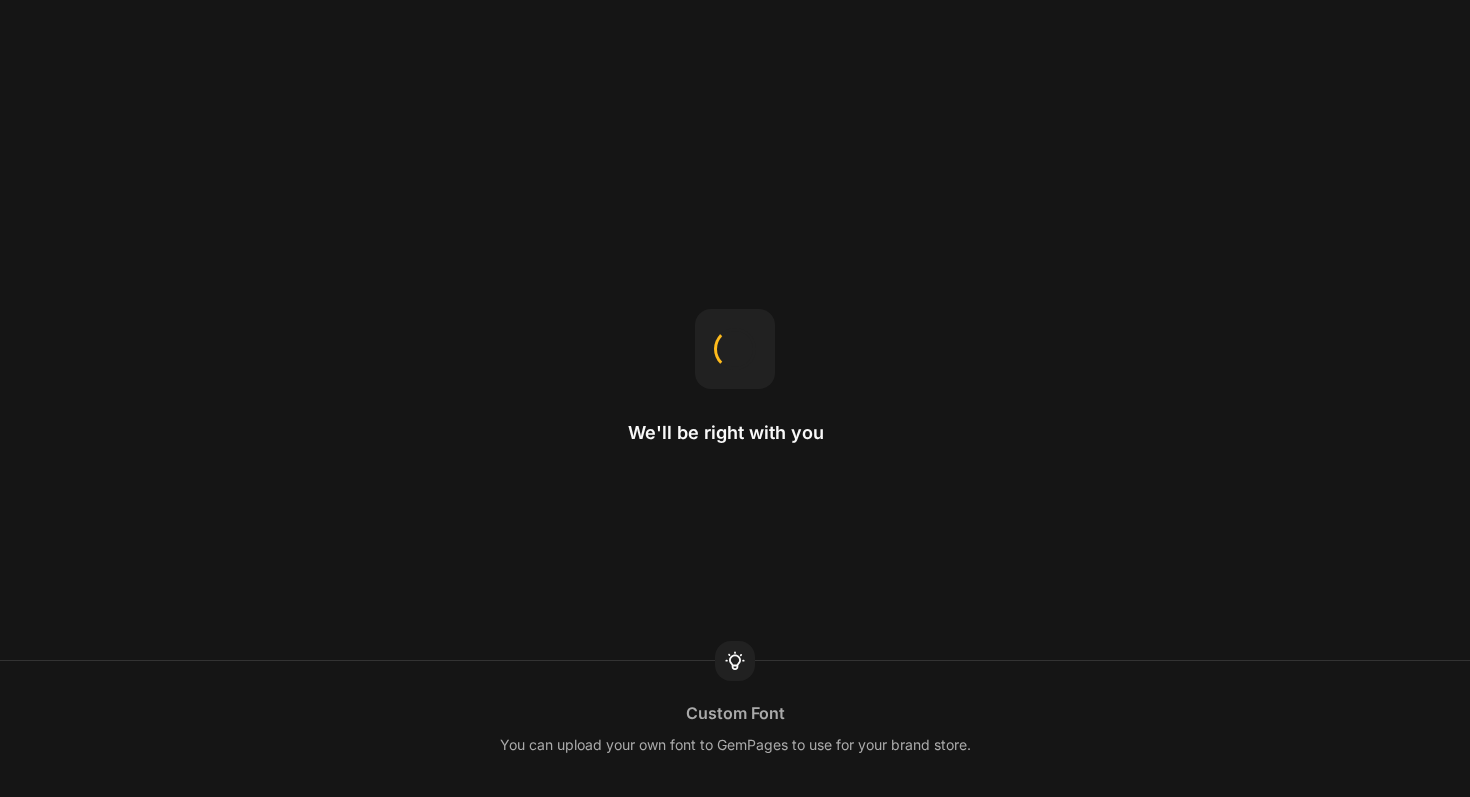 scroll, scrollTop: 0, scrollLeft: 0, axis: both 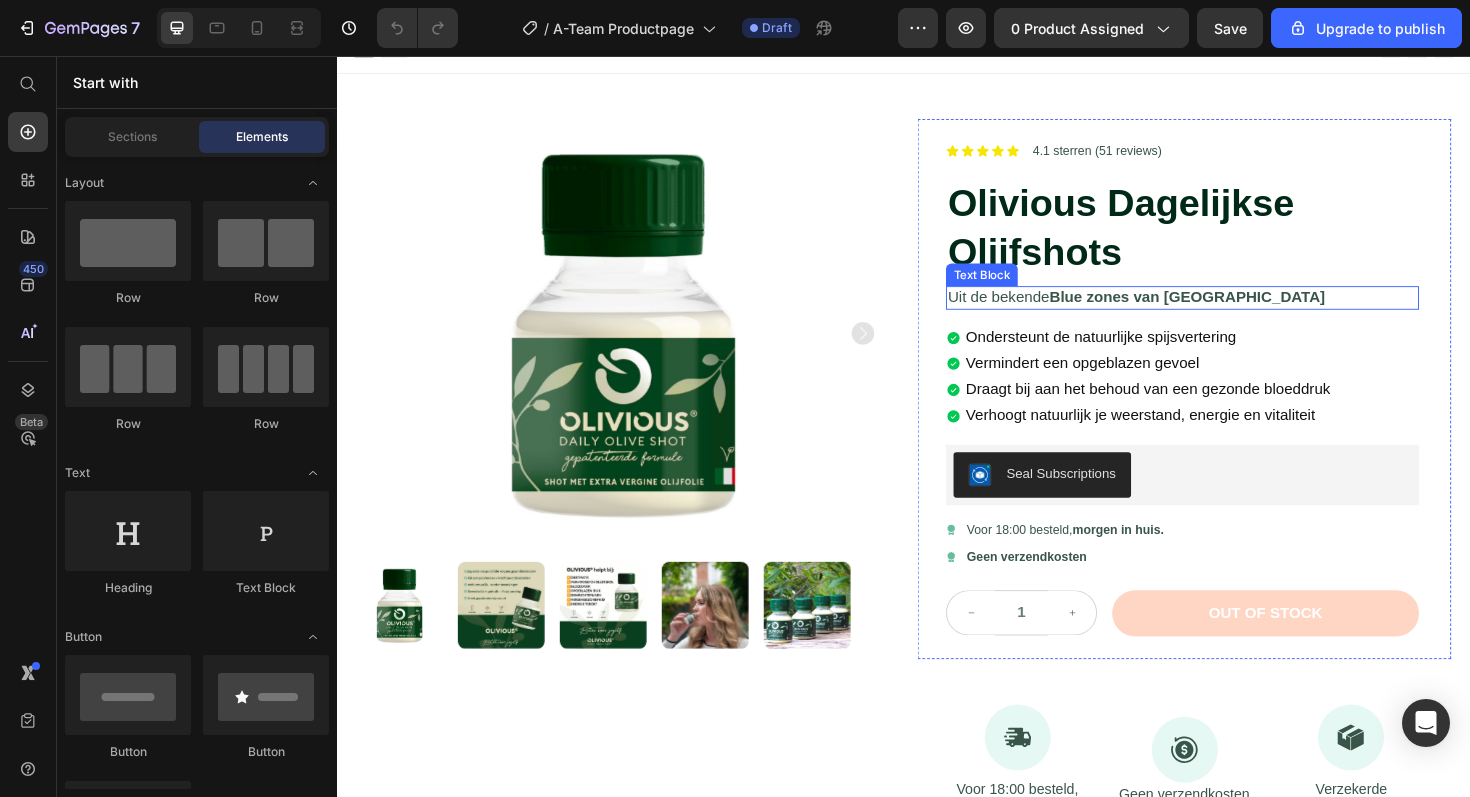 click on "Uit de bekende  Blue zones   van   [GEOGRAPHIC_DATA]" at bounding box center (1232, 312) 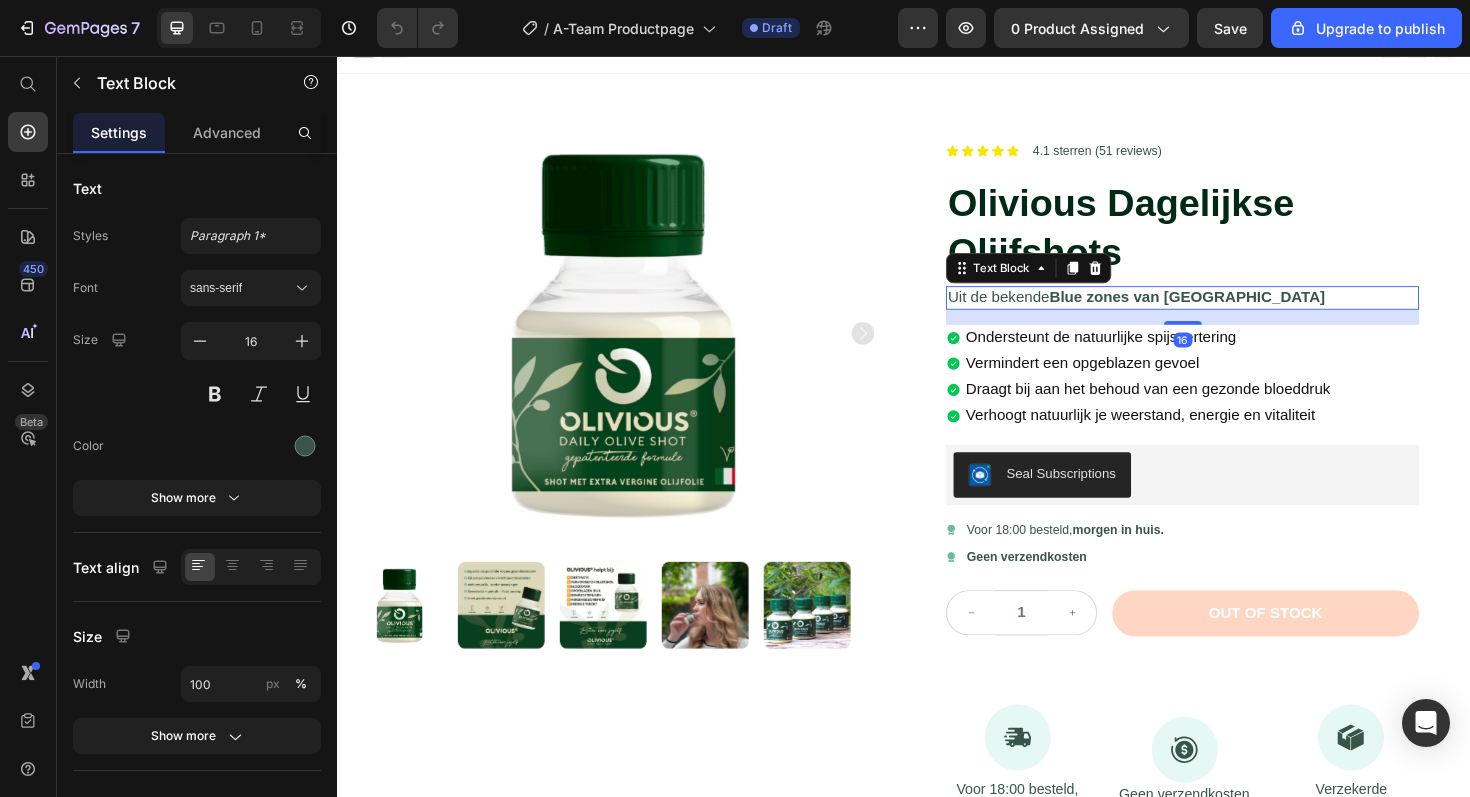 click on "Uit de bekende  Blue zones   van   [GEOGRAPHIC_DATA]" at bounding box center [1232, 312] 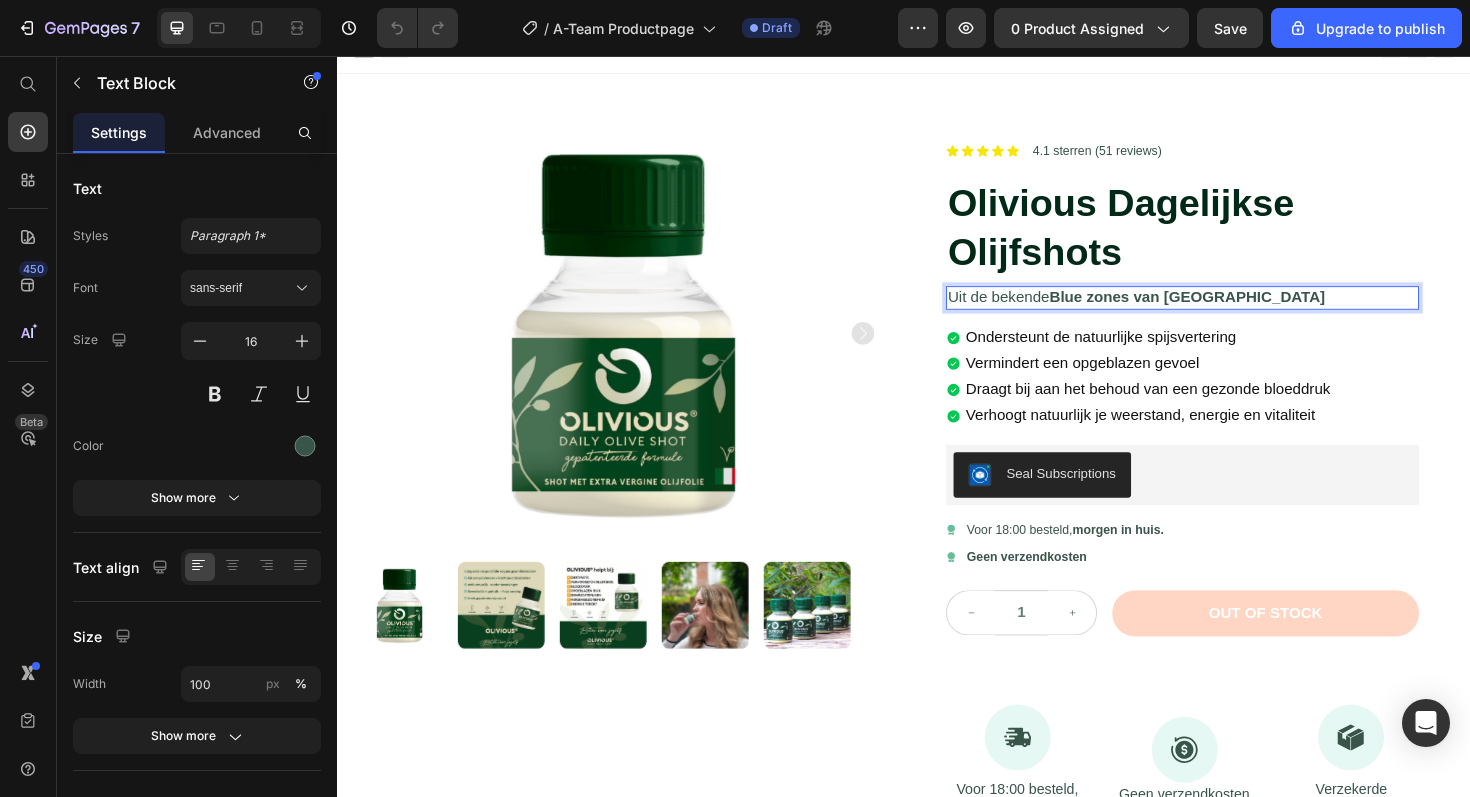 click on "van" at bounding box center (1195, 311) 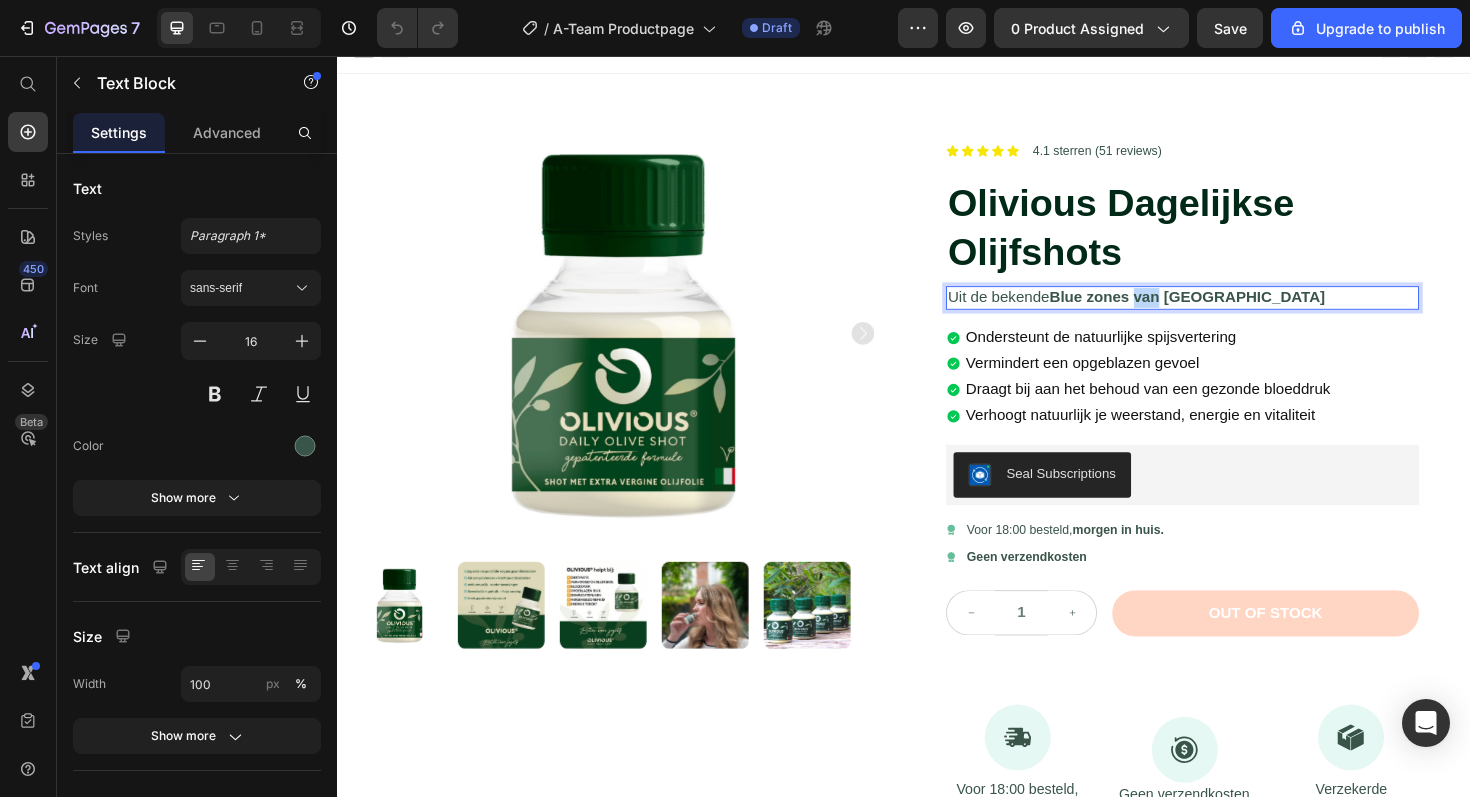 click on "van" at bounding box center [1195, 311] 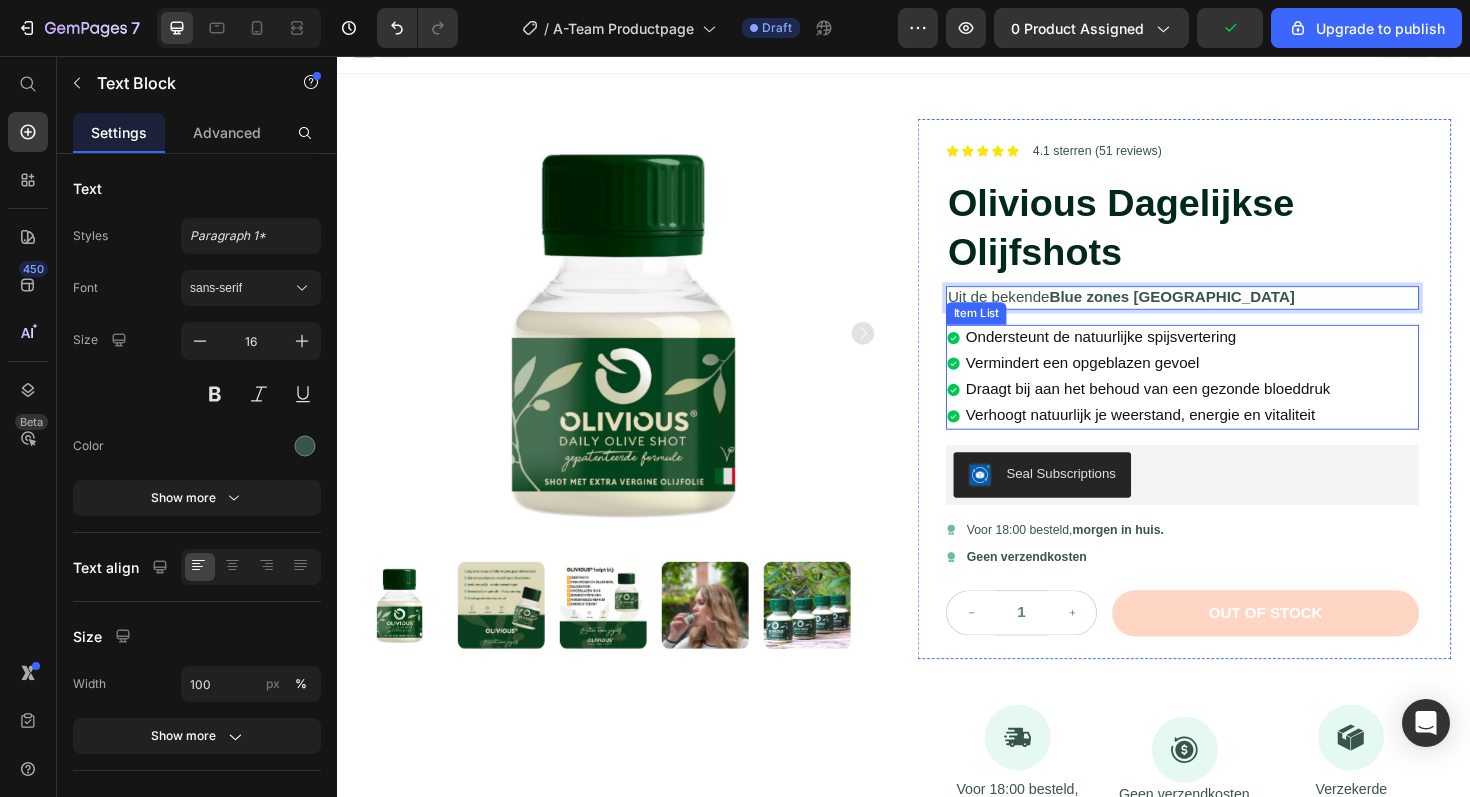 click on "Verhoogt natuurlijk je weerstand, energie en vitaliteit" at bounding box center (1188, 436) 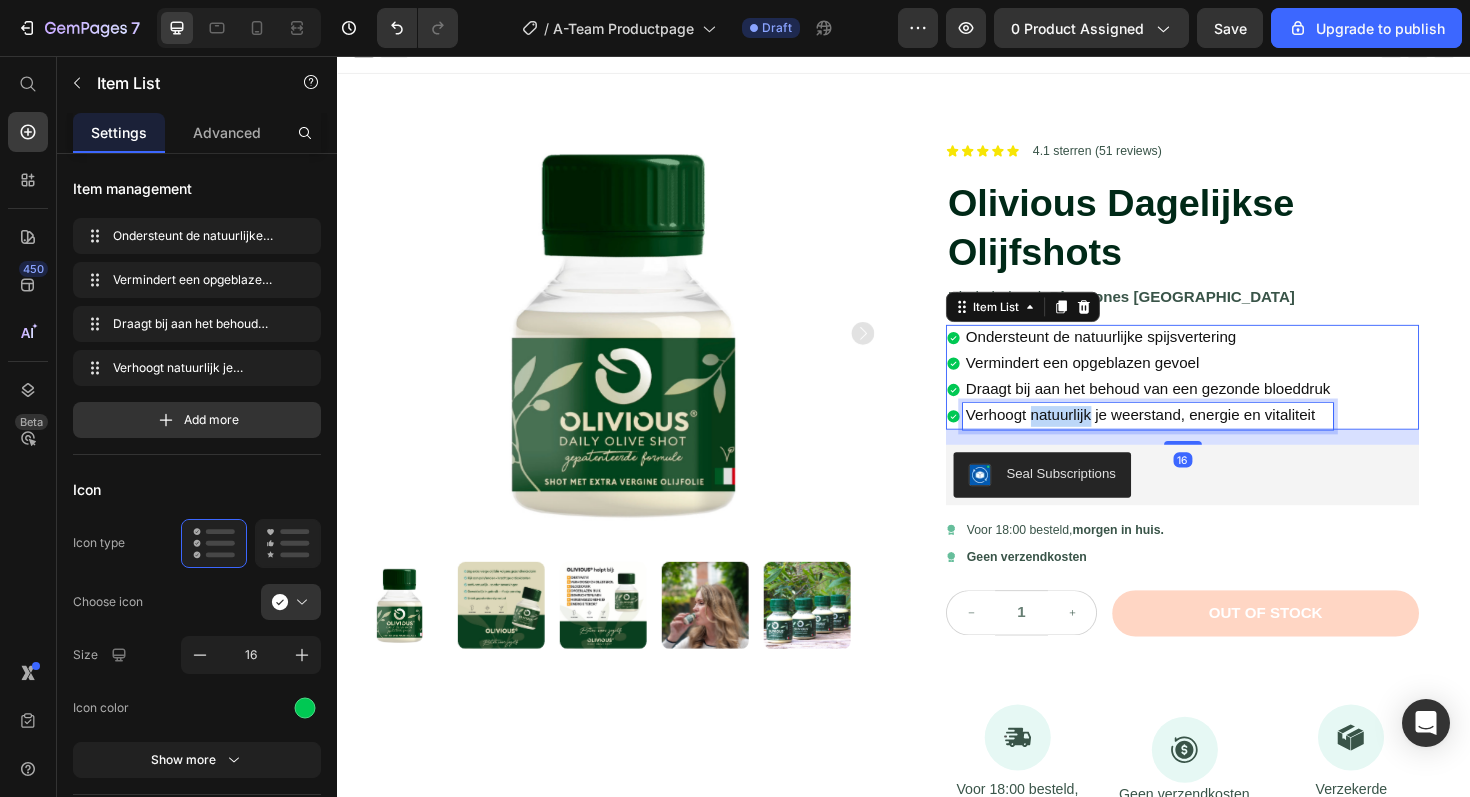 click on "Verhoogt natuurlijk je weerstand, energie en vitaliteit" at bounding box center (1188, 436) 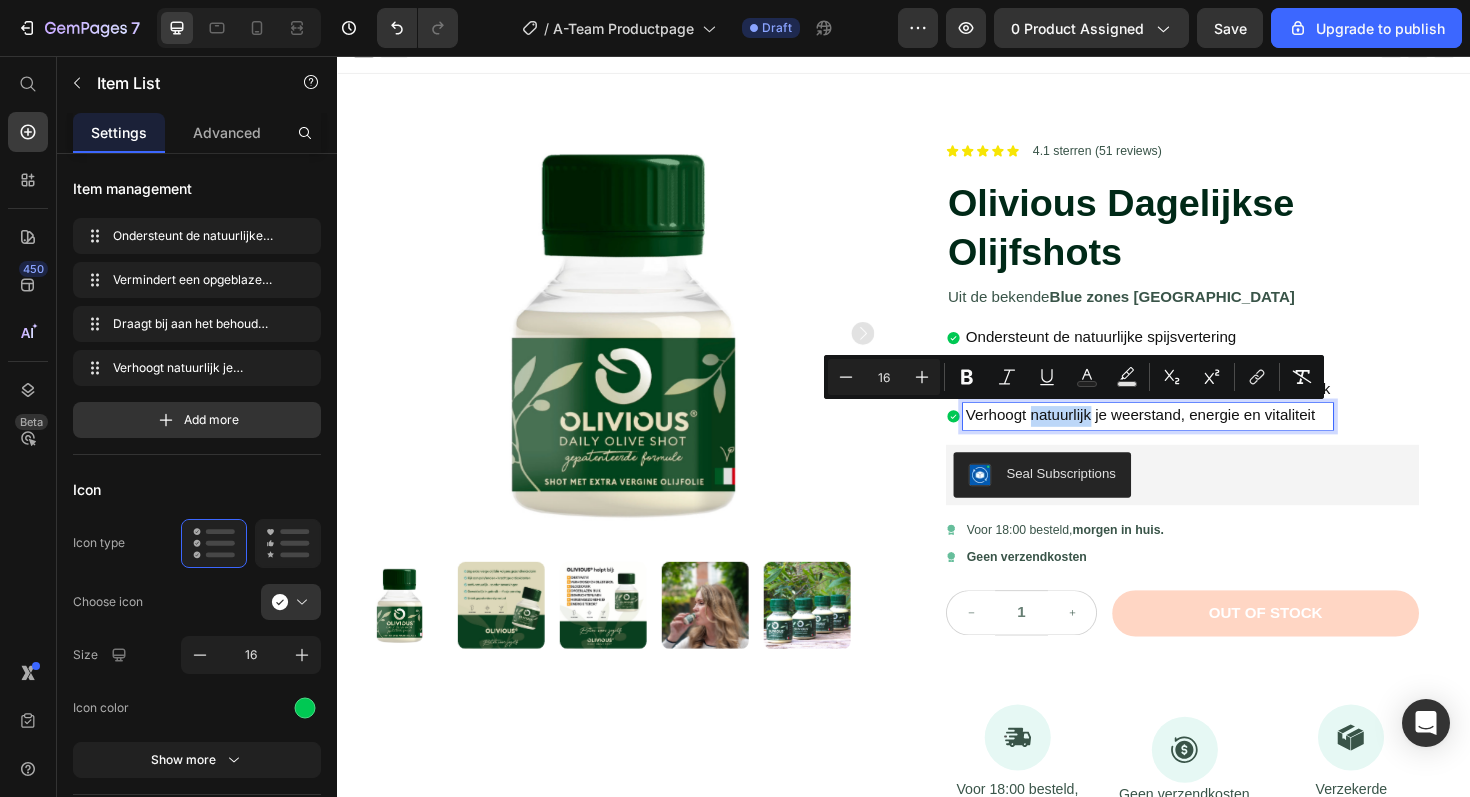 click on "Verhoogt natuurlijk je weerstand, energie en vitaliteit" at bounding box center [1188, 436] 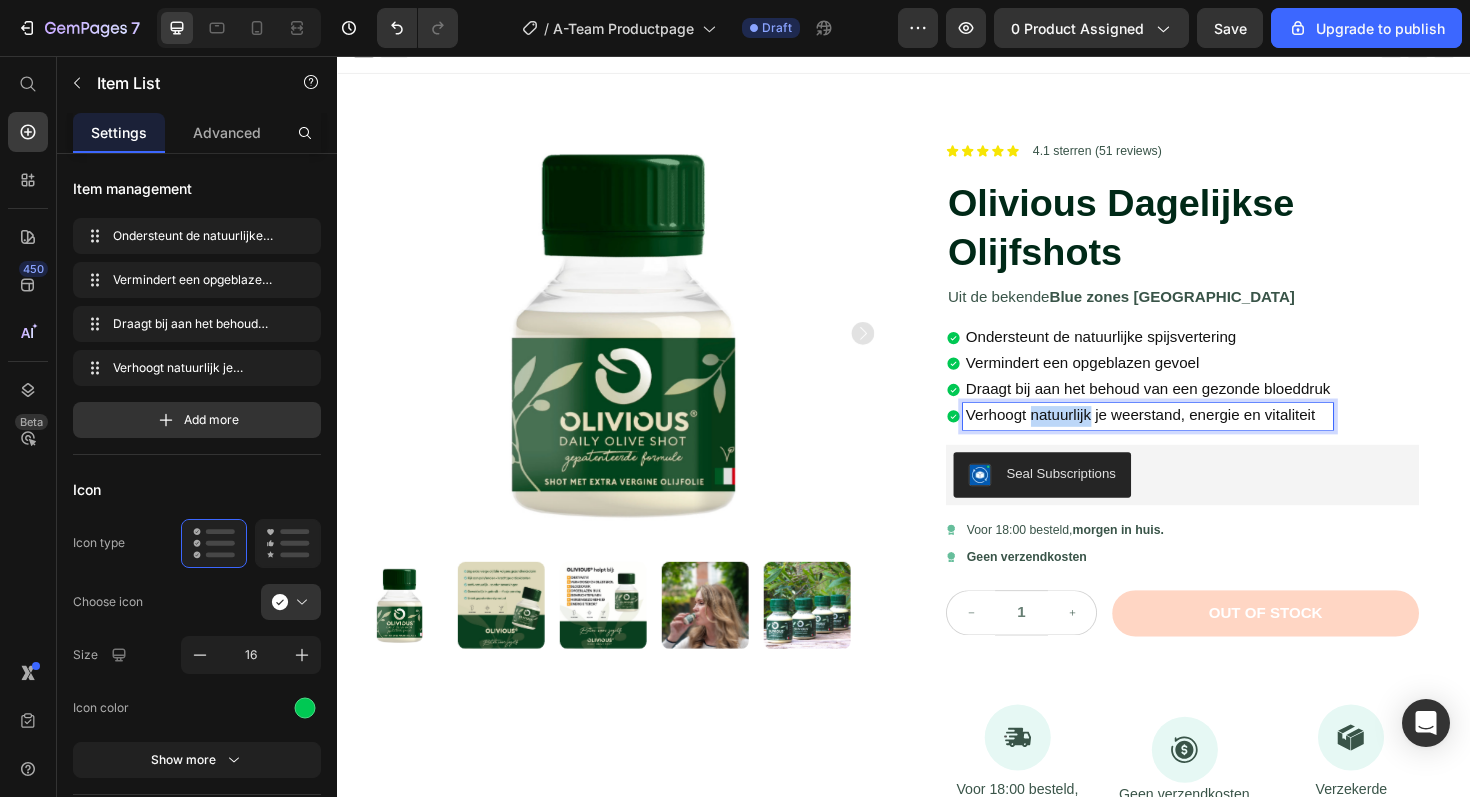 click on "Verhoogt natuurlijk je weerstand, energie en vitaliteit" at bounding box center [1188, 436] 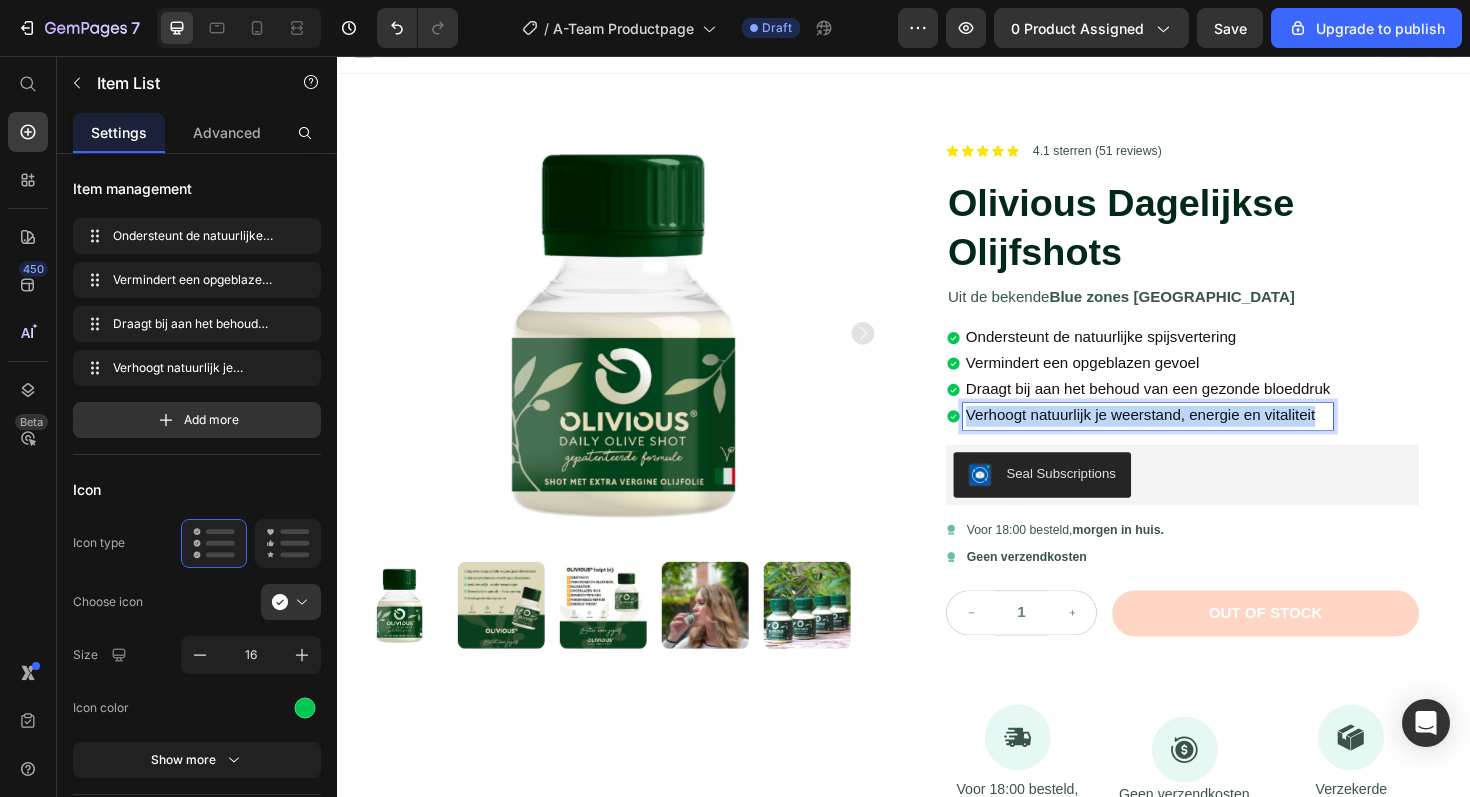 click on "Verhoogt natuurlijk je weerstand, energie en vitaliteit" at bounding box center [1188, 436] 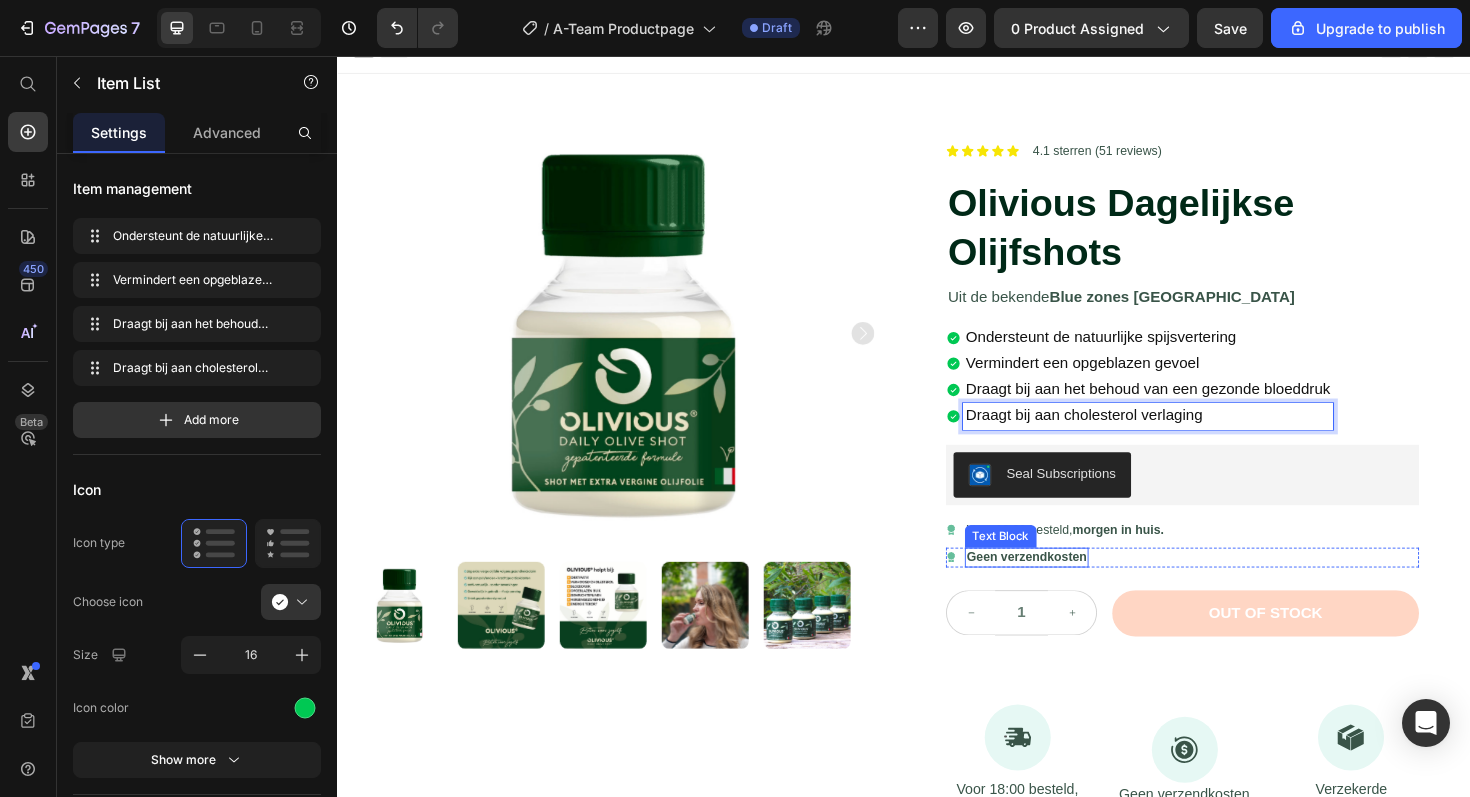 click on "Geen verzendkosten" at bounding box center (1067, 586) 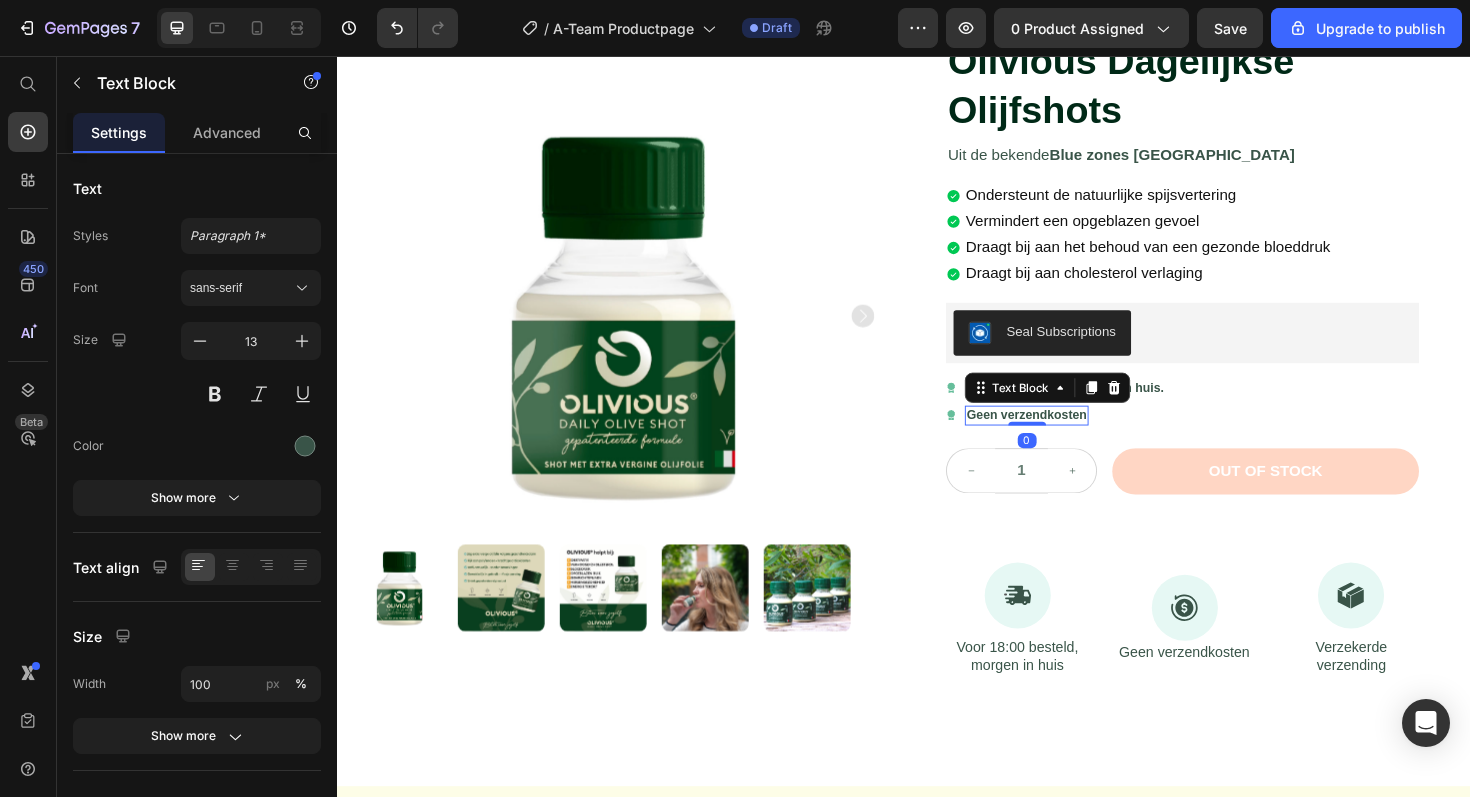 scroll, scrollTop: 174, scrollLeft: 0, axis: vertical 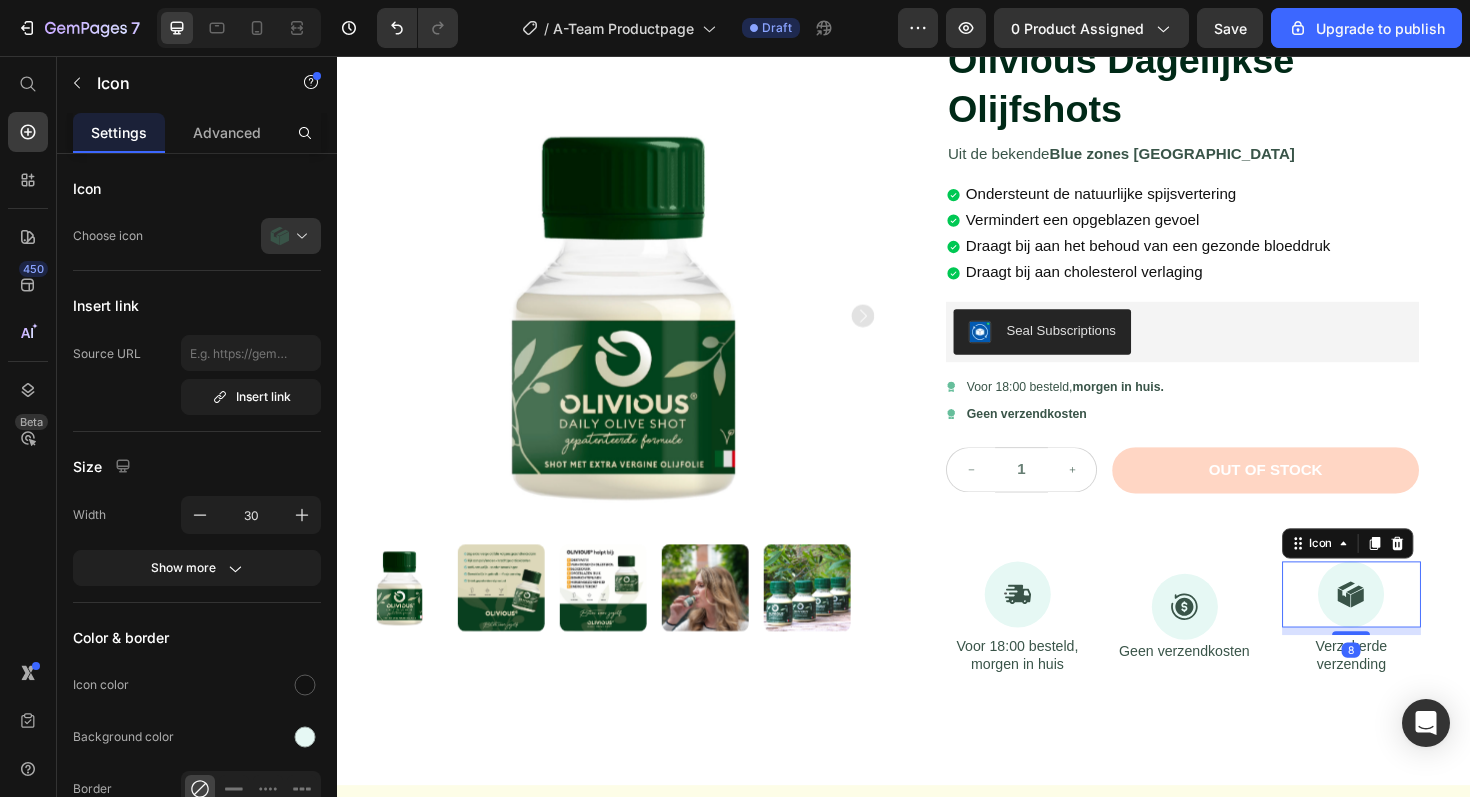 click at bounding box center [1411, 626] 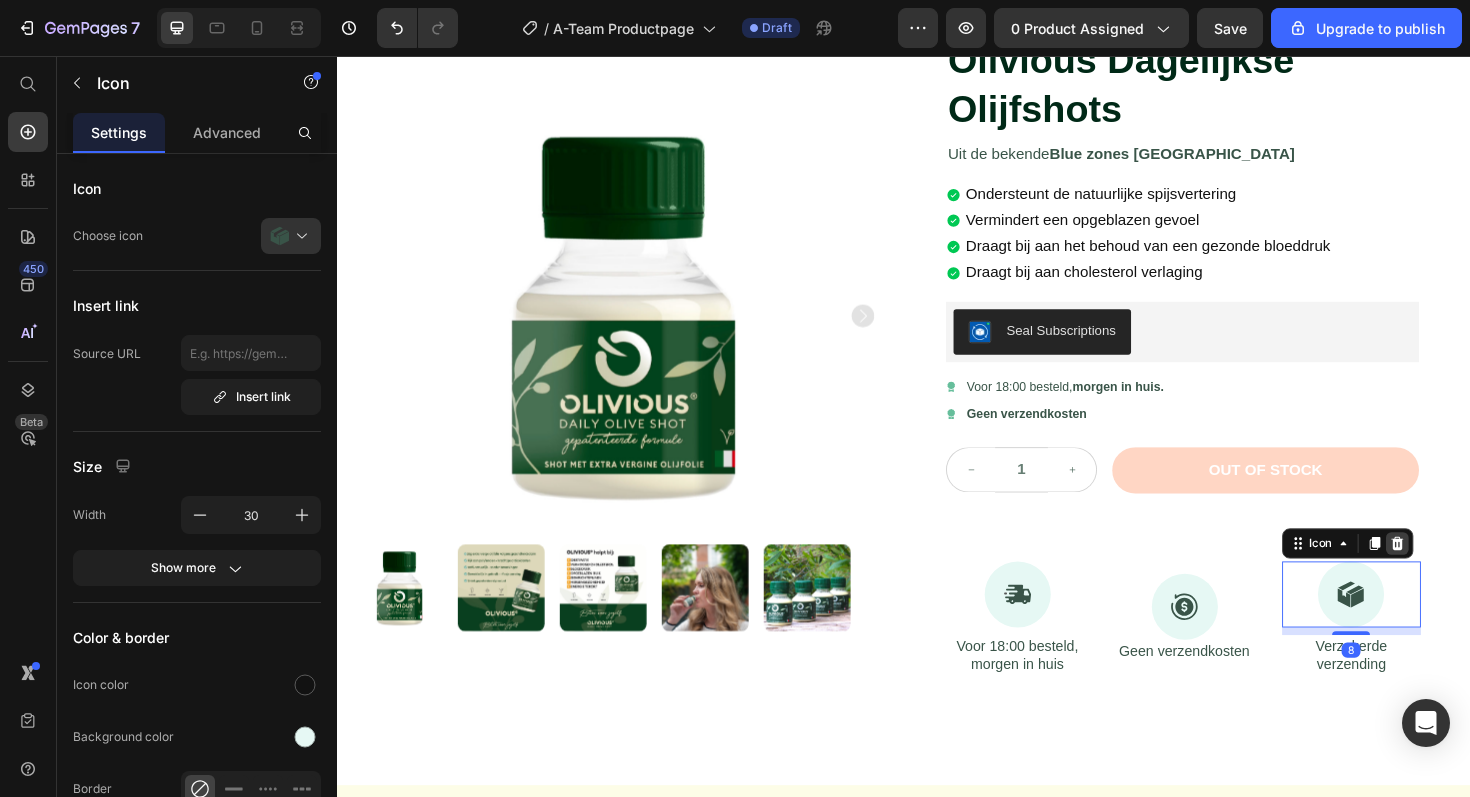 click 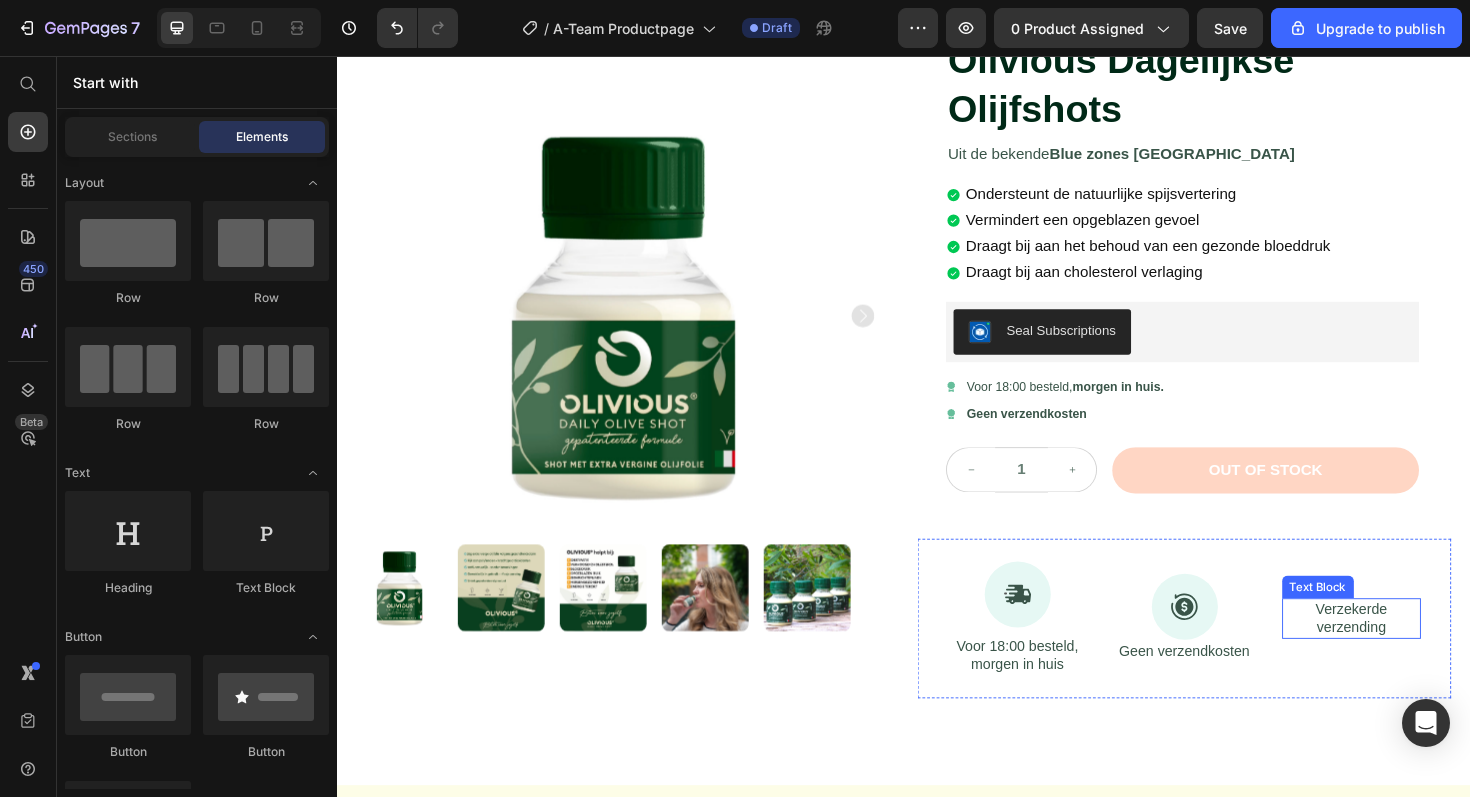 click on "Verzekerde verzending" at bounding box center [1411, 651] 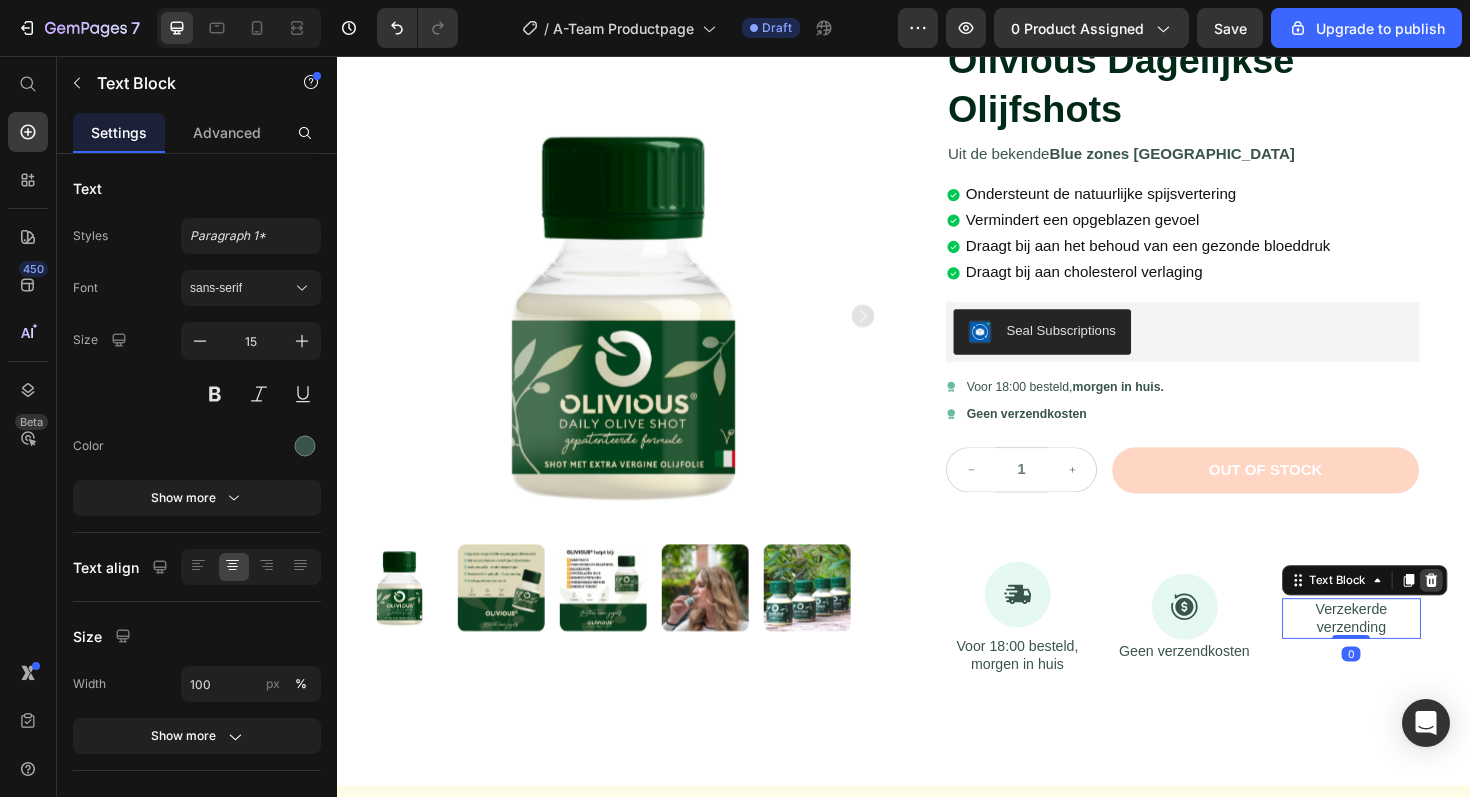 click 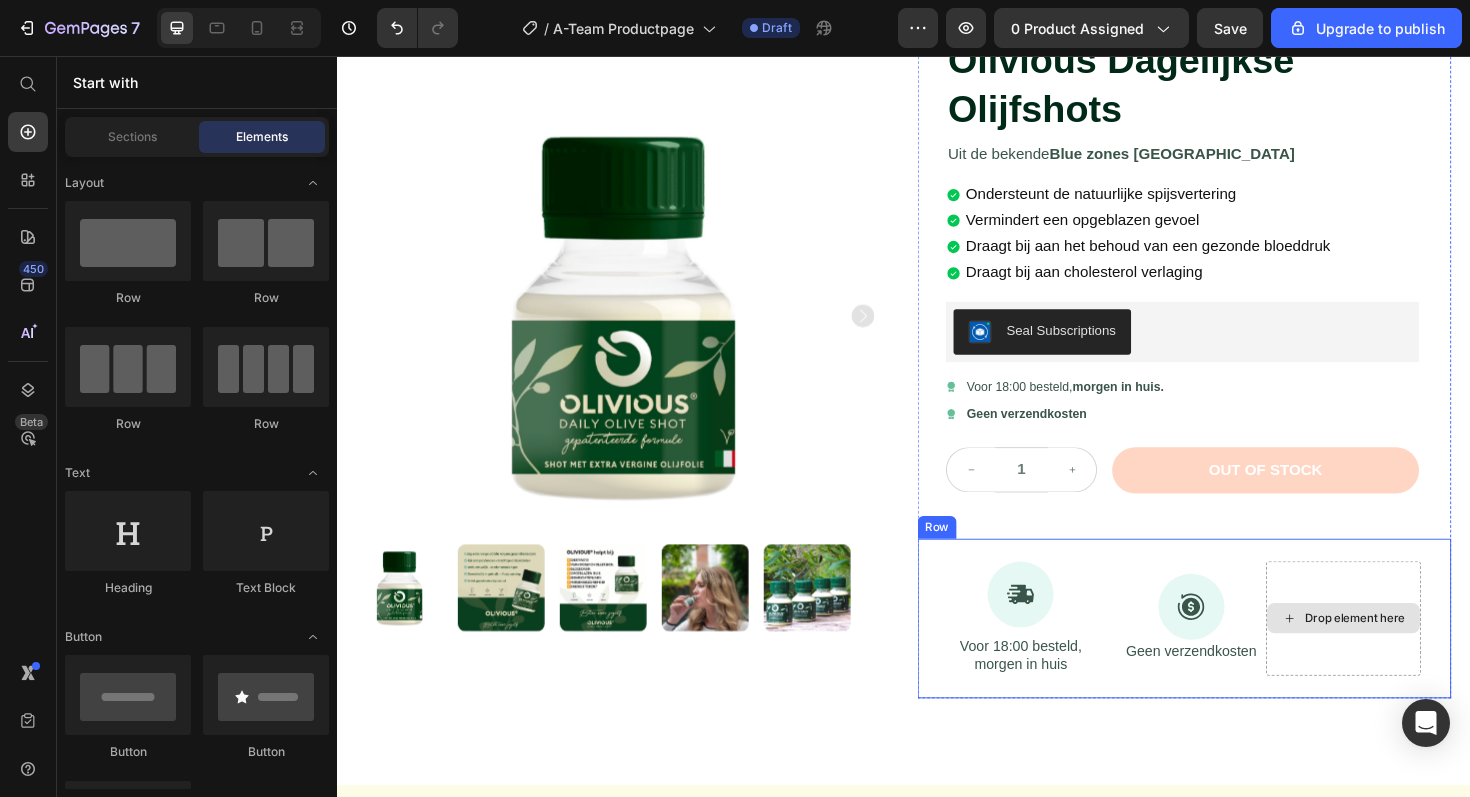click on "Drop element here" at bounding box center [1403, 651] 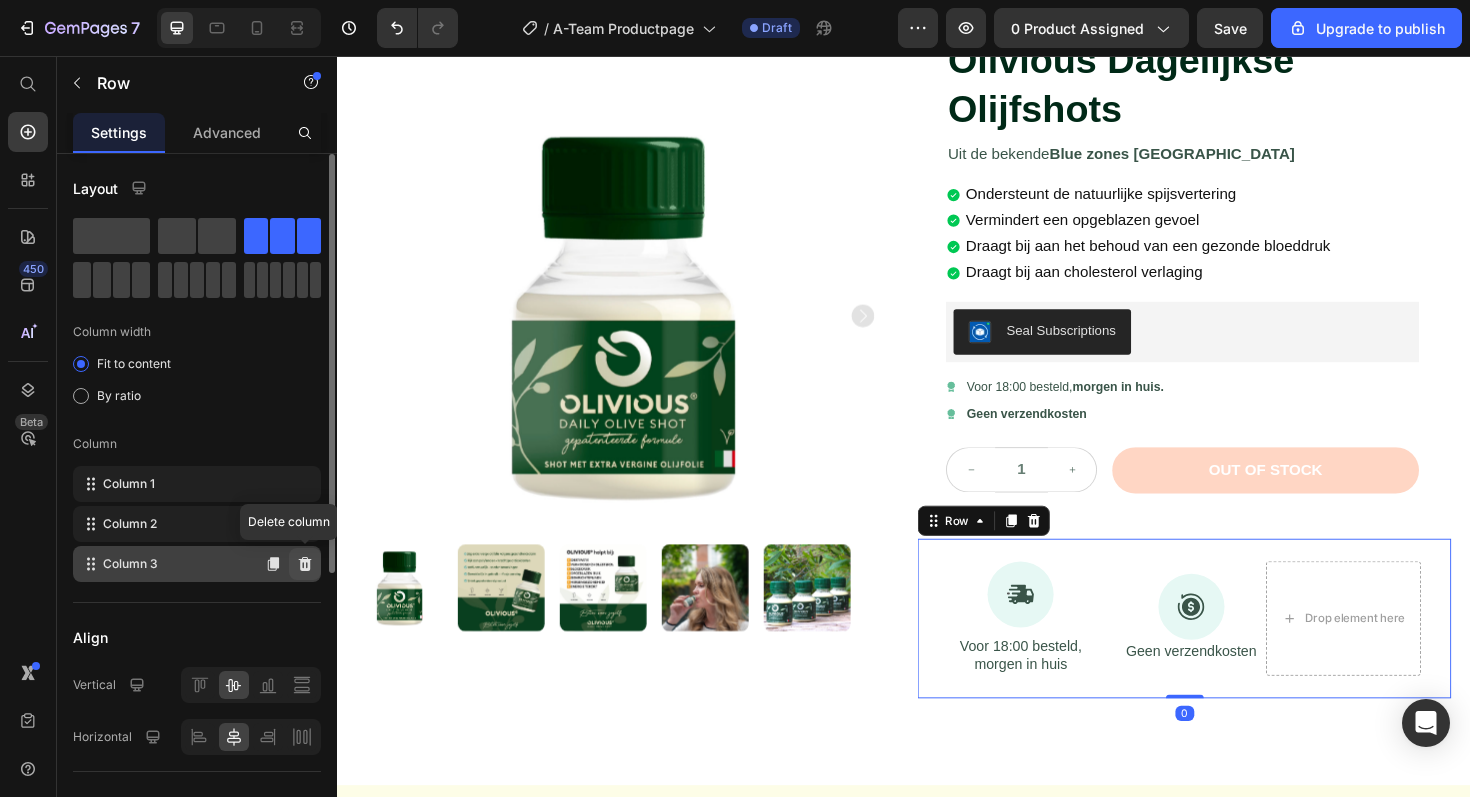 click 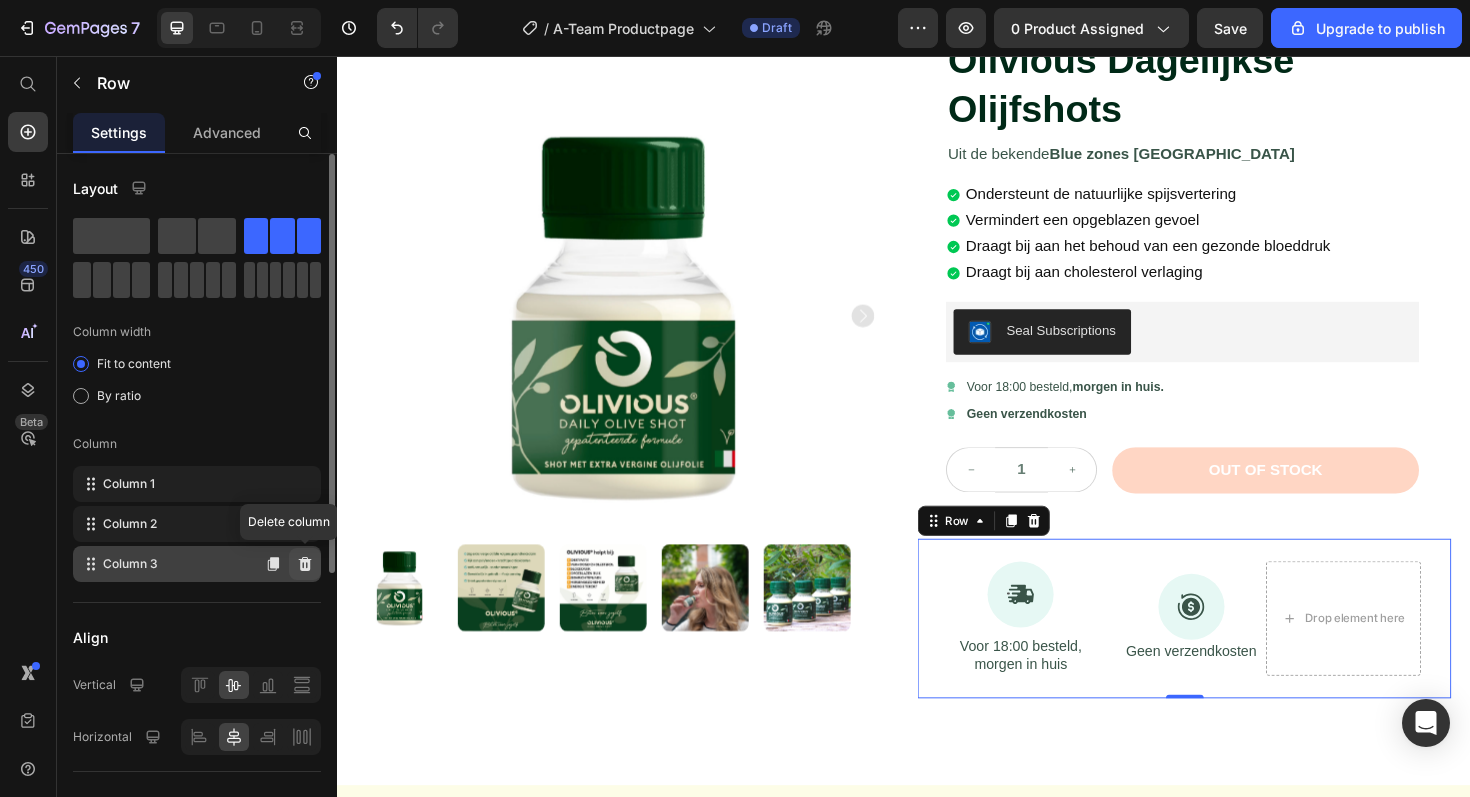 click 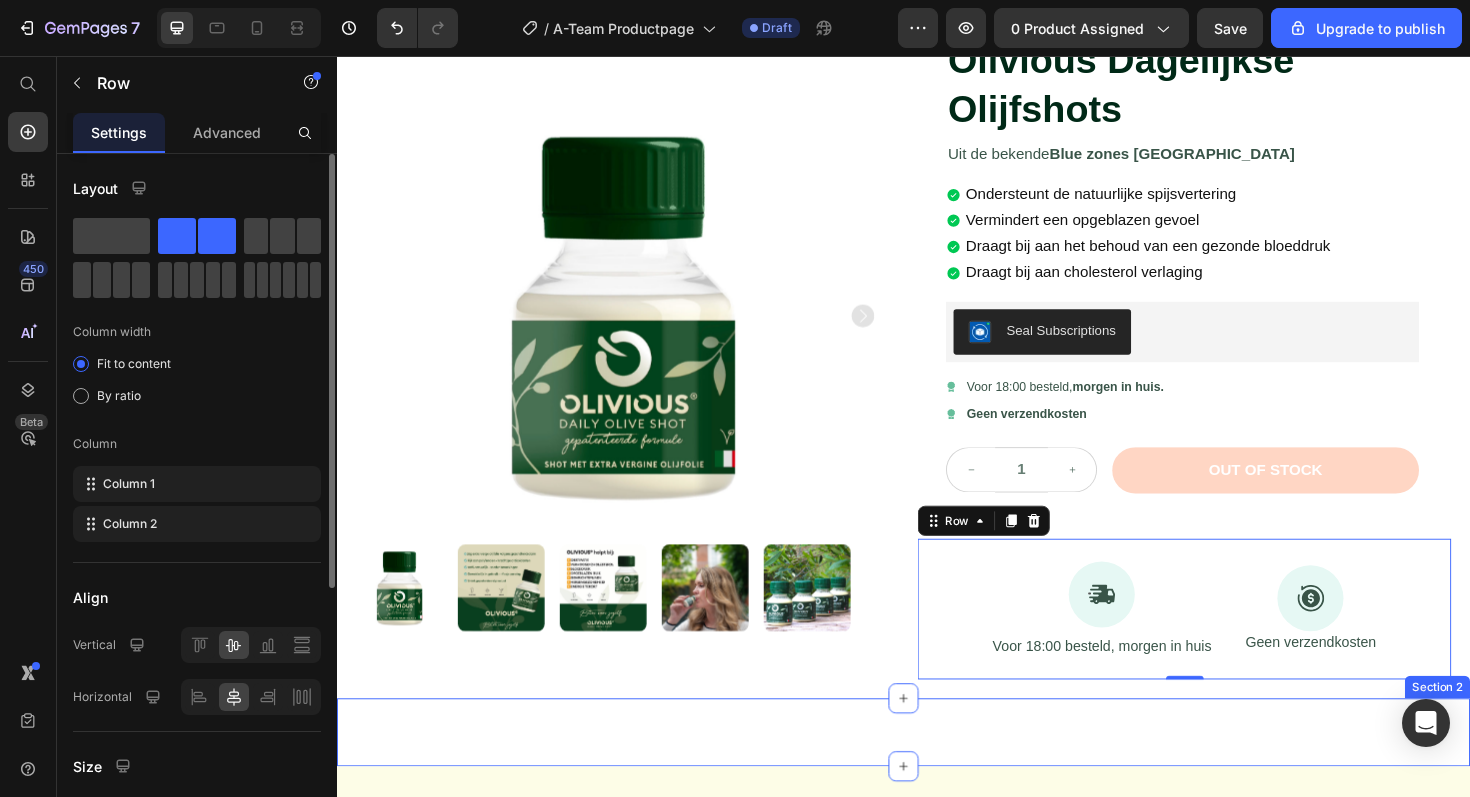 click on "Opgeblazen gevoel, moeizame stoelgang en obstipatie? Heading Dagenlang wachten, harde ontlasting en een ongemakkelijk gevoel… Een trage spijsvertering beïnvloedt je energie en welzijn. Text Block Row Image Row Section 2" at bounding box center [937, 772] 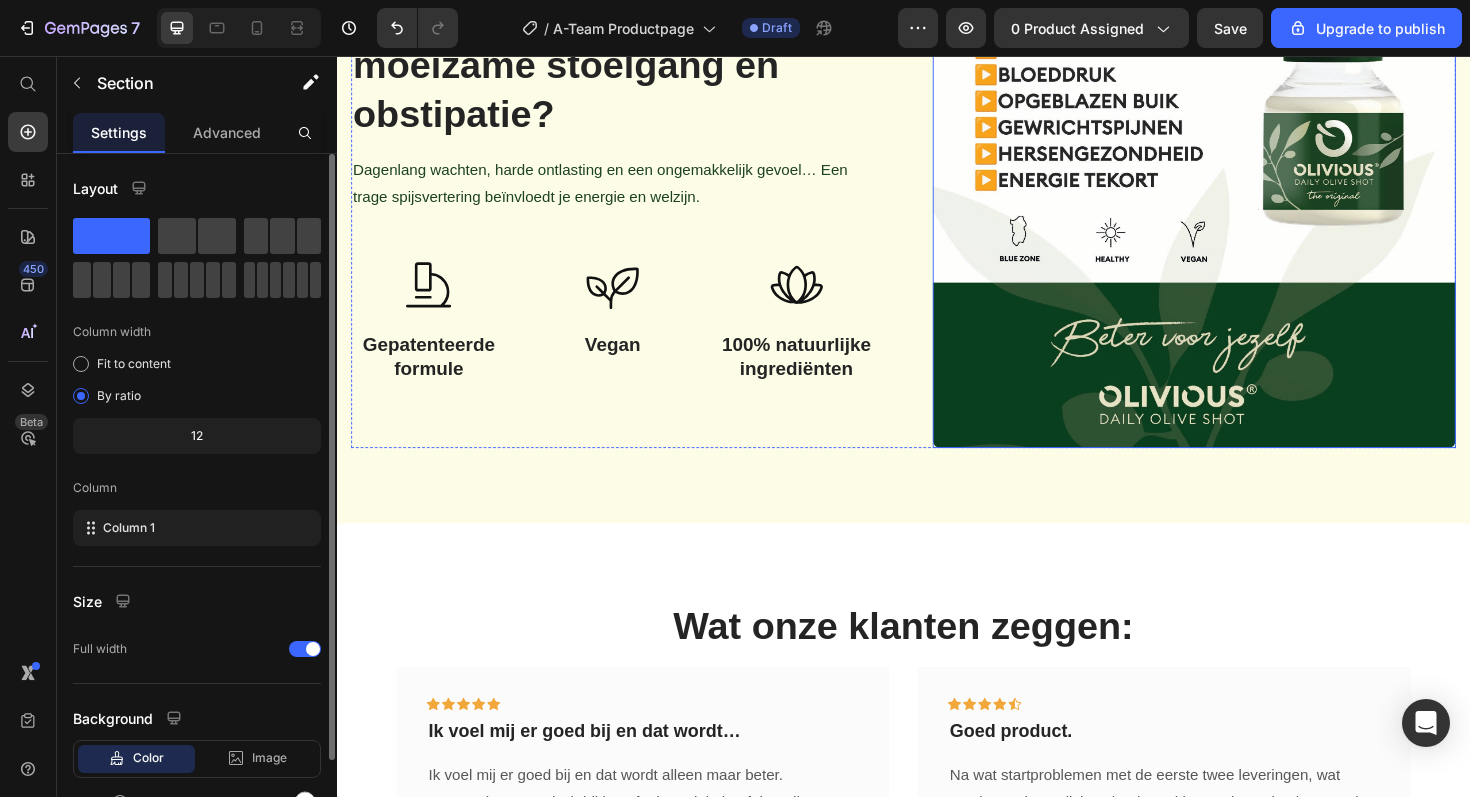 click at bounding box center (1245, 195) 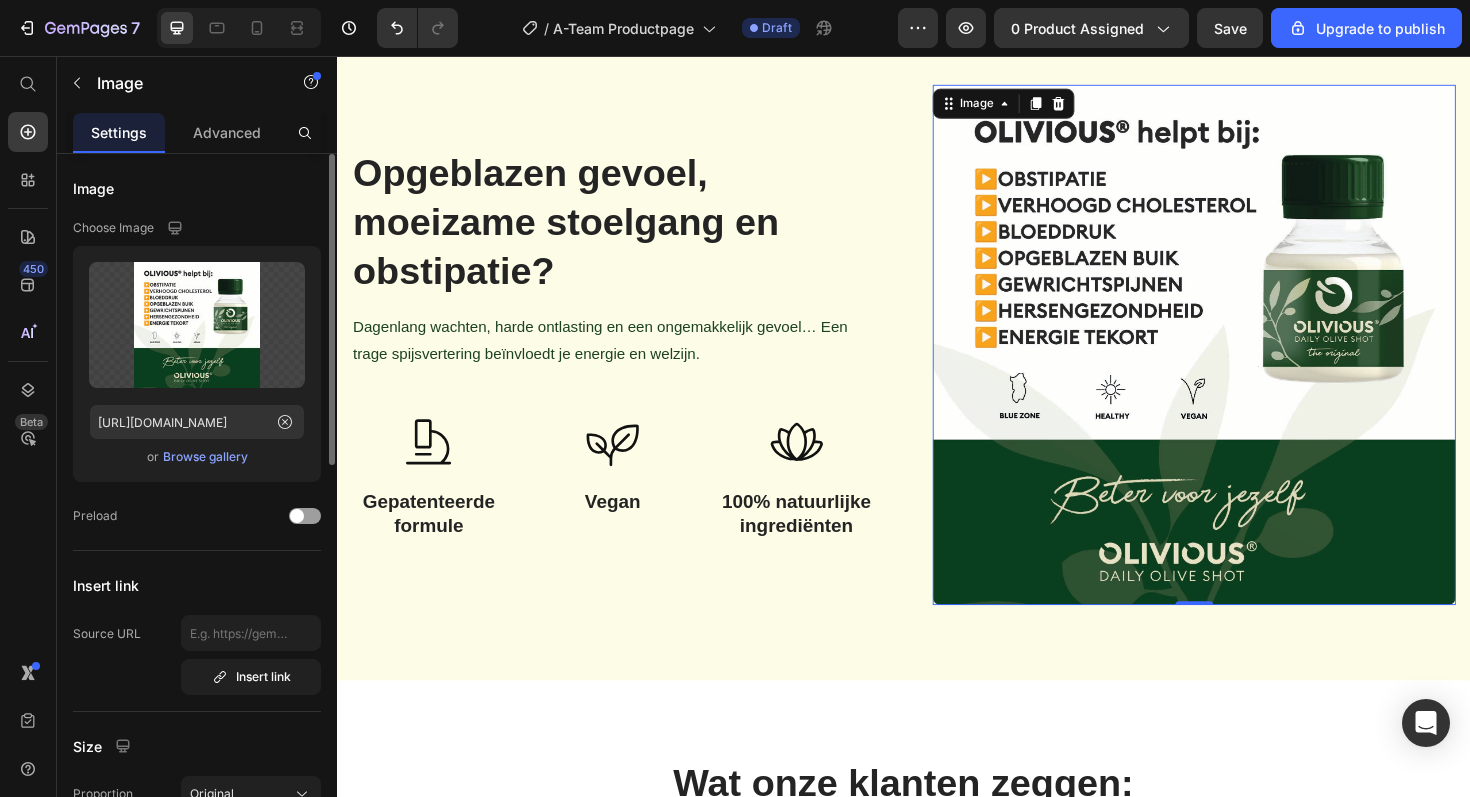 scroll, scrollTop: 899, scrollLeft: 0, axis: vertical 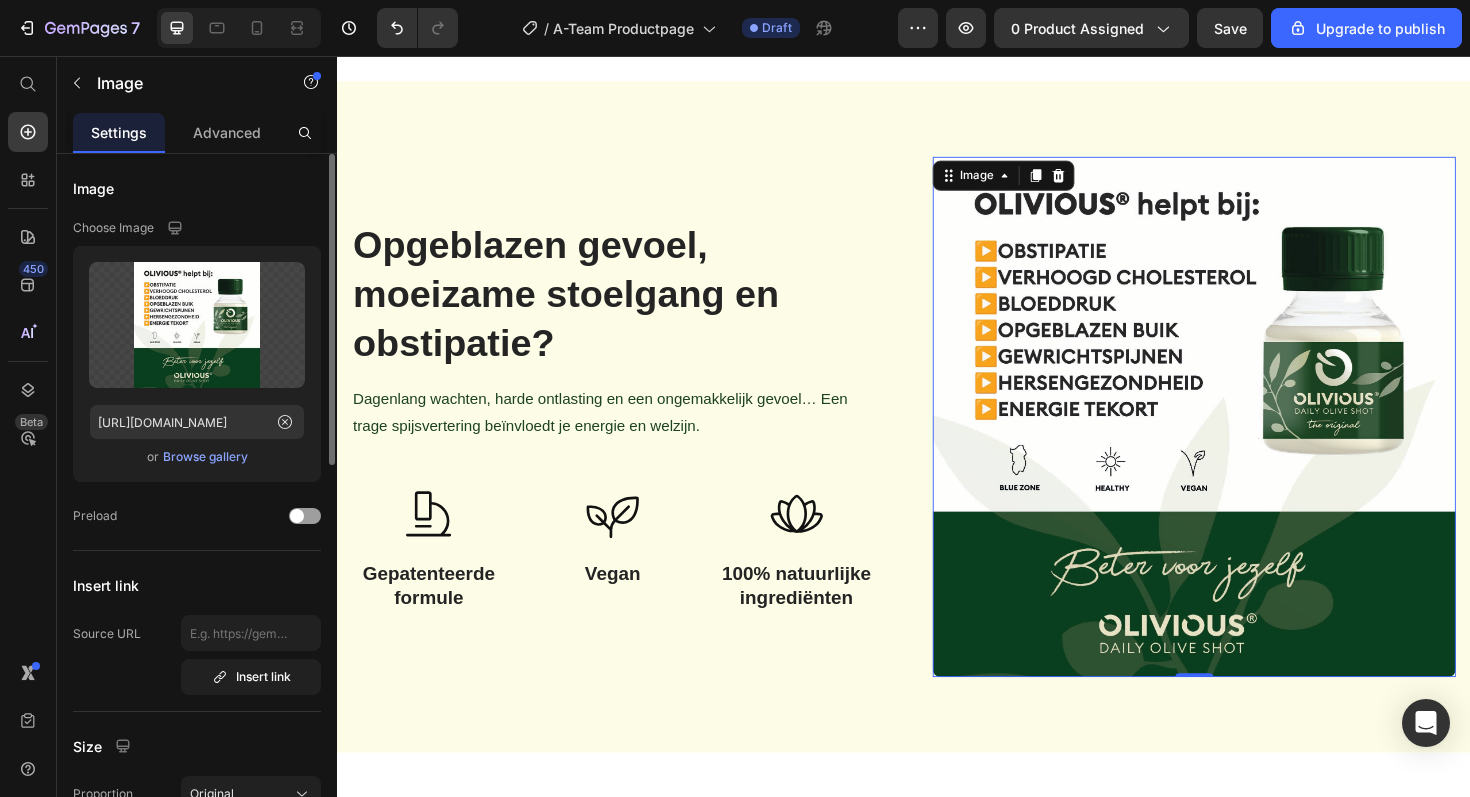 click on "Upload Image [URL][DOMAIN_NAME]  or   Browse gallery" 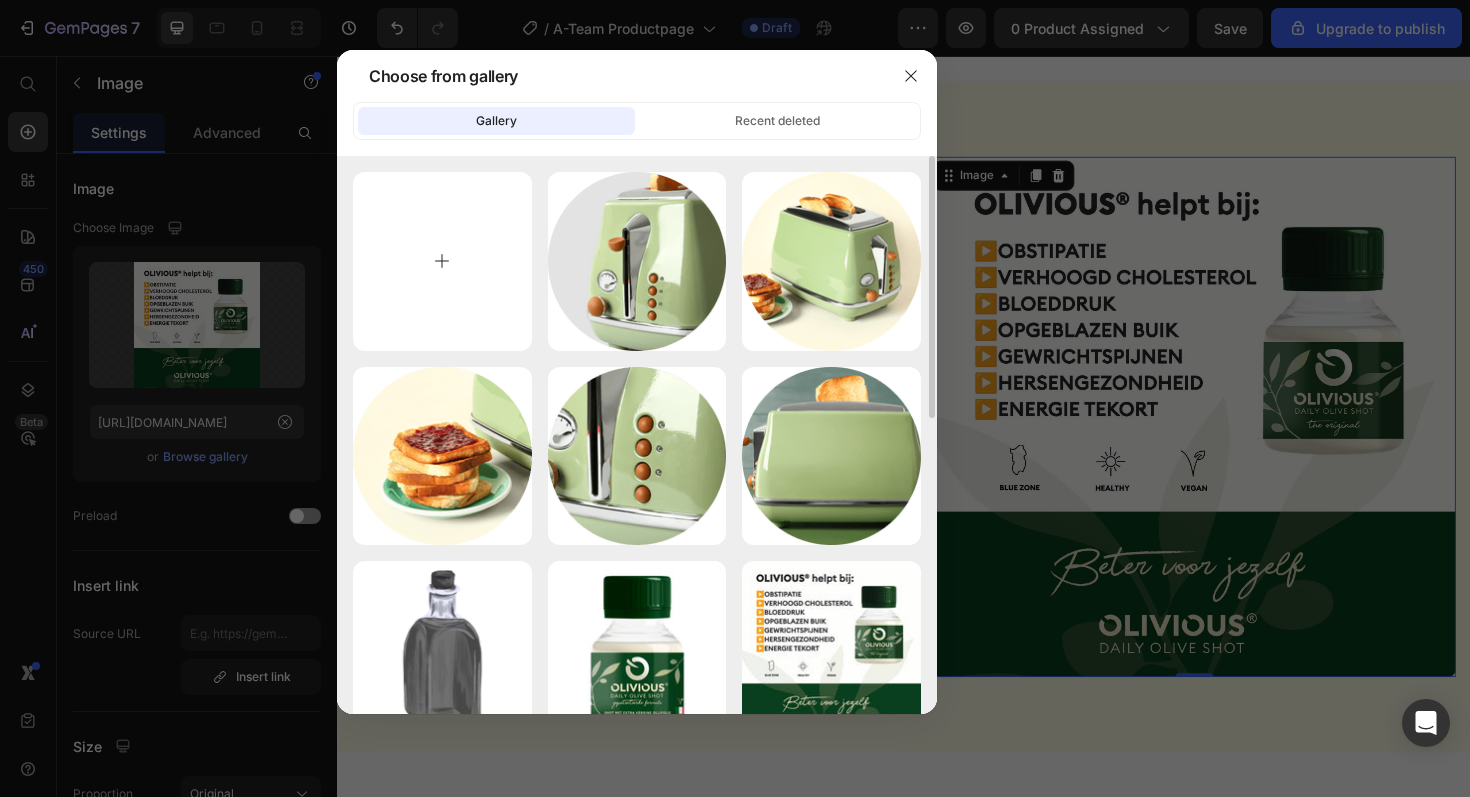 click at bounding box center [442, 261] 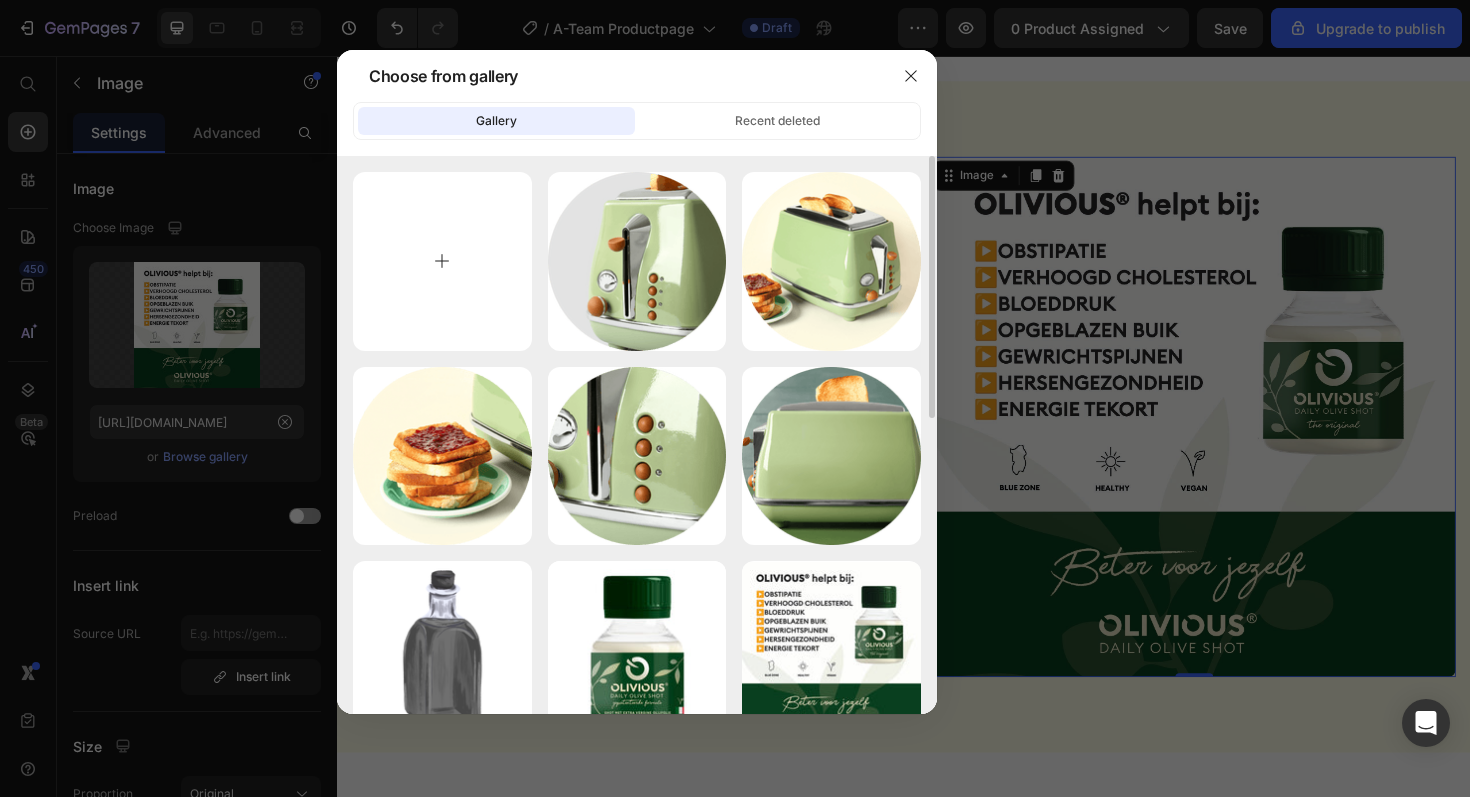 type on "C:\fakepath\4.3.png" 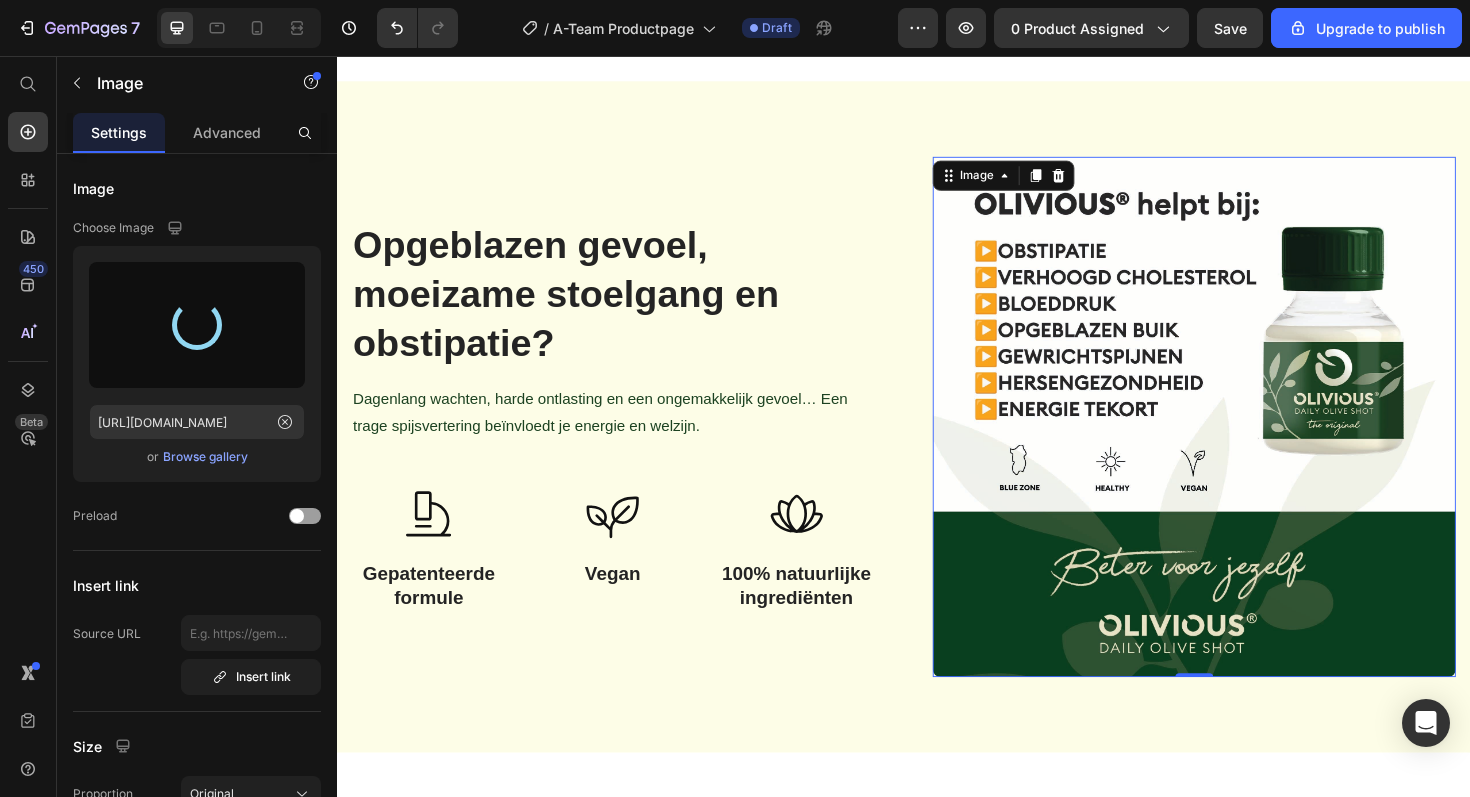 type on "[URL][DOMAIN_NAME]" 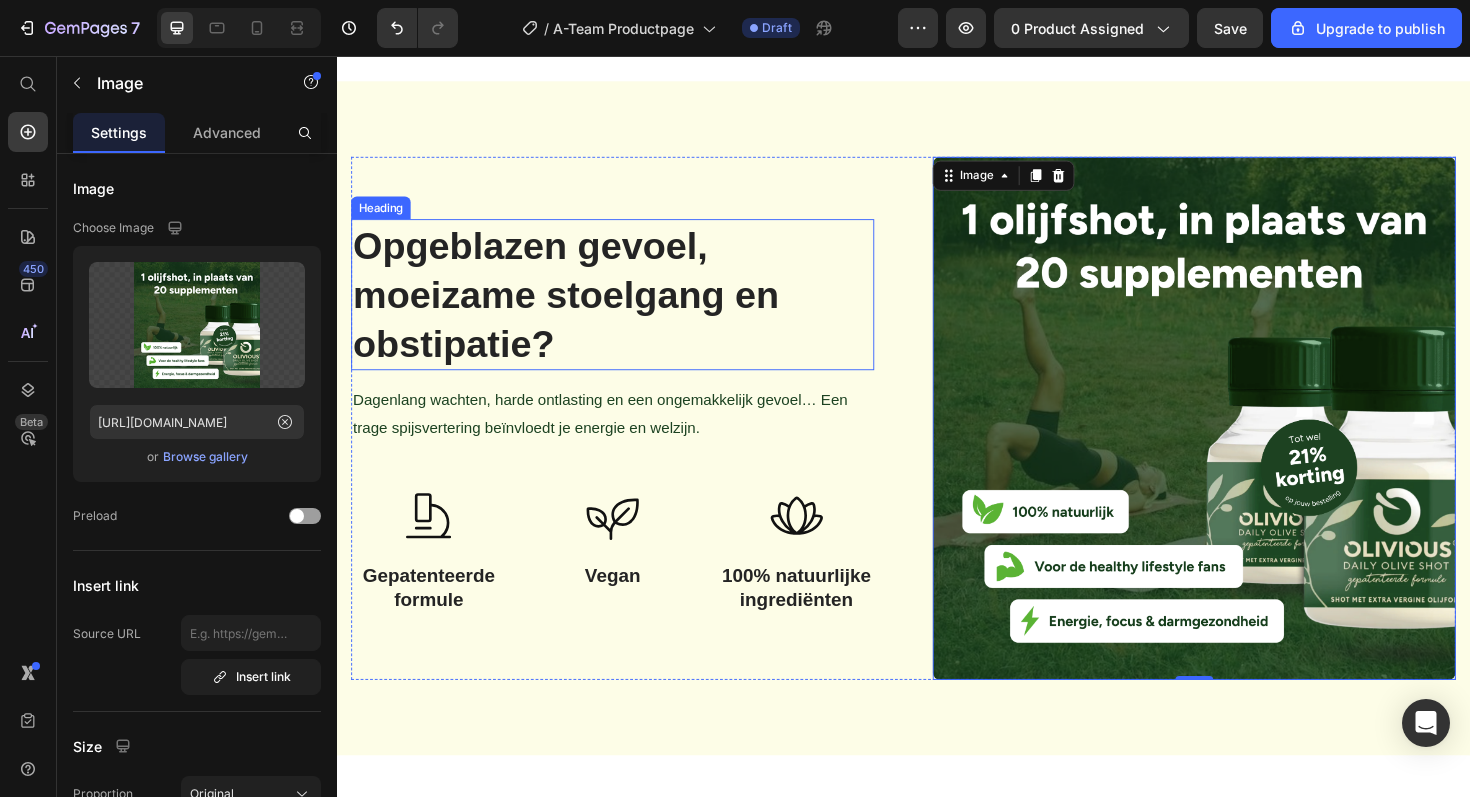 click on "Opgeblazen gevoel, moeizame stoelgang en obstipatie?" at bounding box center (629, 309) 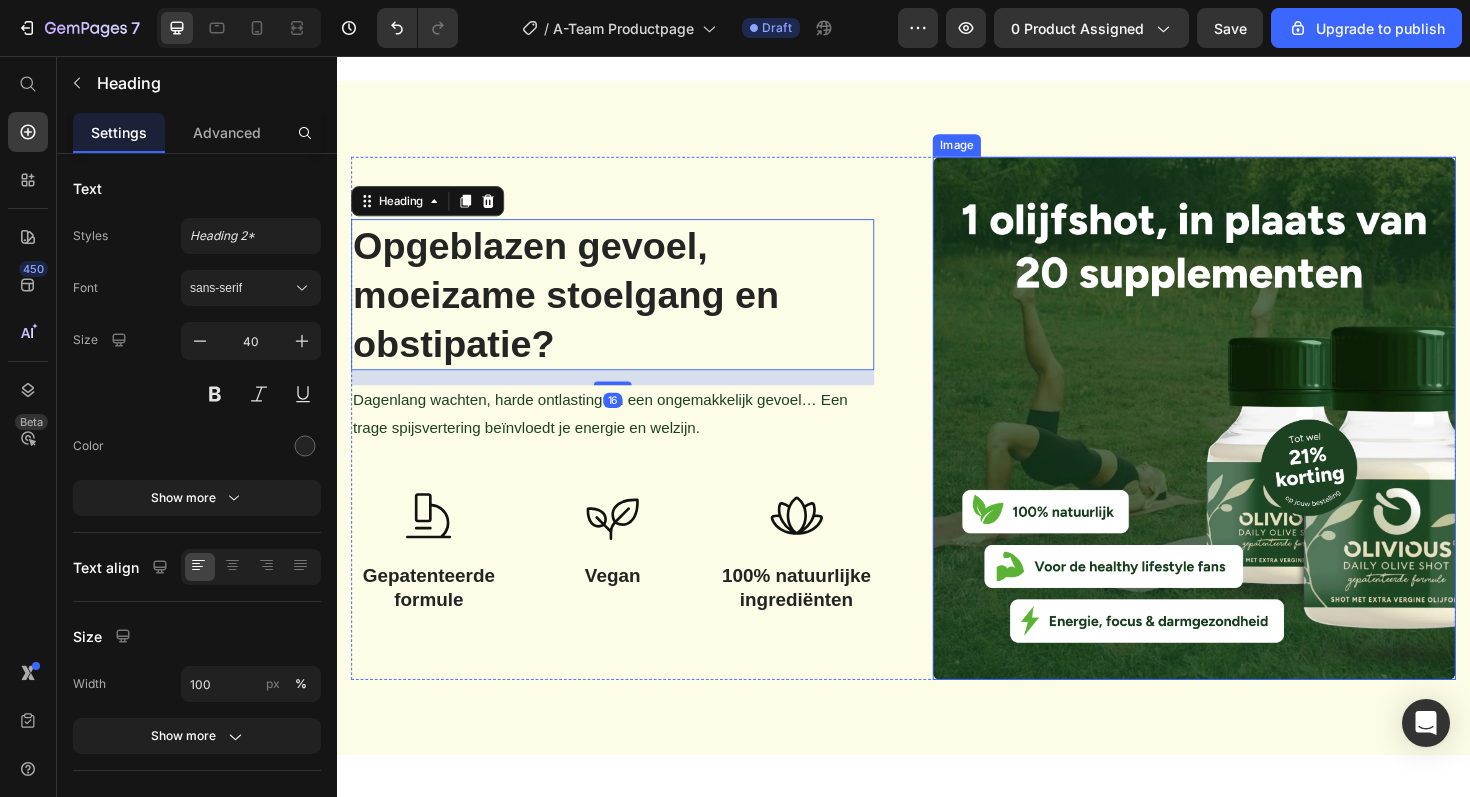 click at bounding box center [1245, 440] 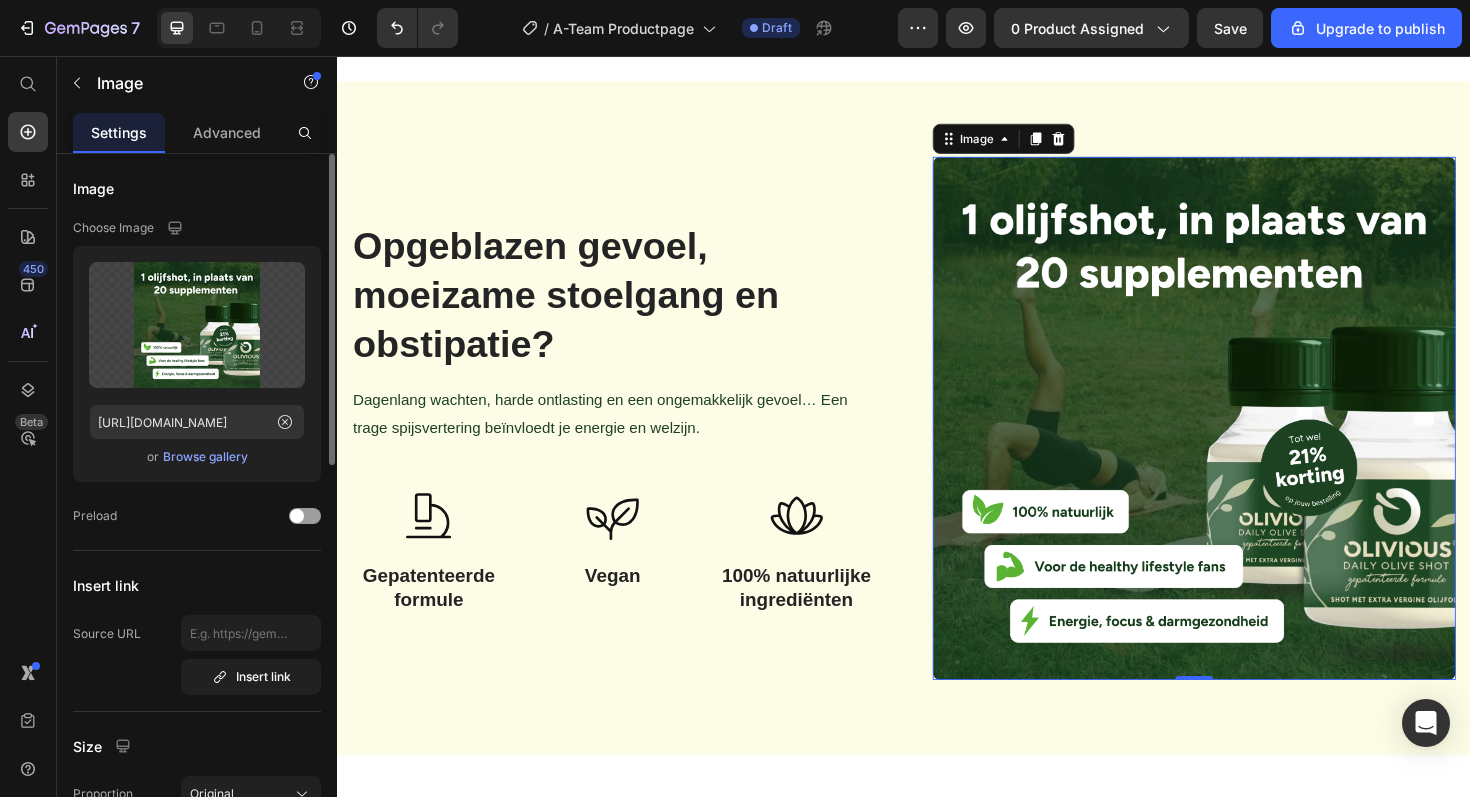 click on "Browse gallery" at bounding box center [205, 457] 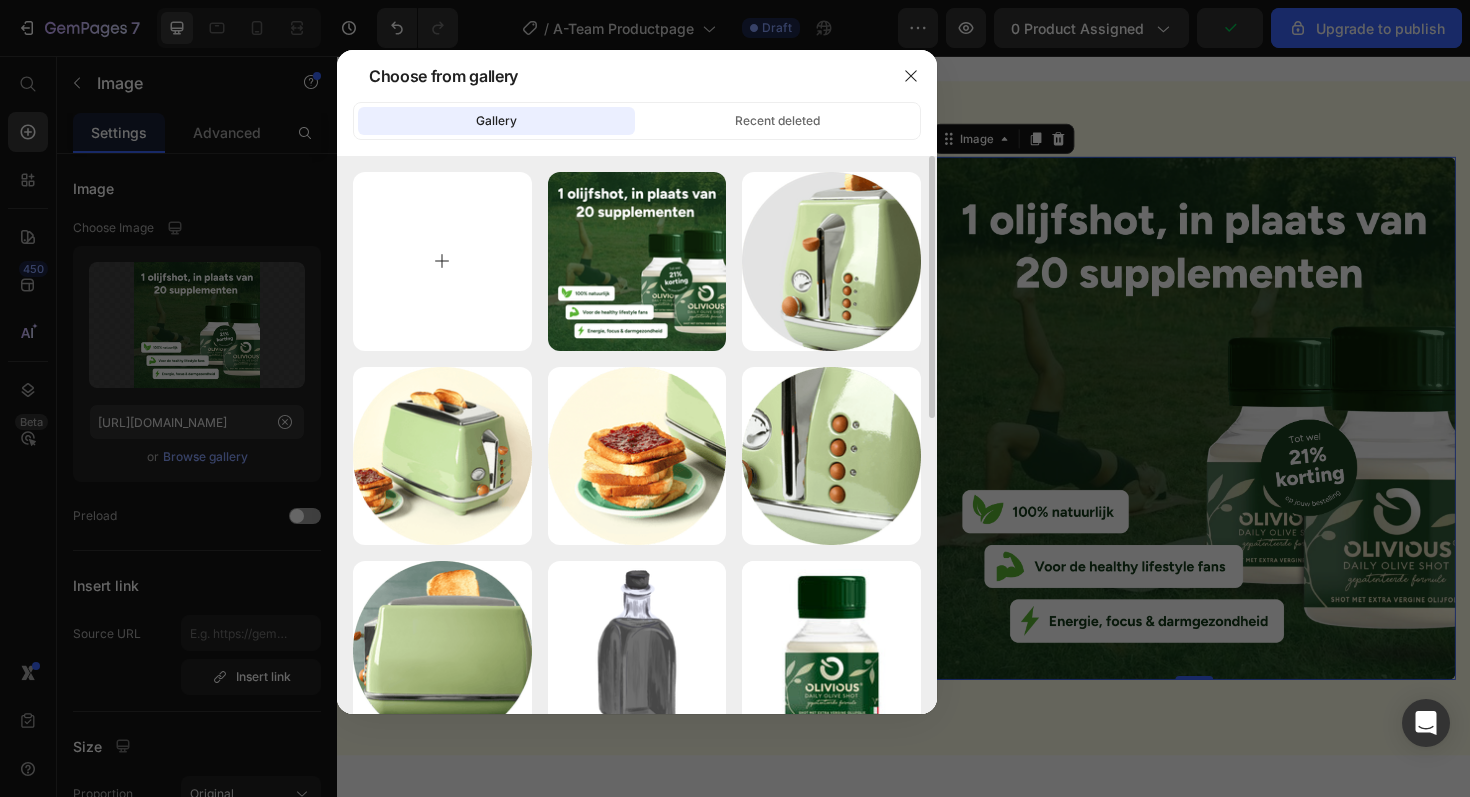 click at bounding box center (442, 261) 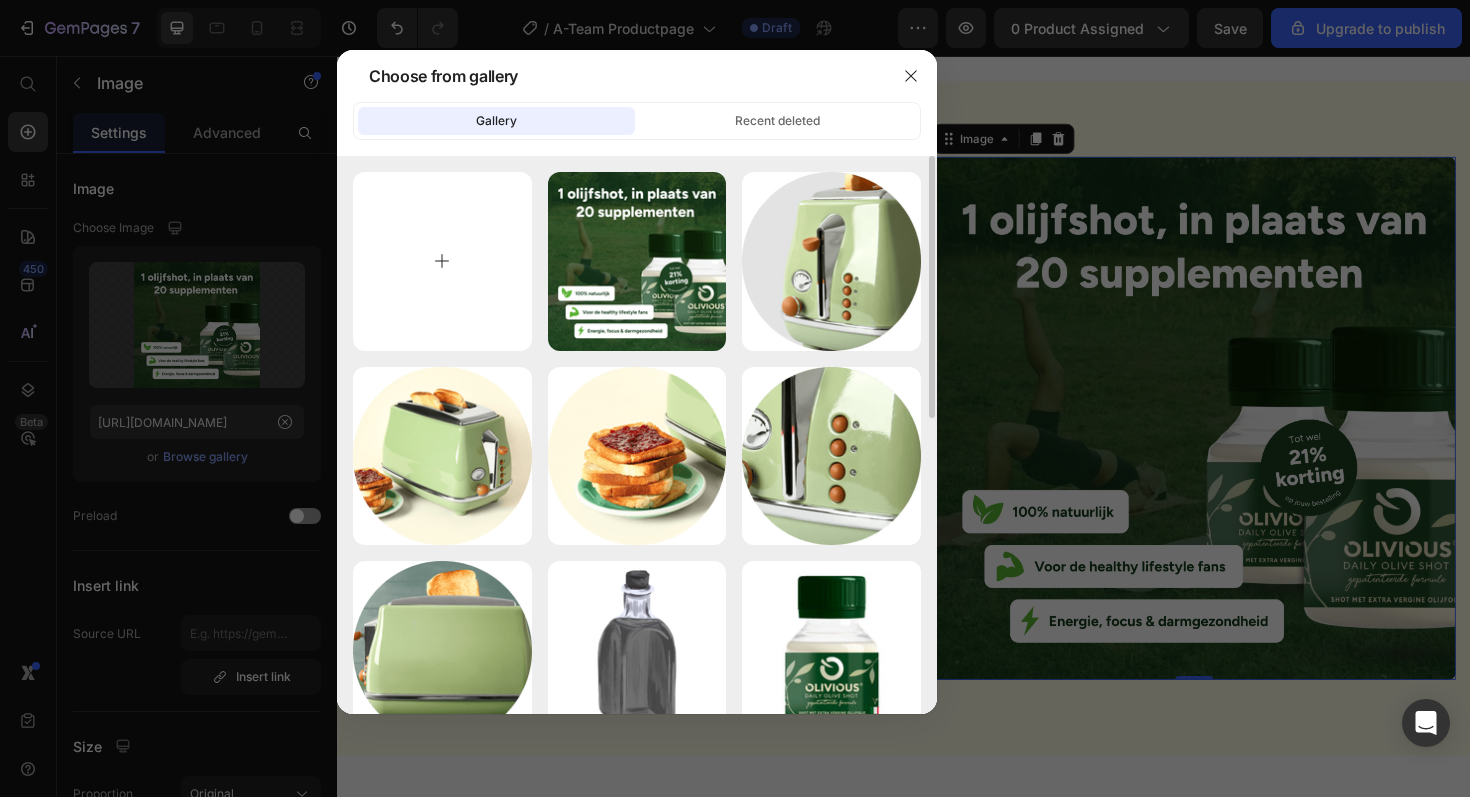 type on "C:\fakepath\2.2.png" 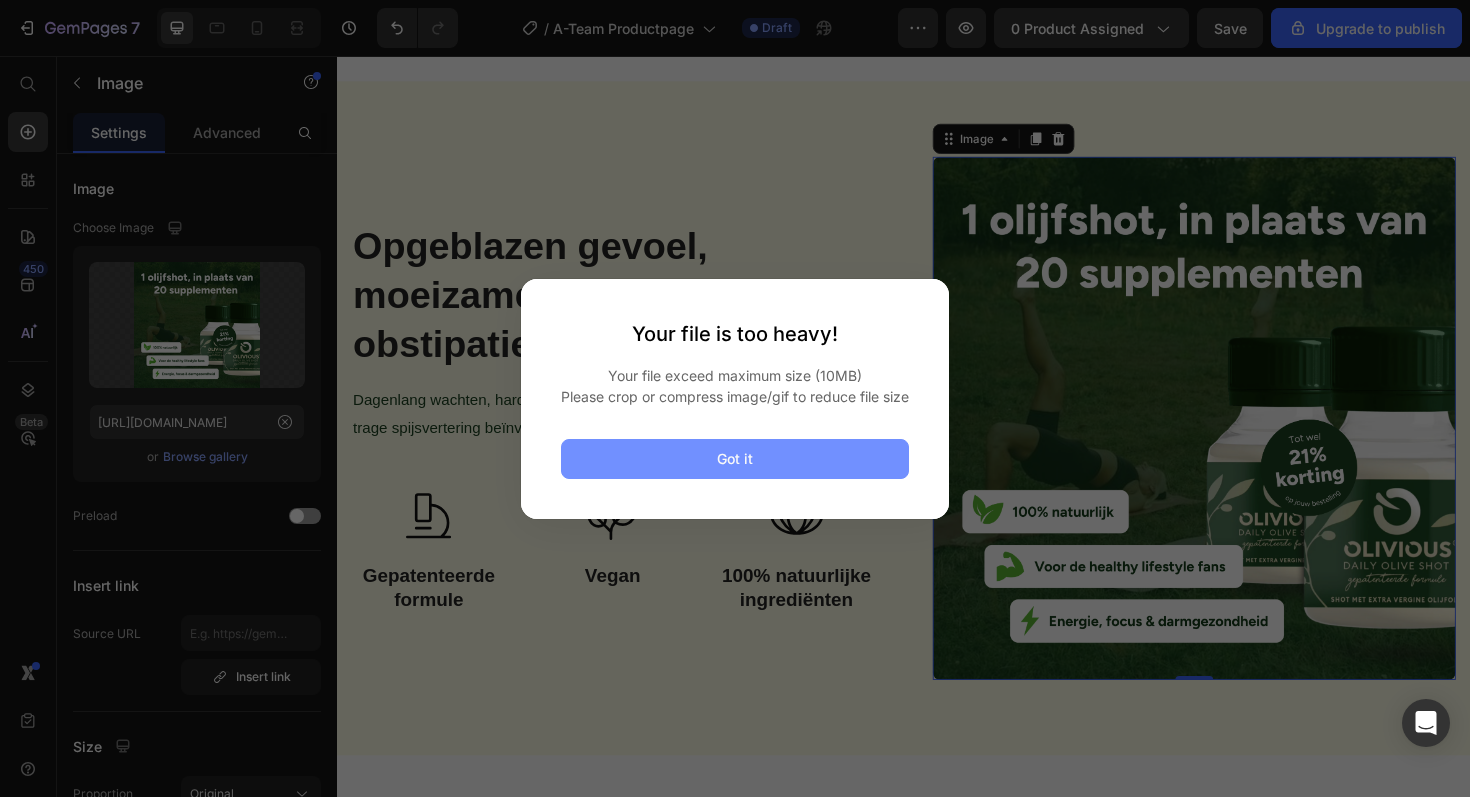 click on "Got it" at bounding box center (735, 458) 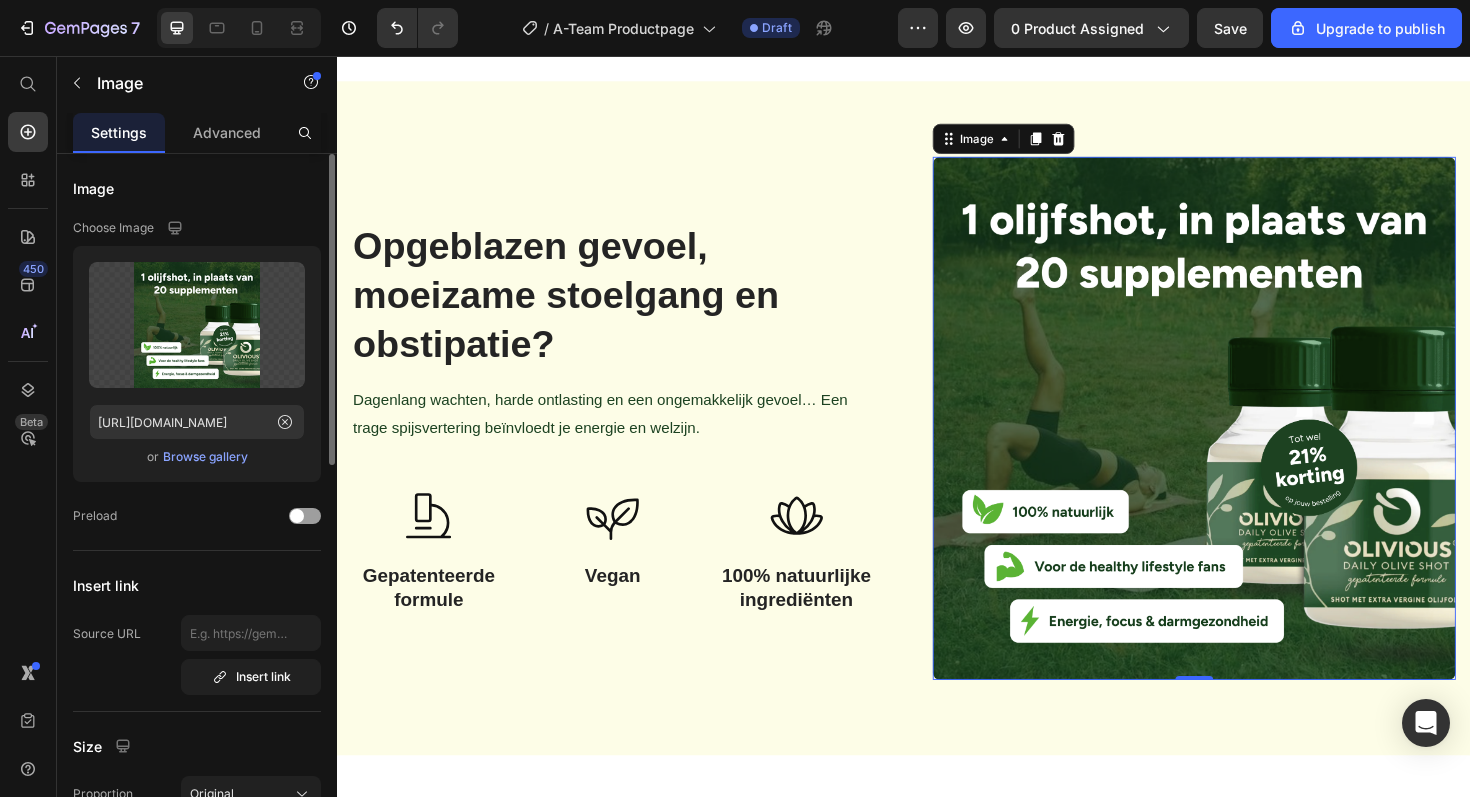 click on "Browse gallery" at bounding box center [205, 457] 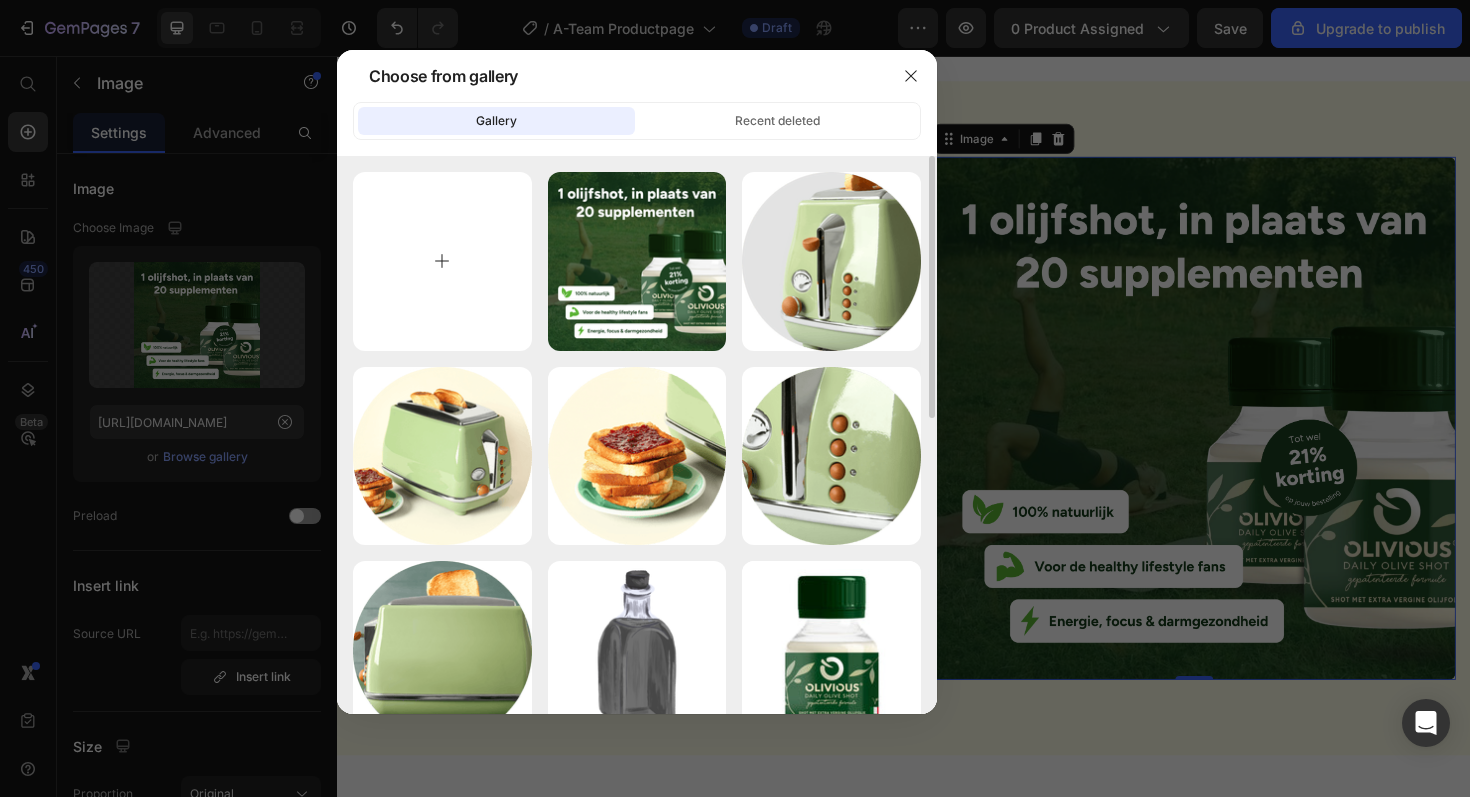 click at bounding box center (442, 261) 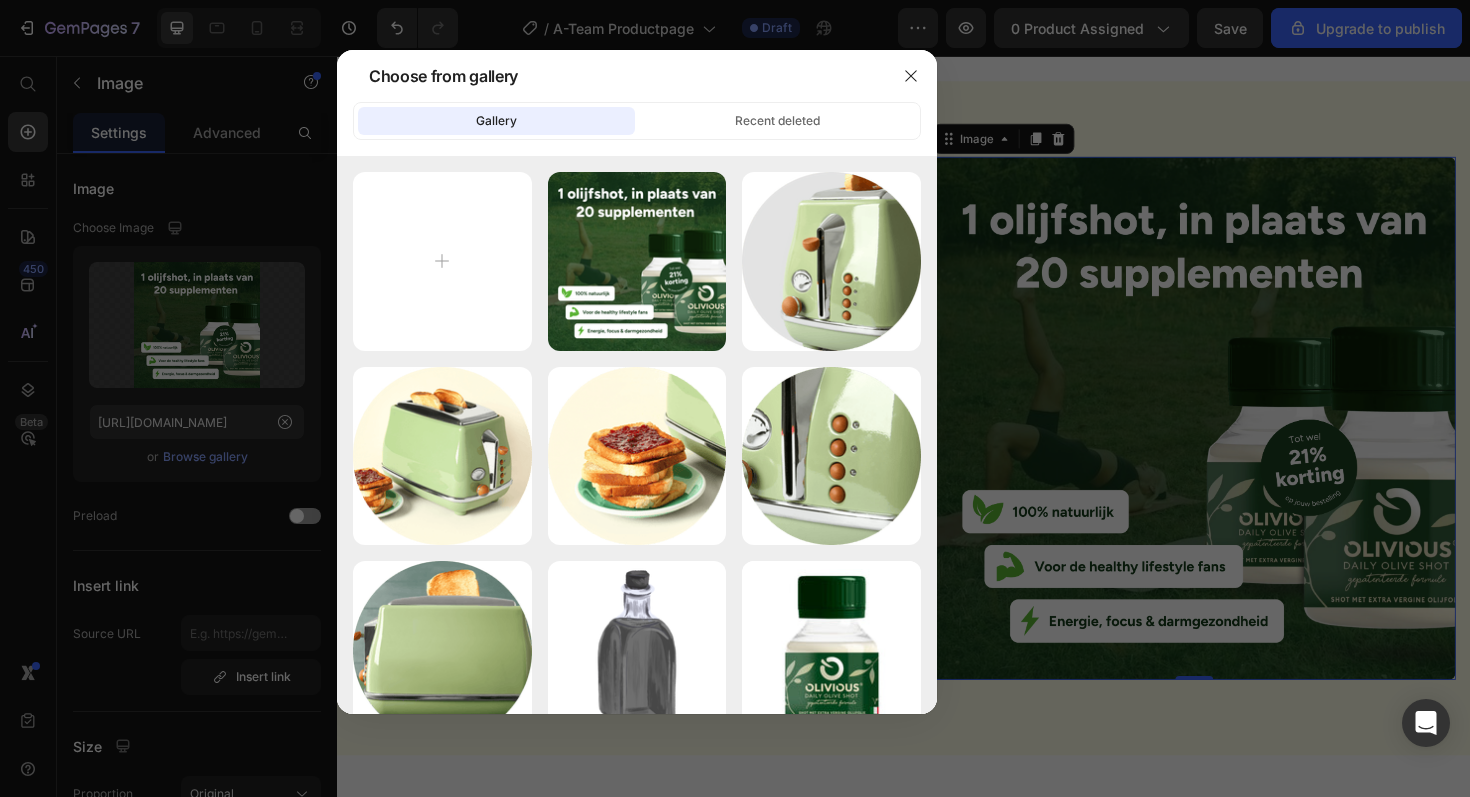 click at bounding box center (735, 398) 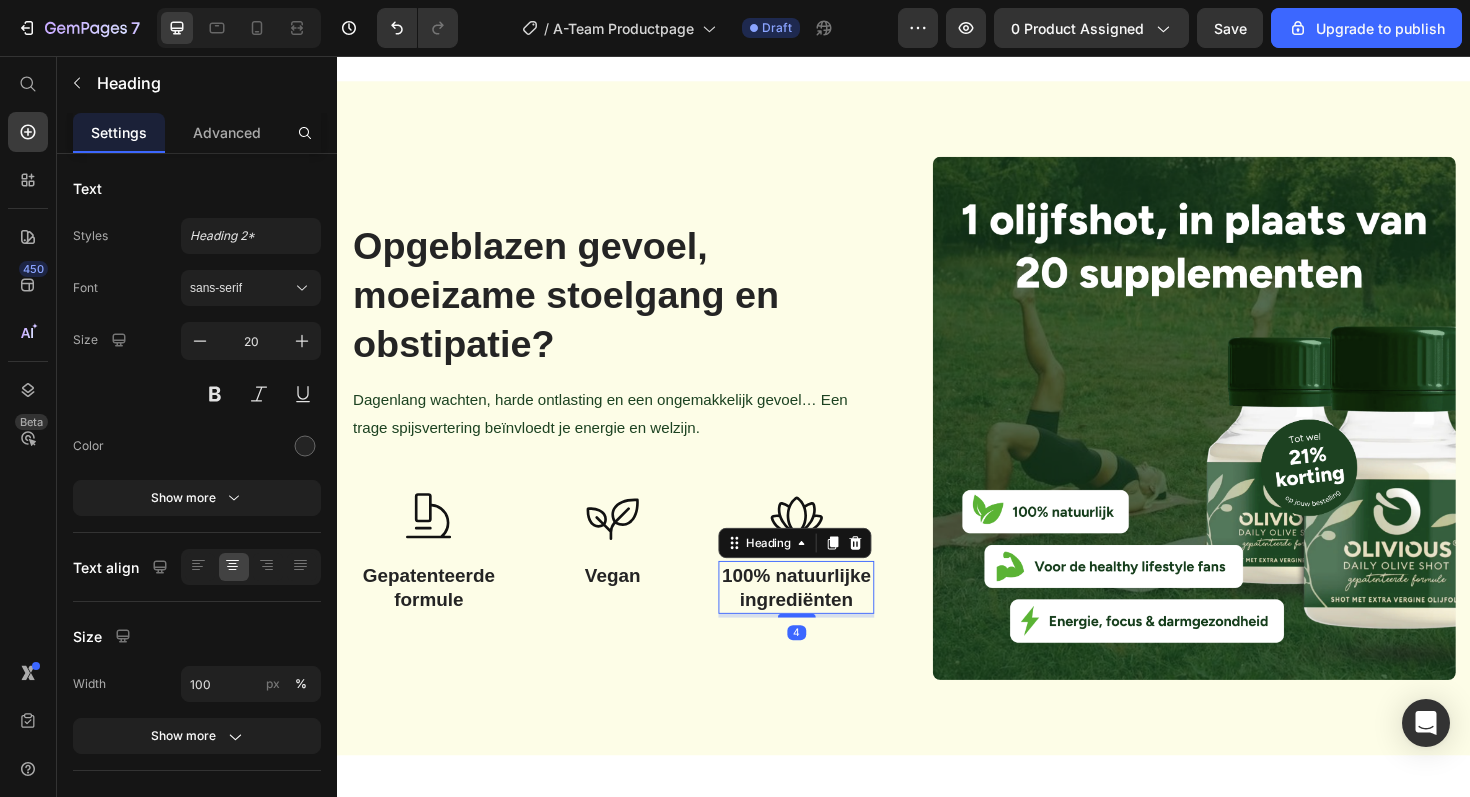 click on "100% natuurlijke ingrediënten" at bounding box center (824, 619) 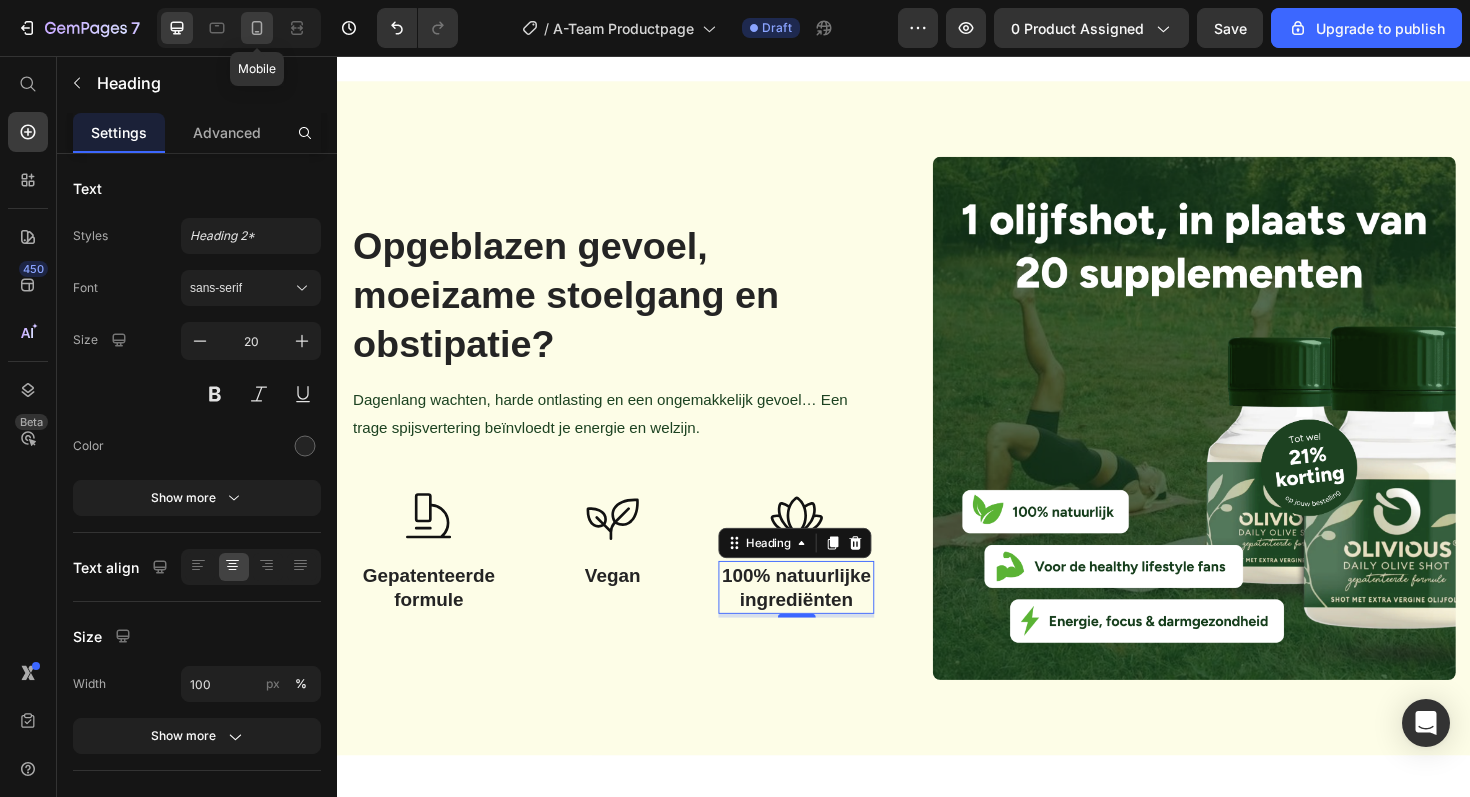 click 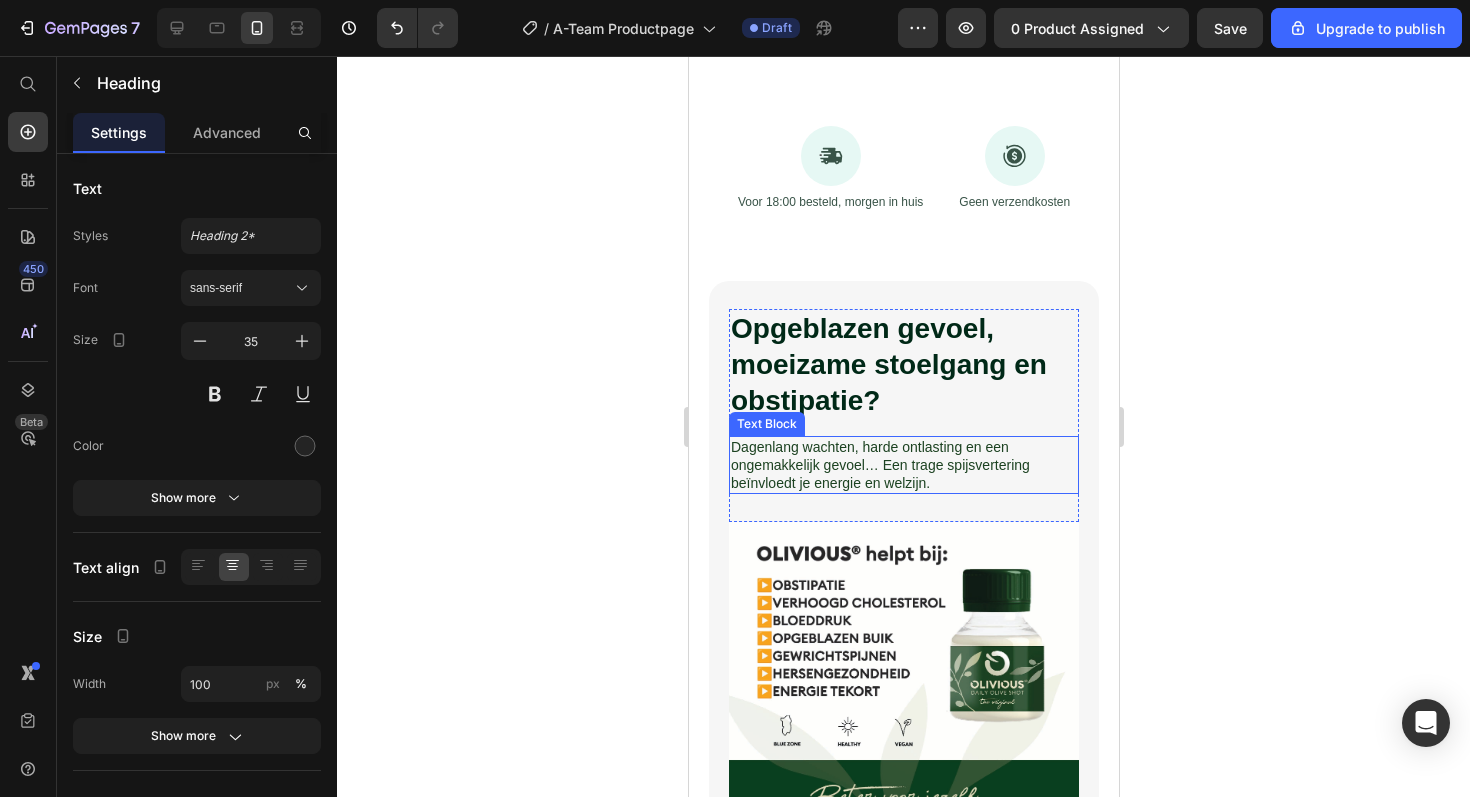 scroll, scrollTop: 1174, scrollLeft: 0, axis: vertical 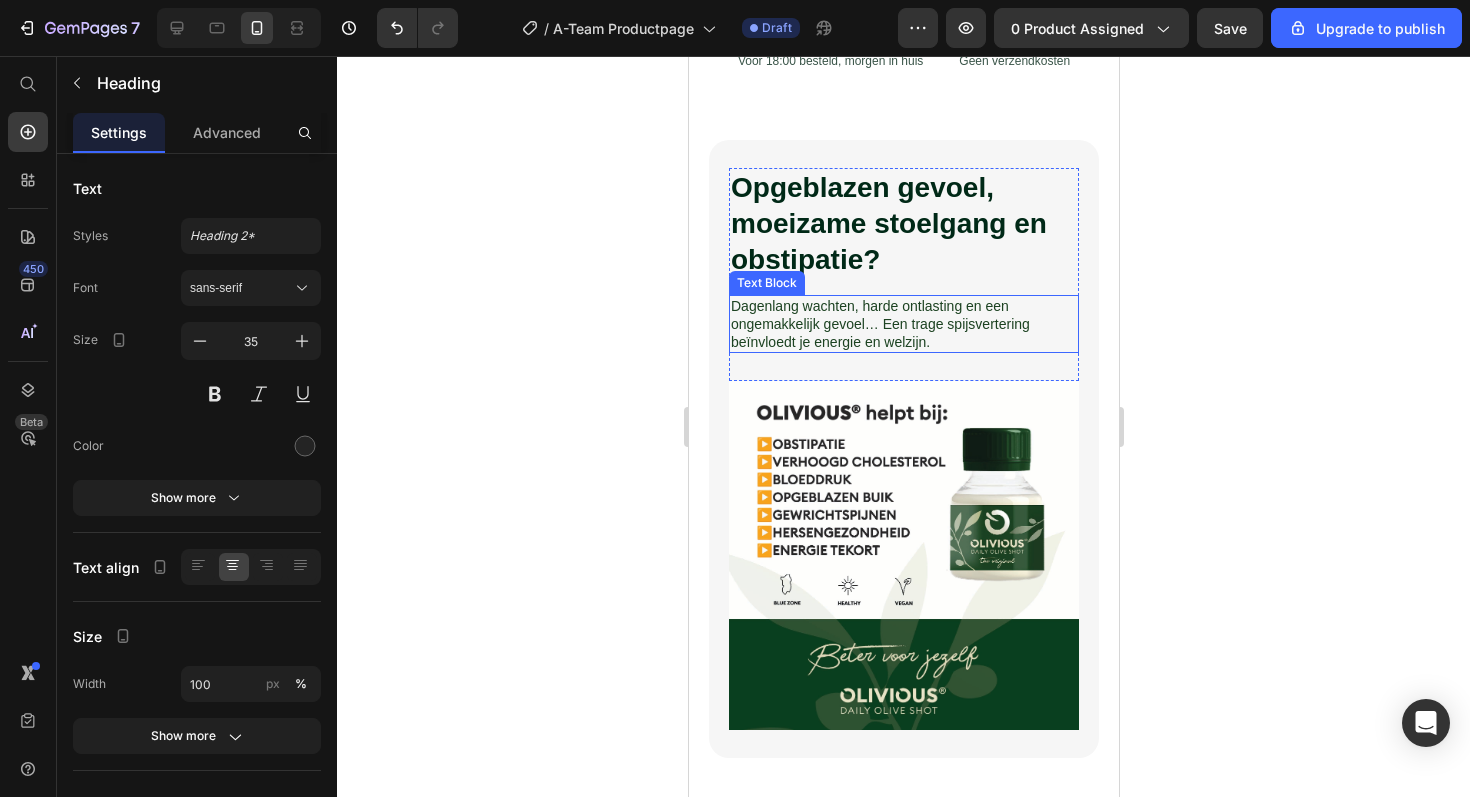 click at bounding box center (903, 555) 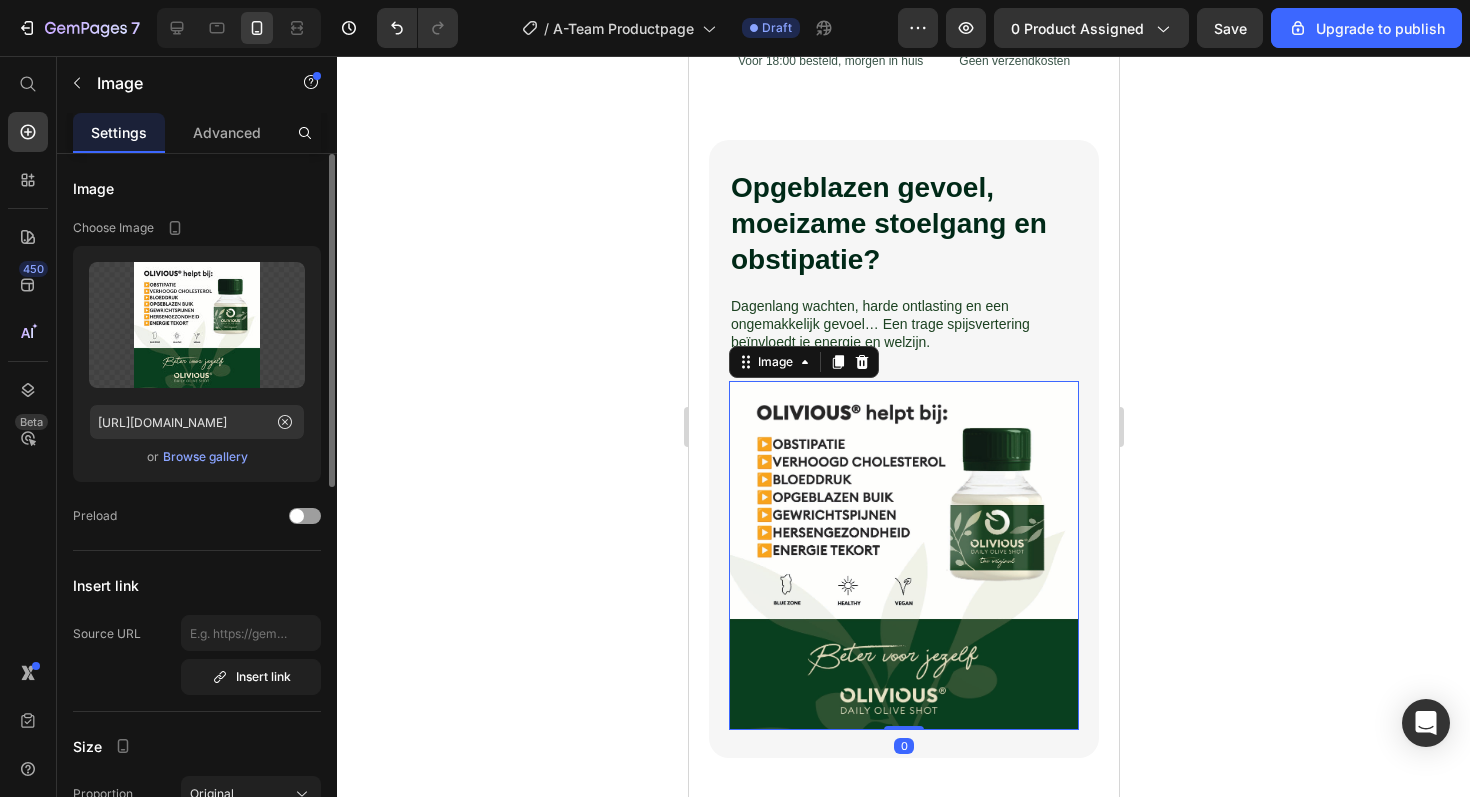click on "Browse gallery" at bounding box center (205, 457) 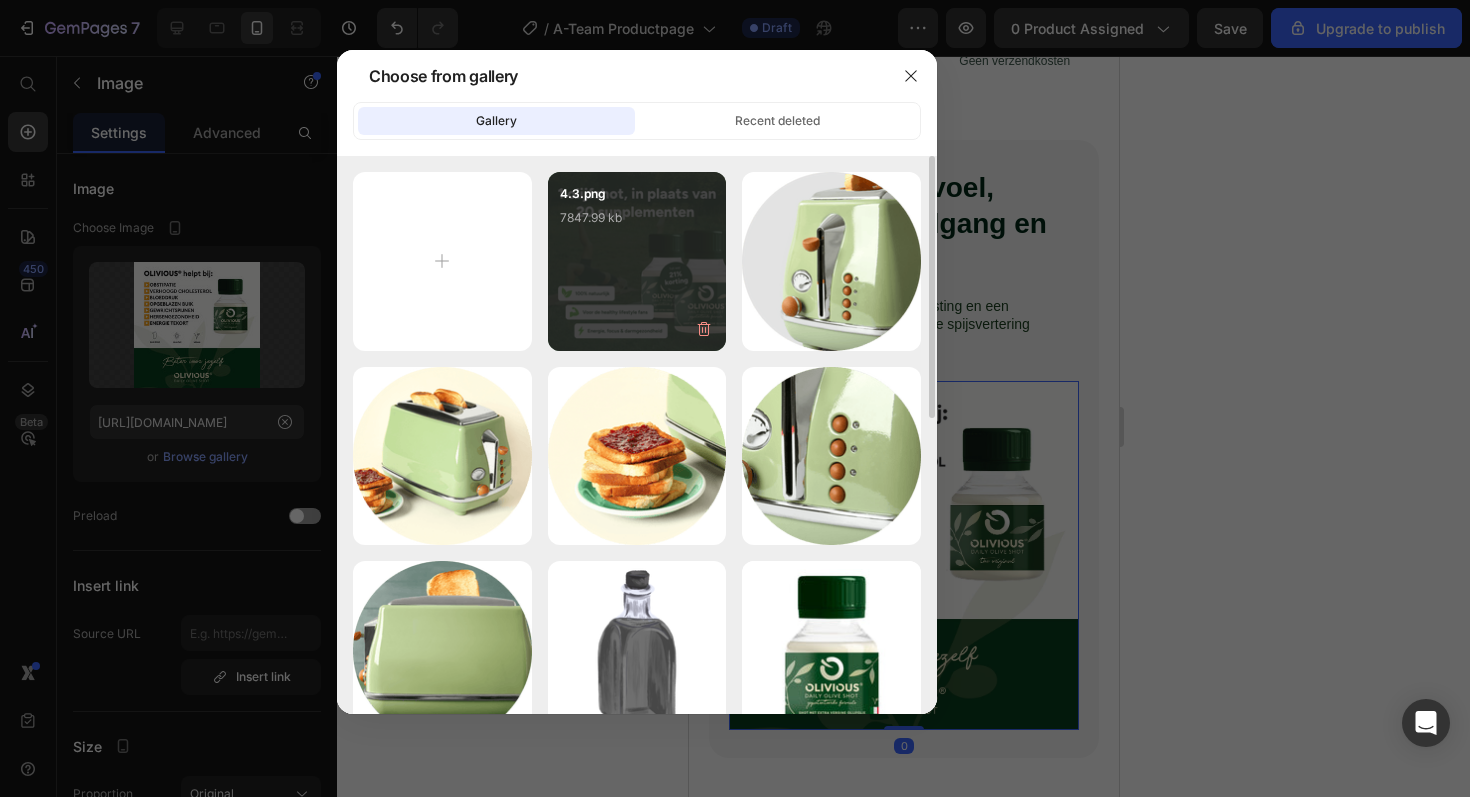 click on "4.3.png 7847.99 kb" at bounding box center [637, 224] 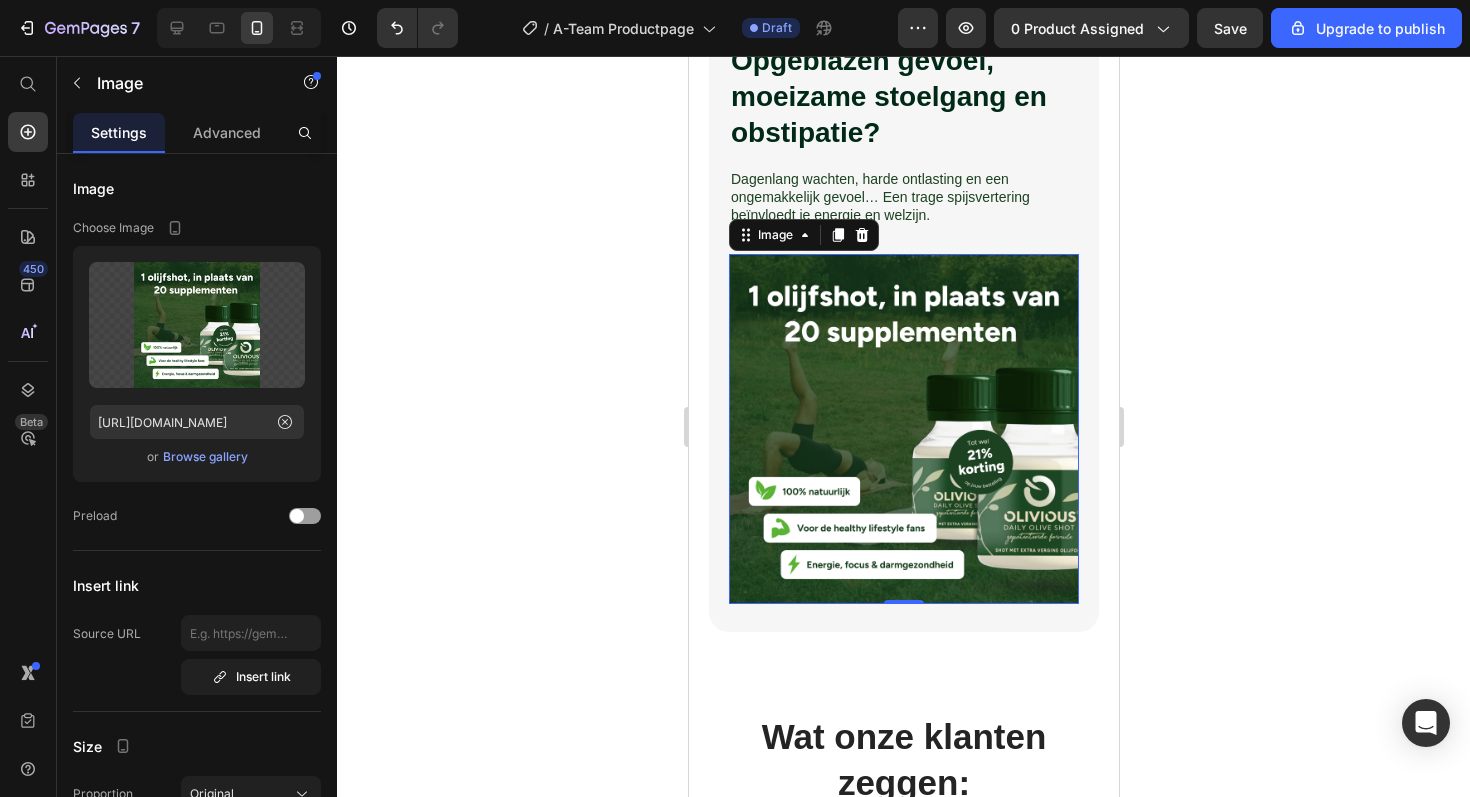 scroll, scrollTop: 1303, scrollLeft: 0, axis: vertical 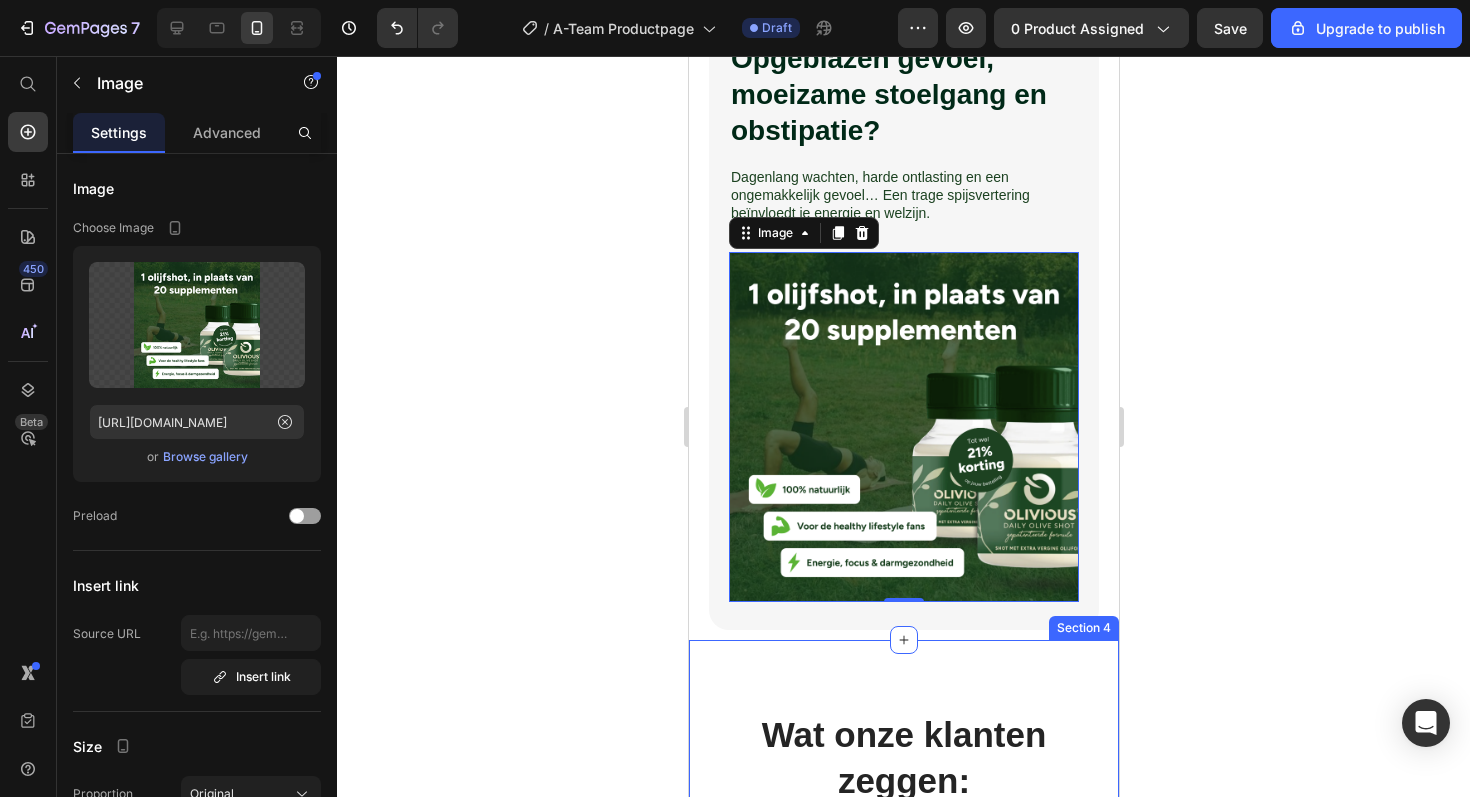 click on "Wat onze klanten zeggen: Heading
Icon
Icon
Icon
Icon
Icon Row Ik voel mij er goed bij en dat wordt… Text block Ik voel mij er goed bij en dat wordt alleen maar beter. Het wordt automatisch bij jou afgeleverd, je hoeft het alleen even in de koelkast te zetten. Text block - A.R. Redeker Text block Row
Icon
Icon
Icon
Icon
Icon Row Goed product. Text block Na wat startproblemen met de eerste twee leveringen, wat overigens door Olivious heel goed is opgelost, ging het met de leveringen daarna perfect. Ik heb sinds het nemen van deze flesjes minder darmproblemen, waar ik heel blij mee ben. Text block - [PERSON_NAME] Text block Row
Icon
Icon
Icon
Icon
Icon Row Super Service Text block Text block - [PERSON_NAME] Text block Row
Icon
Icon Icon" at bounding box center (903, 968) 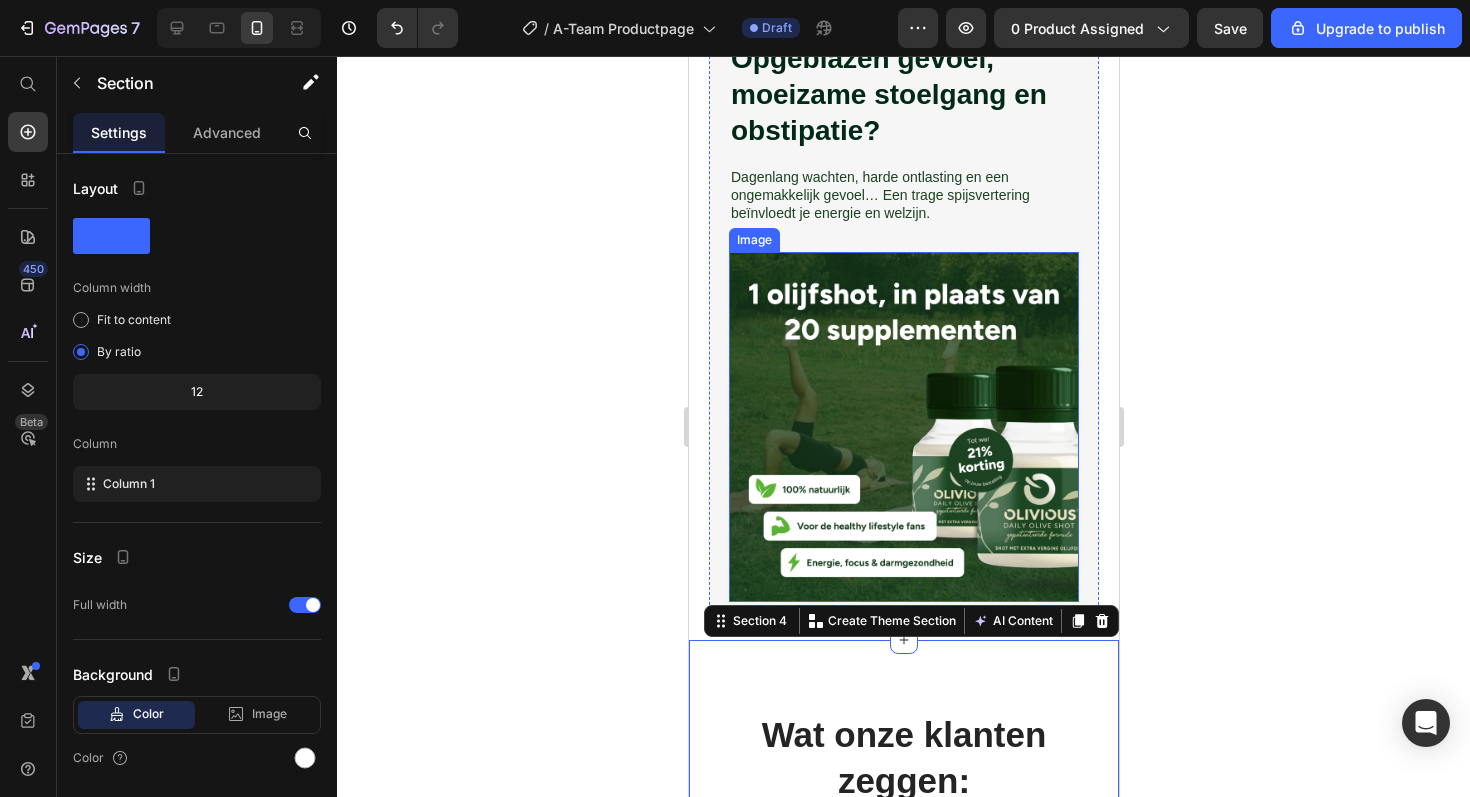 click at bounding box center [903, 427] 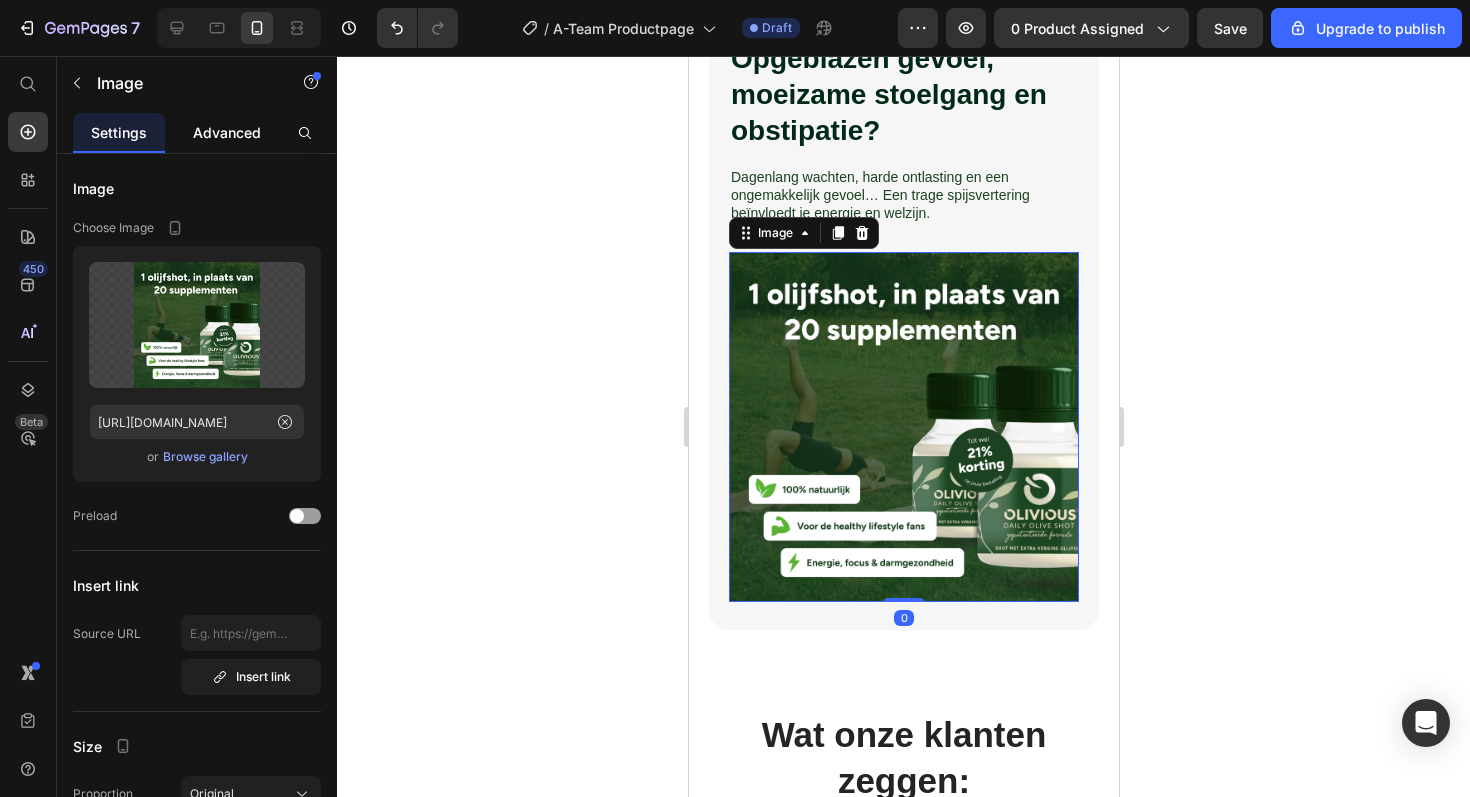 click on "Advanced" at bounding box center [227, 132] 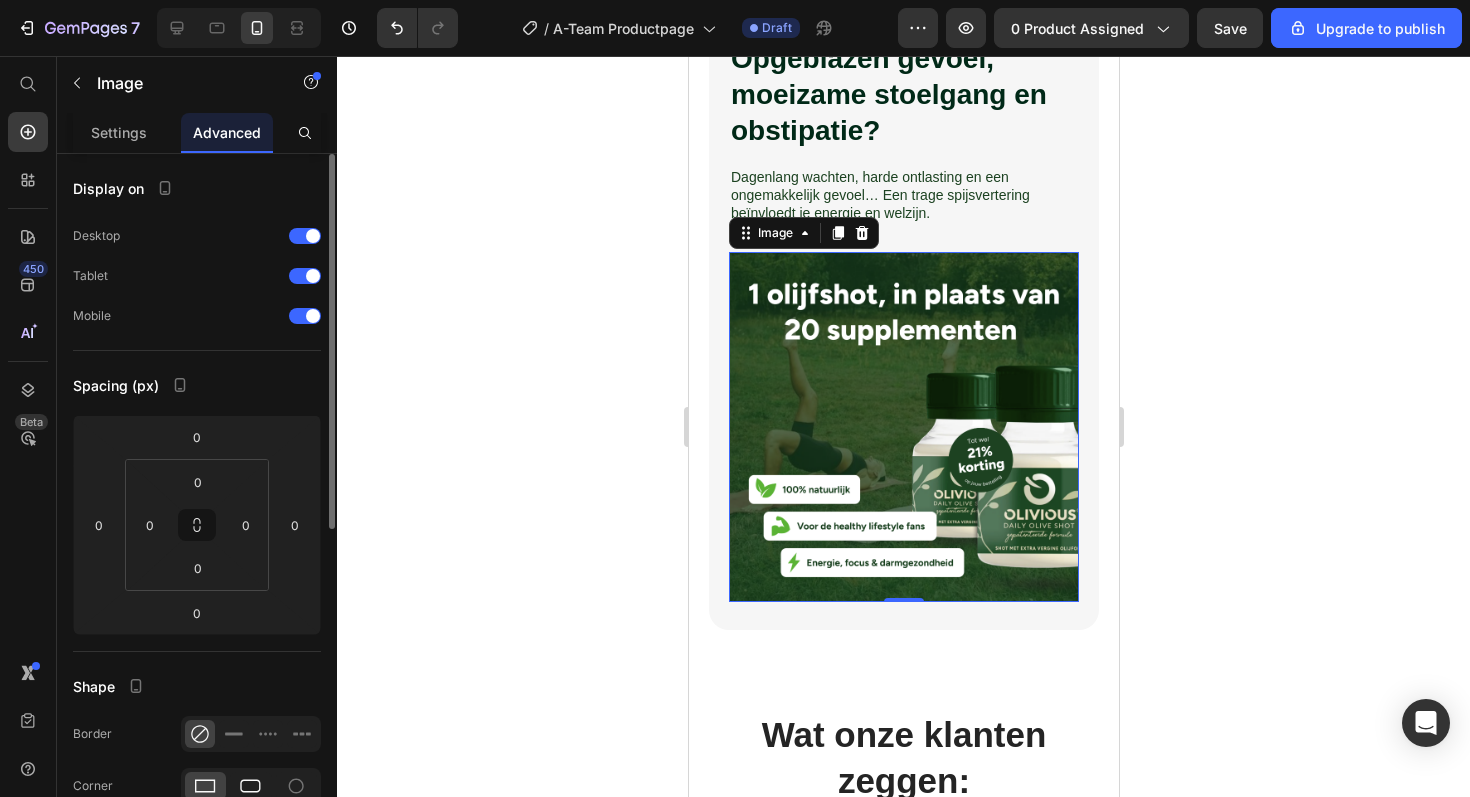 click 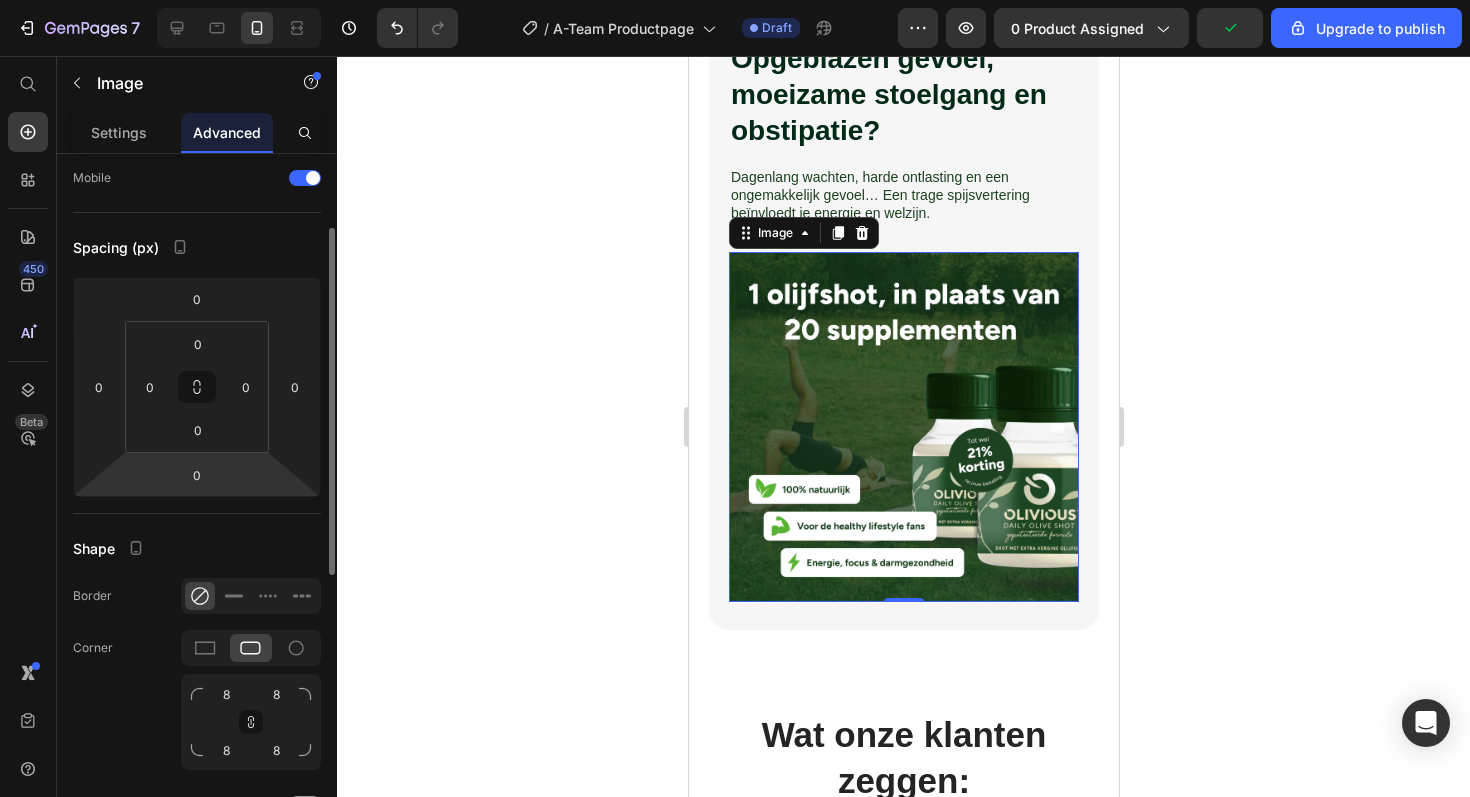 scroll, scrollTop: 142, scrollLeft: 0, axis: vertical 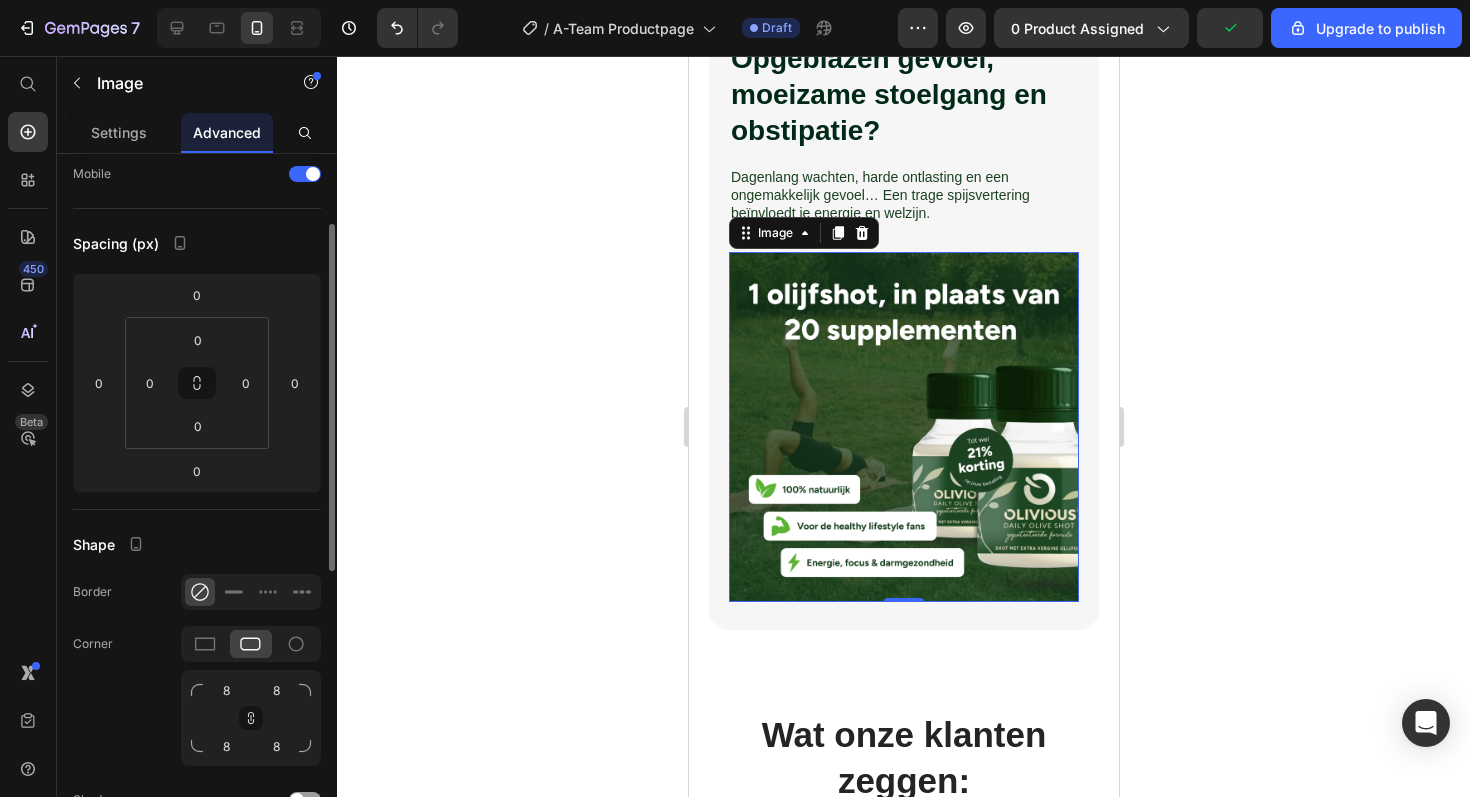 click on "Opgeblazen gevoel, moeizame stoelgang en obstipatie? Heading Dagenlang wachten, harde ontlasting en een ongemakkelijk gevoel… Een trage spijsvertering beïnvloedt je energie en welzijn. Text Block Row Image   0 Row Section 2" at bounding box center [903, 316] 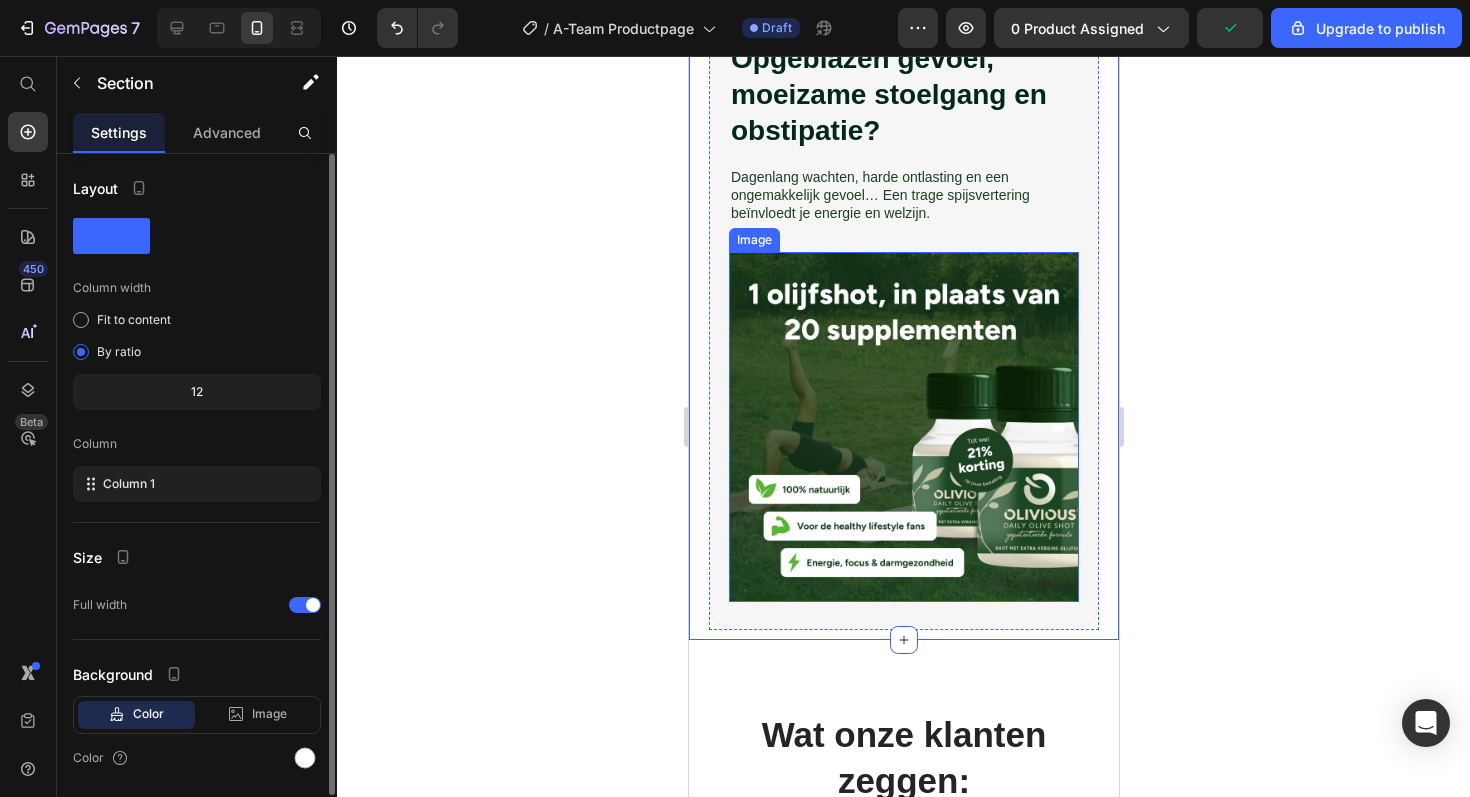 click at bounding box center (903, 427) 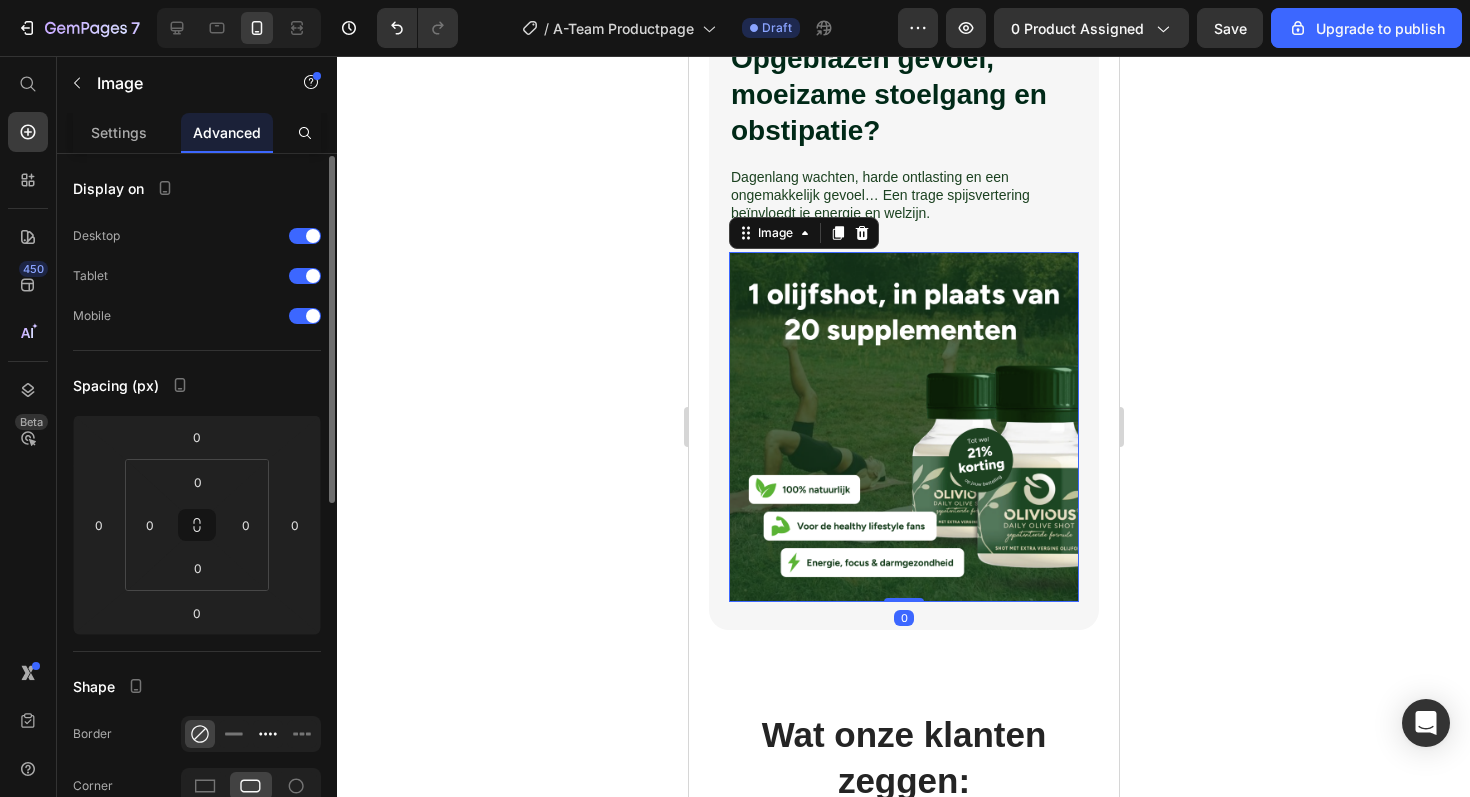 scroll, scrollTop: 110, scrollLeft: 0, axis: vertical 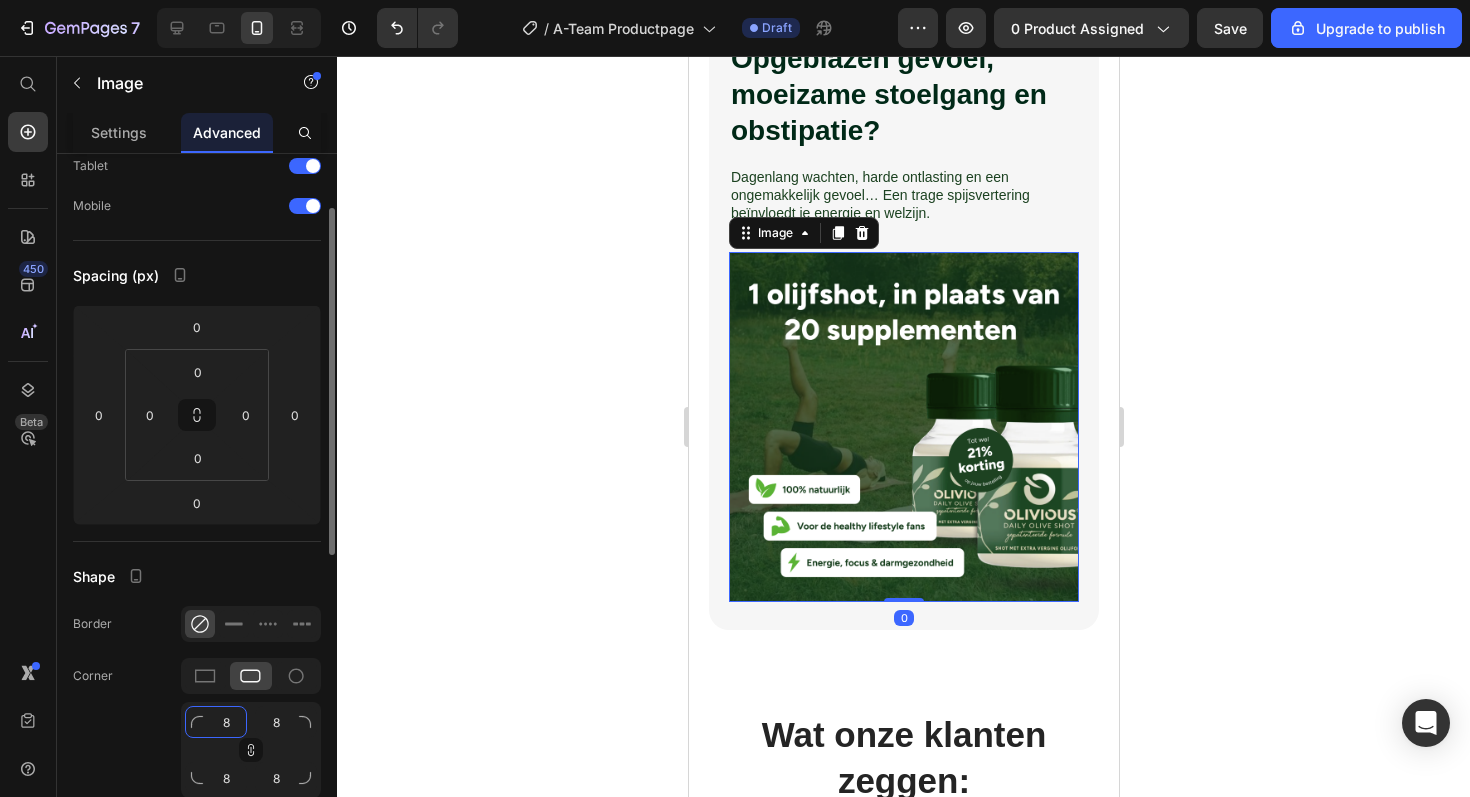 click on "8" 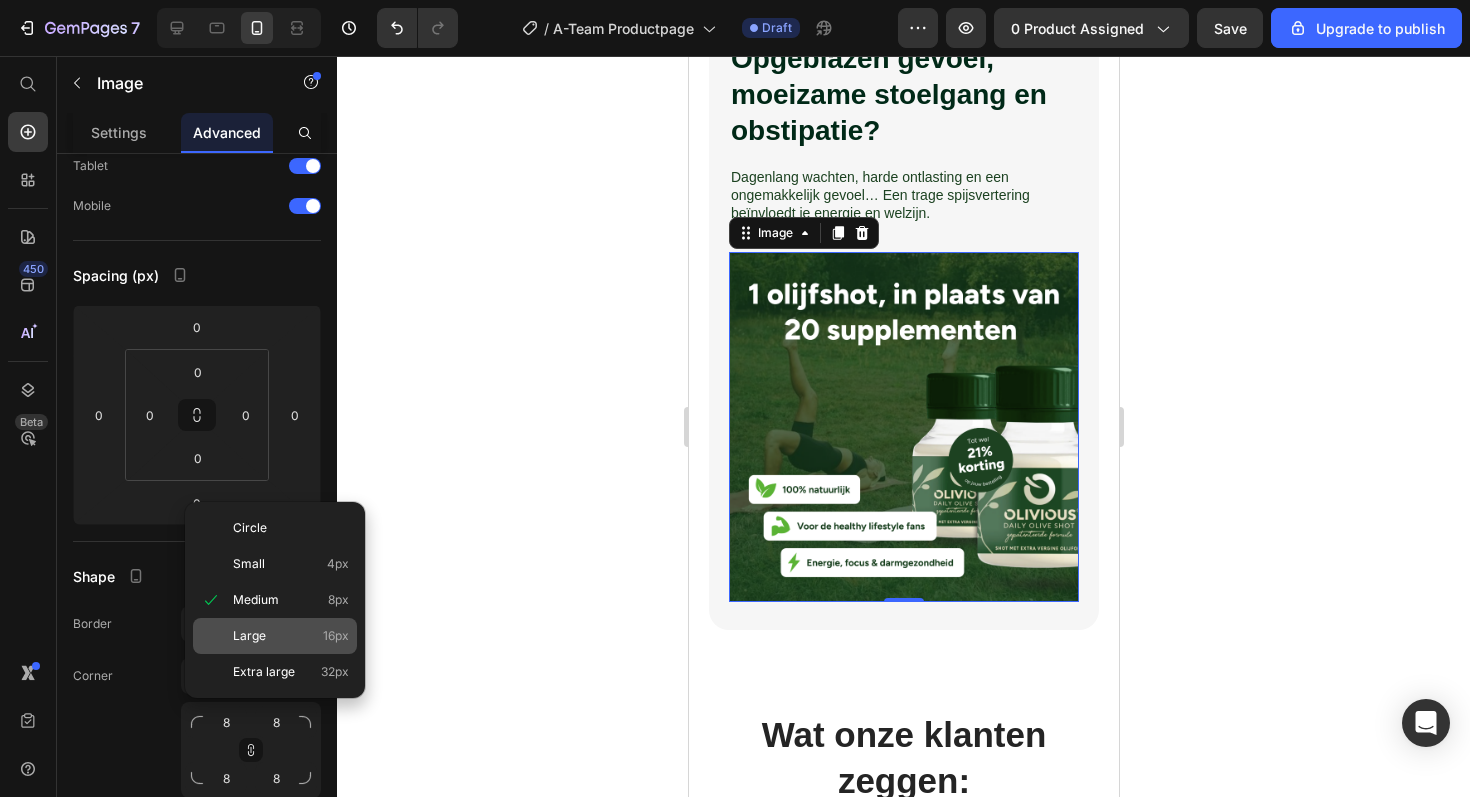 click on "Large 16px" 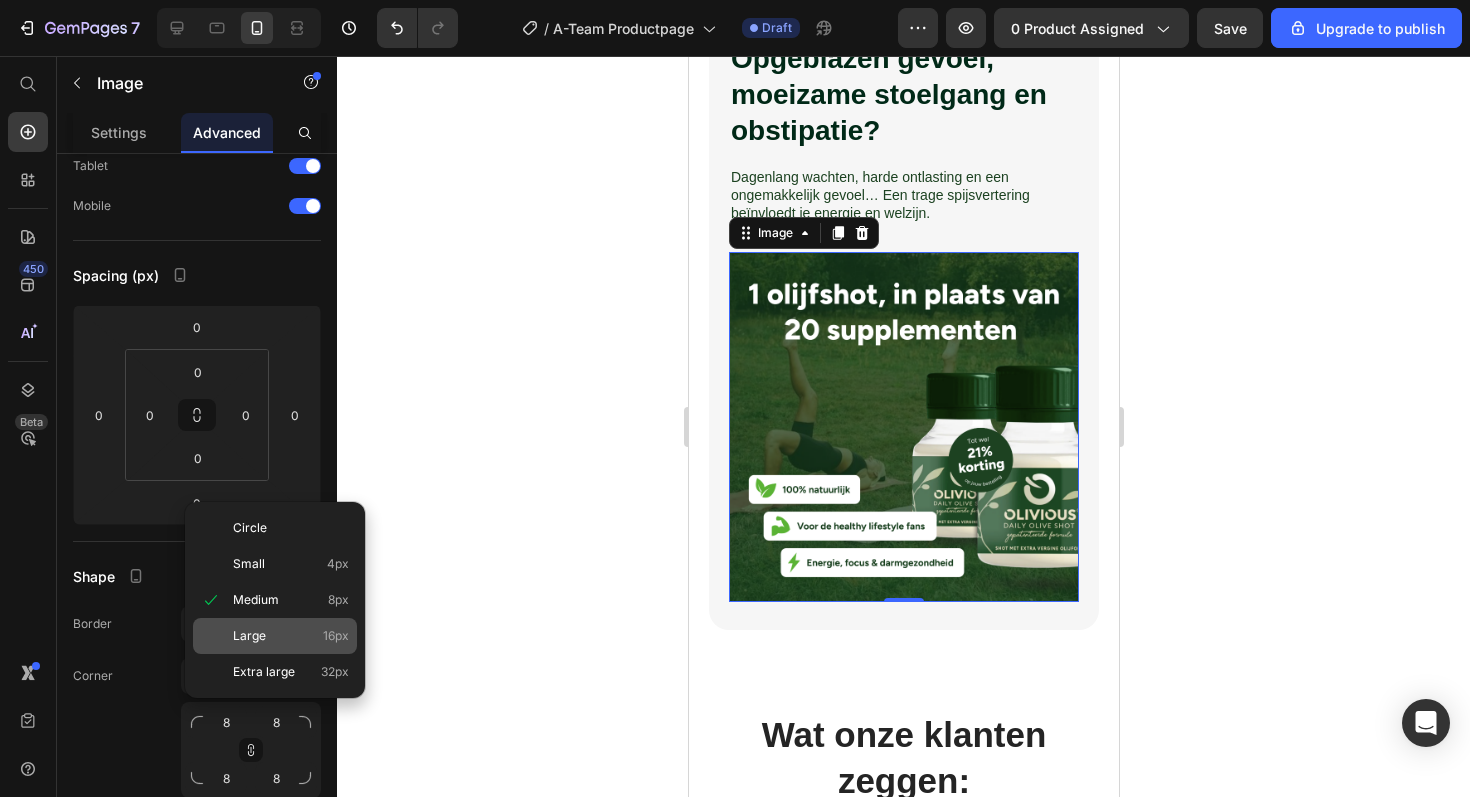 type on "16" 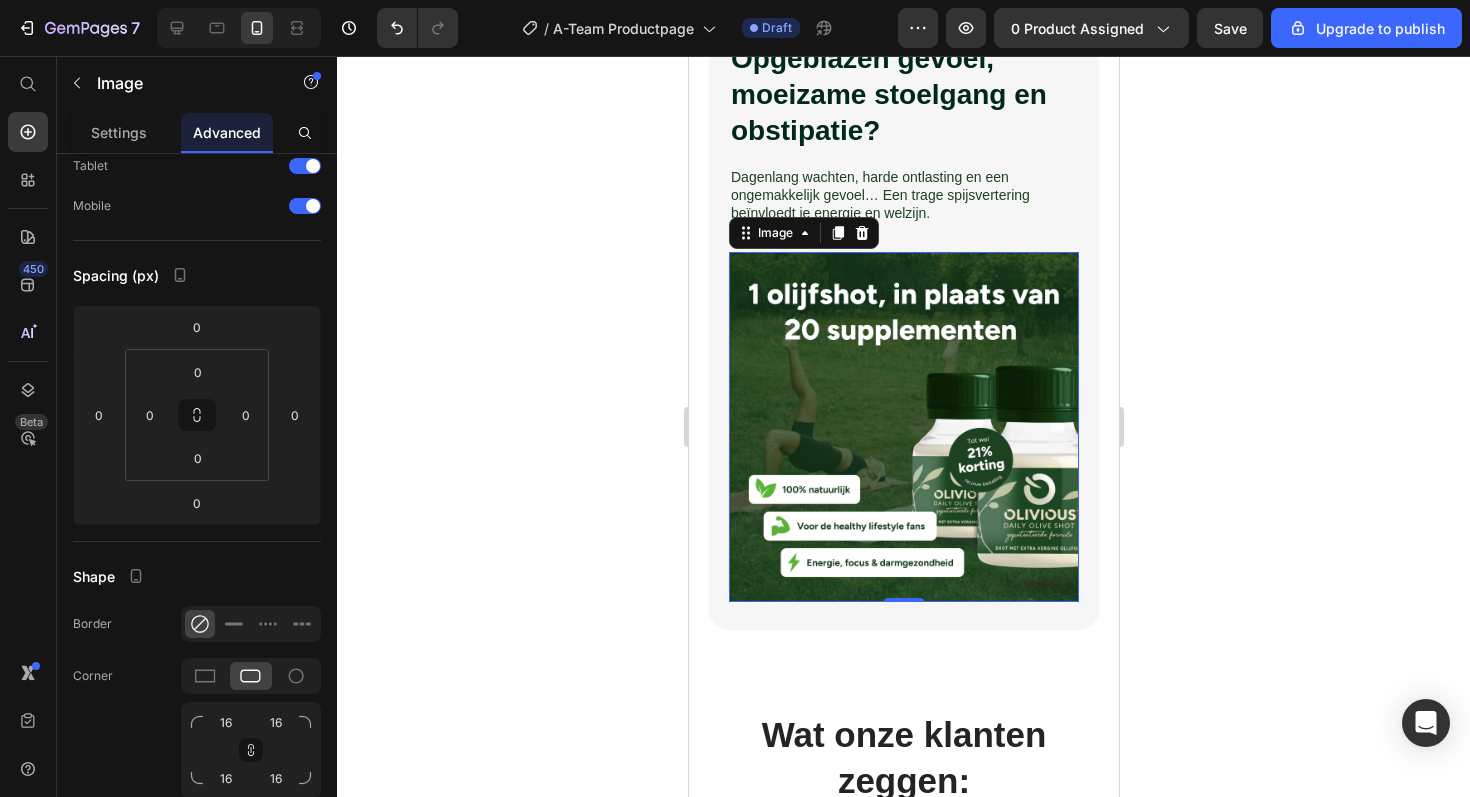 click 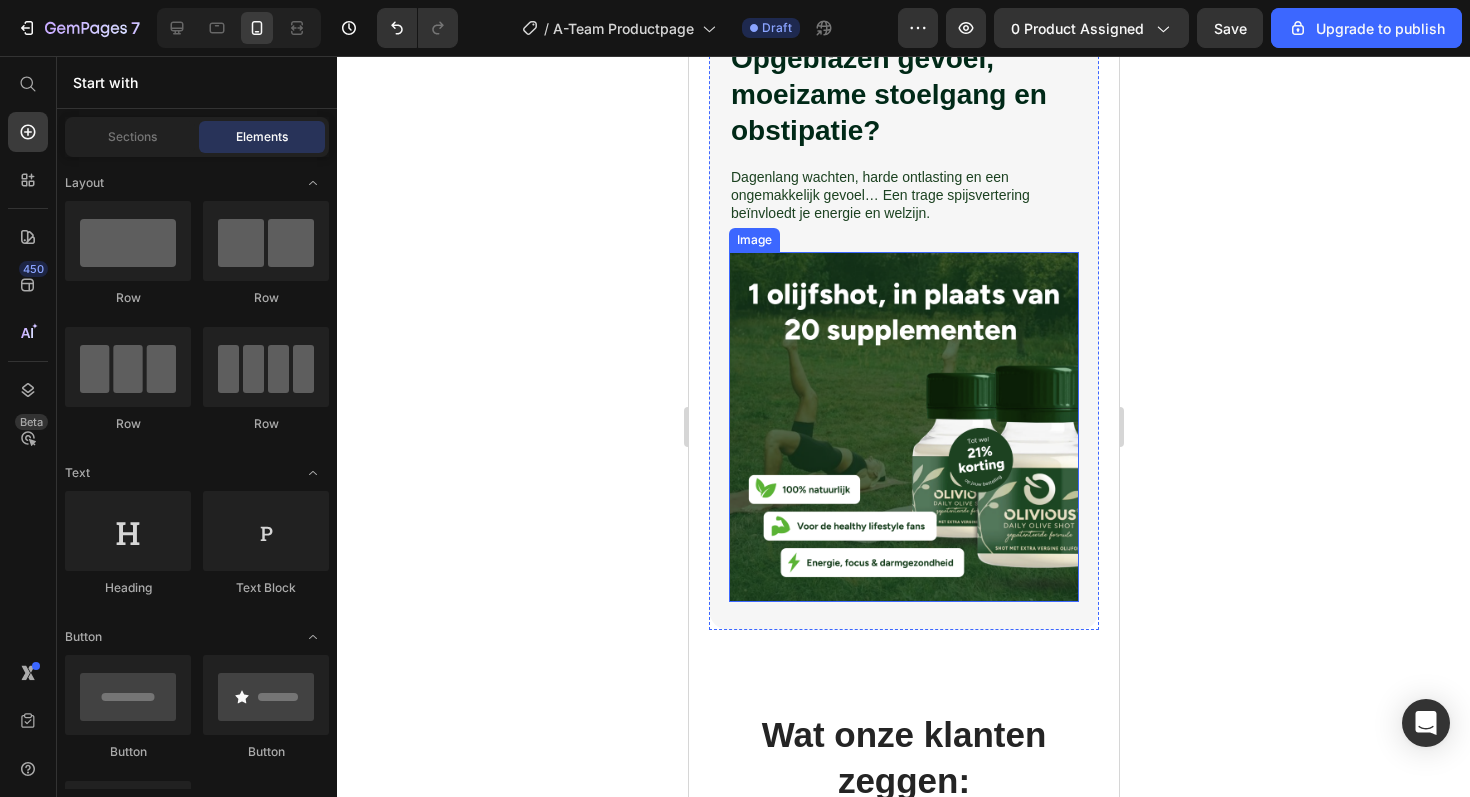 click at bounding box center [903, 427] 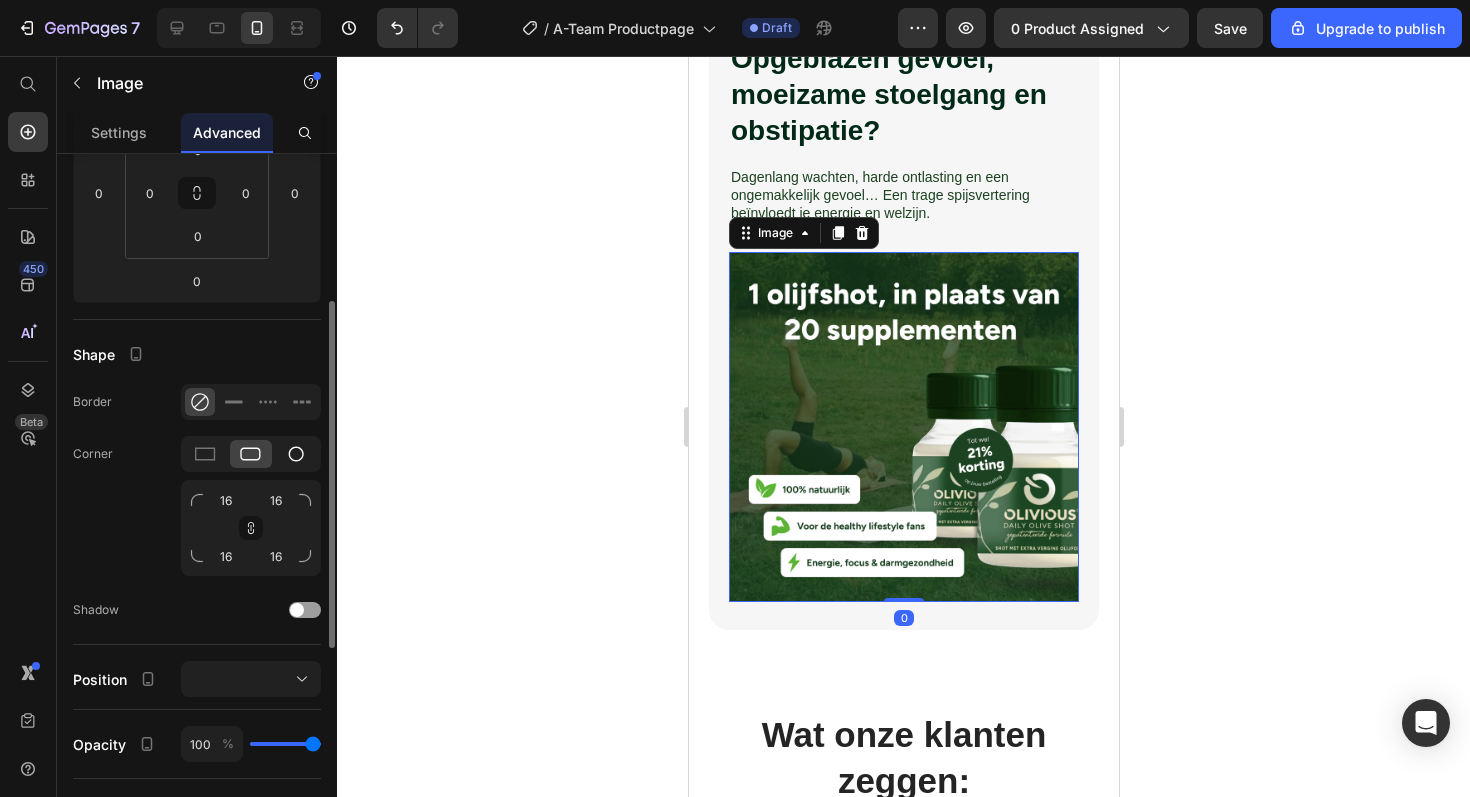 scroll, scrollTop: 333, scrollLeft: 0, axis: vertical 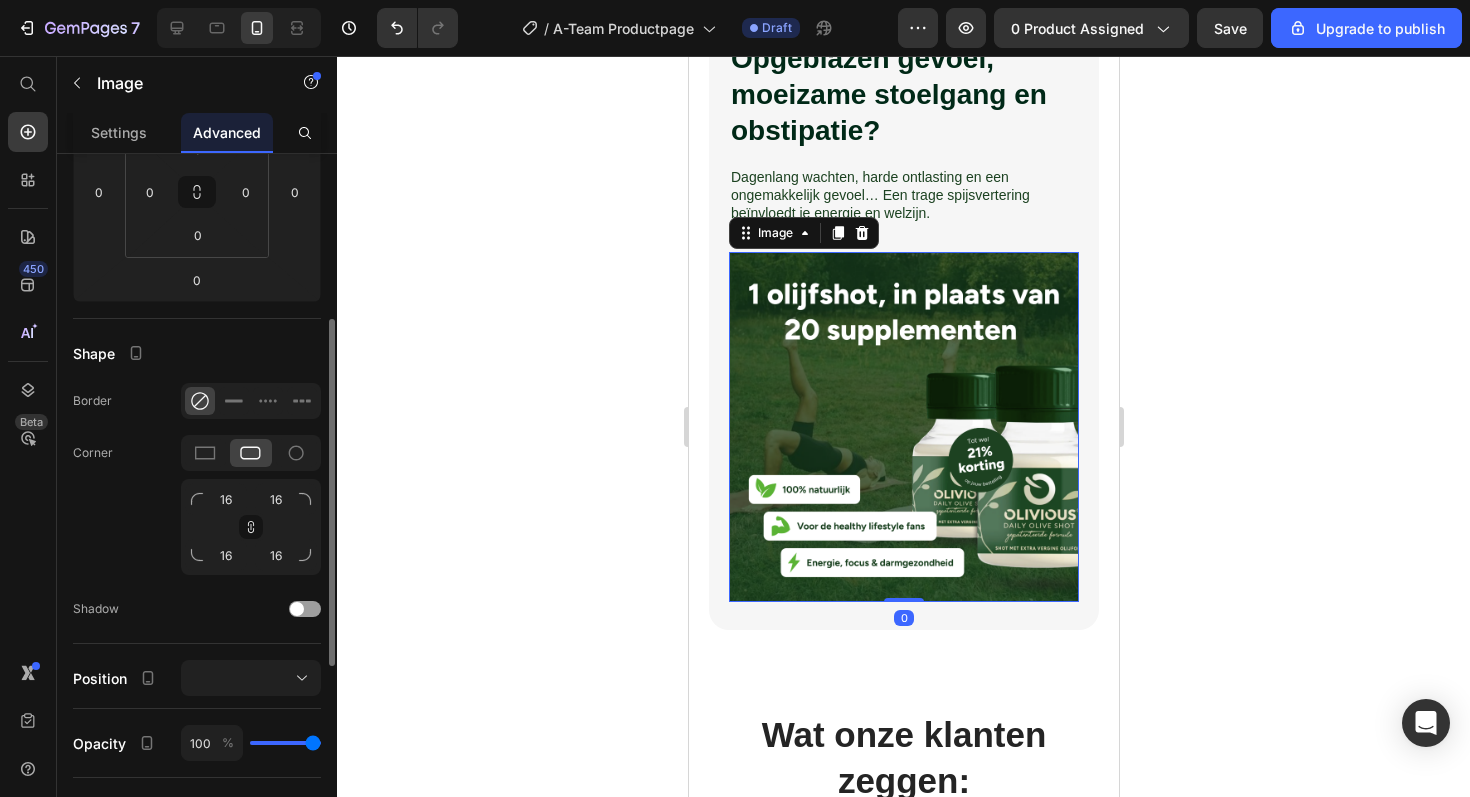click at bounding box center (903, 427) 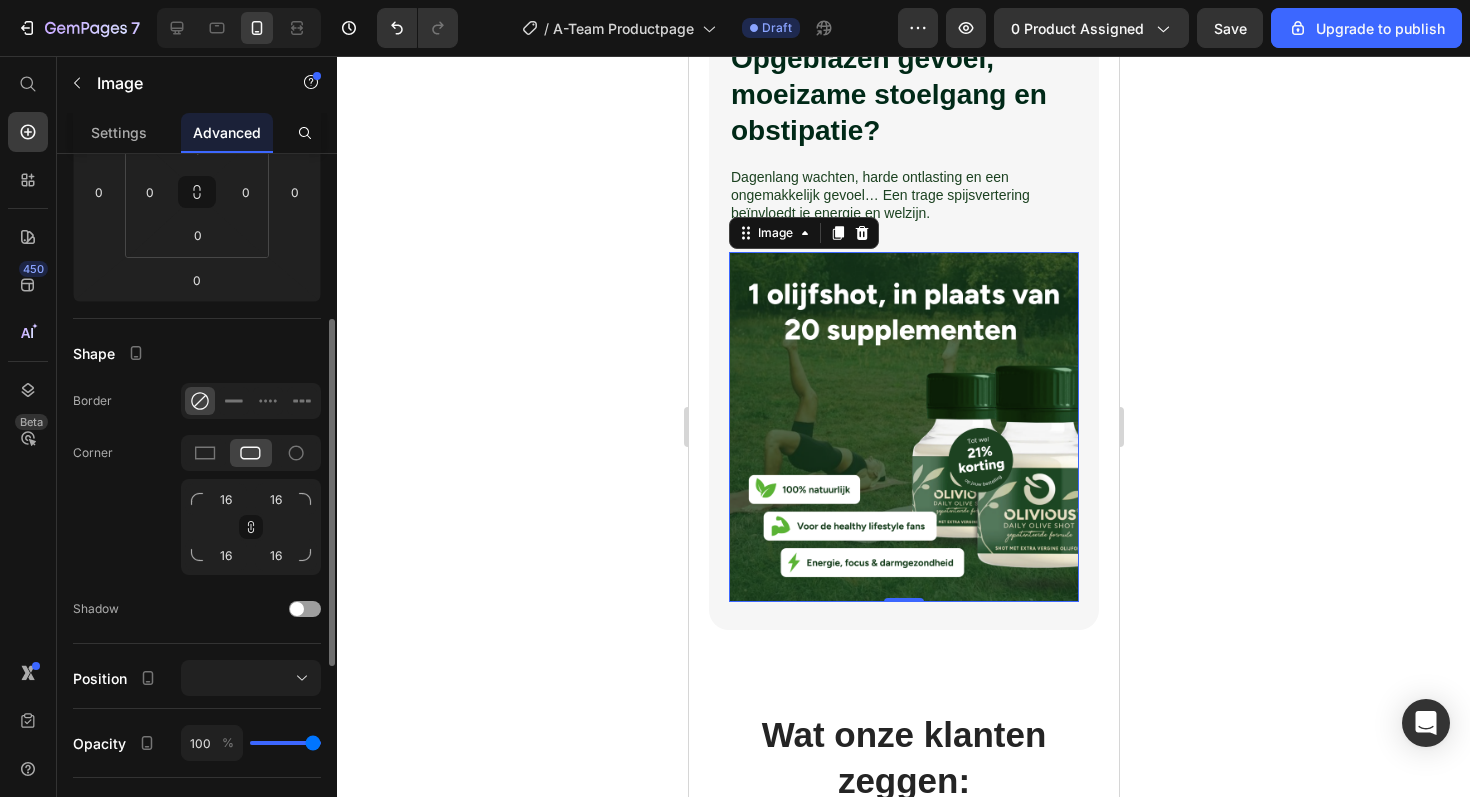 click on "Corner 16 16 16 16" 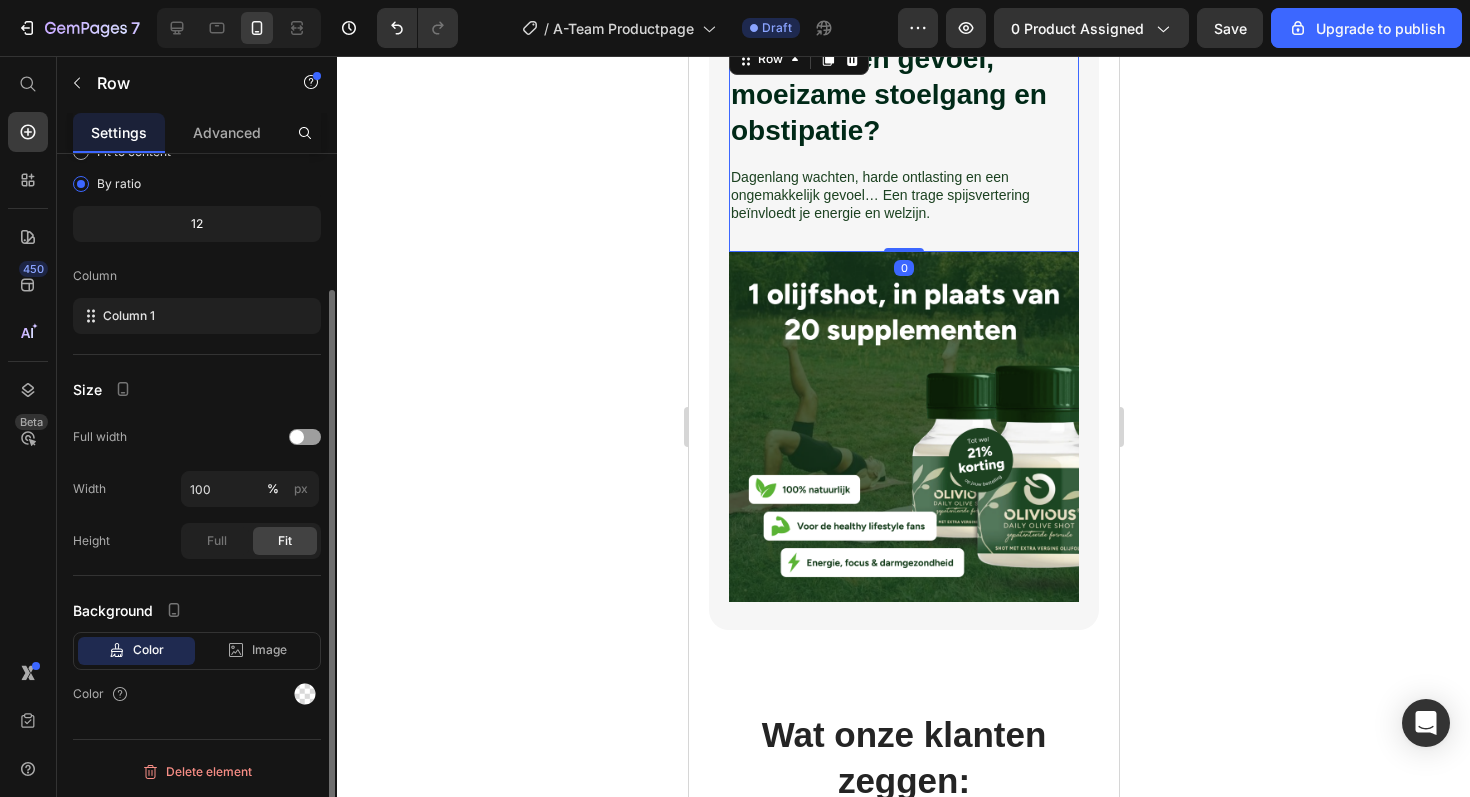 scroll, scrollTop: 0, scrollLeft: 0, axis: both 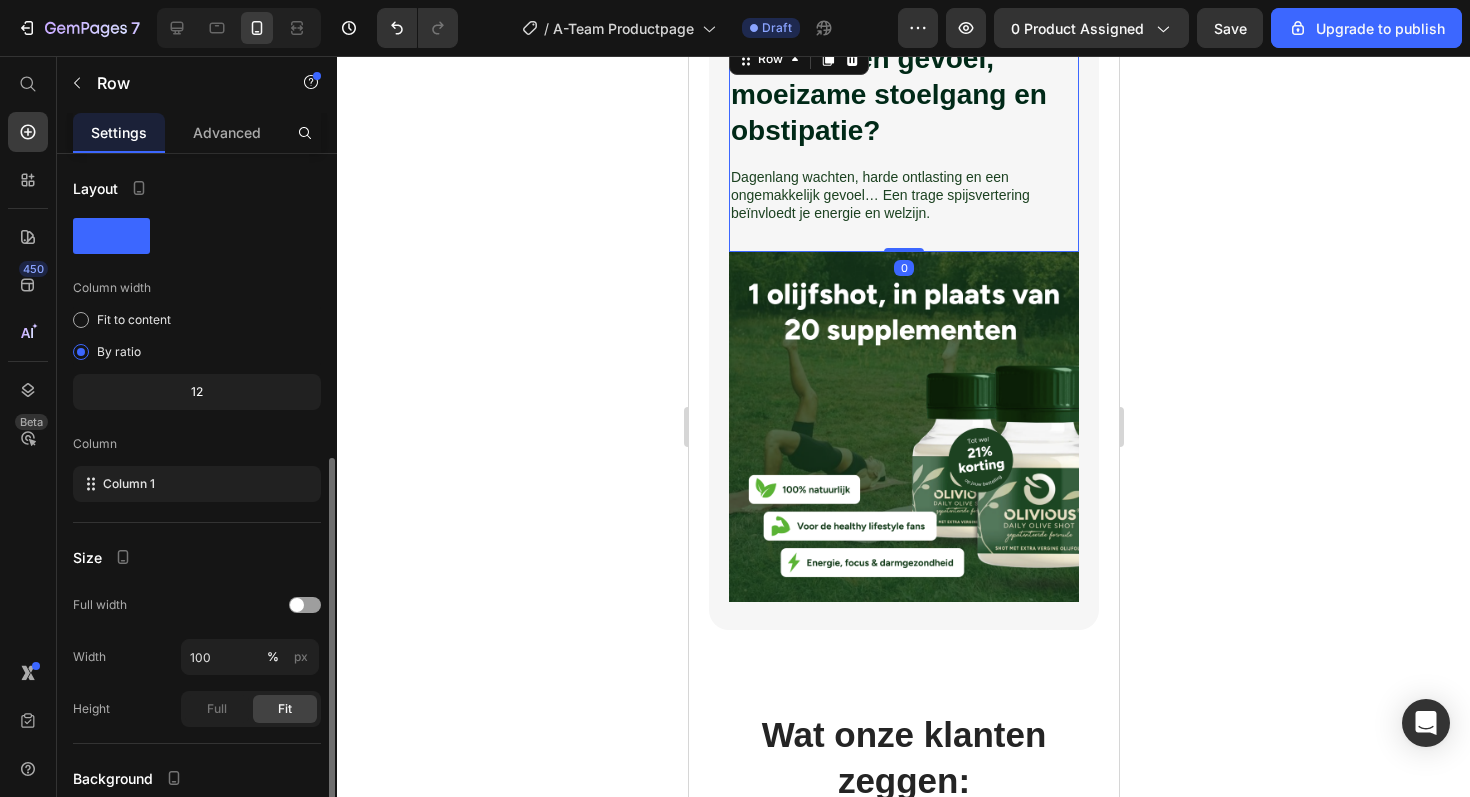 click on "Opgeblazen gevoel, moeizame stoelgang en obstipatie? Heading Dagenlang wachten, harde ontlasting en een ongemakkelijk gevoel… Een trage spijsvertering beïnvloedt je energie en welzijn. Text Block" at bounding box center [903, 146] 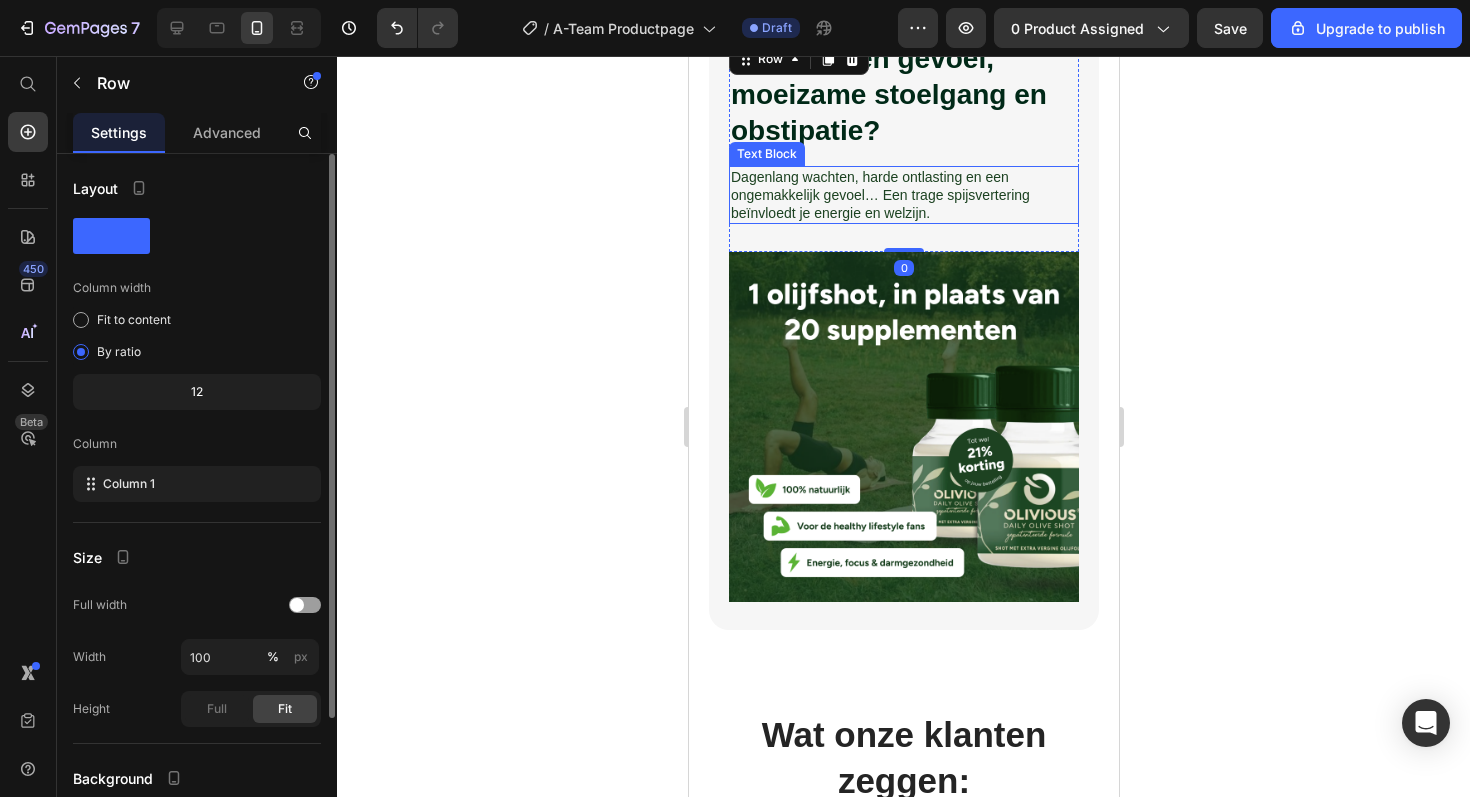 click on "Dagenlang wachten, harde ontlasting en een ongemakkelijk gevoel… Een trage spijsvertering beïnvloedt je energie en welzijn." at bounding box center [879, 195] 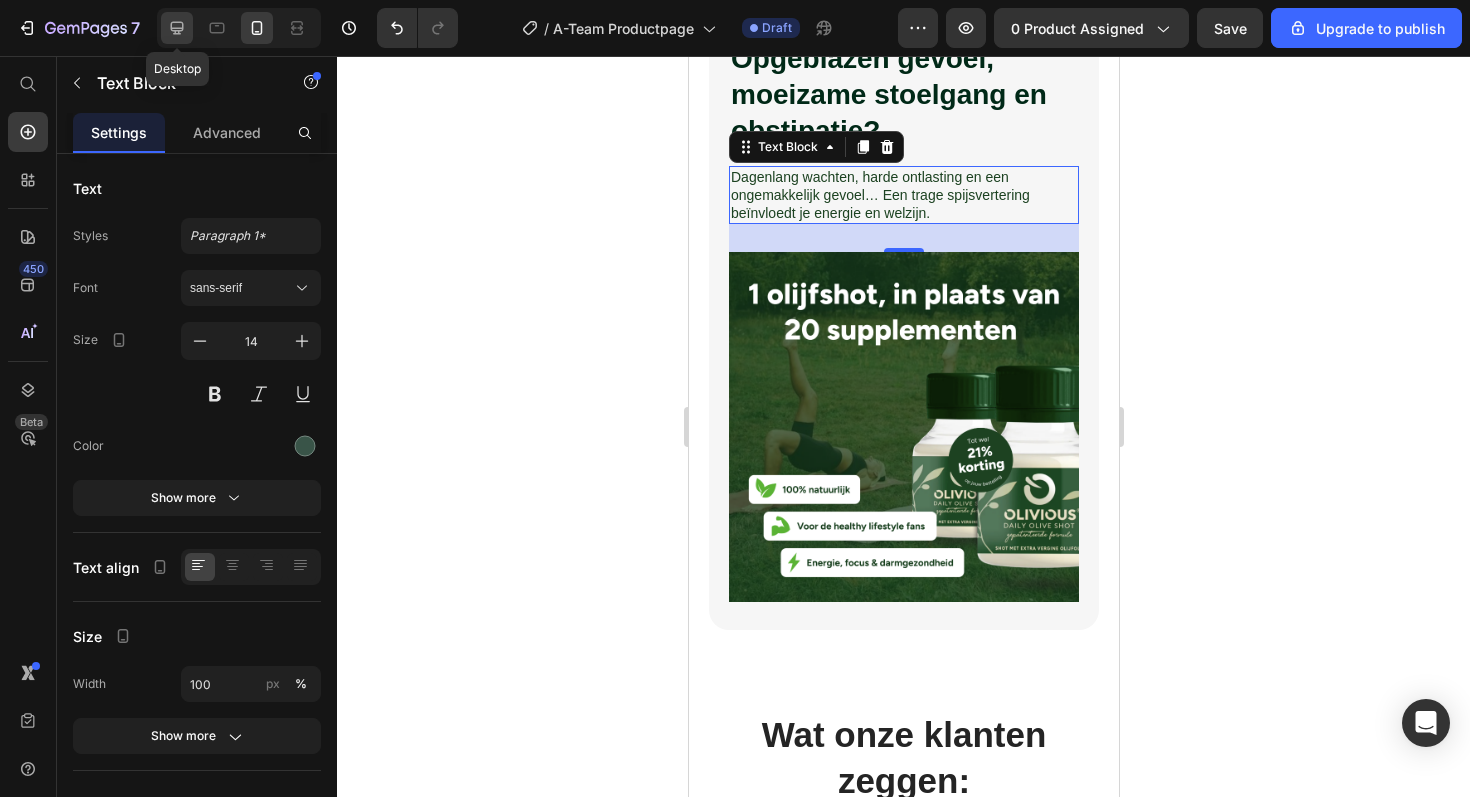 click 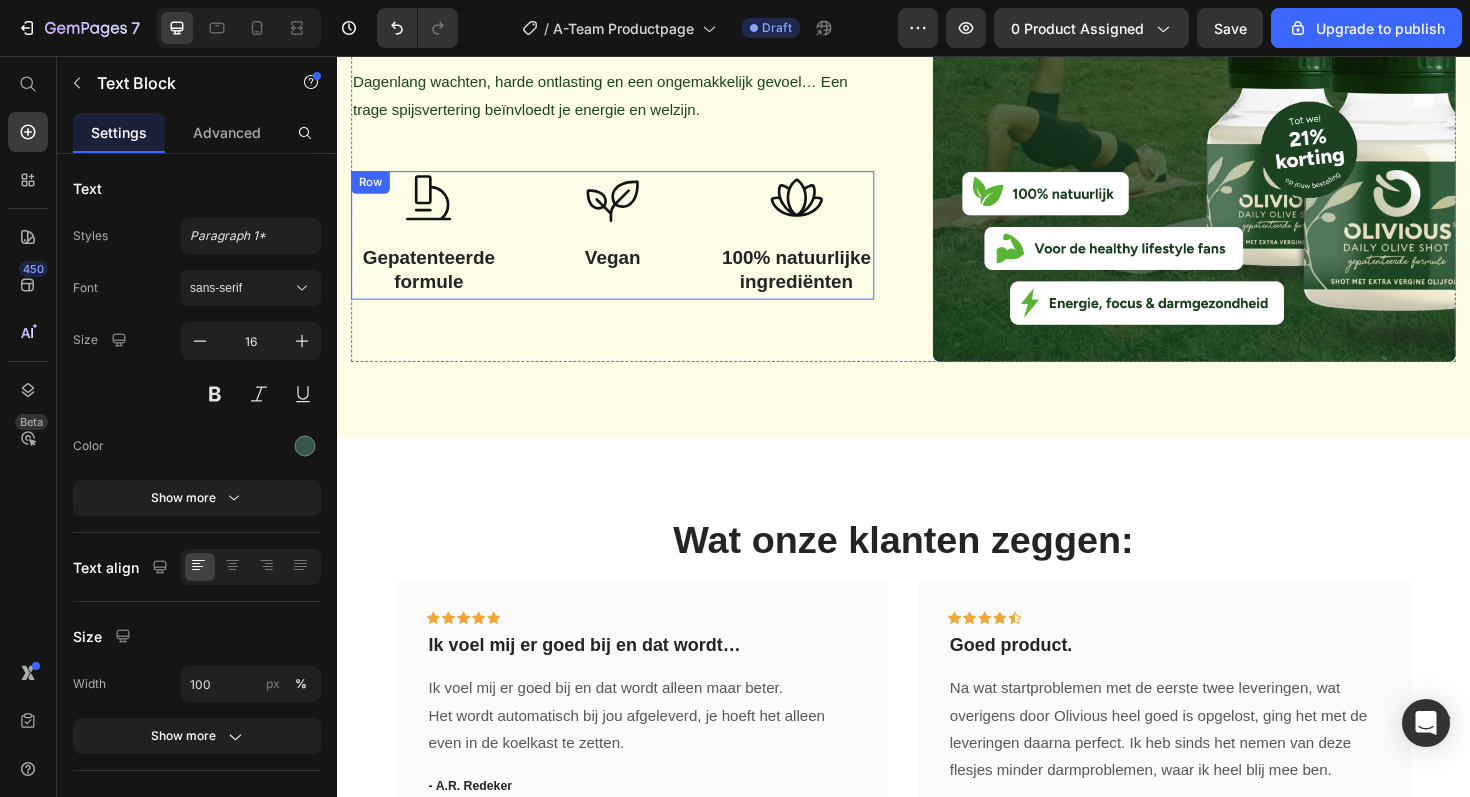 scroll, scrollTop: 1119, scrollLeft: 0, axis: vertical 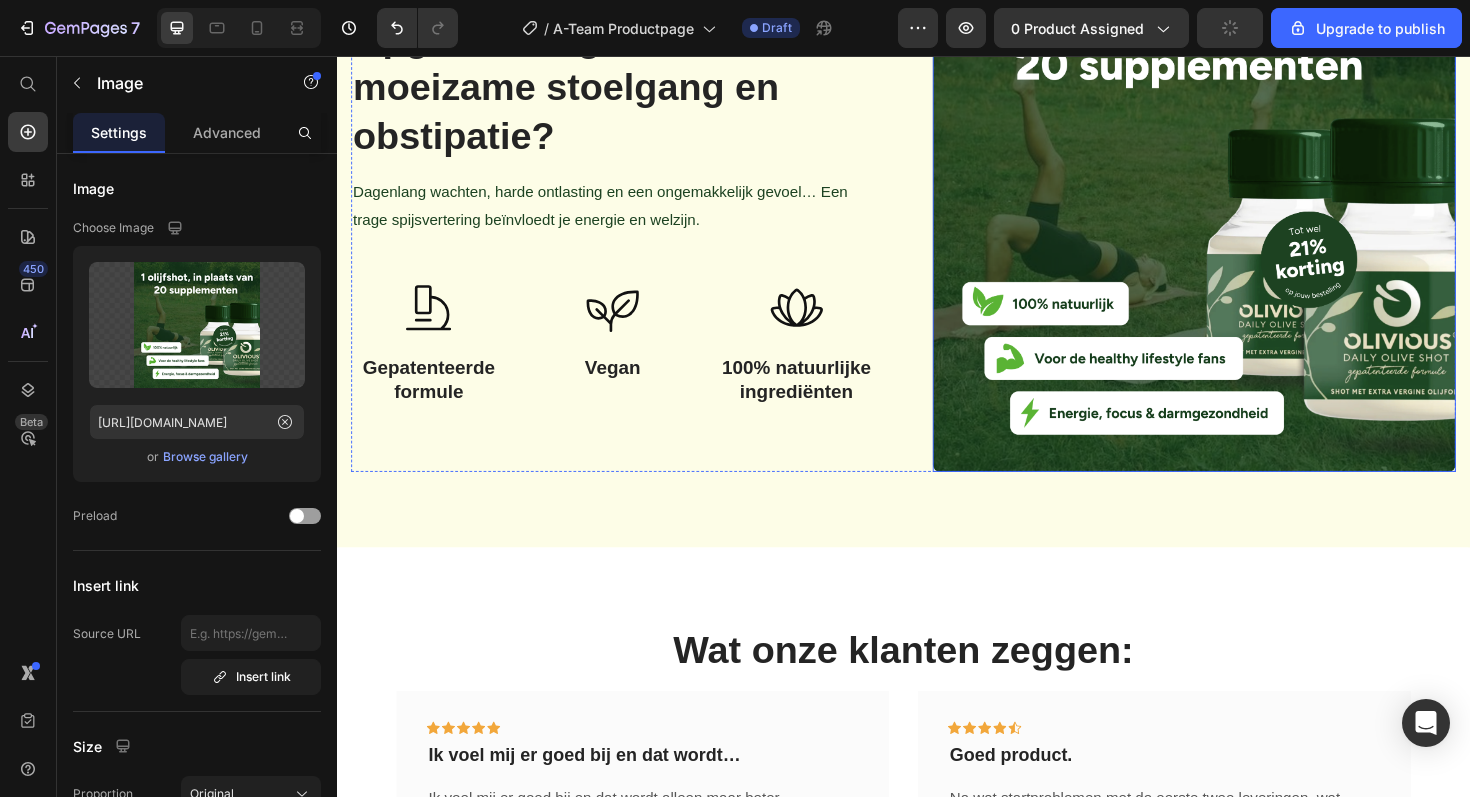 click at bounding box center [1245, 220] 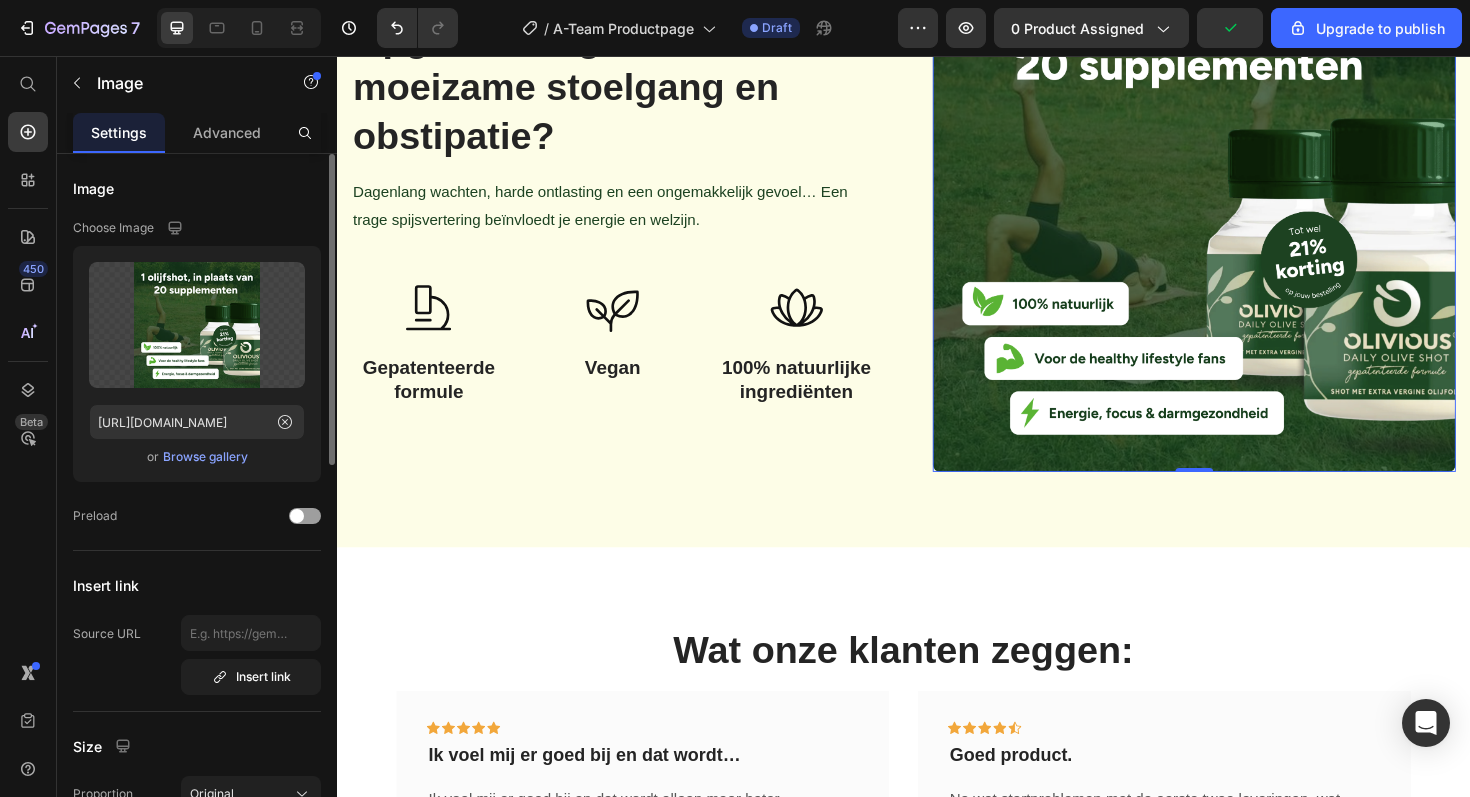 click on "Image Choose Image Upload Image [URL][DOMAIN_NAME]  or   Browse gallery  Preload Insert link Source URL  Insert link  Size Proportion Original Width 100 px % Height px % Shape Border Corner 8 8 8 8 Shadow Align SEO Alt text Image title  Delete element" at bounding box center (197, 941) 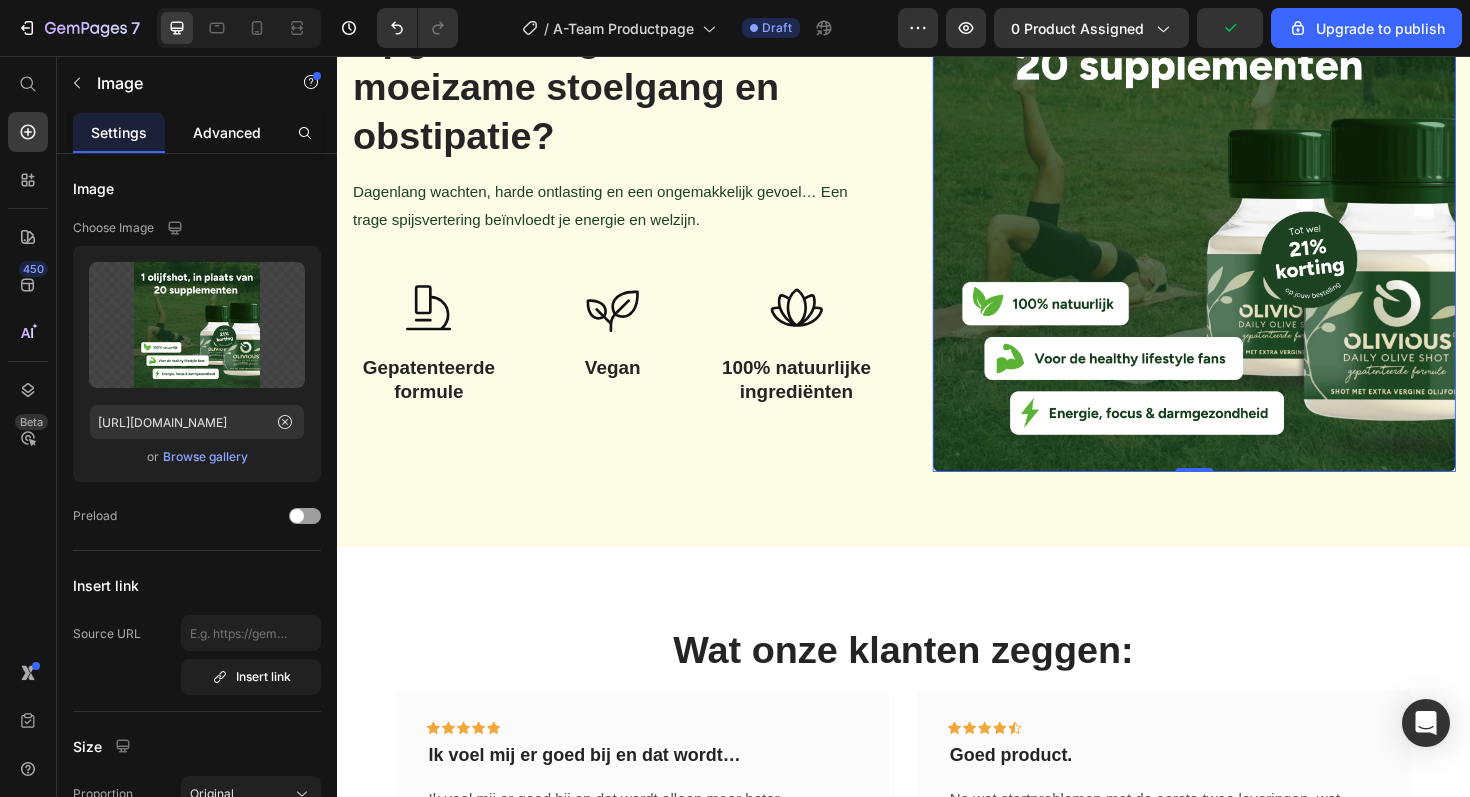 click on "Advanced" at bounding box center (227, 132) 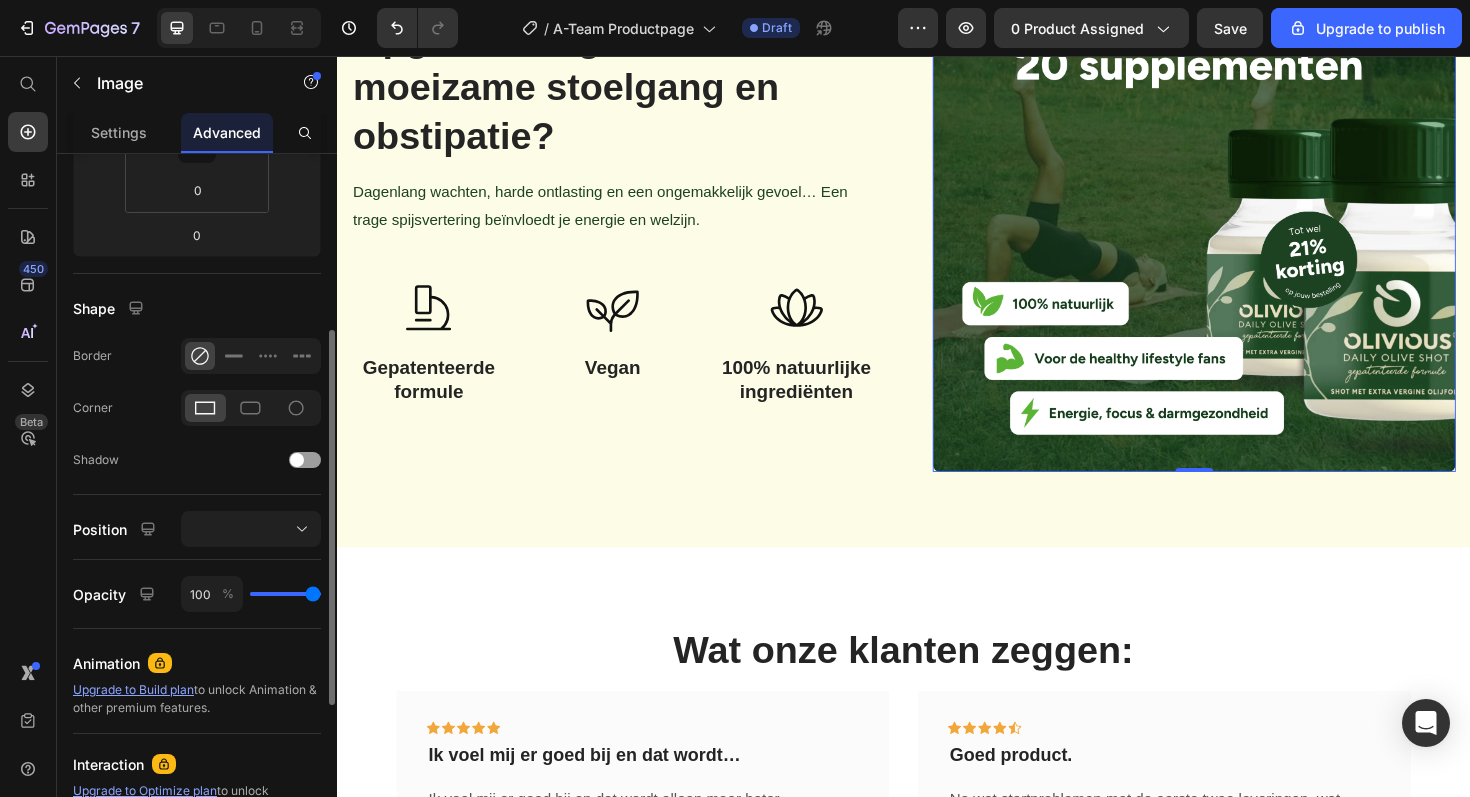 scroll, scrollTop: 381, scrollLeft: 0, axis: vertical 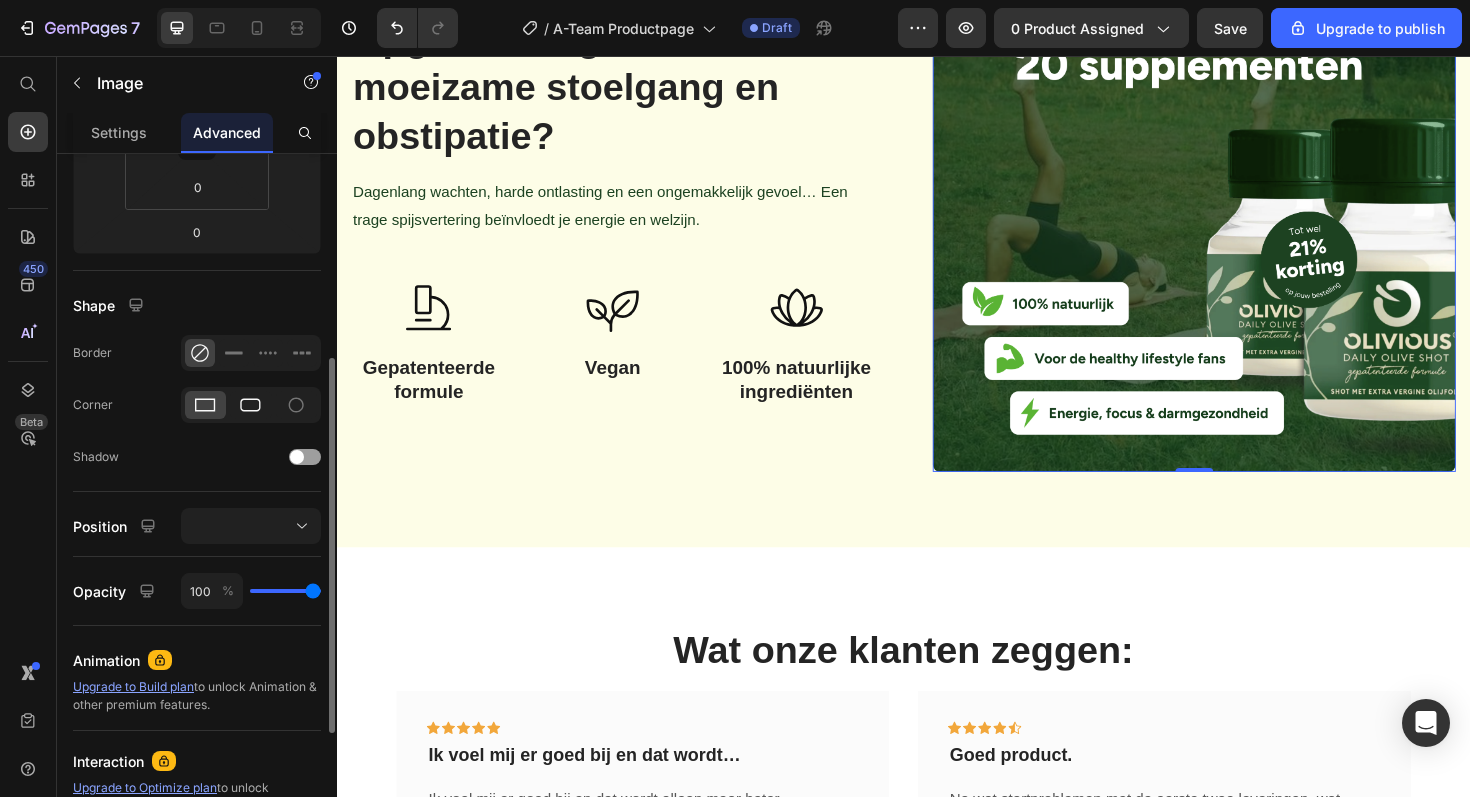 click 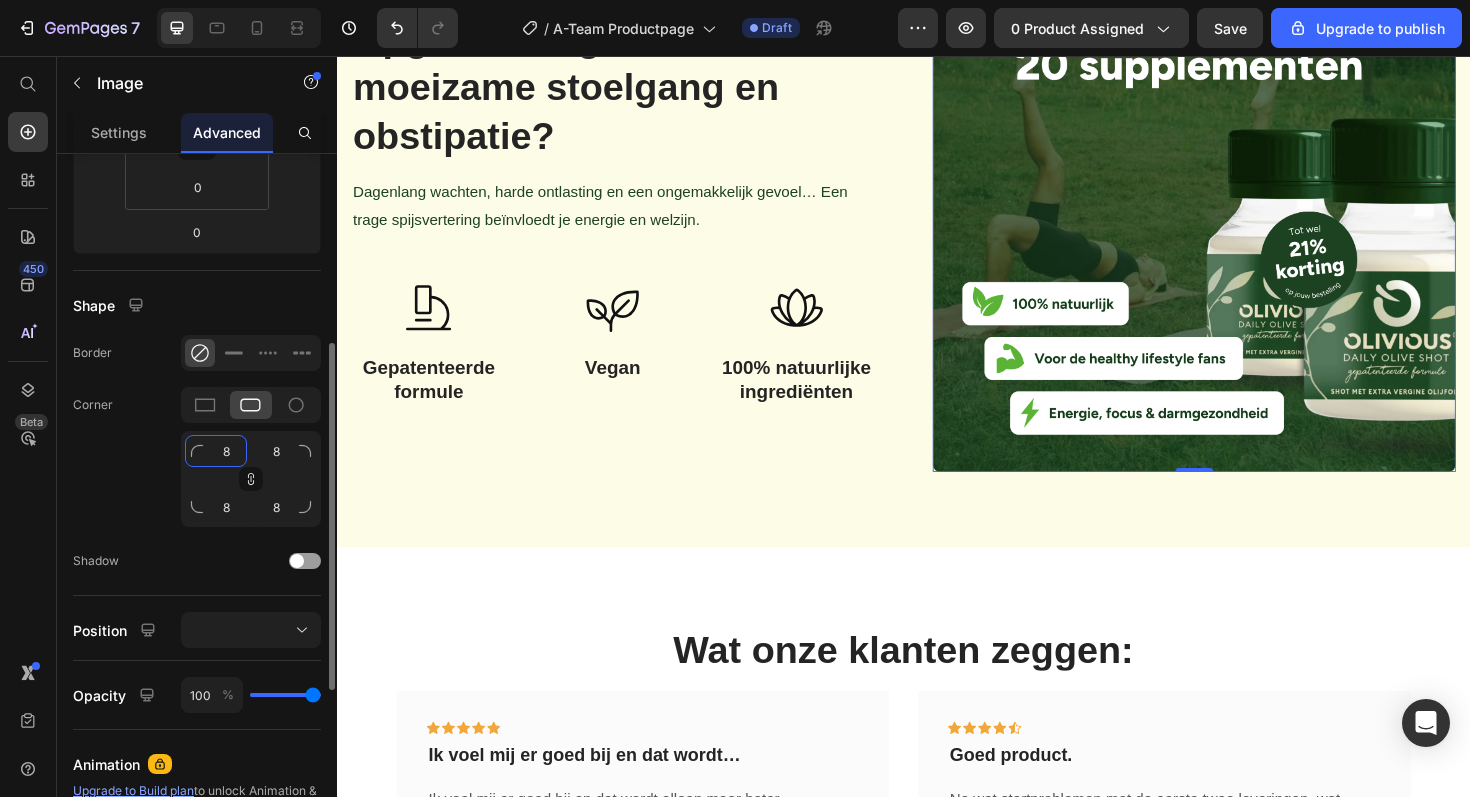 click on "8" 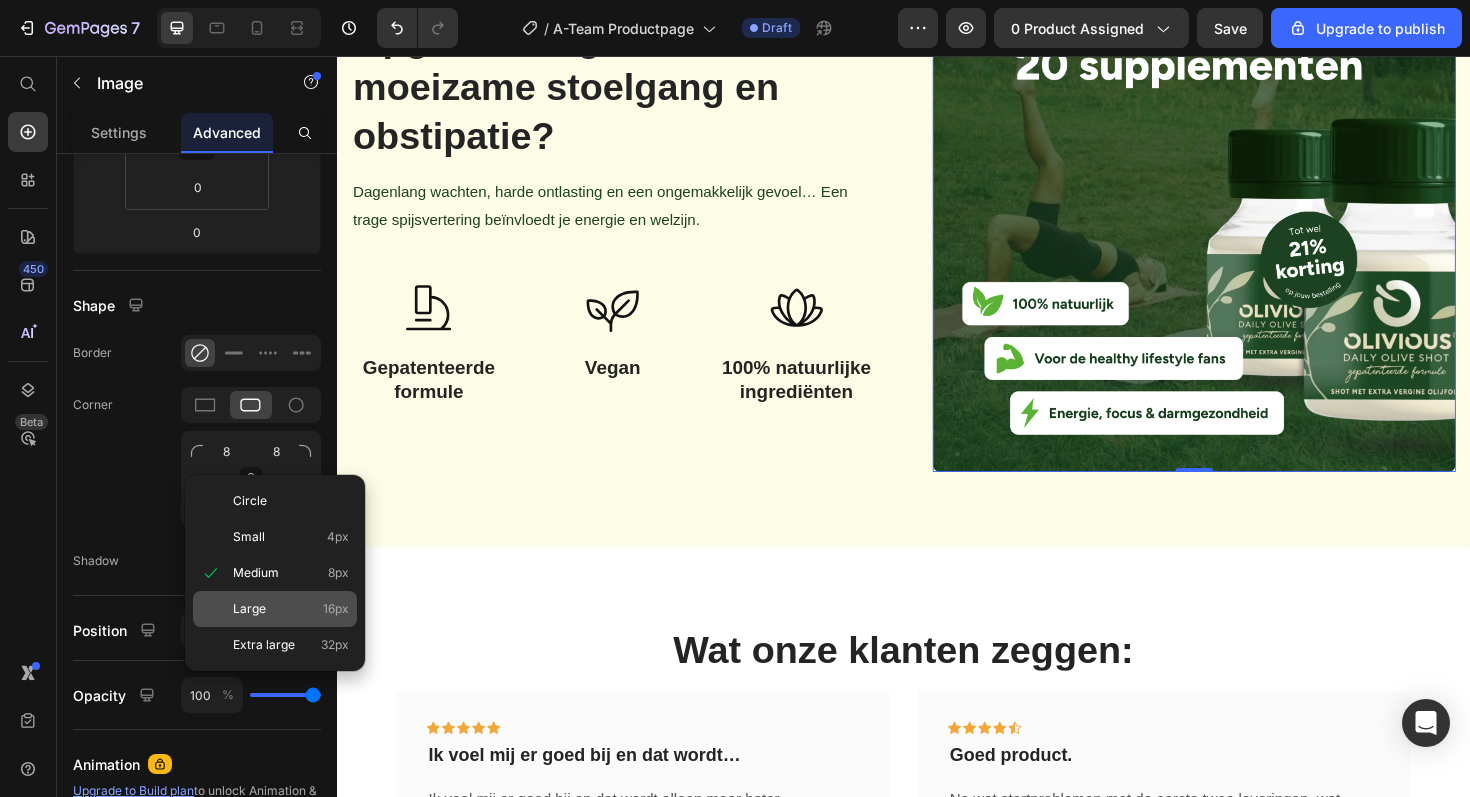 click on "Large" at bounding box center [249, 609] 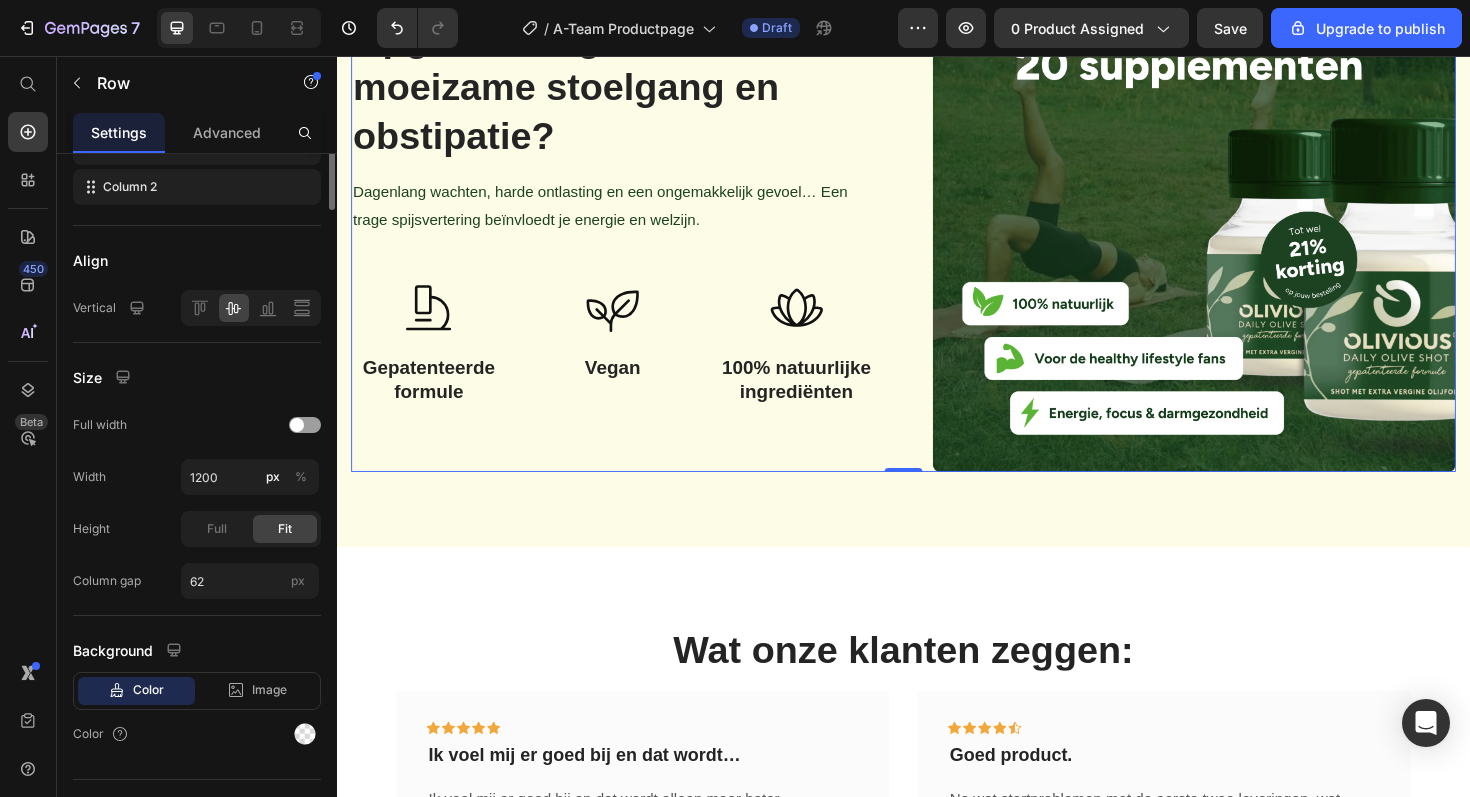 click on "Opgeblazen gevoel, moeizame stoelgang en obstipatie? Heading Dagenlang wachten, harde ontlasting en een ongemakkelijk gevoel… Een trage spijsvertering beïnvloedt je energie en welzijn. Text block
Icon Gepatenteerde formule Heading
Icon Vegan Heading
Icon ⁠⁠⁠⁠⁠⁠⁠ 100% natuurlijke ingrediënten Heading Row" at bounding box center (629, 220) 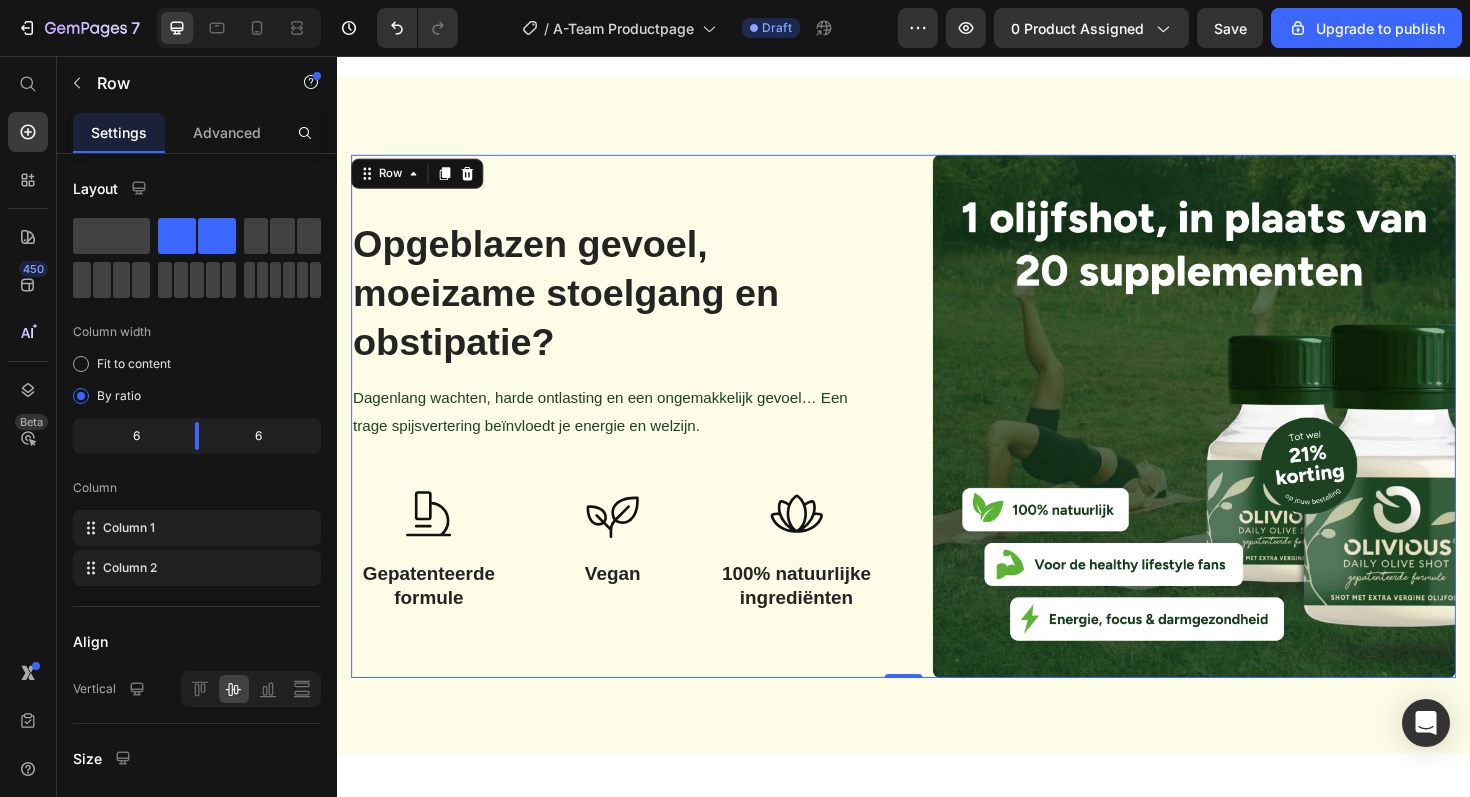 scroll, scrollTop: 888, scrollLeft: 0, axis: vertical 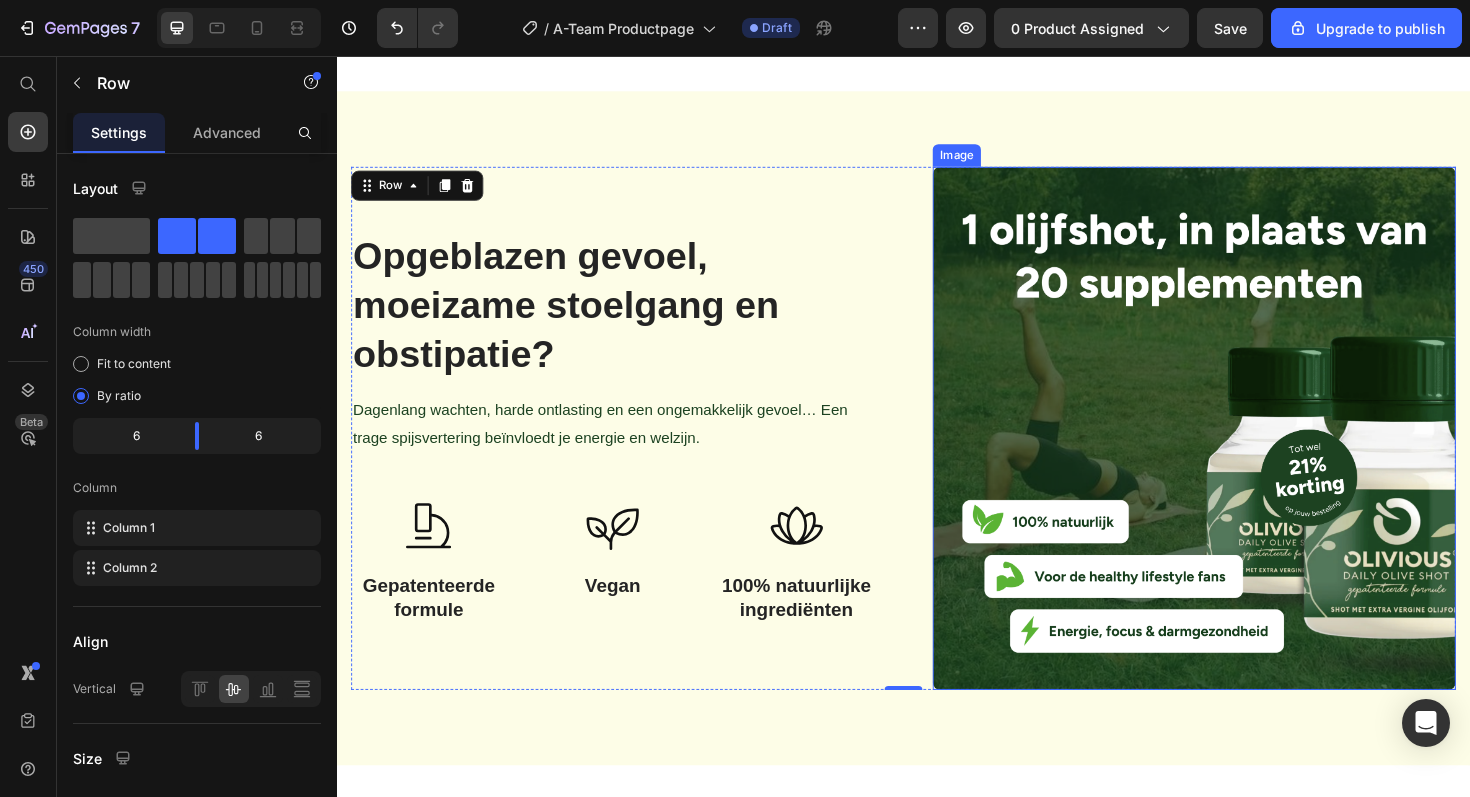 click at bounding box center [1245, 451] 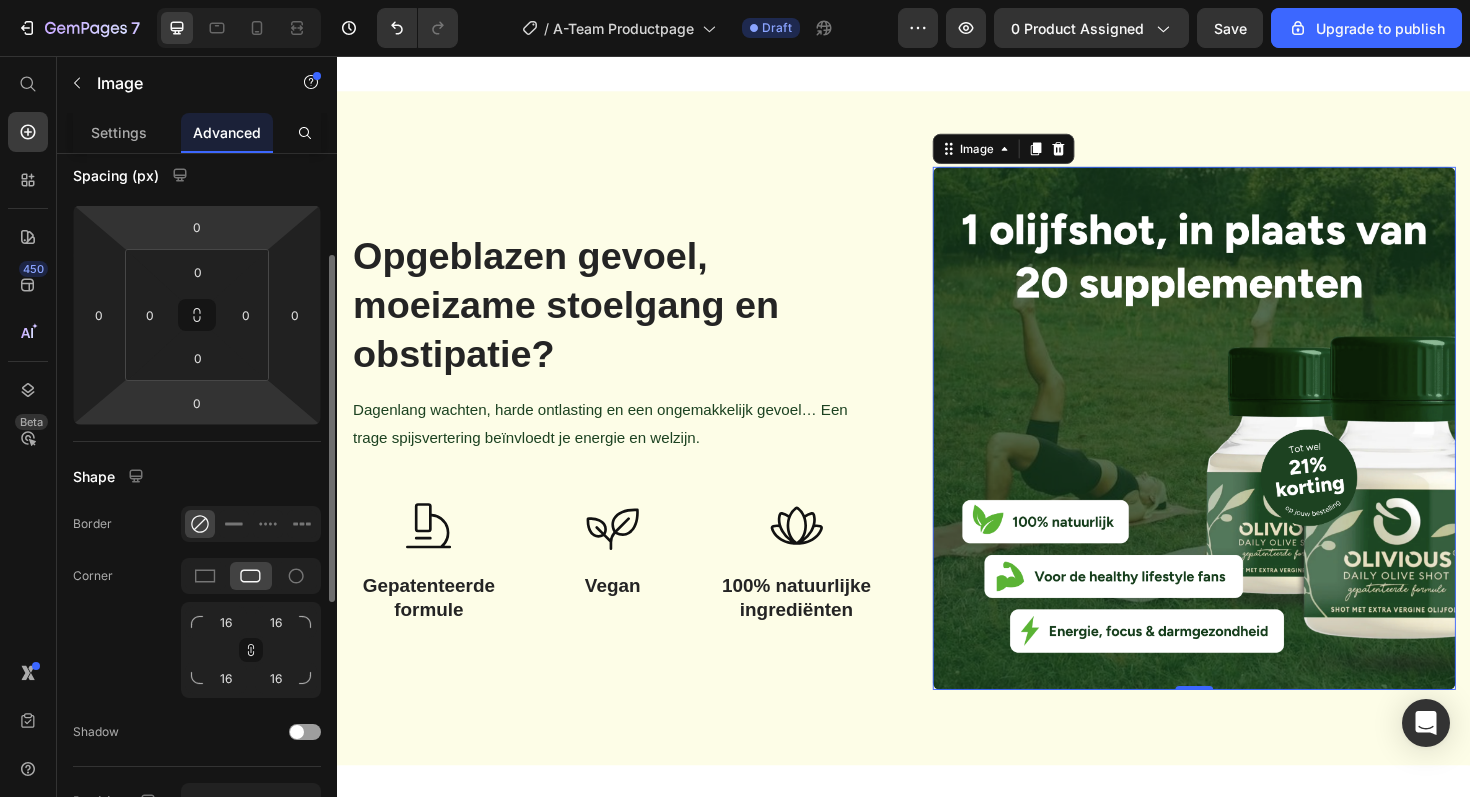 scroll, scrollTop: 211, scrollLeft: 0, axis: vertical 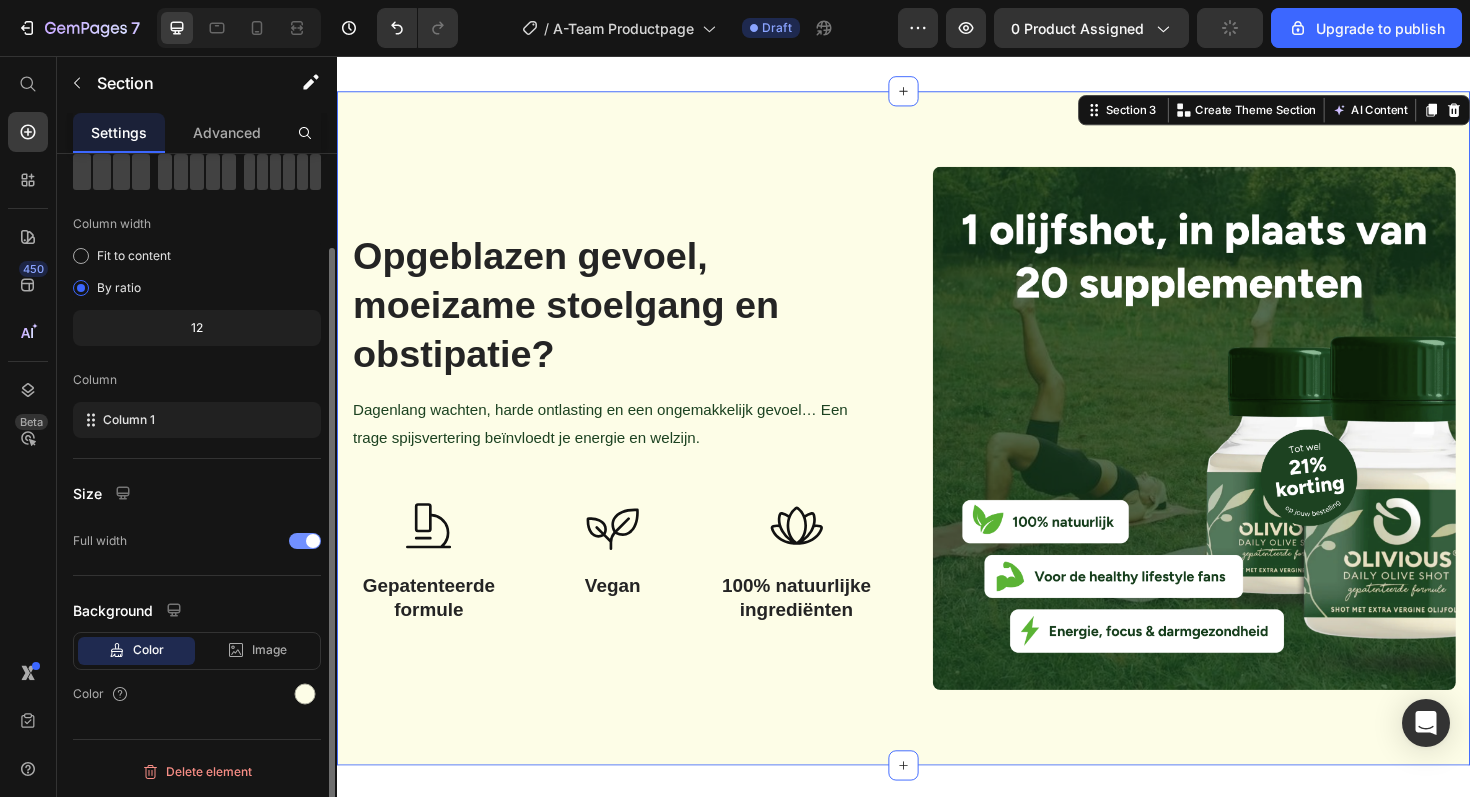 click on "Opgeblazen gevoel, moeizame stoelgang en obstipatie? Heading Dagenlang wachten, harde ontlasting en een ongemakkelijk gevoel… Een trage spijsvertering beïnvloedt je energie en welzijn. Text block
Icon Gepatenteerde formule Heading
Icon Vegan Heading
Icon ⁠⁠⁠⁠⁠⁠⁠ 100% natuurlijke ingrediënten Heading Row Image Row Section 3   You can create reusable sections Create Theme Section AI Content Write with GemAI What would you like to describe here? Tone and Voice Persuasive Product Olivious Dagelijkse Olijfshots Show more Generate" at bounding box center [937, 451] 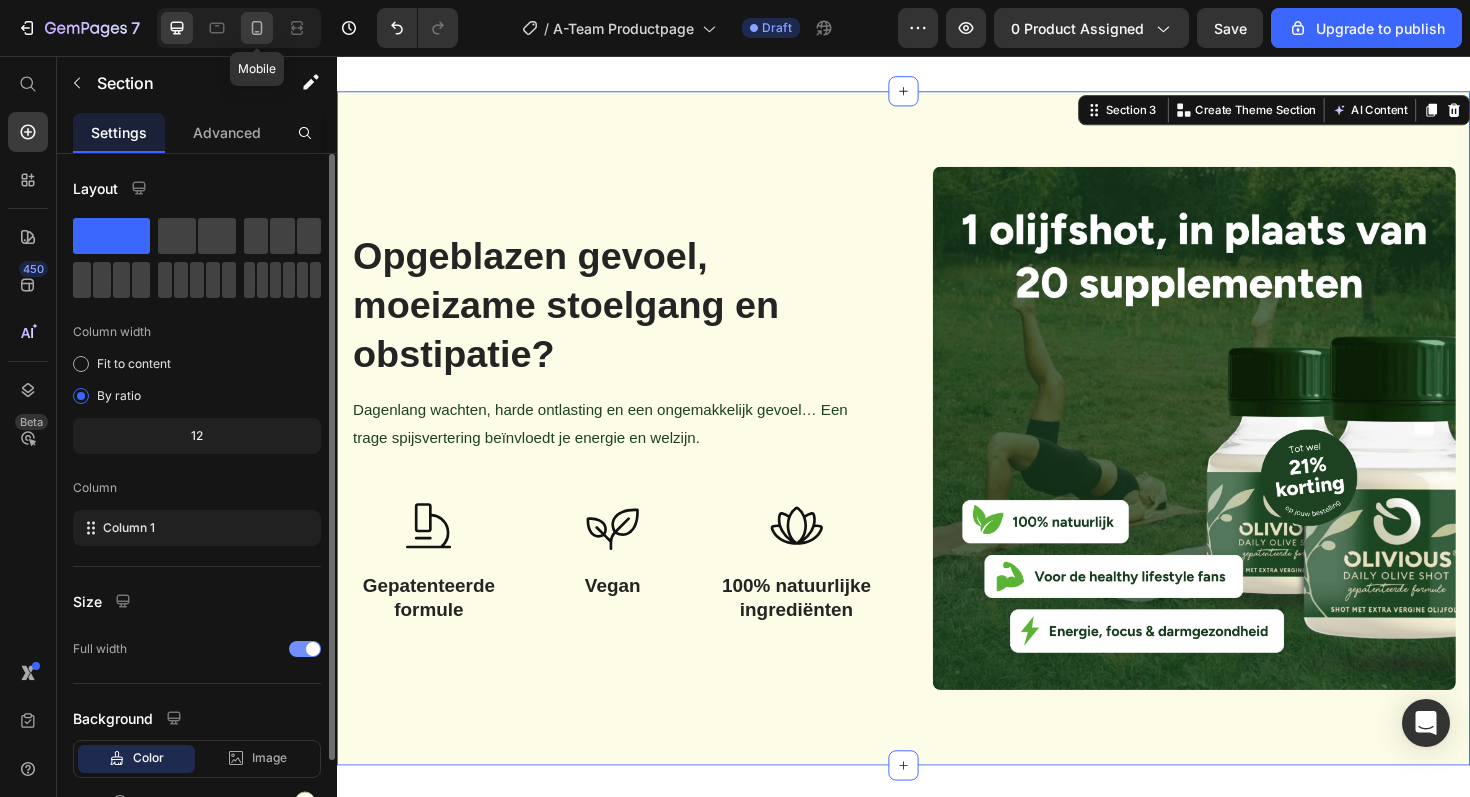 click 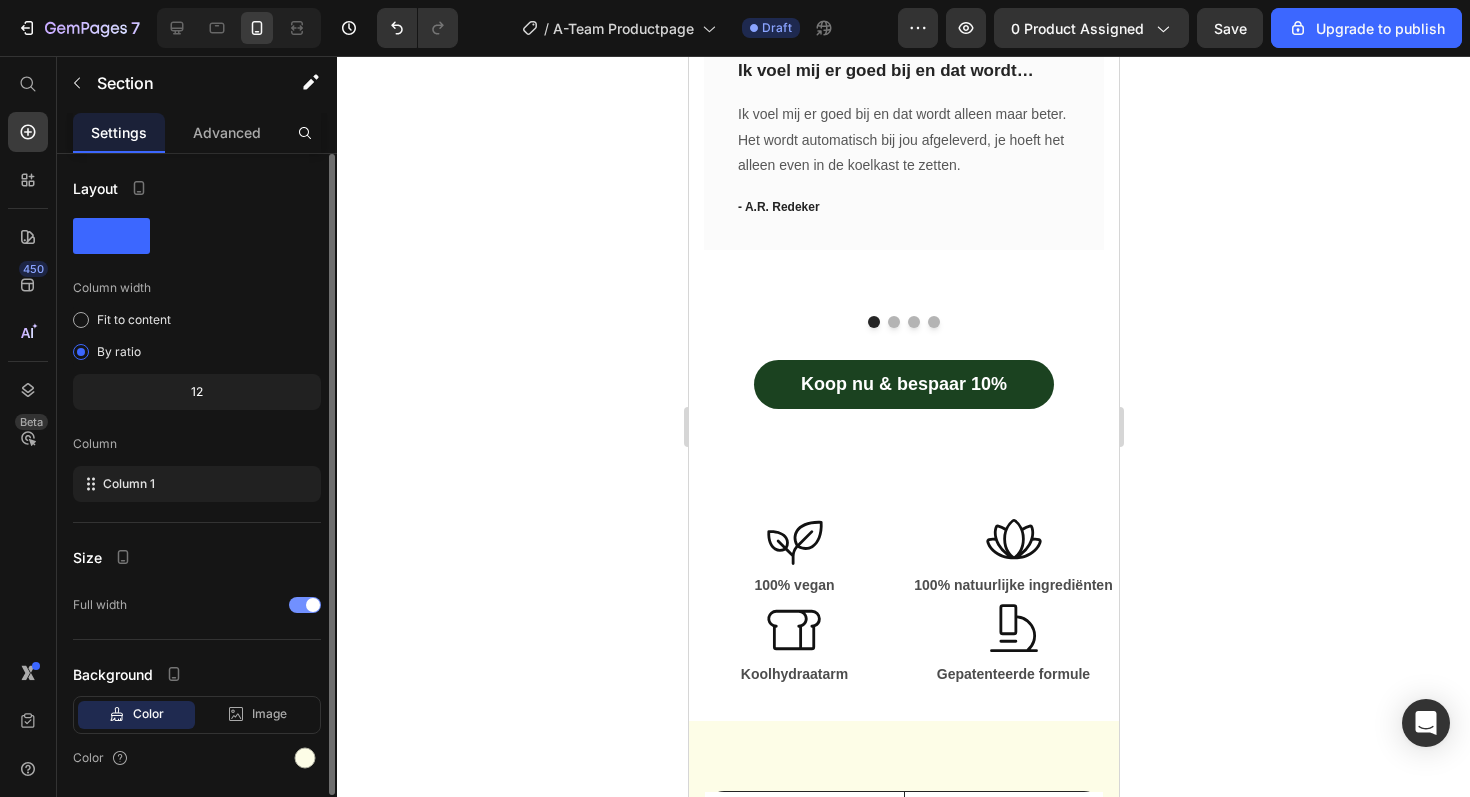 scroll, scrollTop: 2128, scrollLeft: 0, axis: vertical 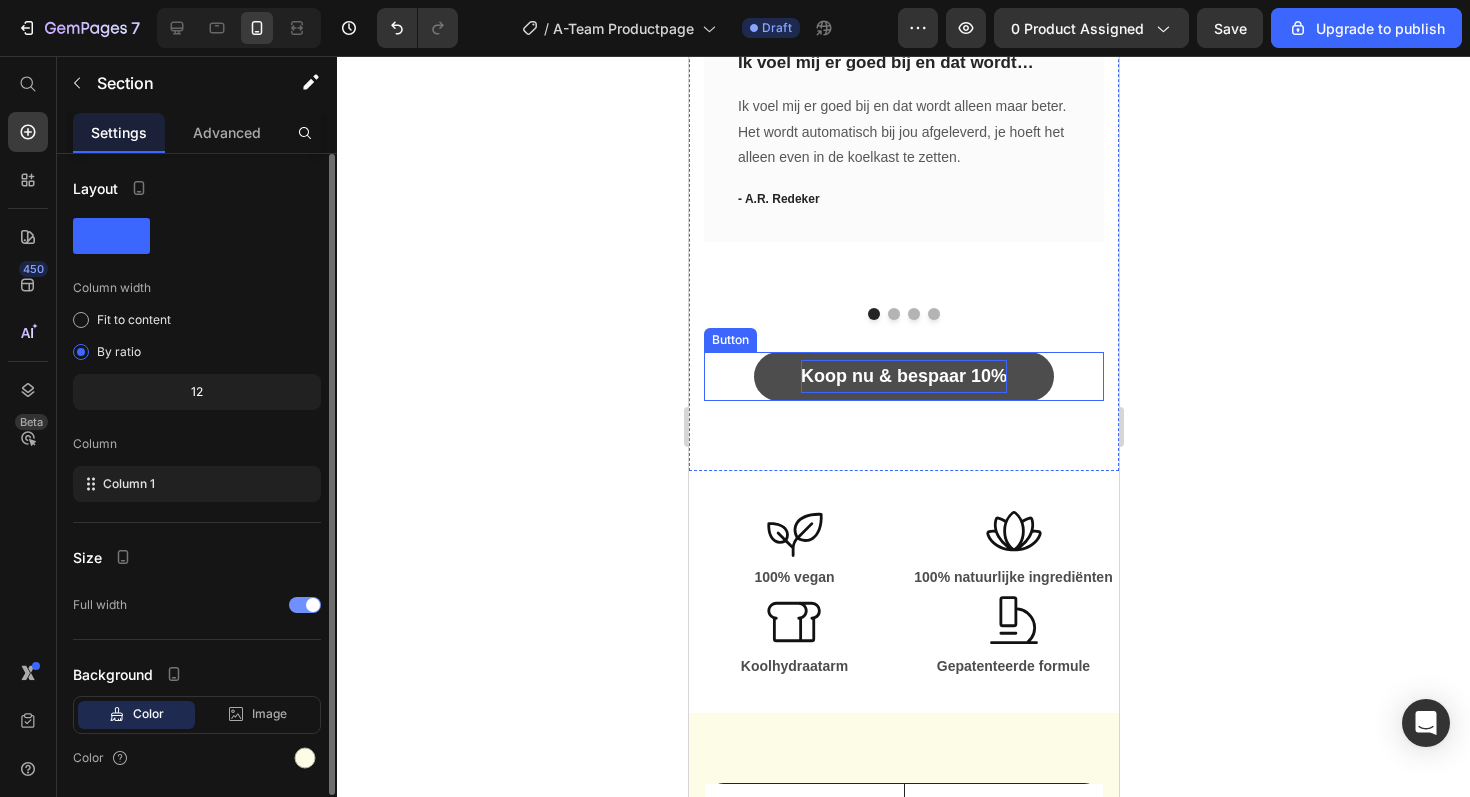 click on "Koop nu & bespaar 10%" at bounding box center [903, 376] 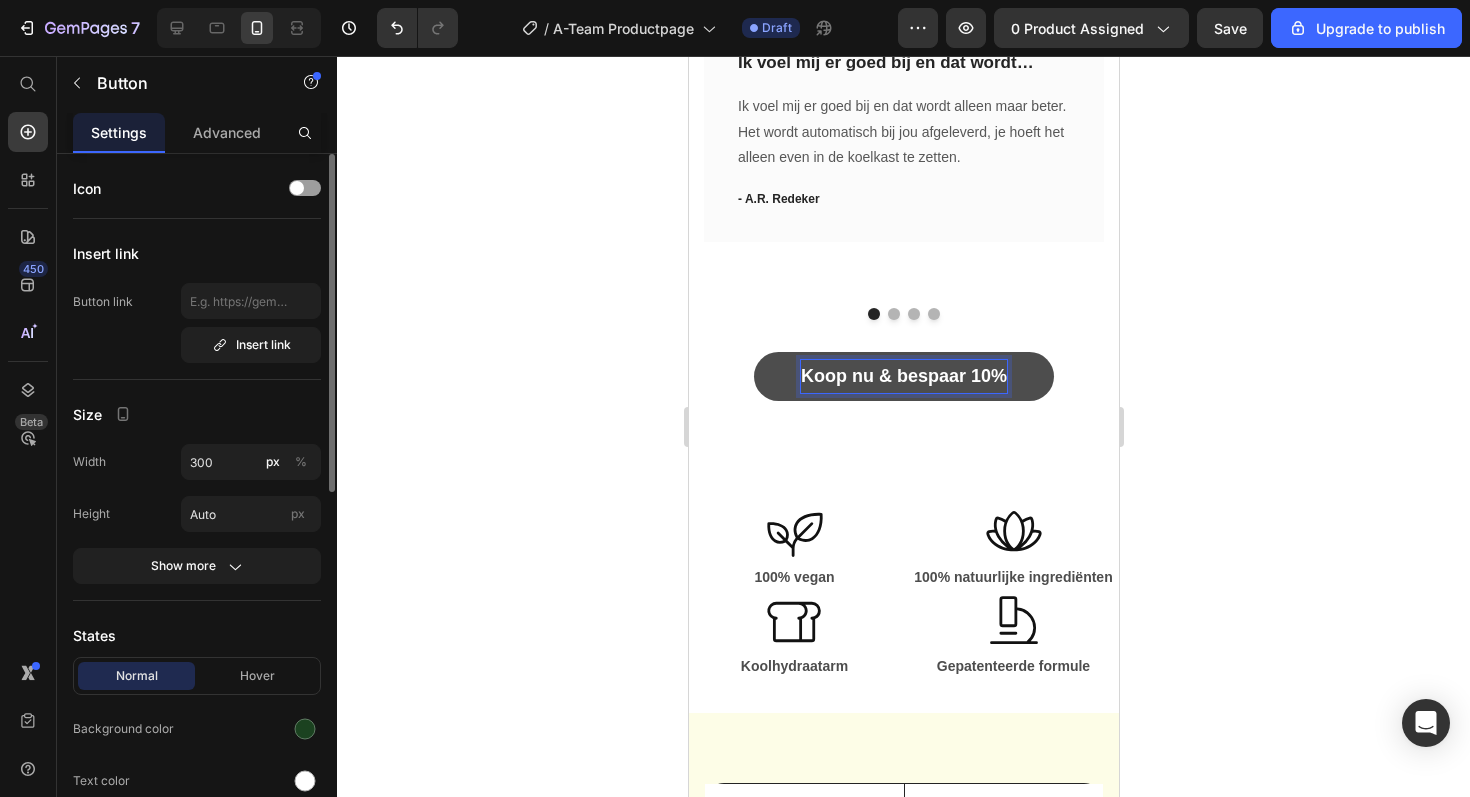 click on "Koop nu & bespaar 10%" at bounding box center (903, 376) 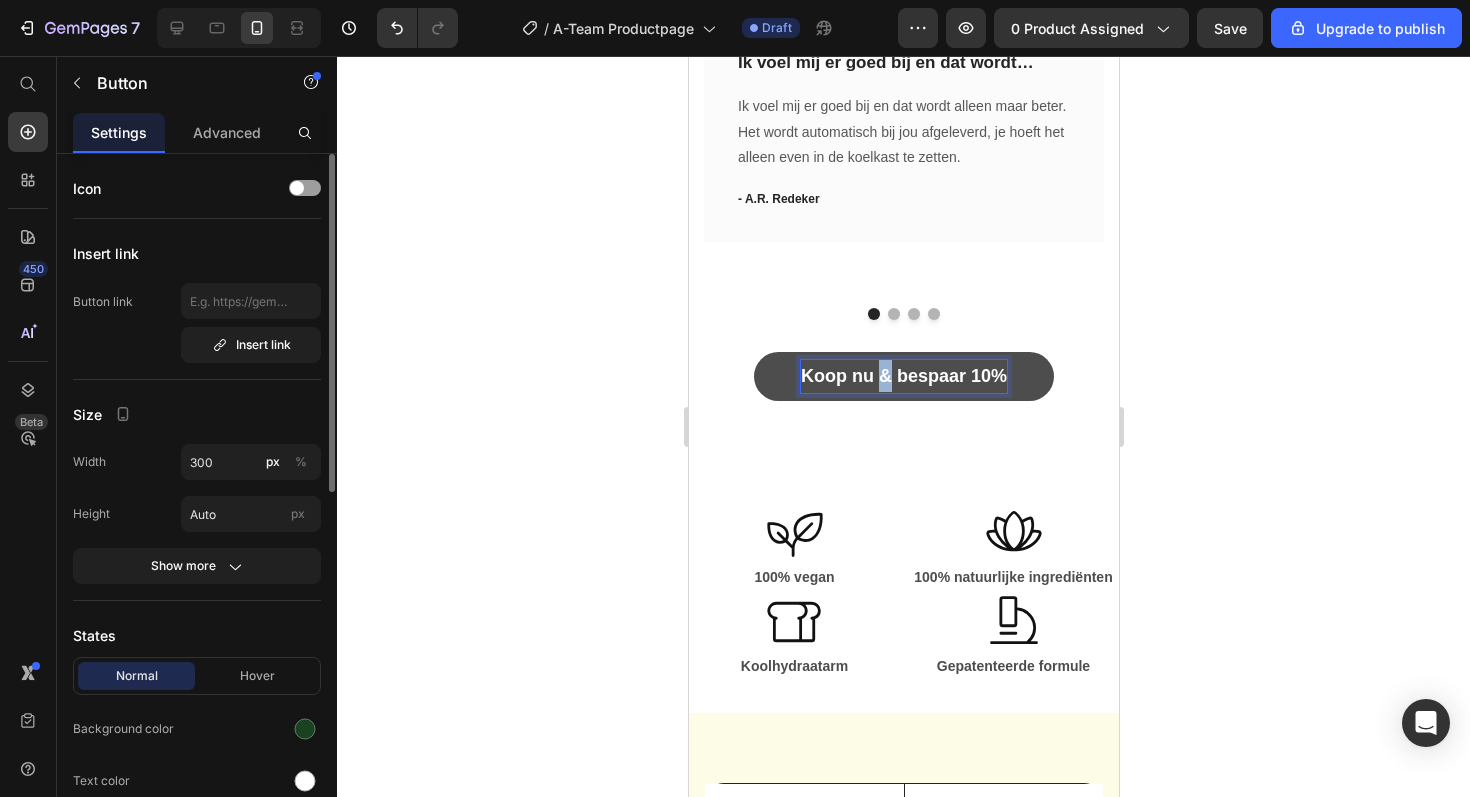 click on "Koop nu & bespaar 10%" at bounding box center [903, 376] 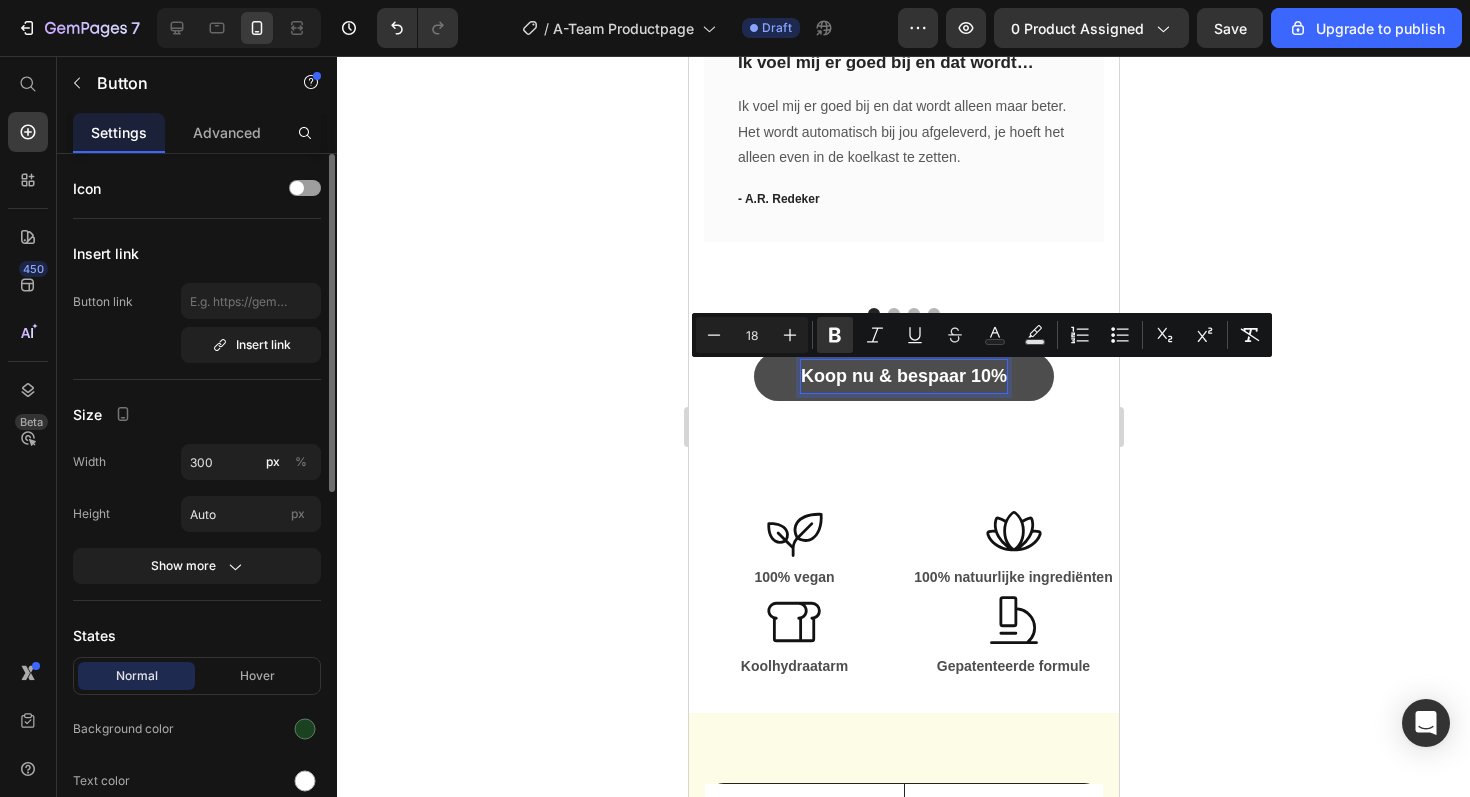 click on "Koop nu & bespaar 10%" at bounding box center [903, 376] 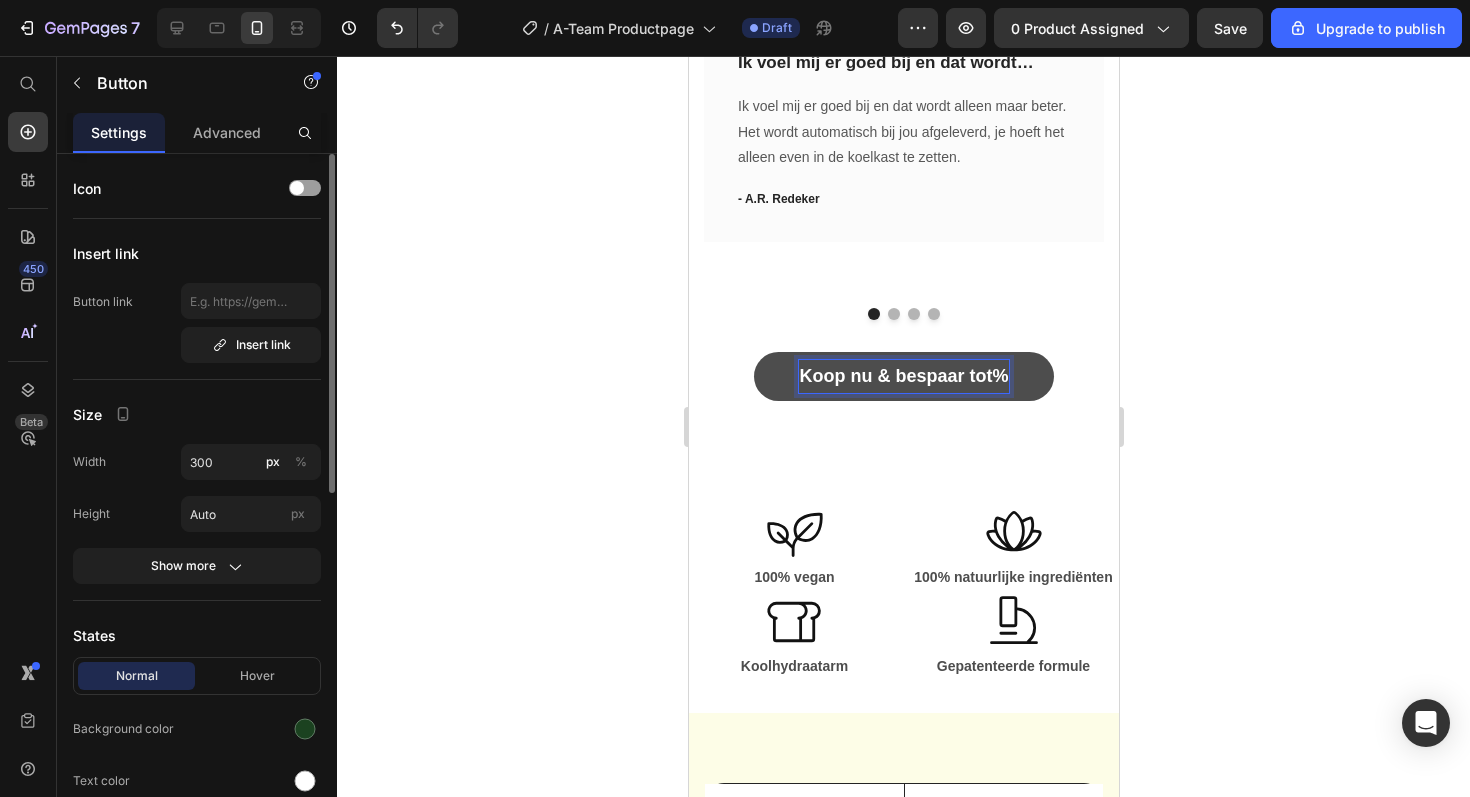 click on "Koop nu & bespaar tot%" at bounding box center (903, 376) 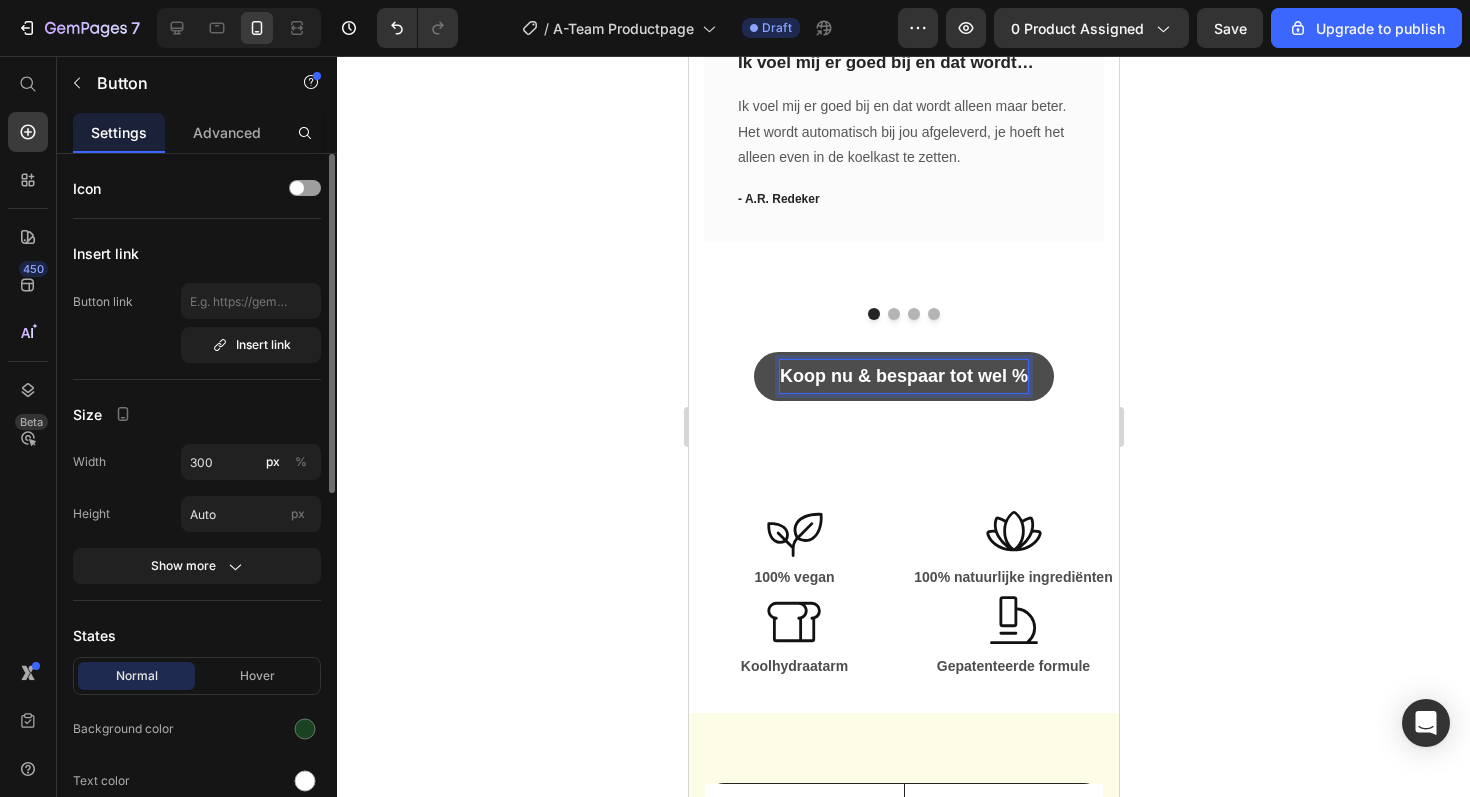 click on "Koop nu & bespaar tot wel %" at bounding box center (903, 376) 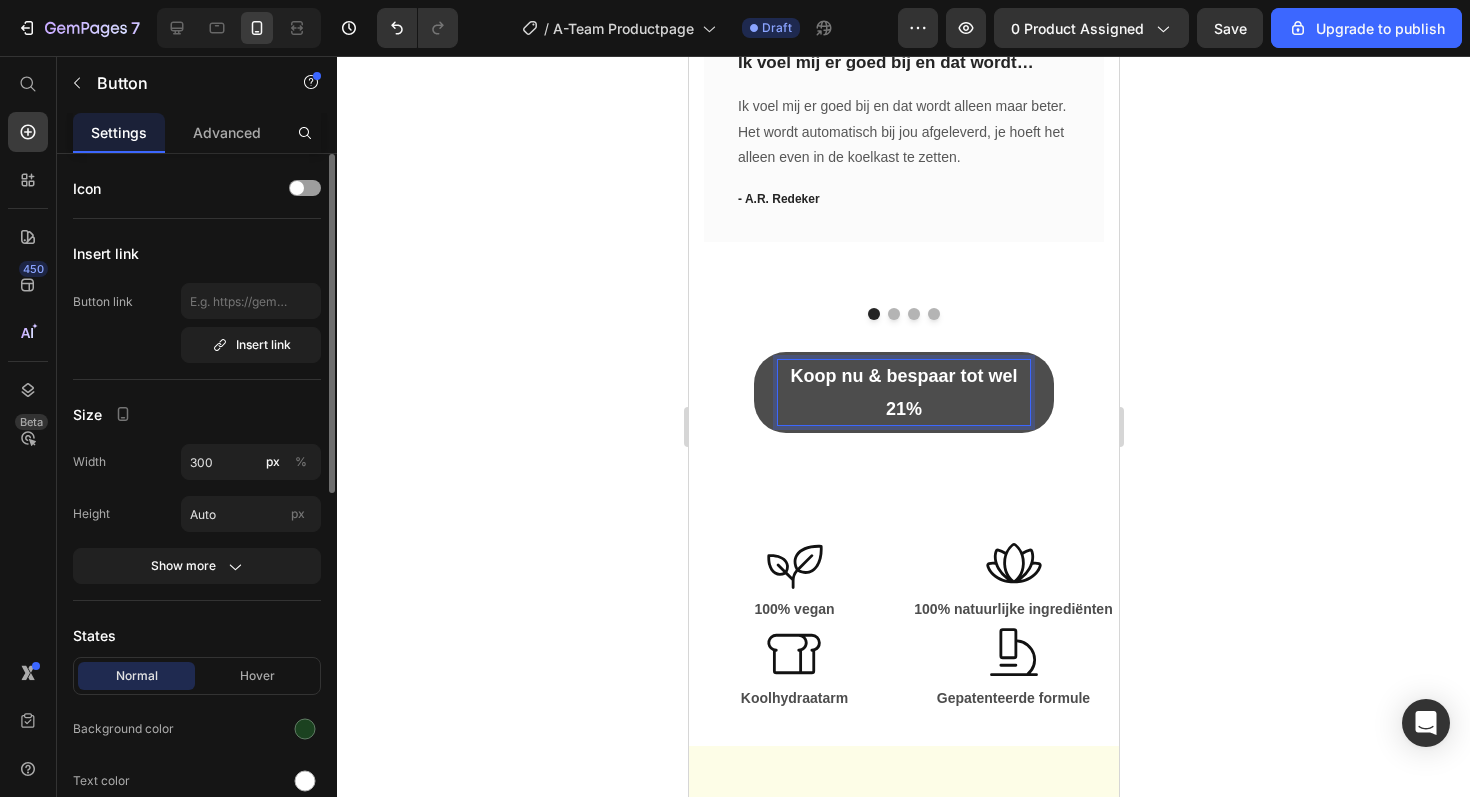 drag, startPoint x: 1808, startPoint y: 473, endPoint x: 1101, endPoint y: 425, distance: 708.62756 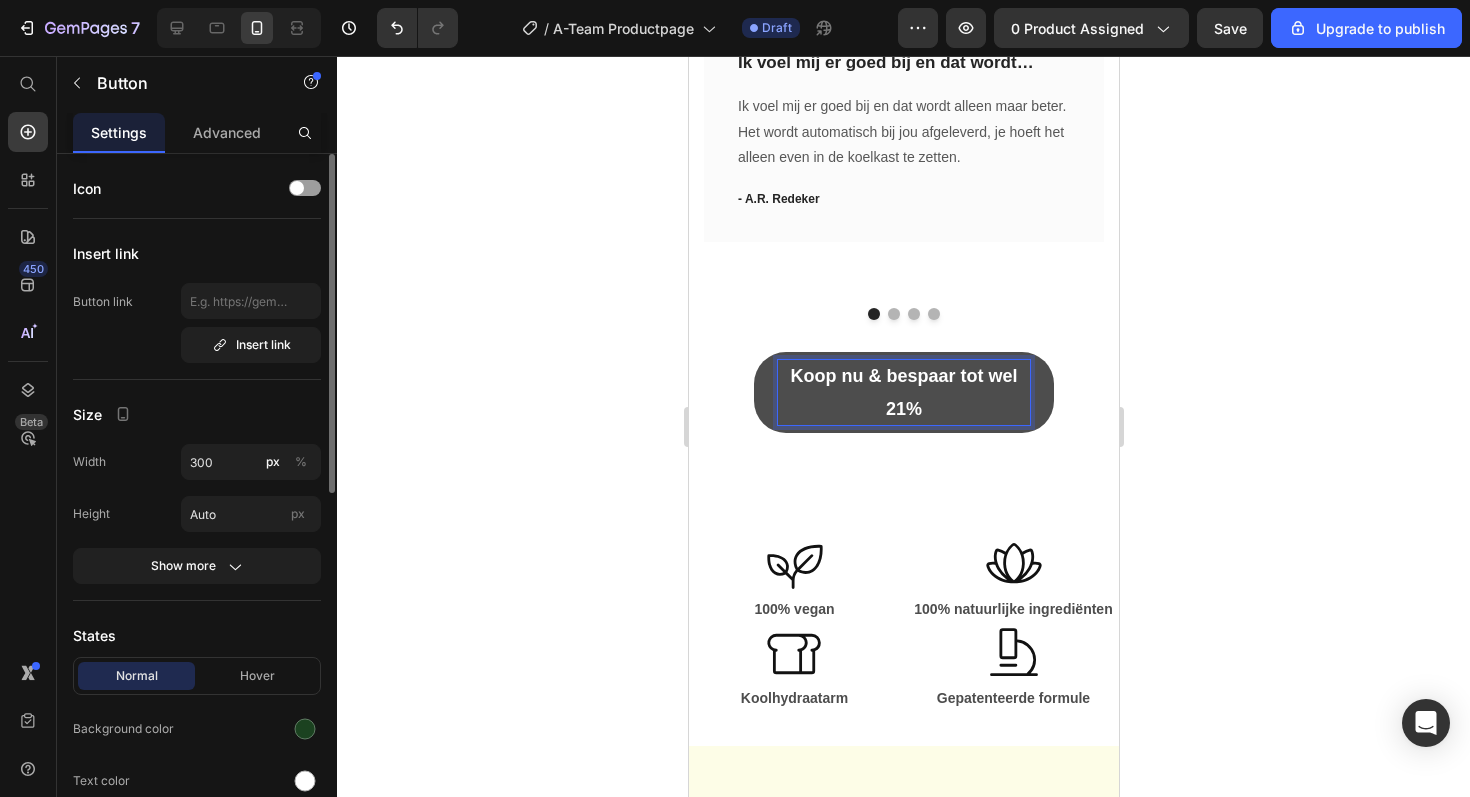 click on "Koop nu & bespaar tot wel 21%" at bounding box center (903, 392) 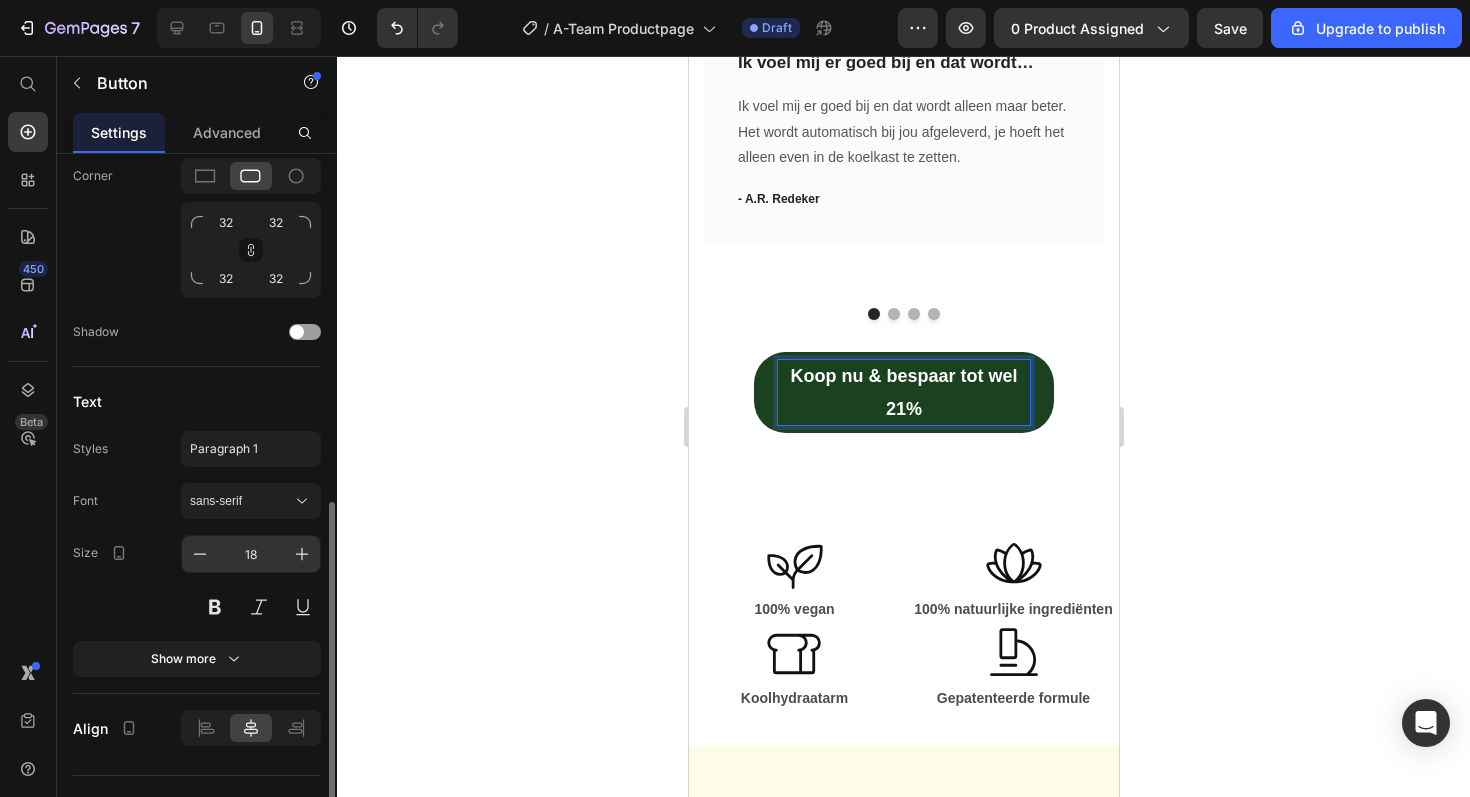 scroll, scrollTop: 712, scrollLeft: 0, axis: vertical 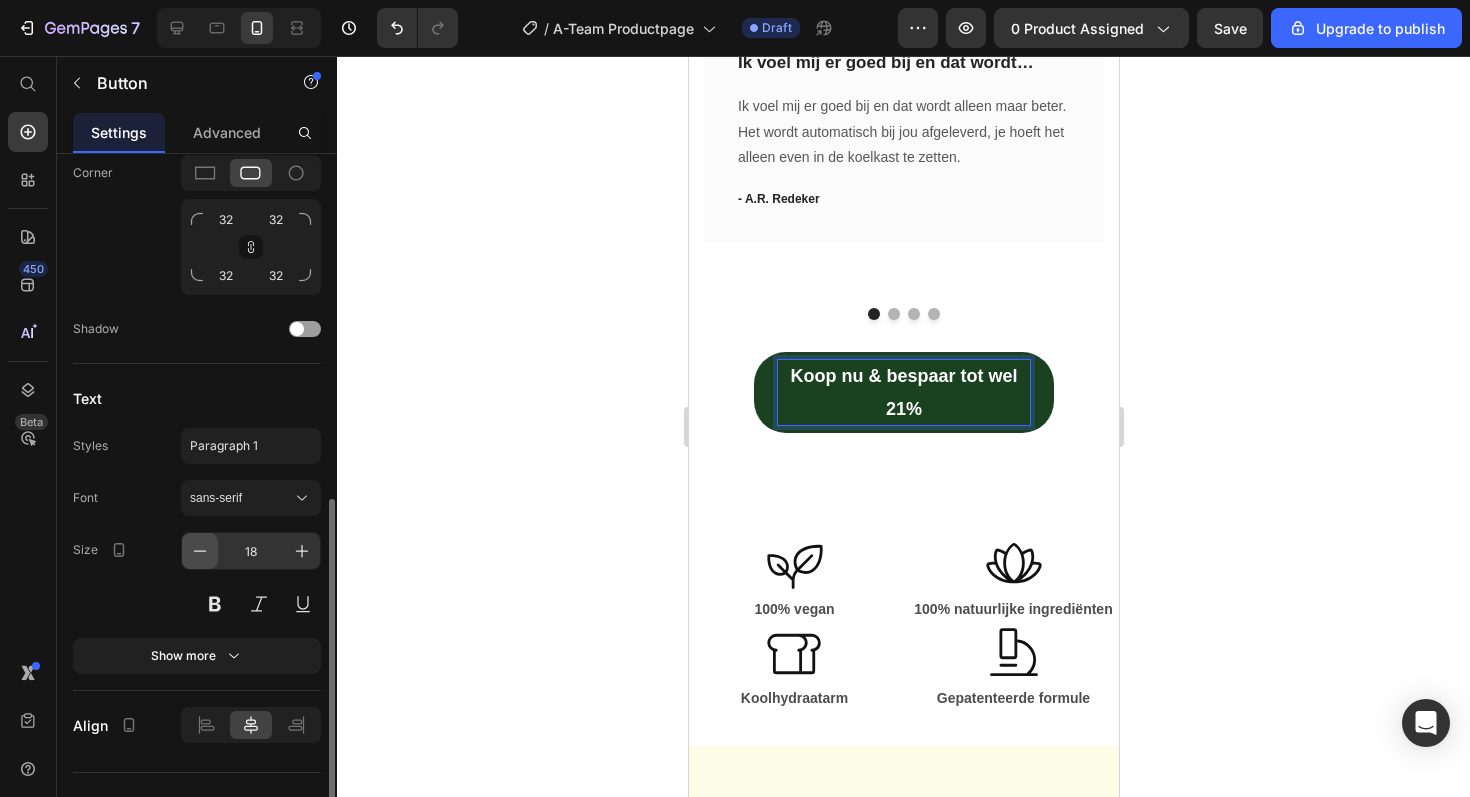click 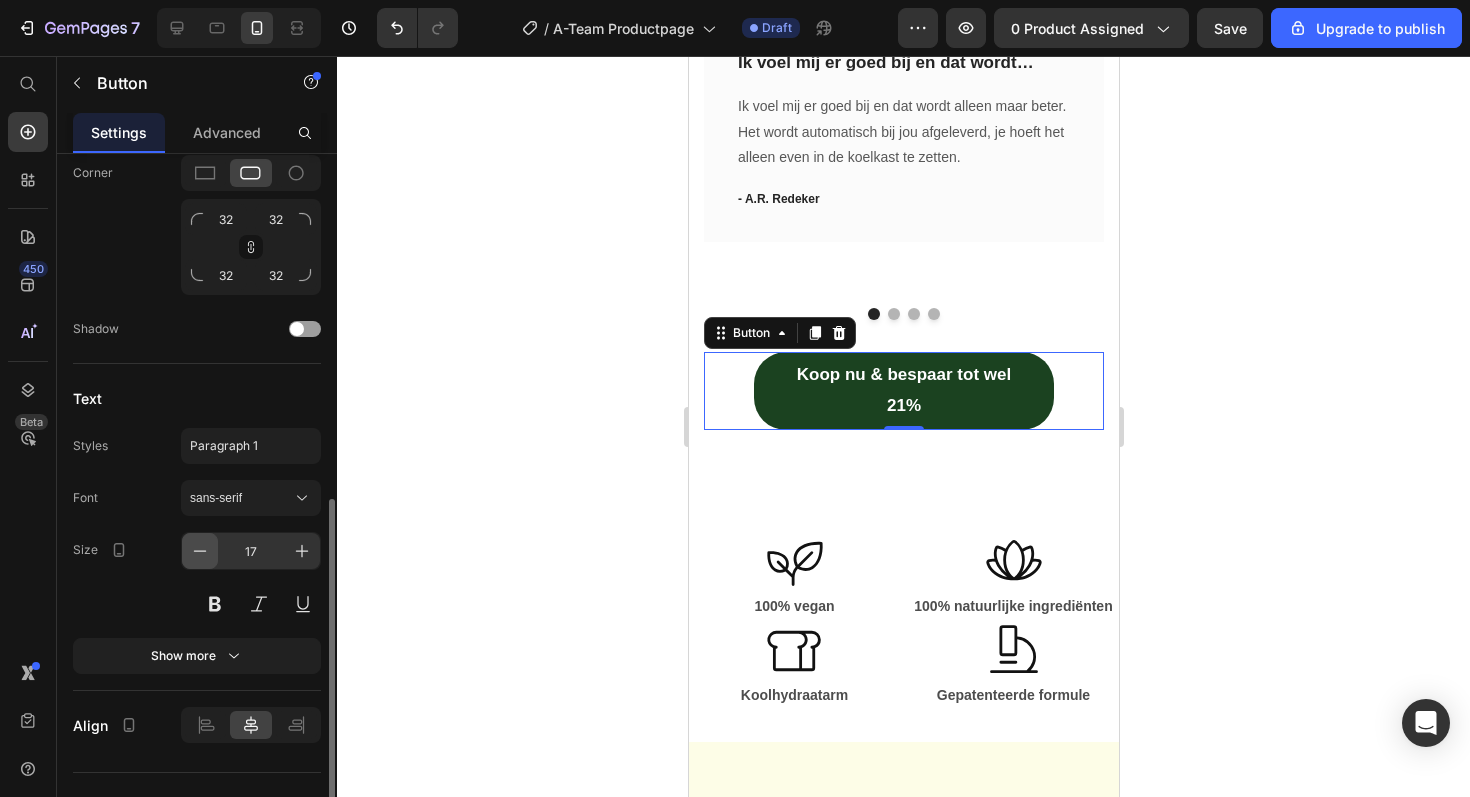 click 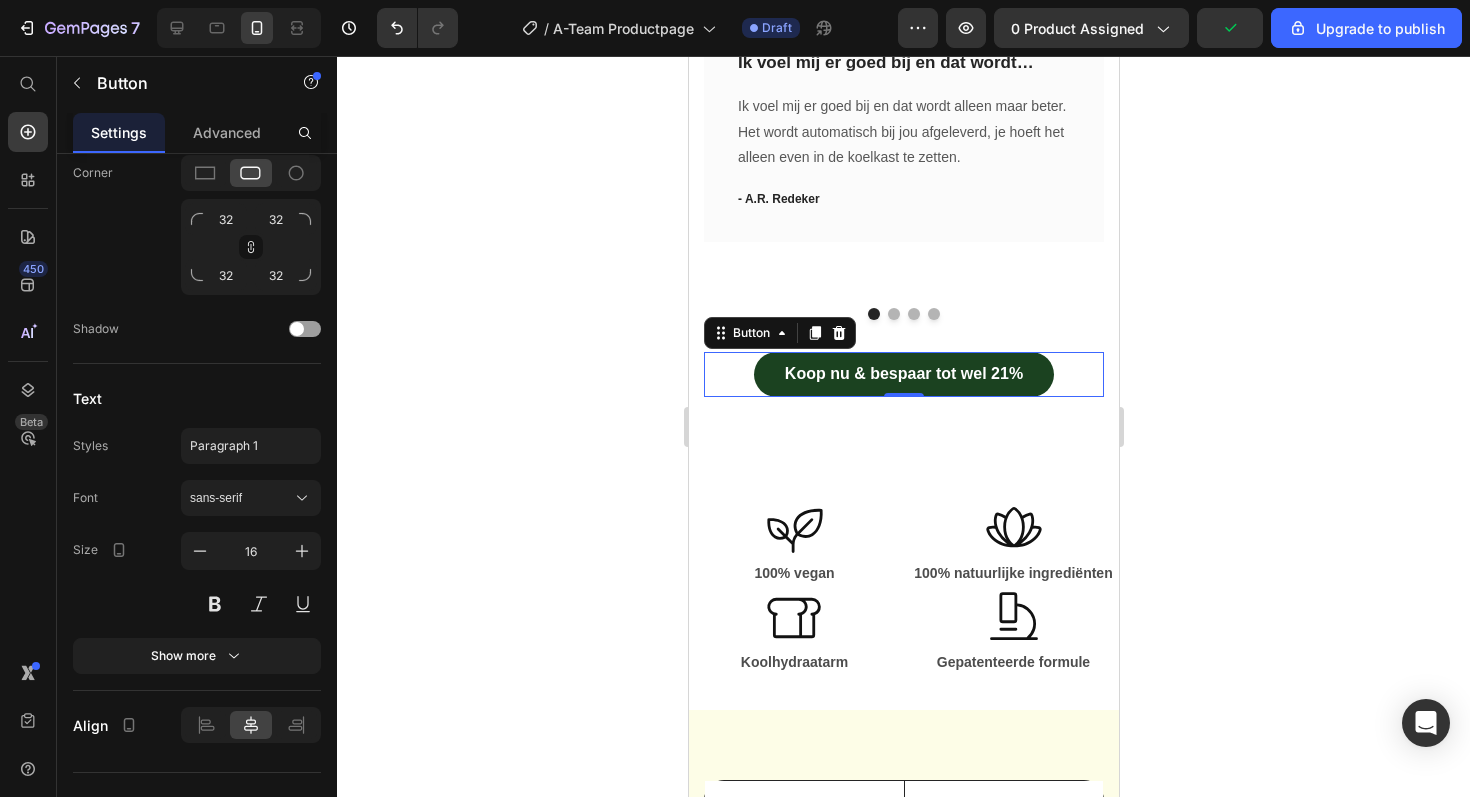 click on "Wat onze klanten zeggen: Heading
Icon
Icon
Icon
Icon
Icon Row Ik voel mij er goed bij en dat wordt… Text block Ik voel mij er goed bij en dat wordt alleen maar beter. Het wordt automatisch bij jou afgeleverd, je hoeft het alleen even in de koelkast te zetten. Text block - A.R. Redeker Text block Row
Icon
Icon
Icon
Icon
Icon Row Goed product. Text block Na wat startproblemen met de eerste twee leveringen, wat overigens door Olivious heel goed is opgelost, ging het met de leveringen daarna perfect. Ik heb sinds het nemen van deze flesjes minder darmproblemen, waar ik heel blij mee ben. Text block - [PERSON_NAME] Text block Row
Icon
Icon
Icon
Icon
Icon Row Super Service Text block Text block - [PERSON_NAME] Text block Row
Icon
Icon Icon" at bounding box center [903, 141] 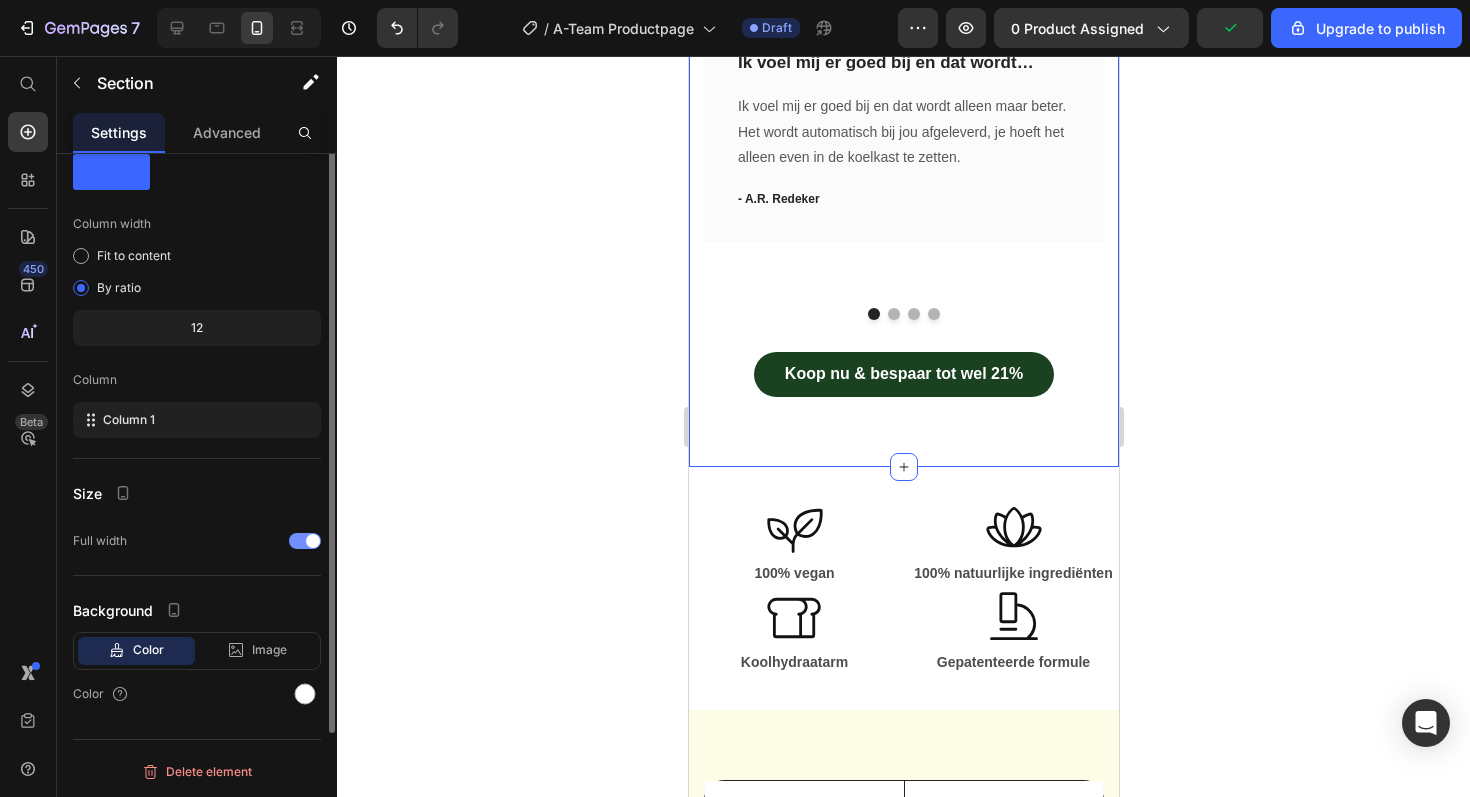 scroll, scrollTop: 0, scrollLeft: 0, axis: both 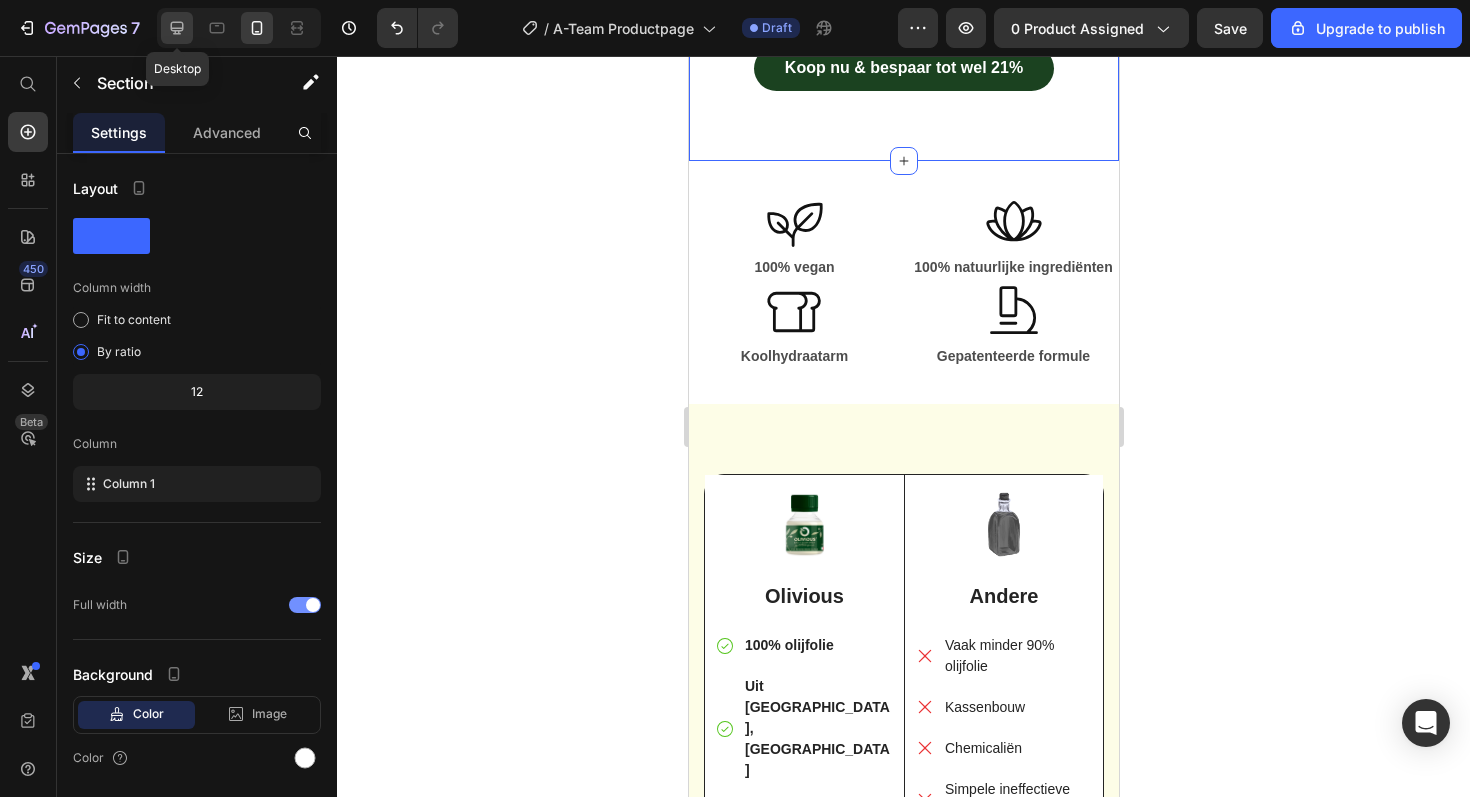click 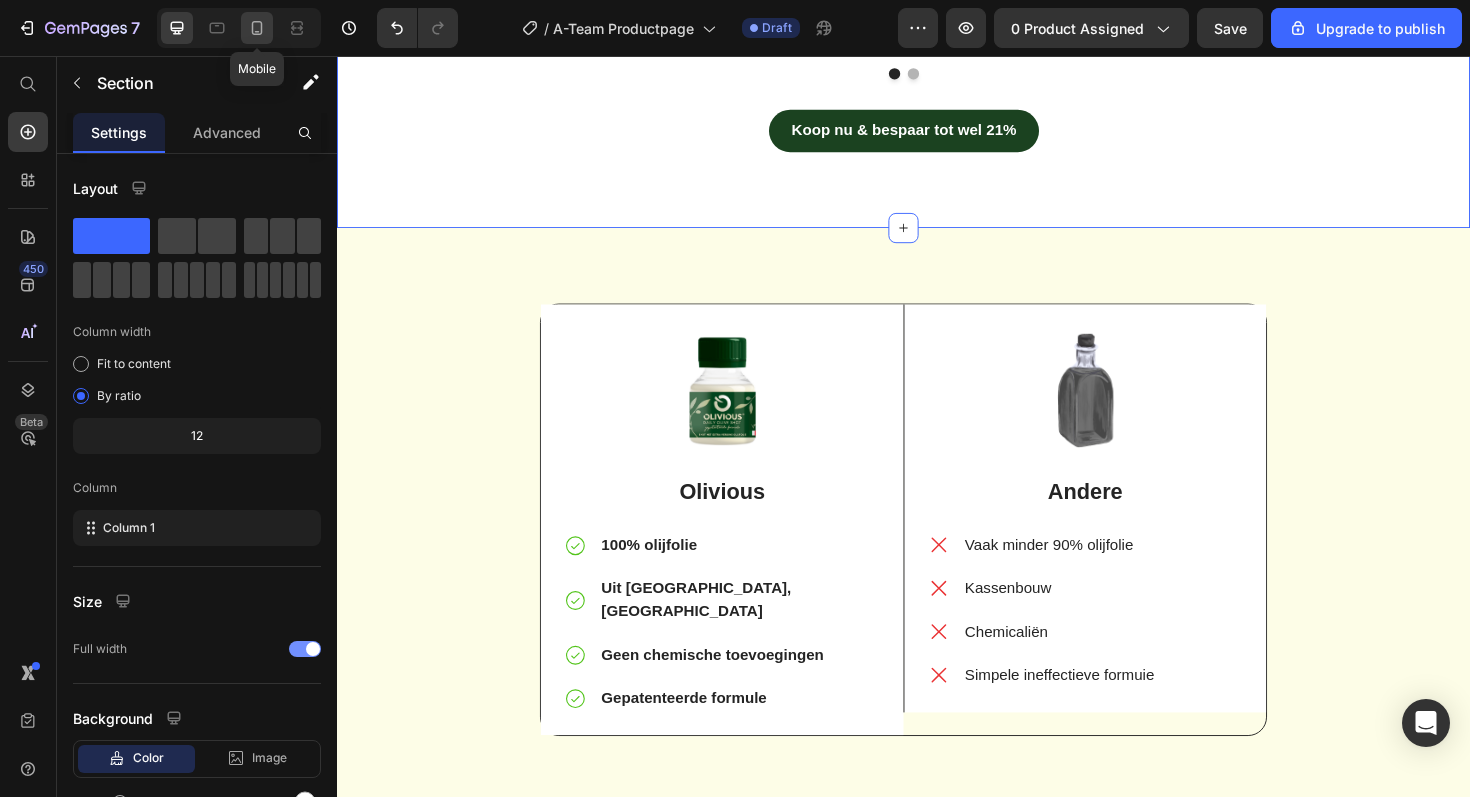 drag, startPoint x: 266, startPoint y: 20, endPoint x: 106, endPoint y: 344, distance: 361.35303 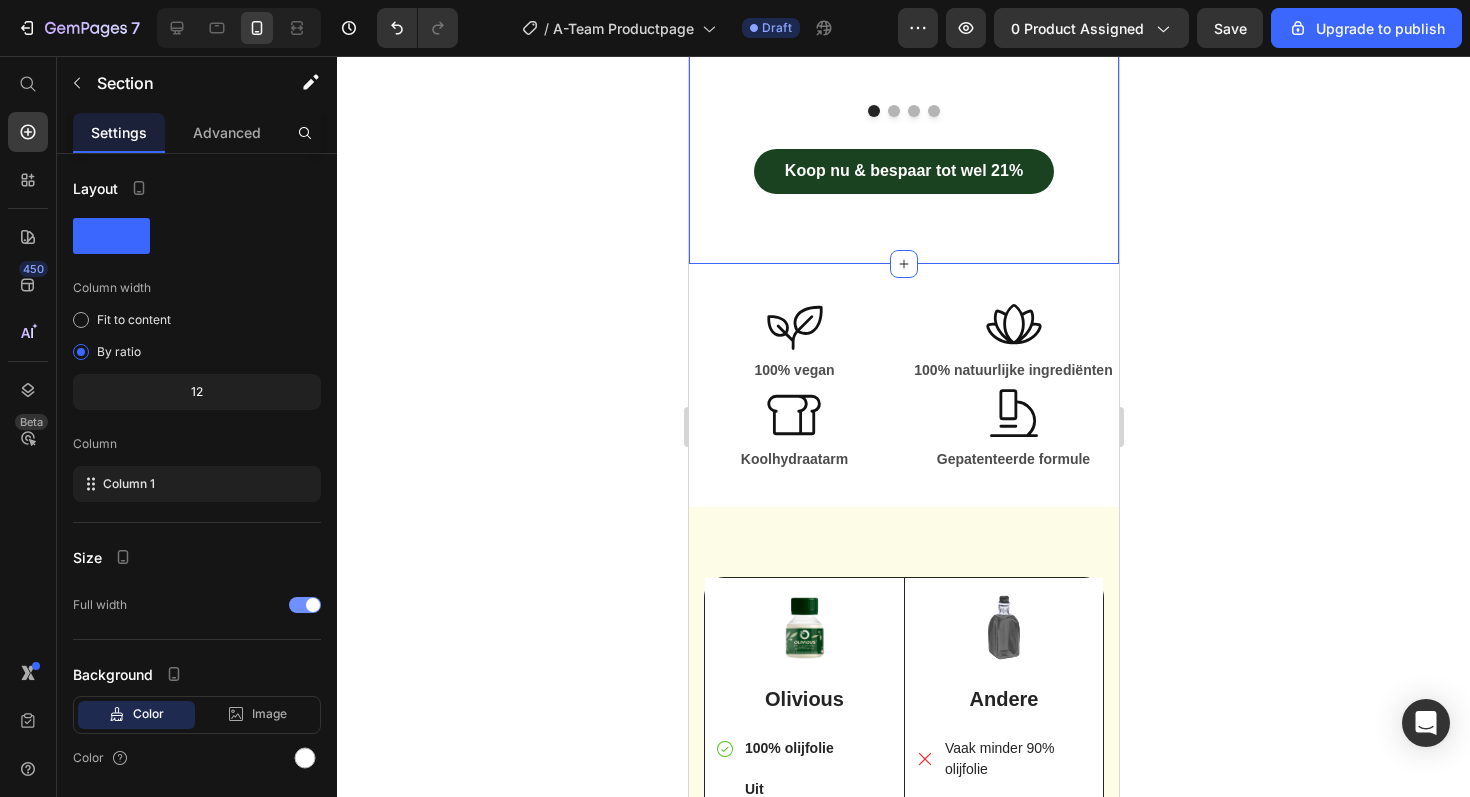 scroll, scrollTop: 2345, scrollLeft: 0, axis: vertical 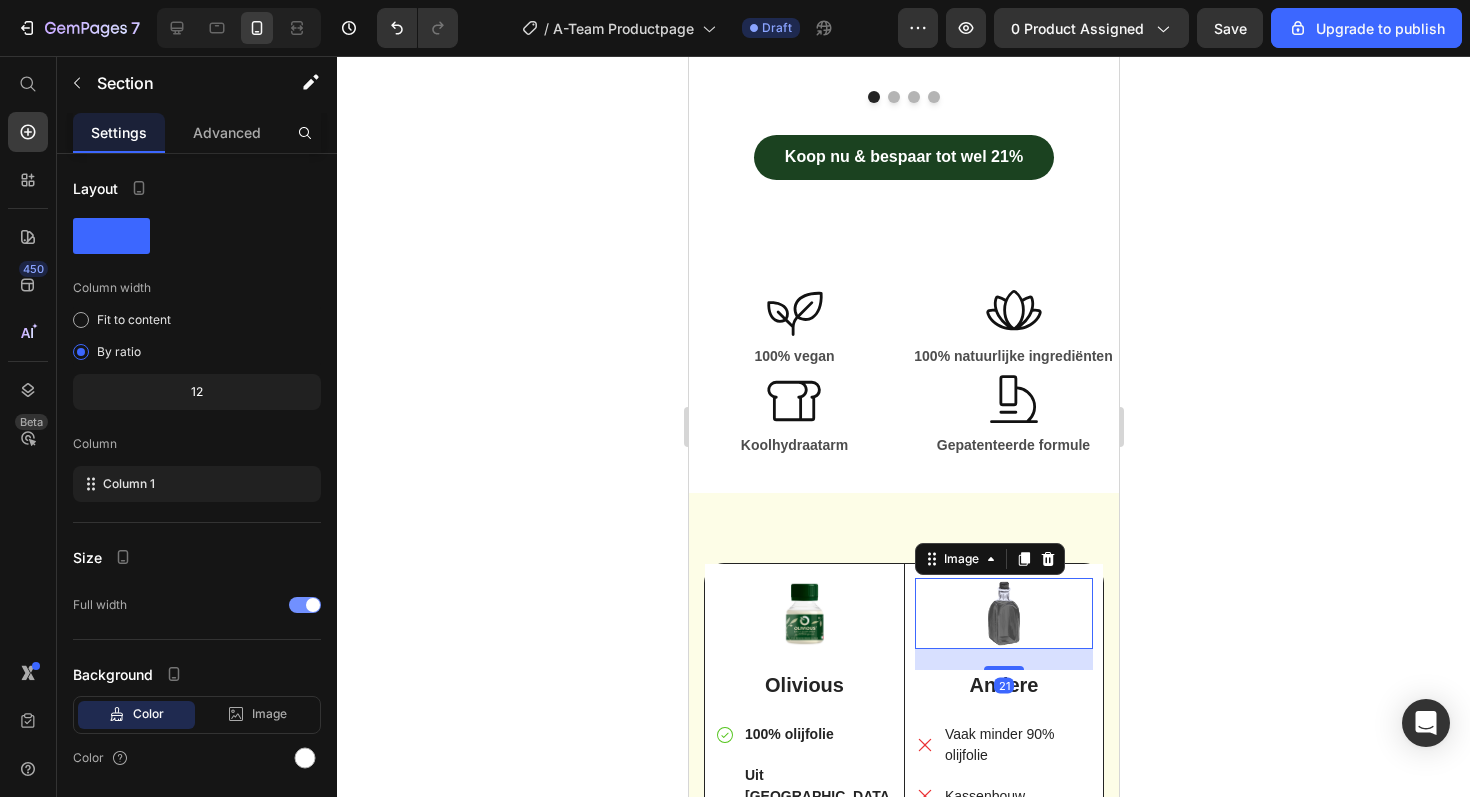 click at bounding box center (1003, 613) 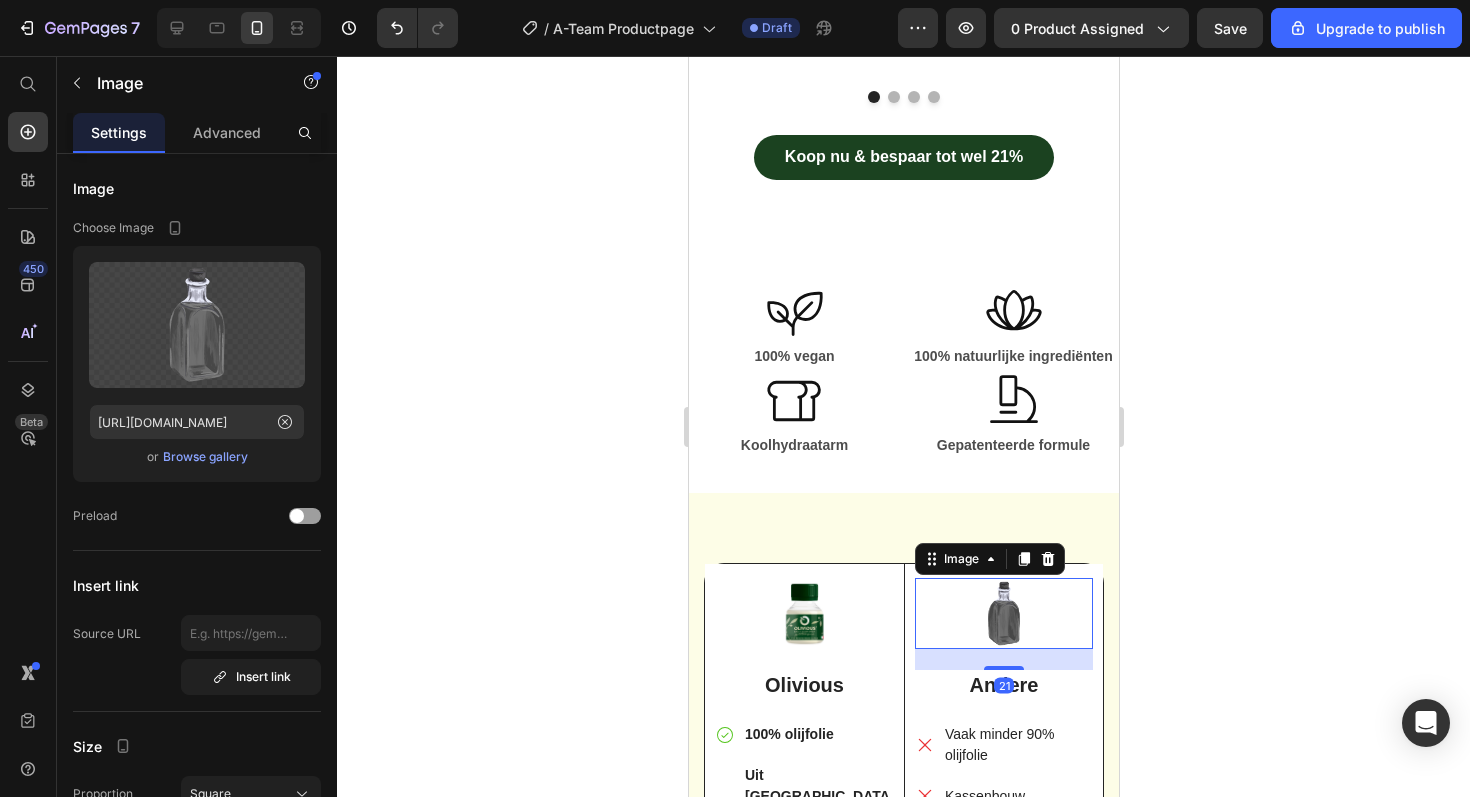 click at bounding box center [1003, 613] 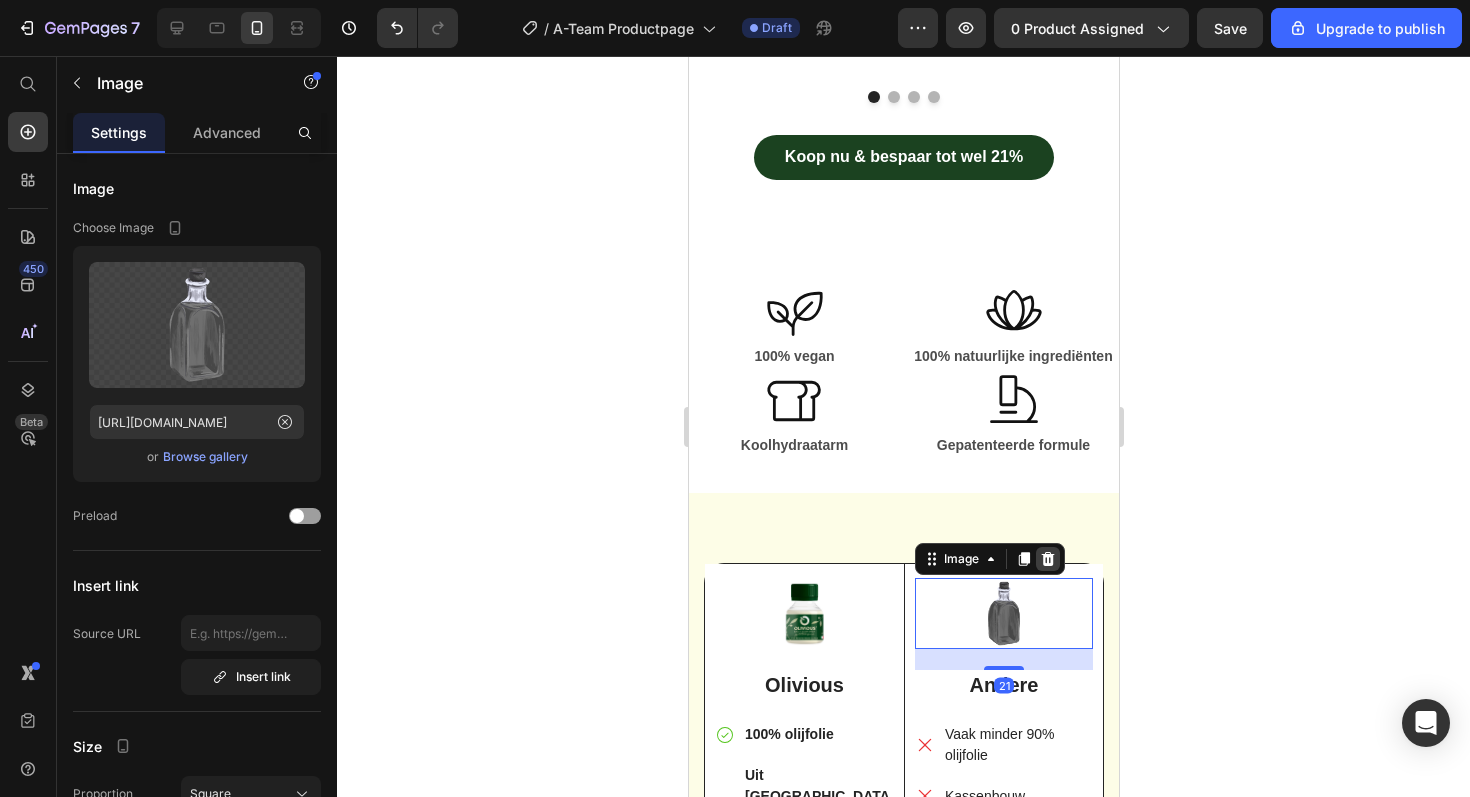 click 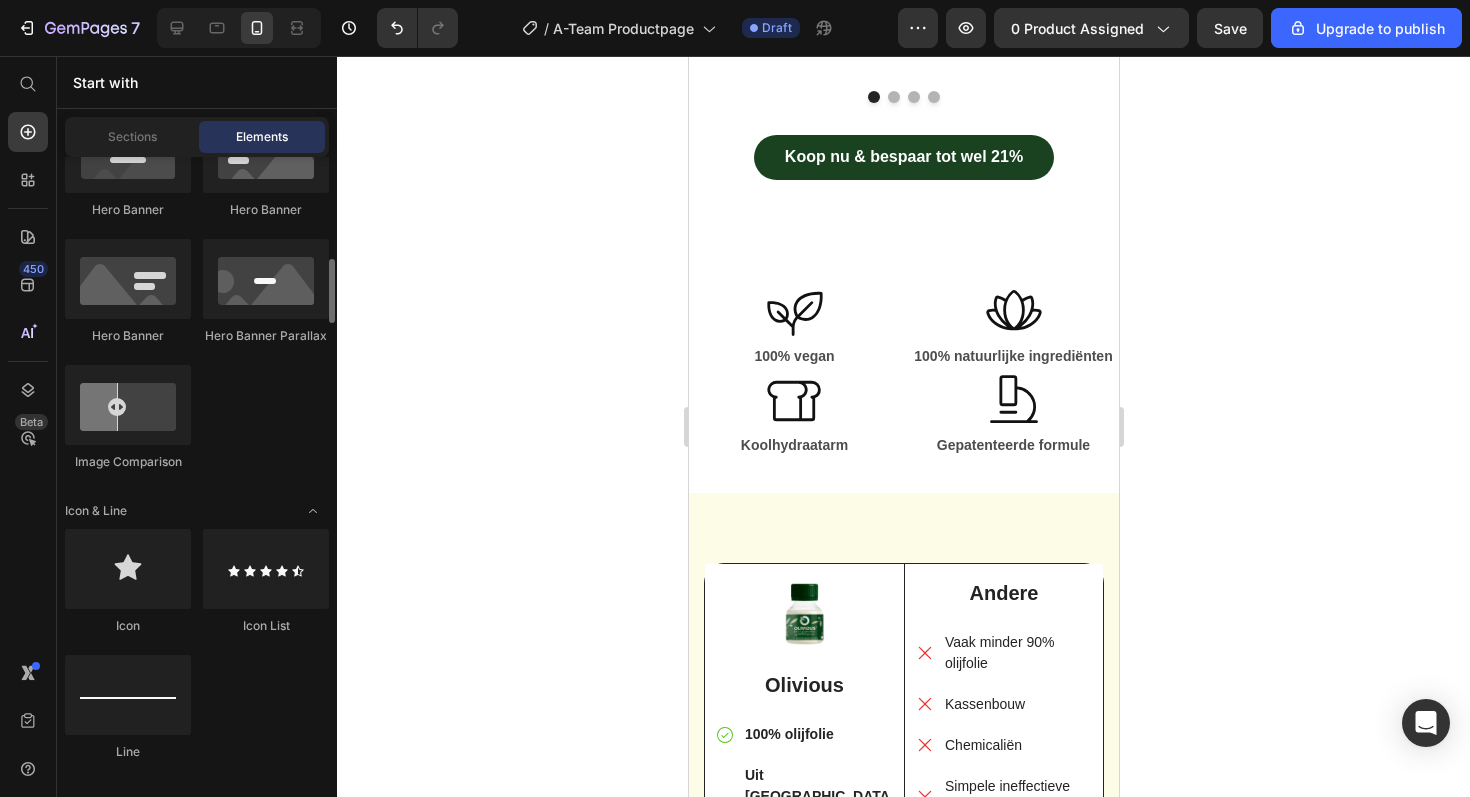 scroll, scrollTop: 1085, scrollLeft: 0, axis: vertical 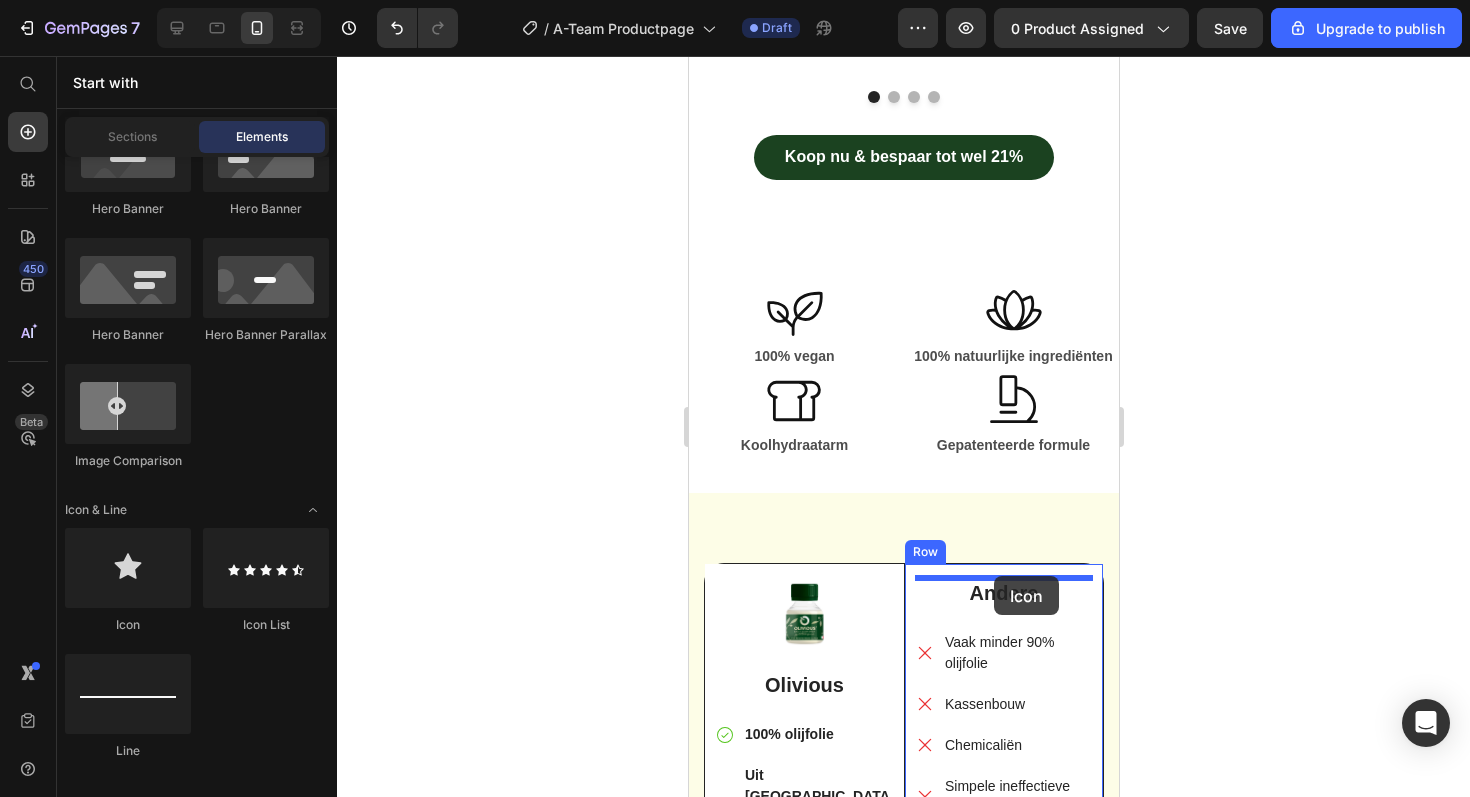drag, startPoint x: 811, startPoint y: 649, endPoint x: 993, endPoint y: 576, distance: 196.09436 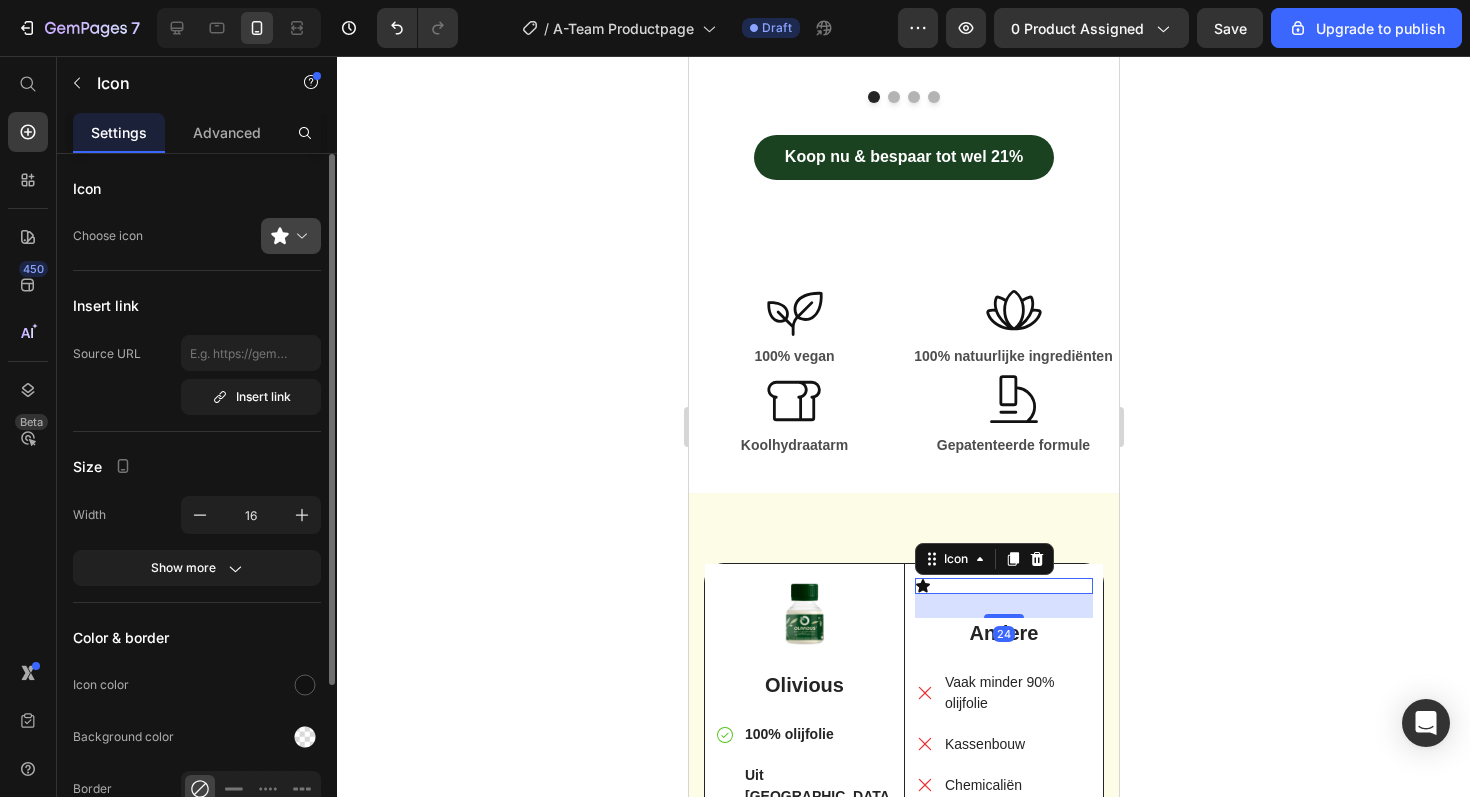 click at bounding box center (299, 236) 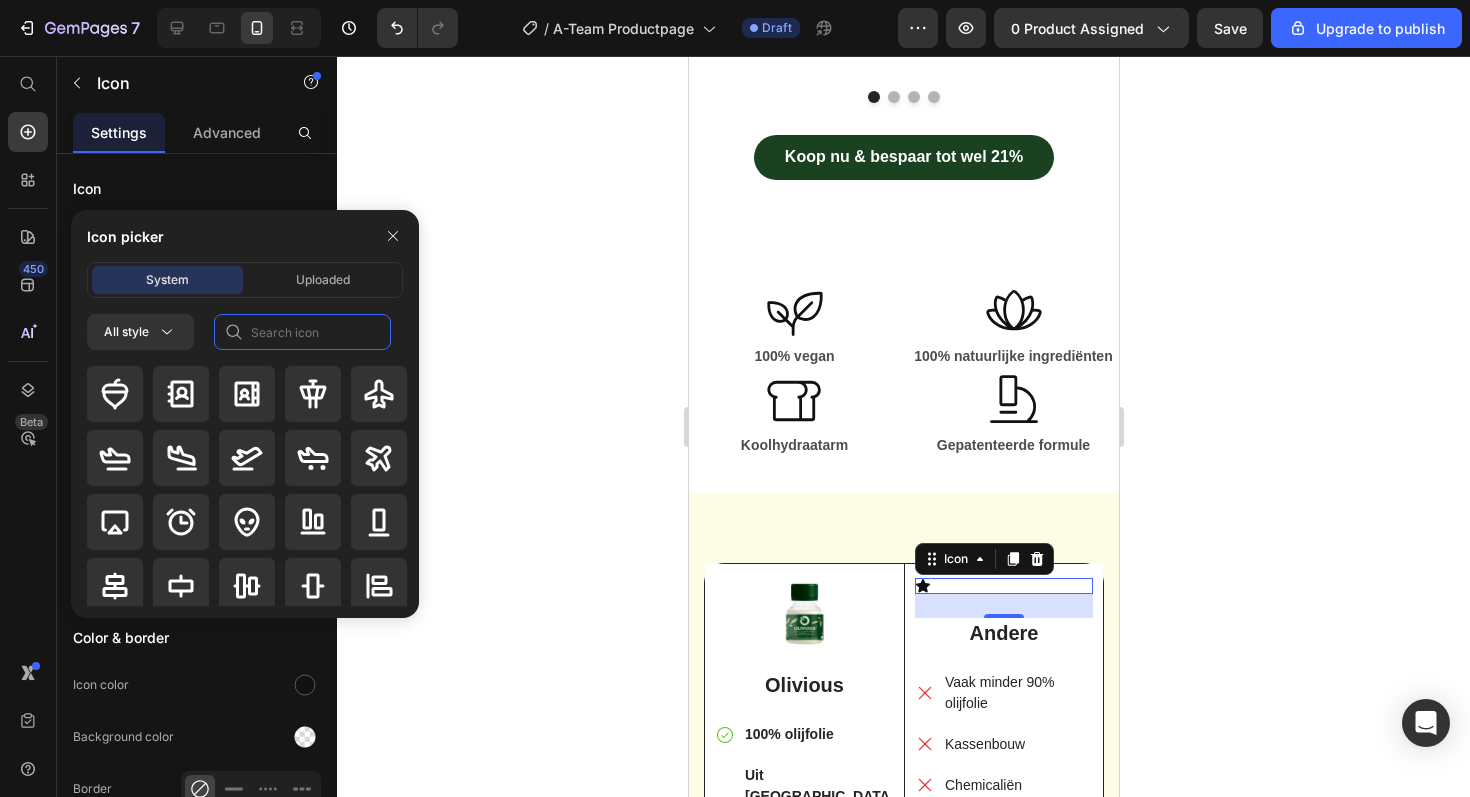 click 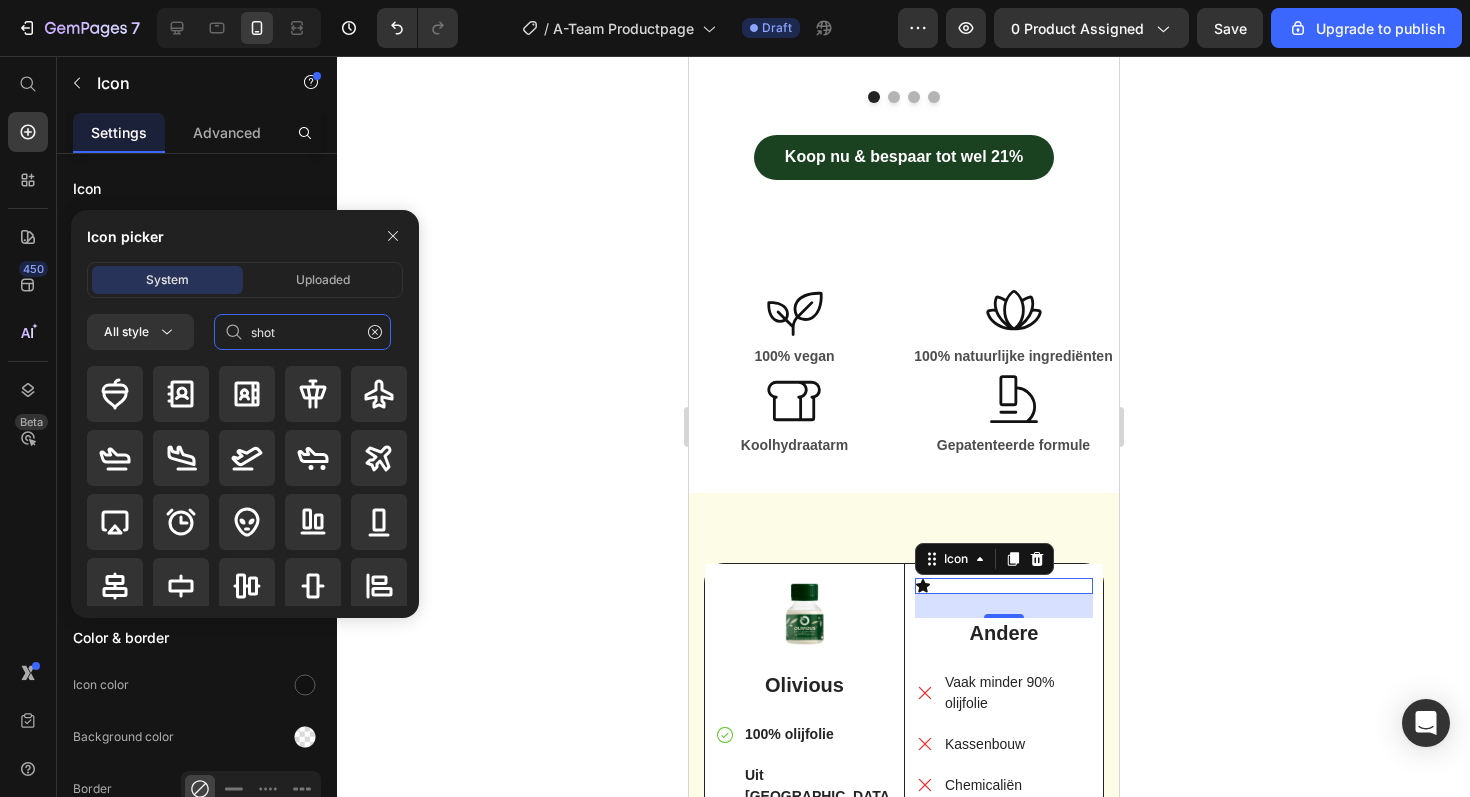 type on "shot" 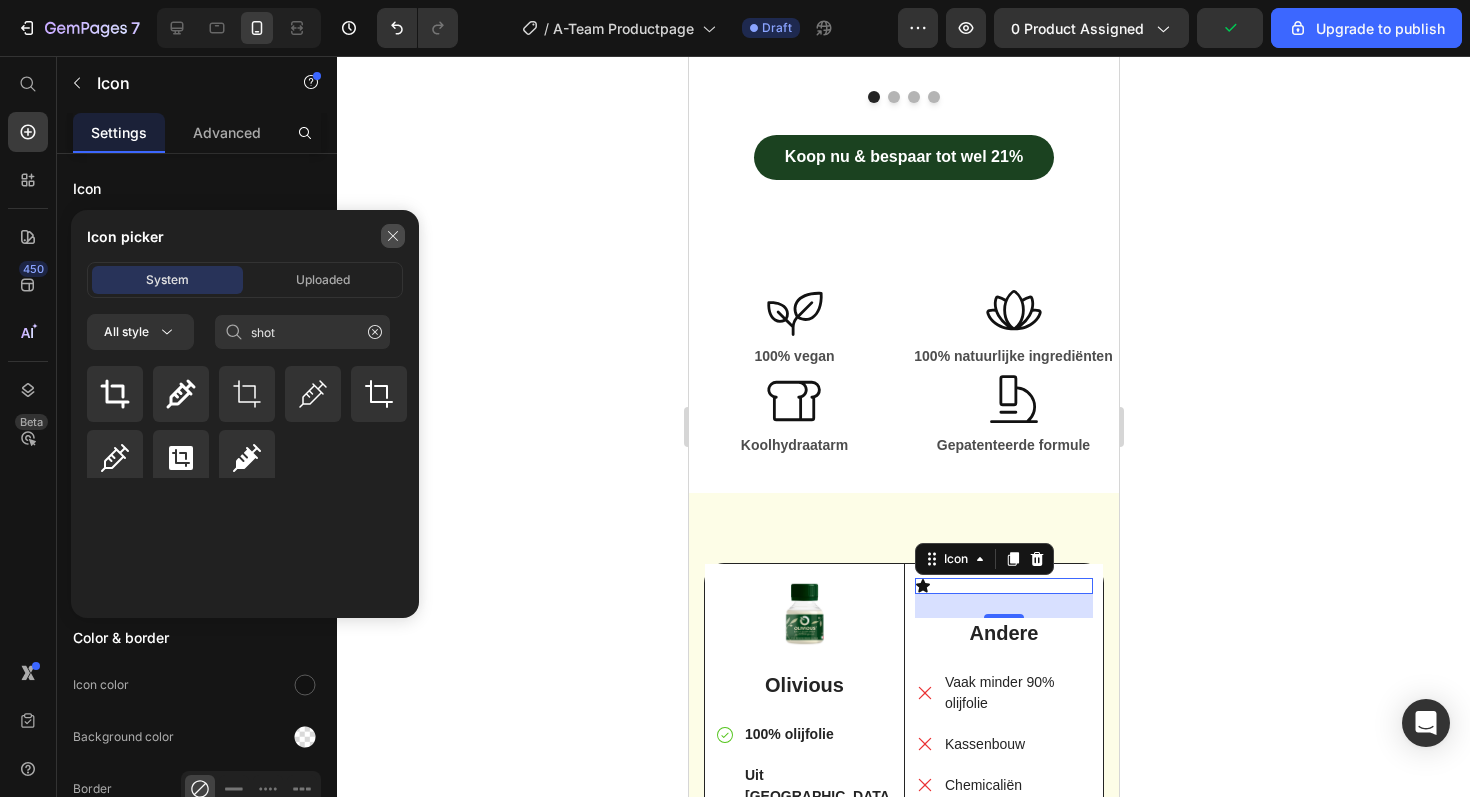 click at bounding box center (393, 236) 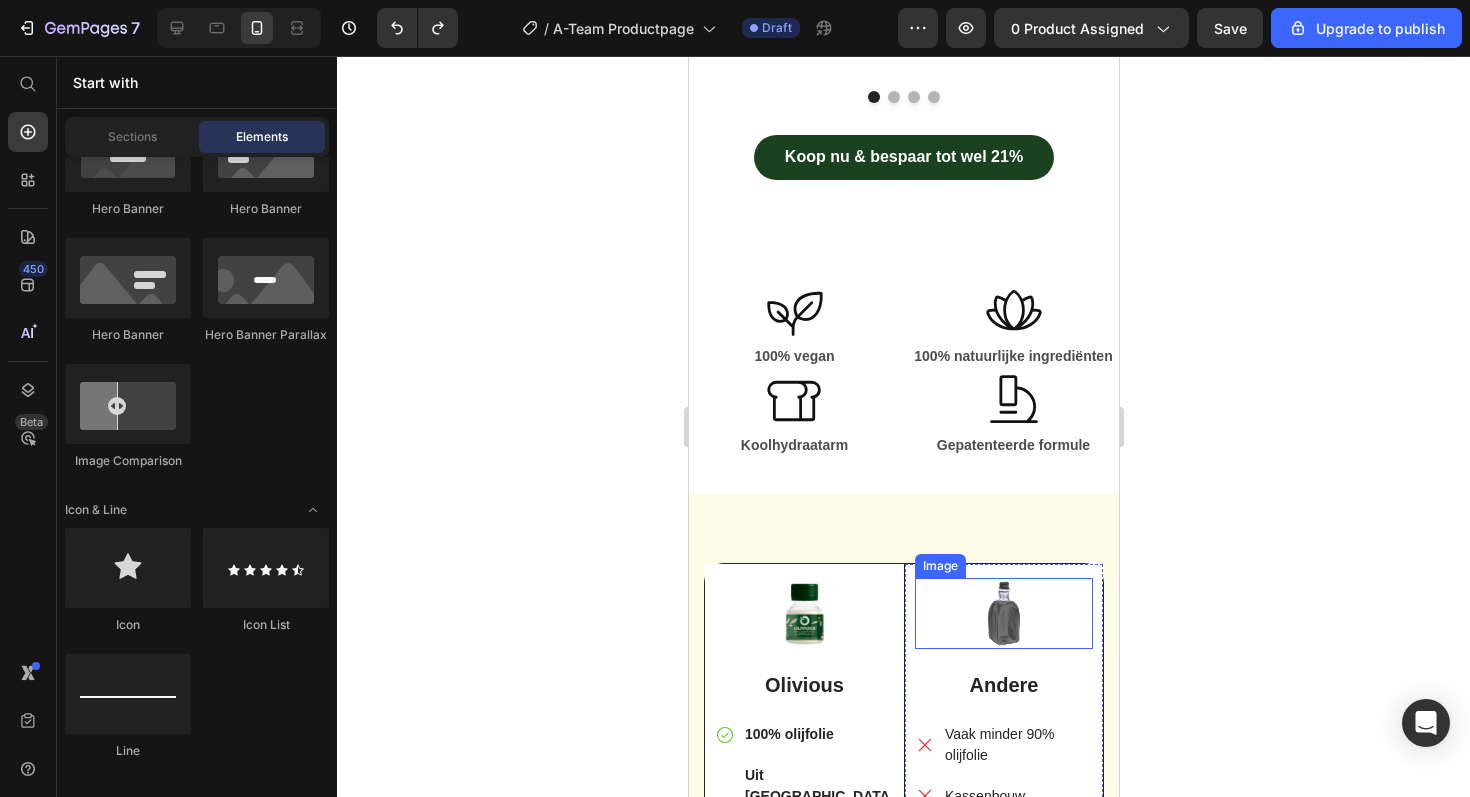 click at bounding box center (1003, 613) 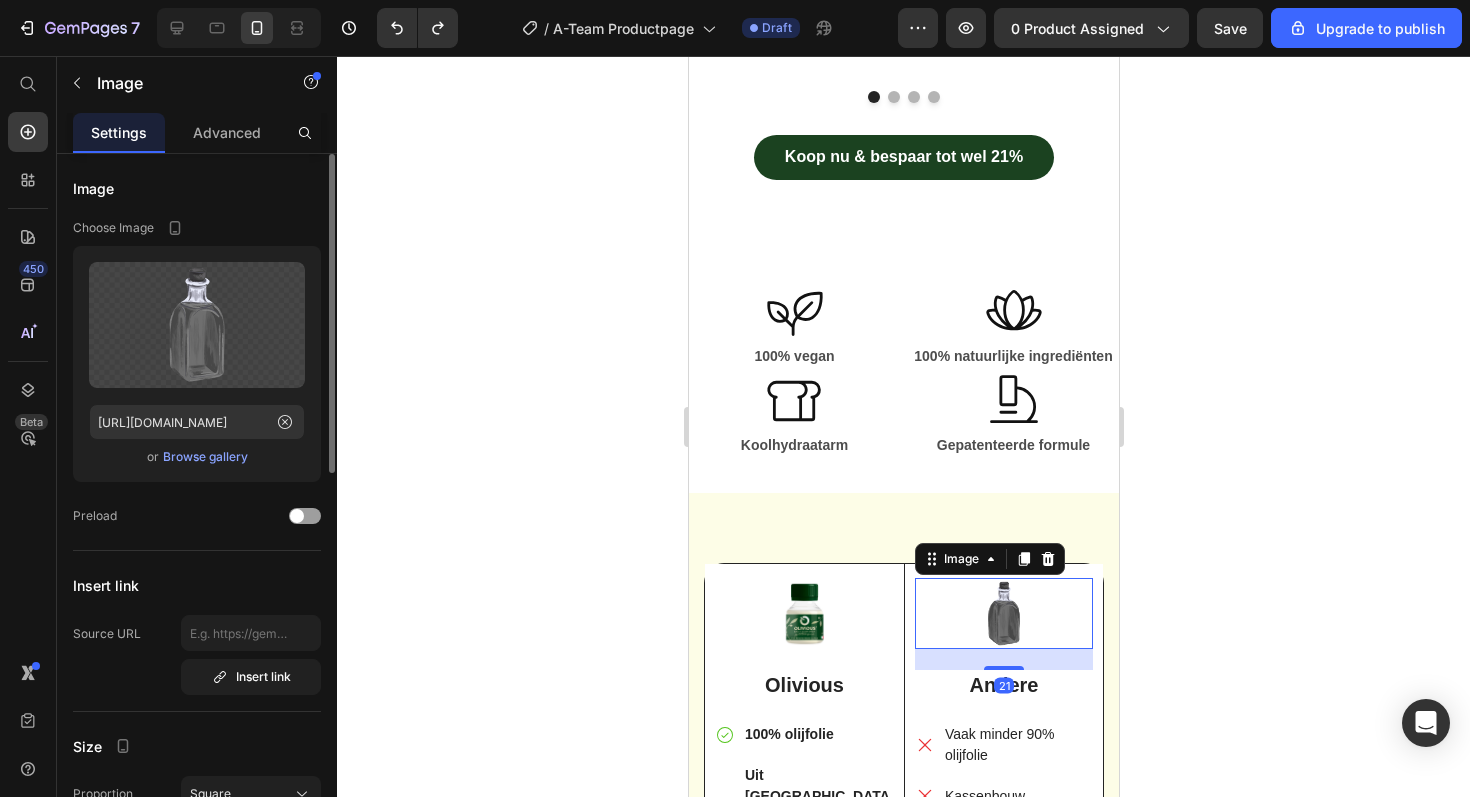 click on "Browse gallery" at bounding box center [205, 457] 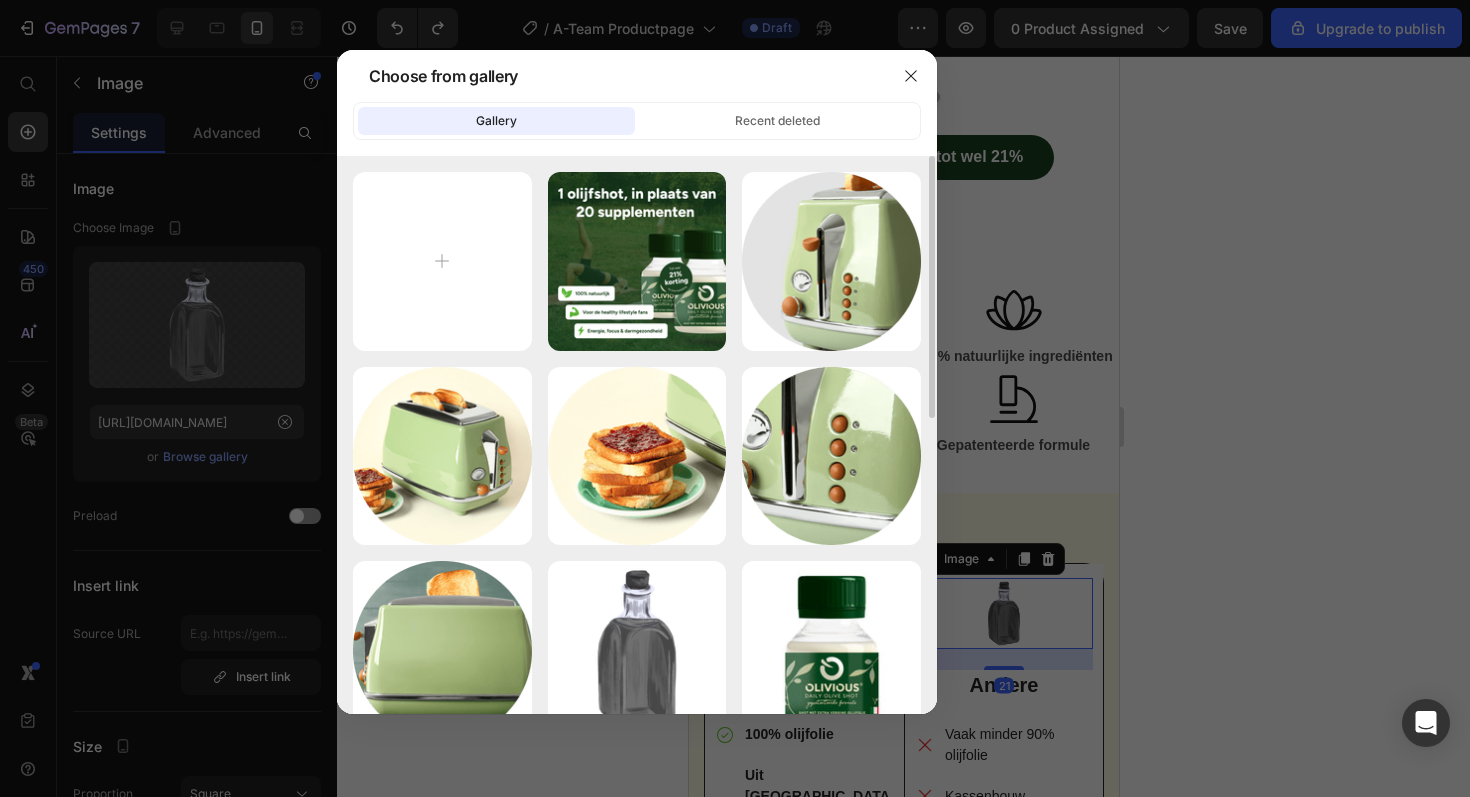 click on "4.3.png 7847.99 kb img89.png 52.21 kb img88.png 64.09 kb img92.png 72.38 kb img91.png 70.74 kb img90.png 48.15 kb Andere olijfshots.png 333.57 kb IMG_3342.jpg 241.42 kb Product_foto_usp...en.jpg 888.22 kb Product_foto_usp...en.jpg 871.15 kb image 28.png 2.20 kb Frame 1171276876.png 189.48 kb image 27.png 7.17 kb shutterstock_208... 1.png 299.74 kb image 25.png 5.74 kb logo.png 6.93 kb image 29.png 3.03 kb" at bounding box center [637, 748] 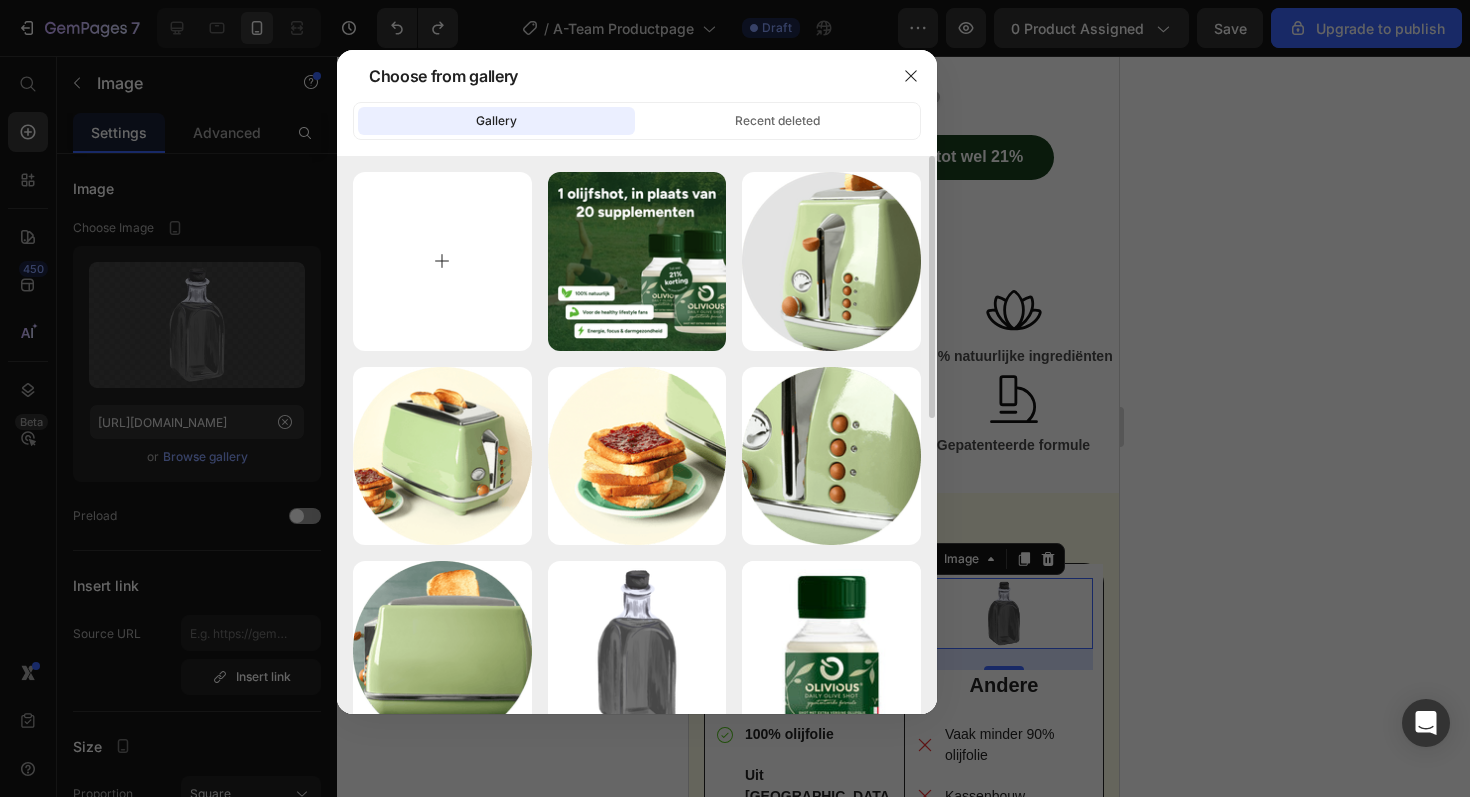 click at bounding box center (442, 261) 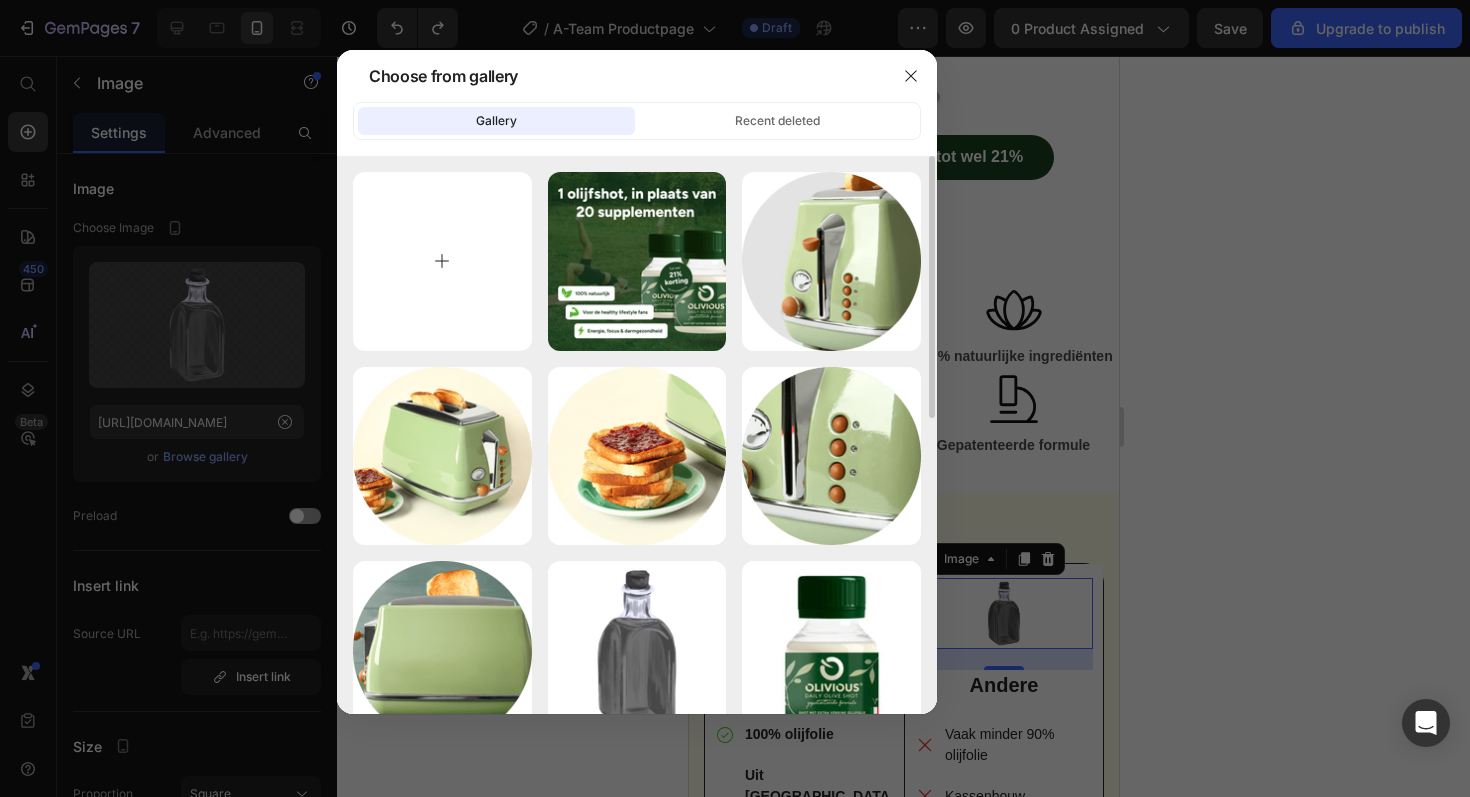 type on "C:\fakepath\Vergelijking Olivious.png" 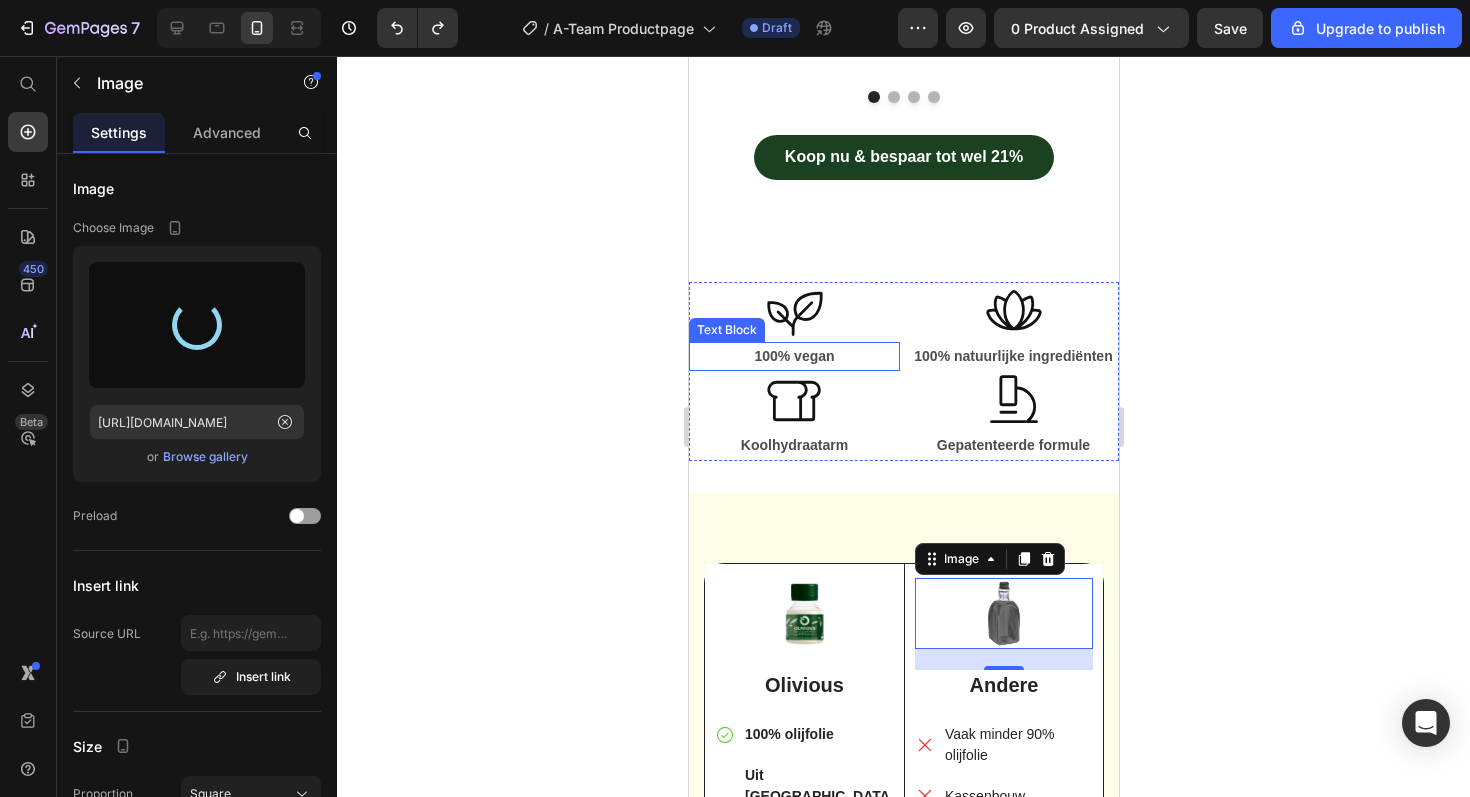 type on "[URL][DOMAIN_NAME]" 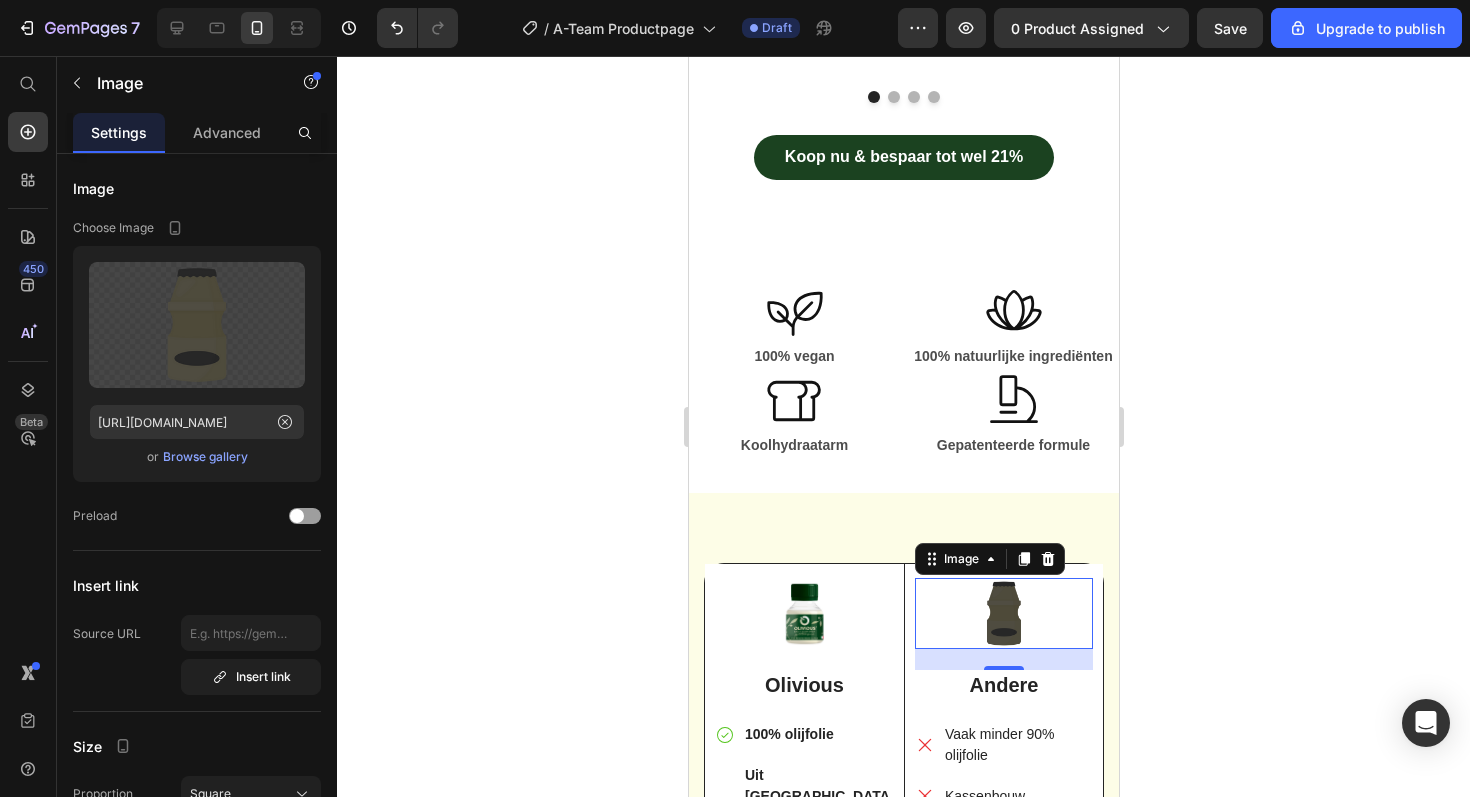 click 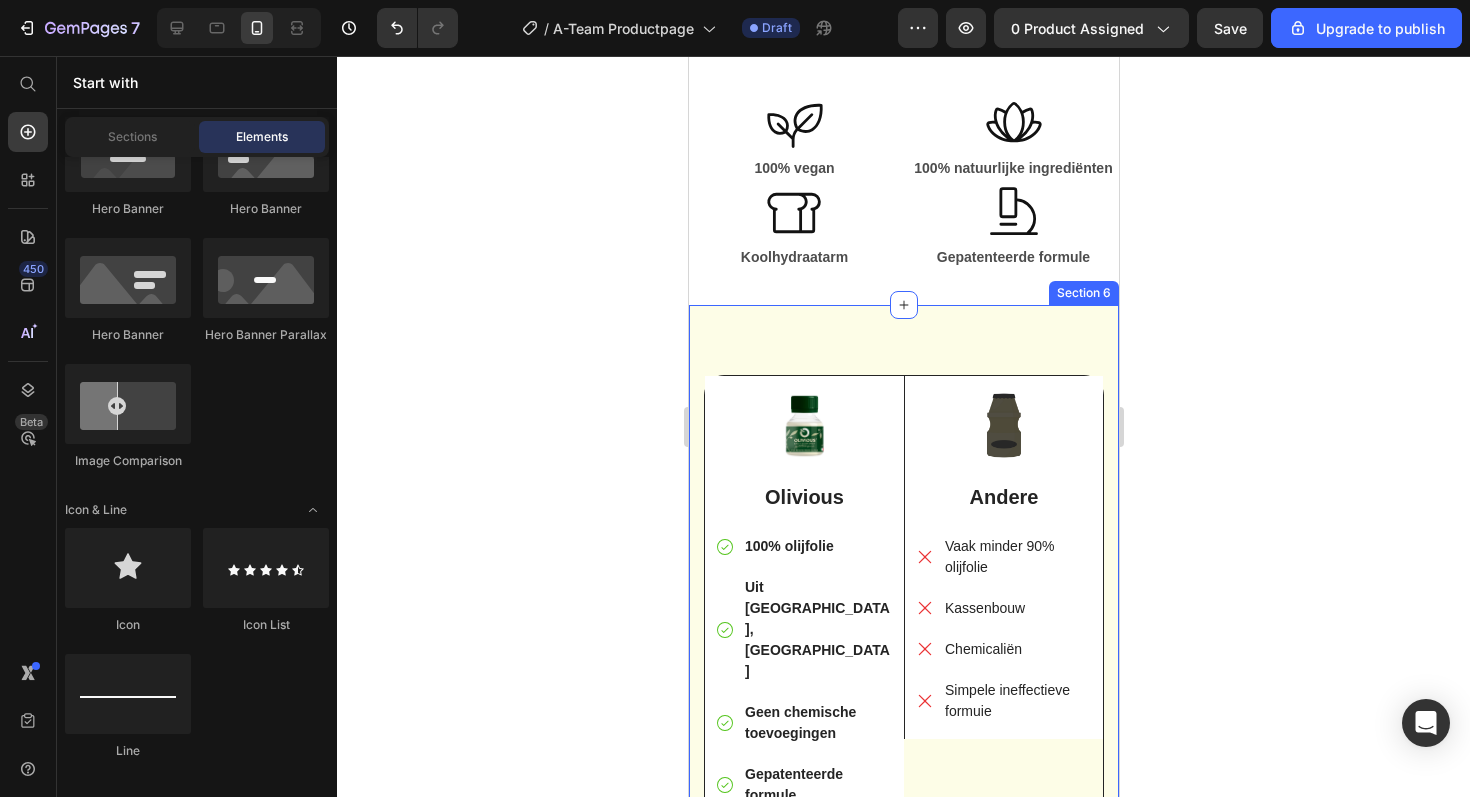 scroll, scrollTop: 2588, scrollLeft: 0, axis: vertical 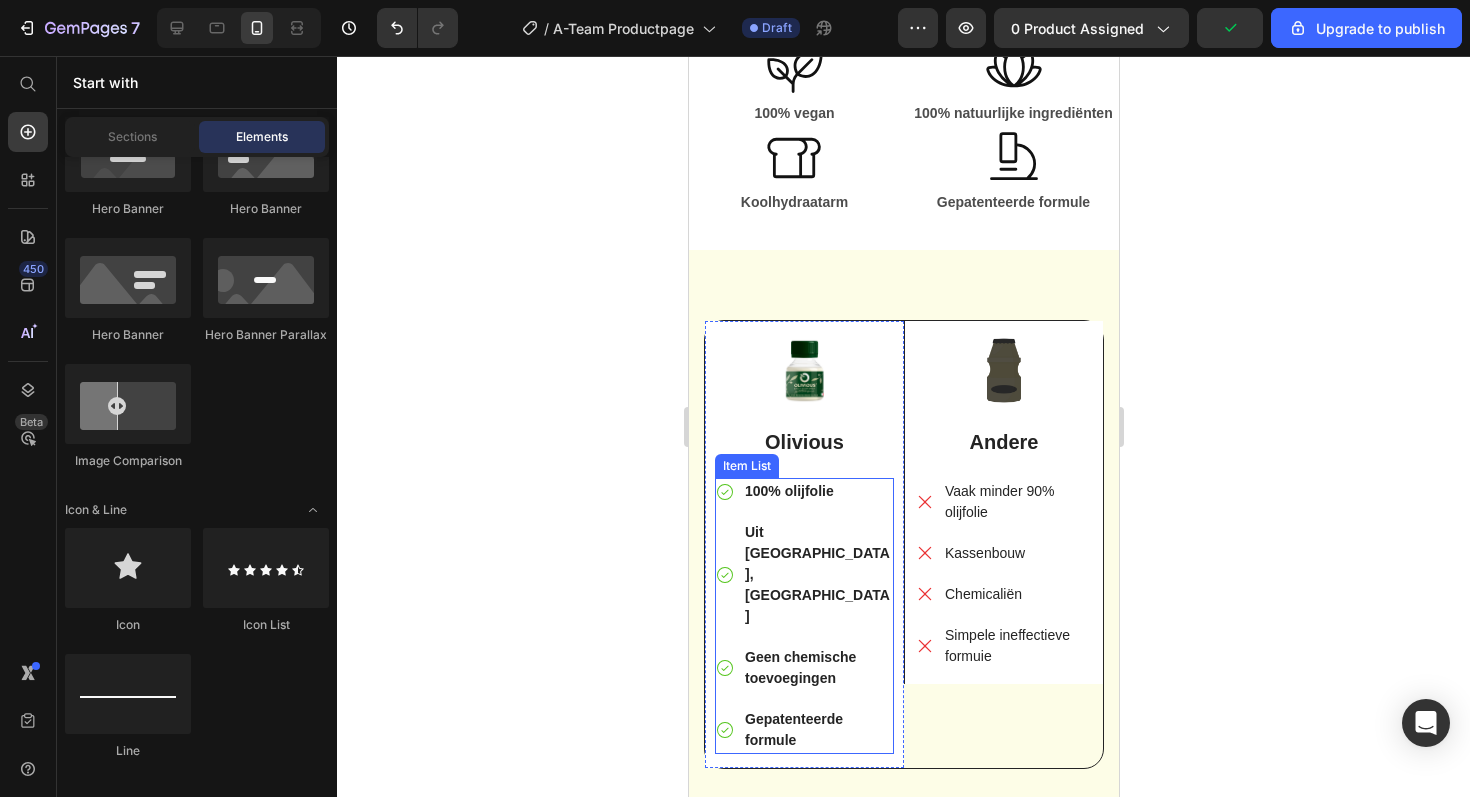 click on "100% olijfolie" at bounding box center [788, 491] 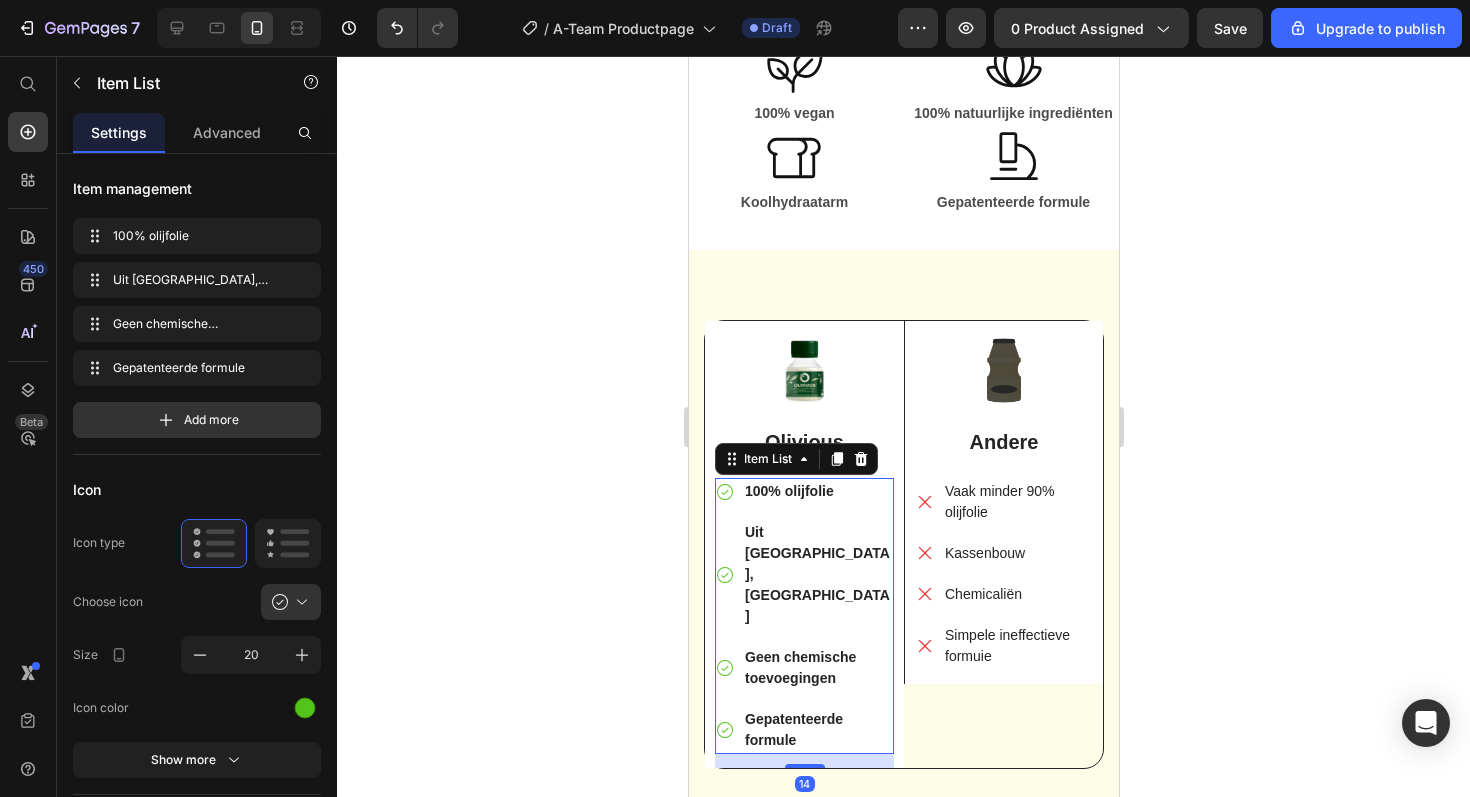 click on "100% olijfolie" at bounding box center [788, 491] 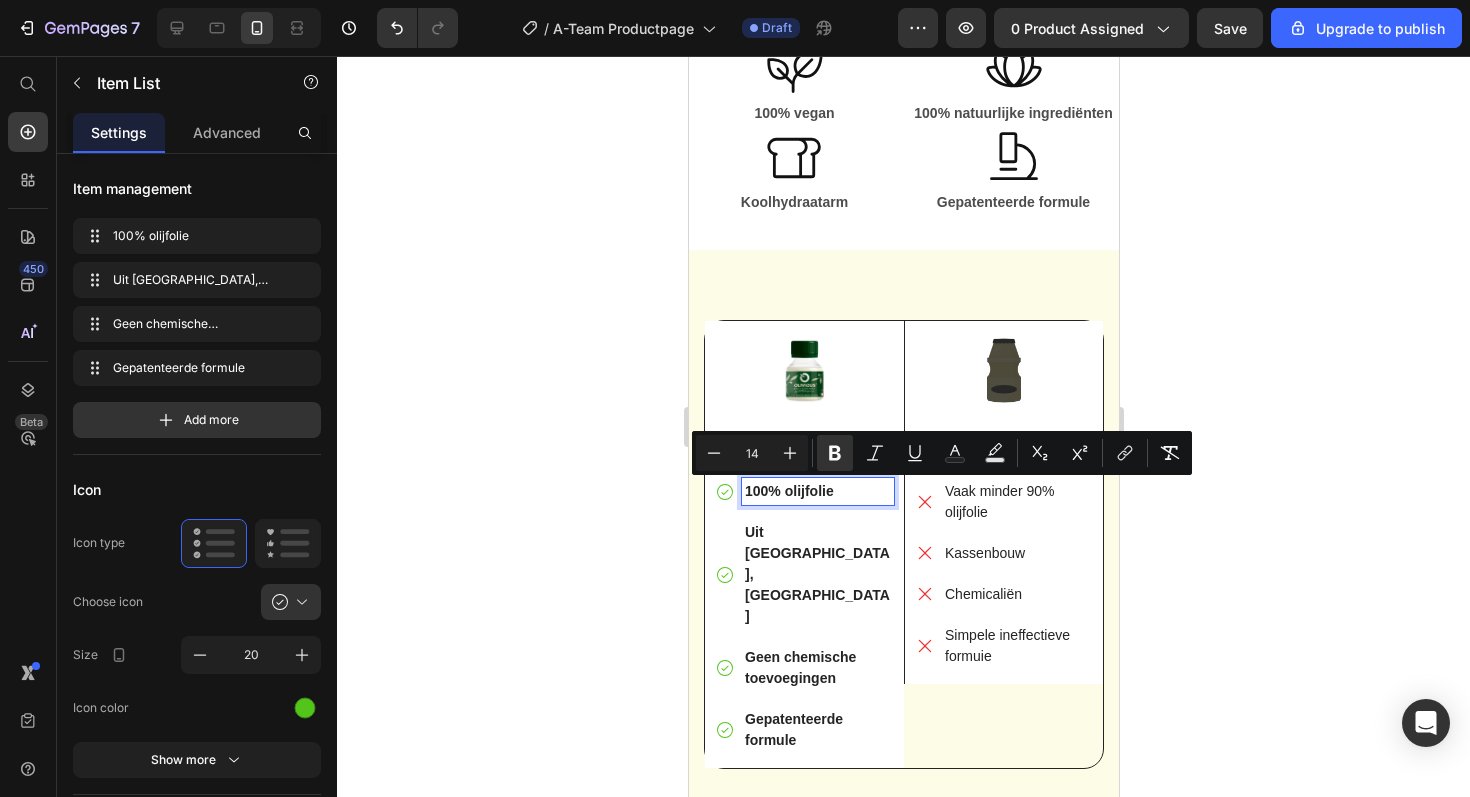 click on "100% olijfolie" at bounding box center (788, 491) 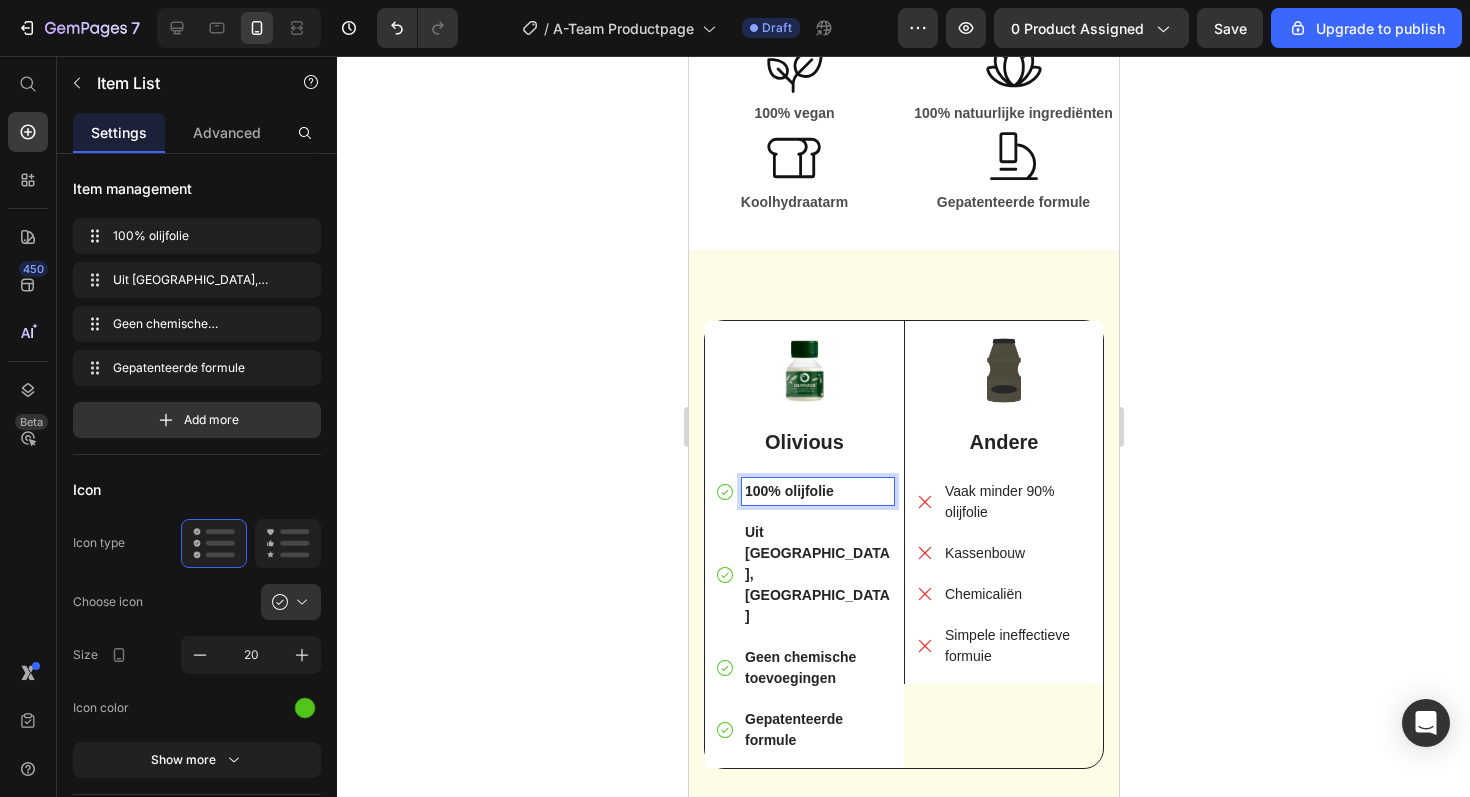 click on "100% olijfolie" at bounding box center [788, 491] 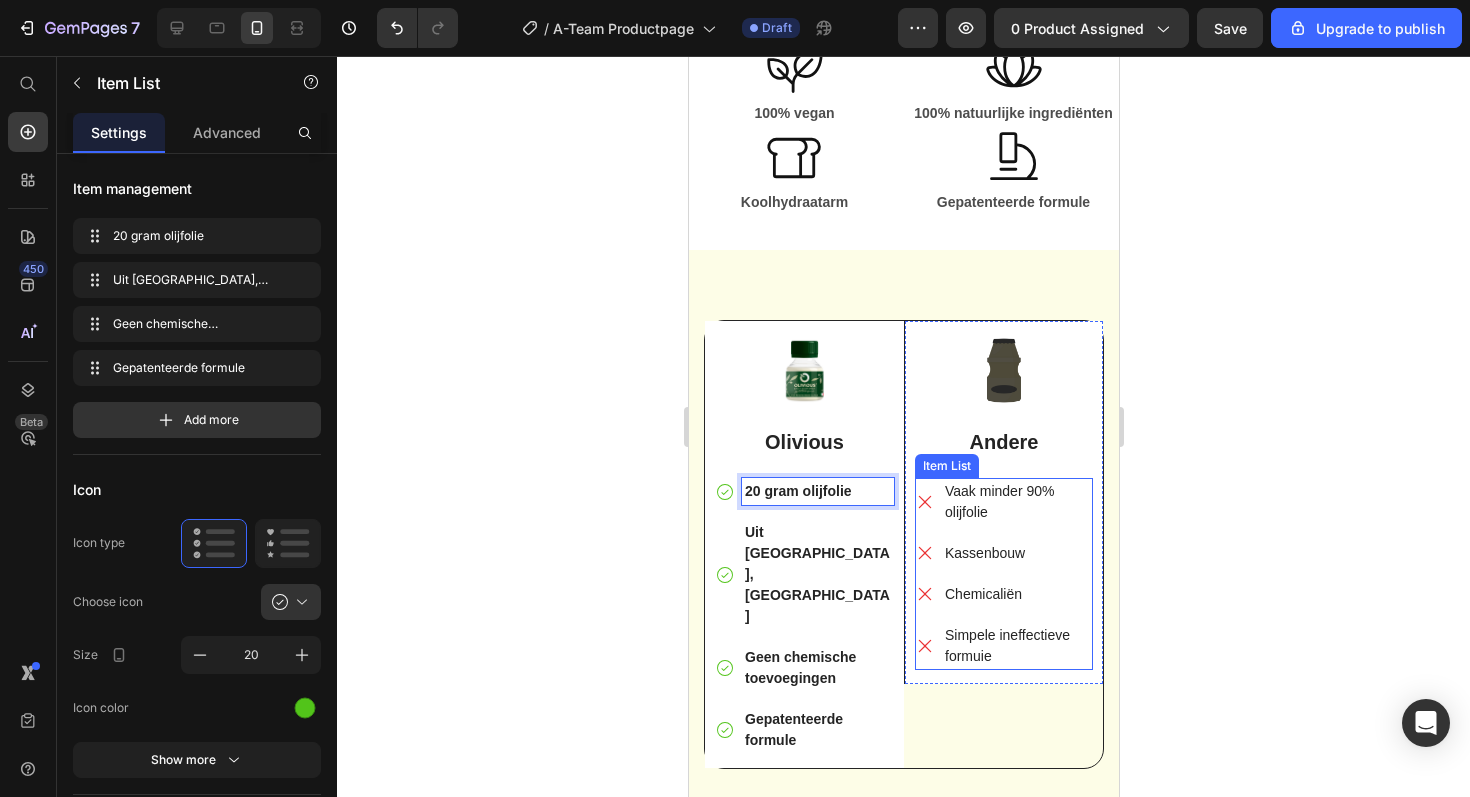 click on "Vaak minder 90% olijfolie" at bounding box center [1016, 502] 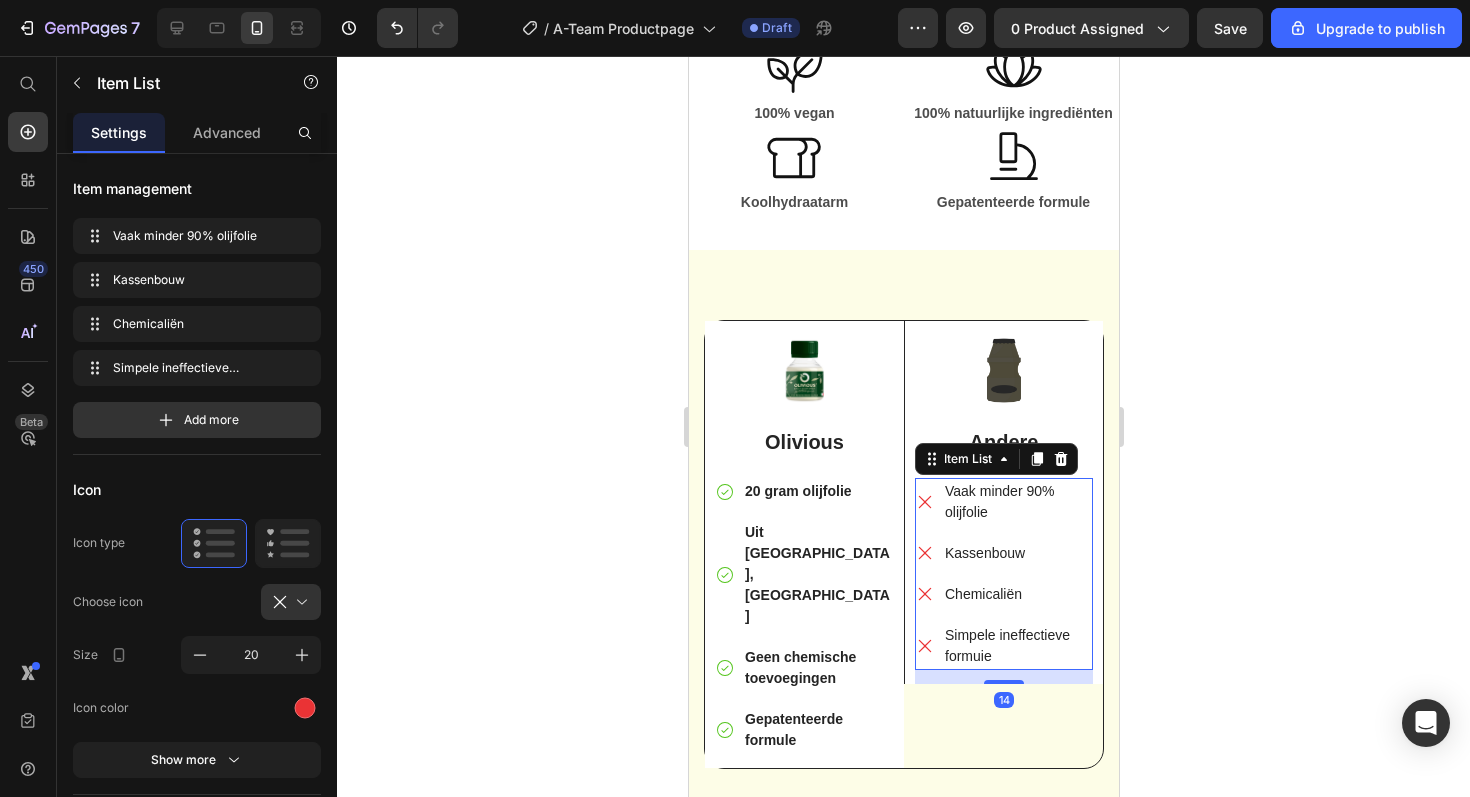 click on "Vaak minder 90% olijfolie" at bounding box center [1016, 502] 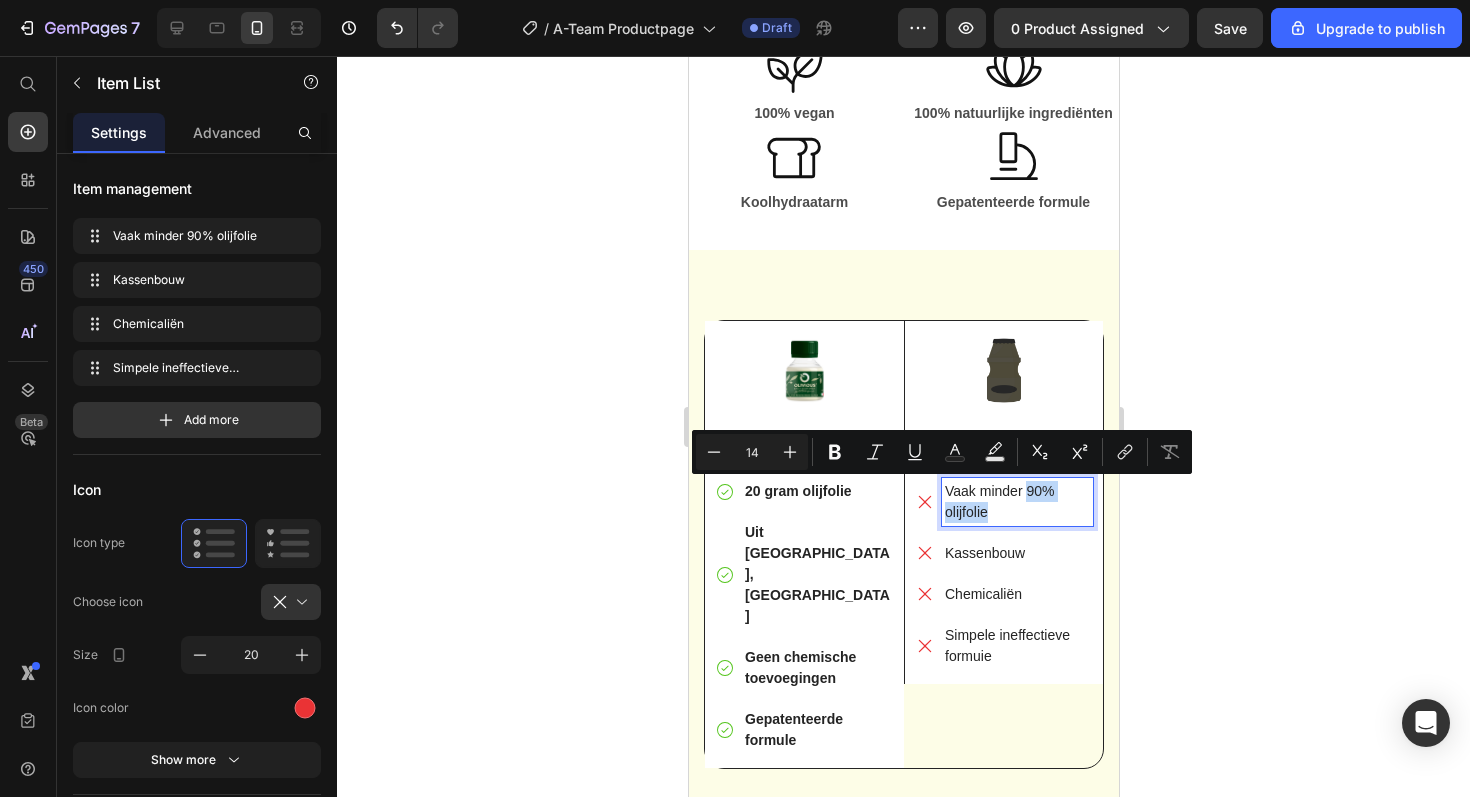 drag, startPoint x: 1042, startPoint y: 508, endPoint x: 1026, endPoint y: 493, distance: 21.931713 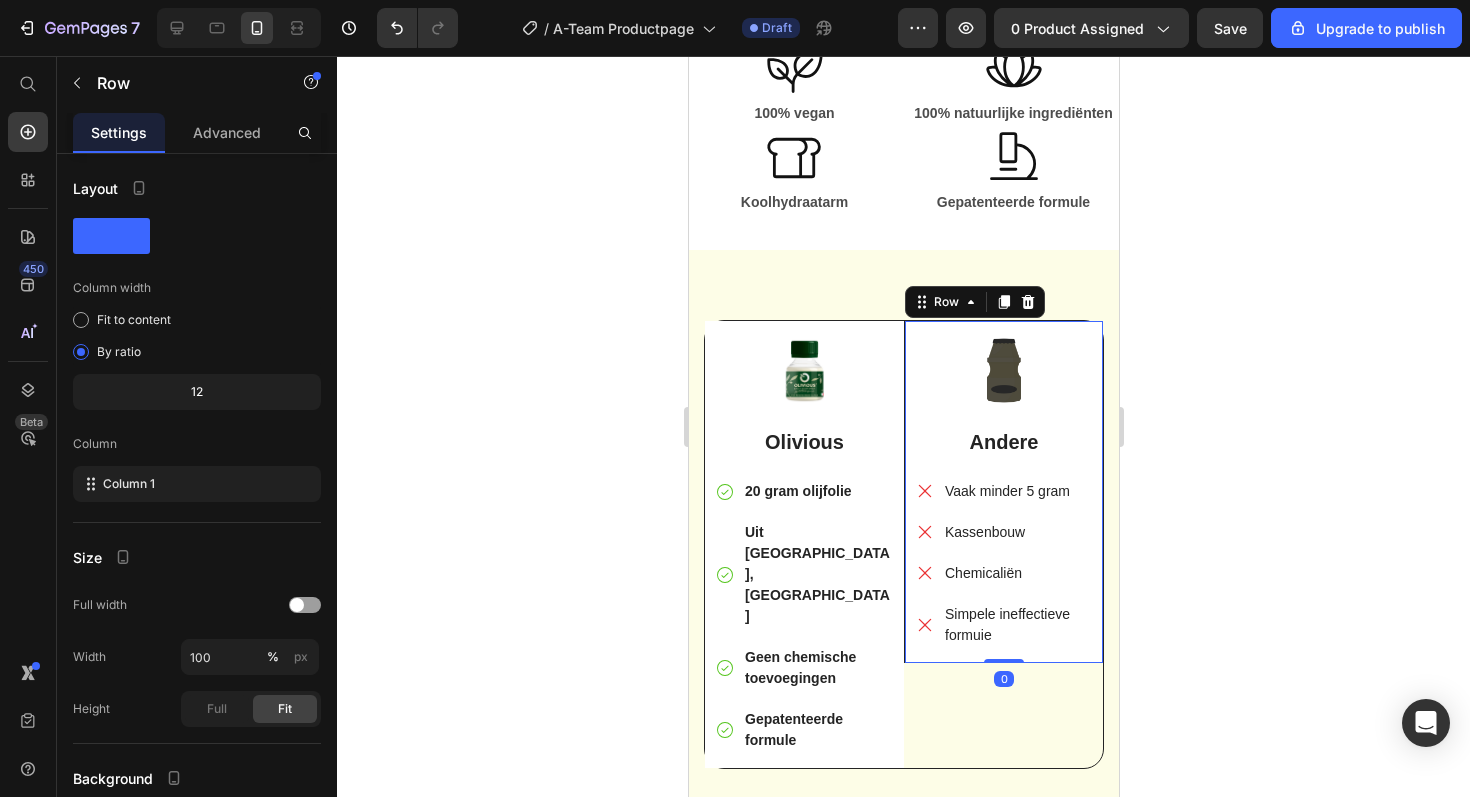 click on "Image Andere Text Block
Vaak minder 5 gram
Kassenbouw
Chemicaliën
Simpele ineffectieve formuie Item List" at bounding box center [1003, 499] 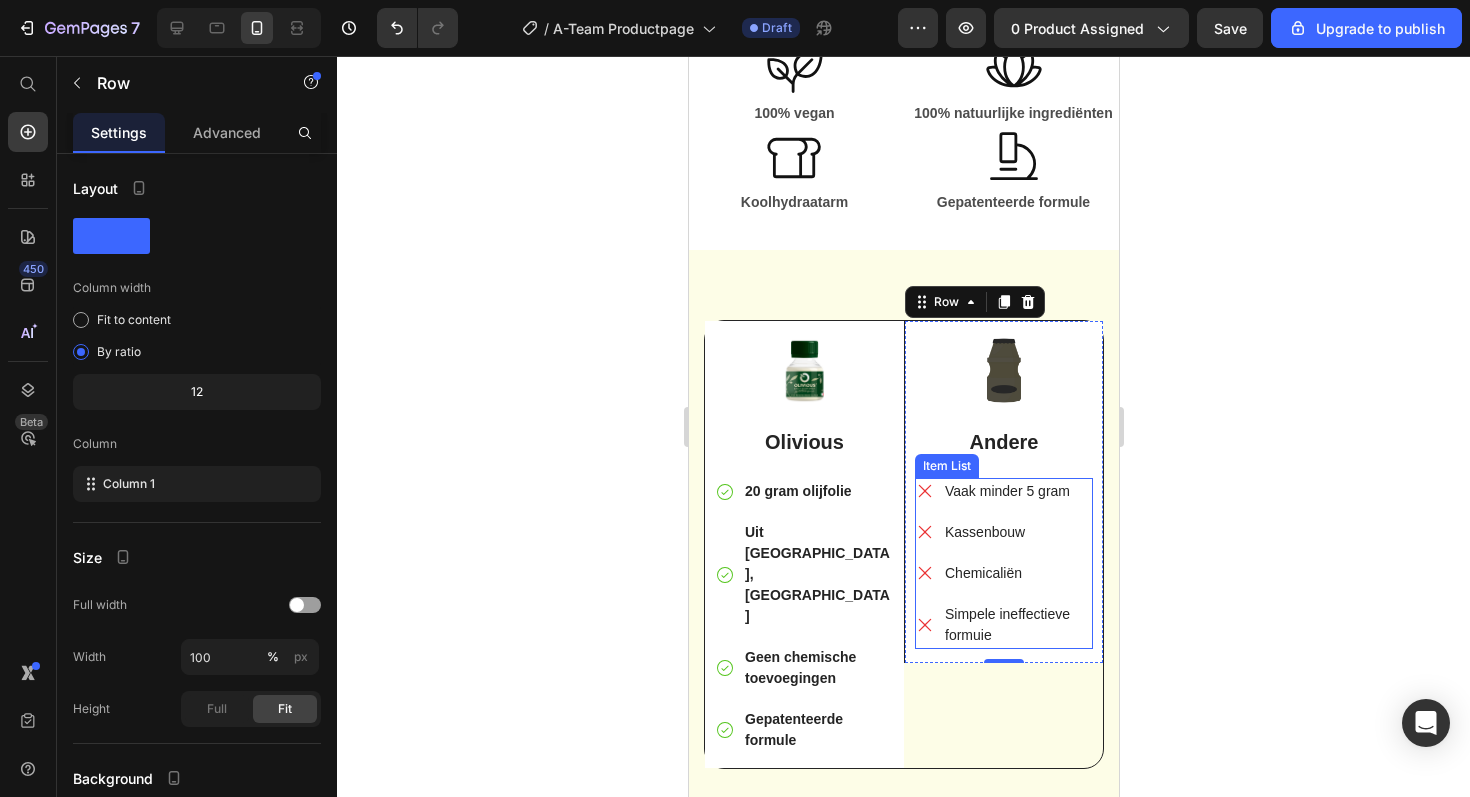 click on "Kassenbouw" at bounding box center (1016, 532) 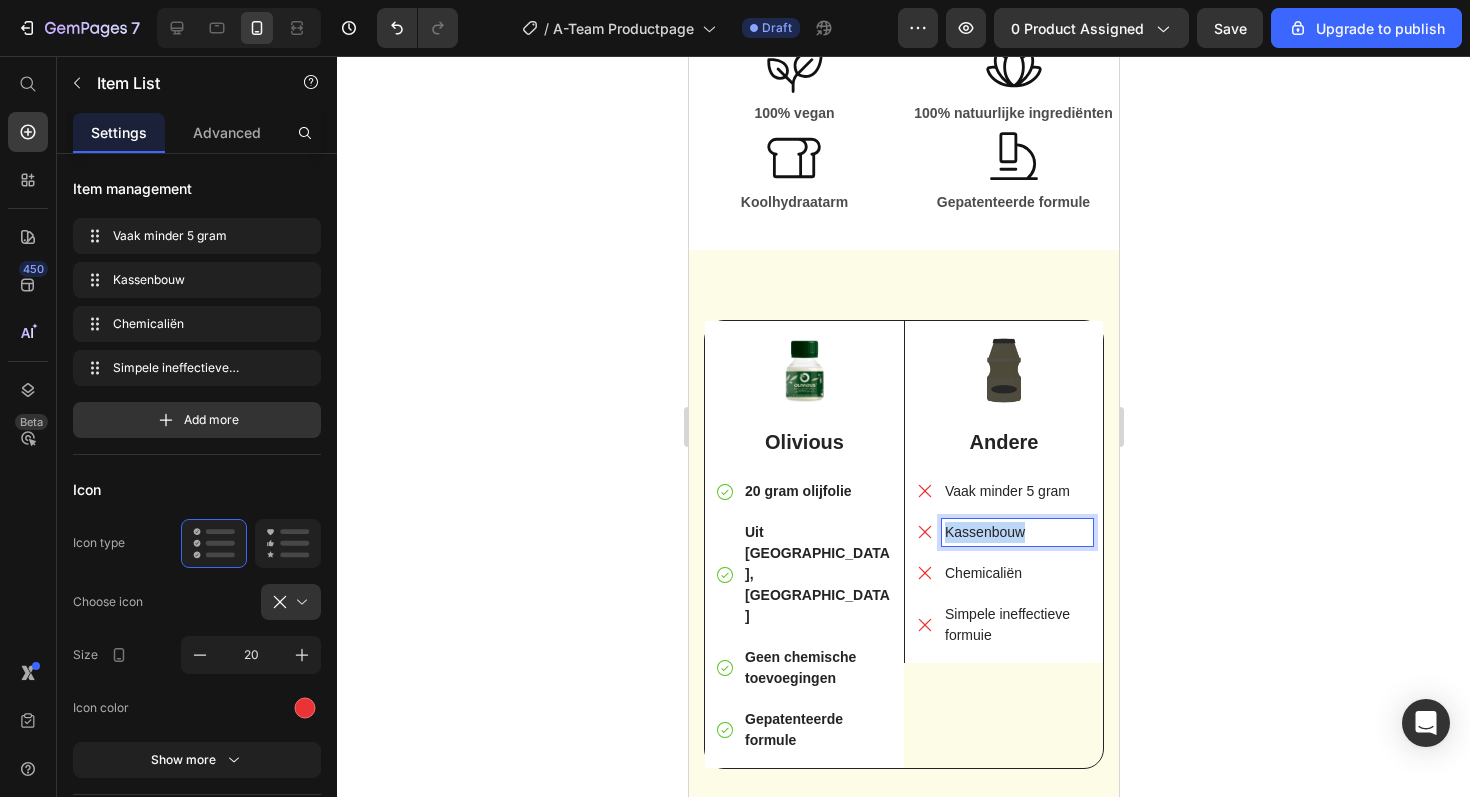 click on "Kassenbouw" at bounding box center [1016, 532] 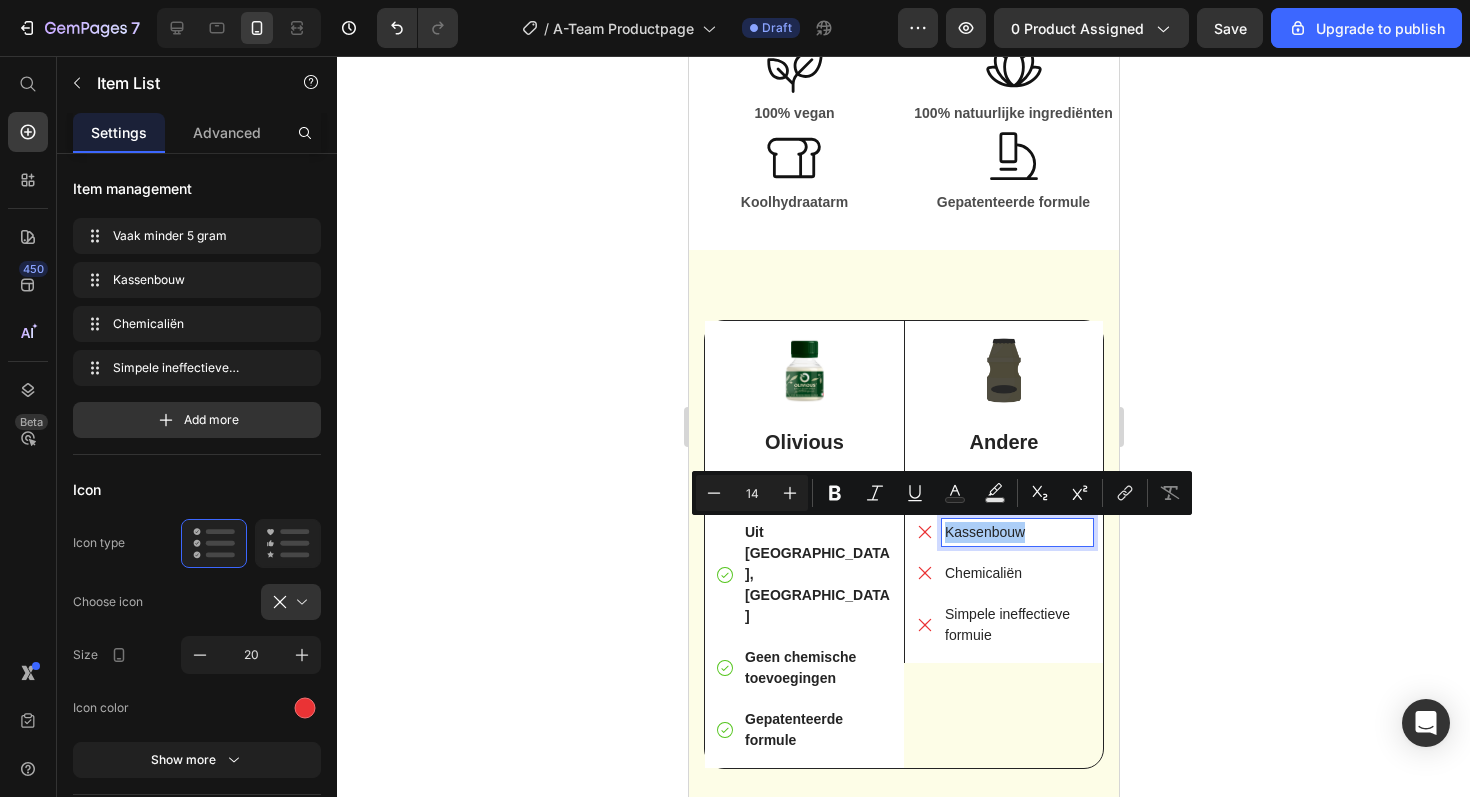 click 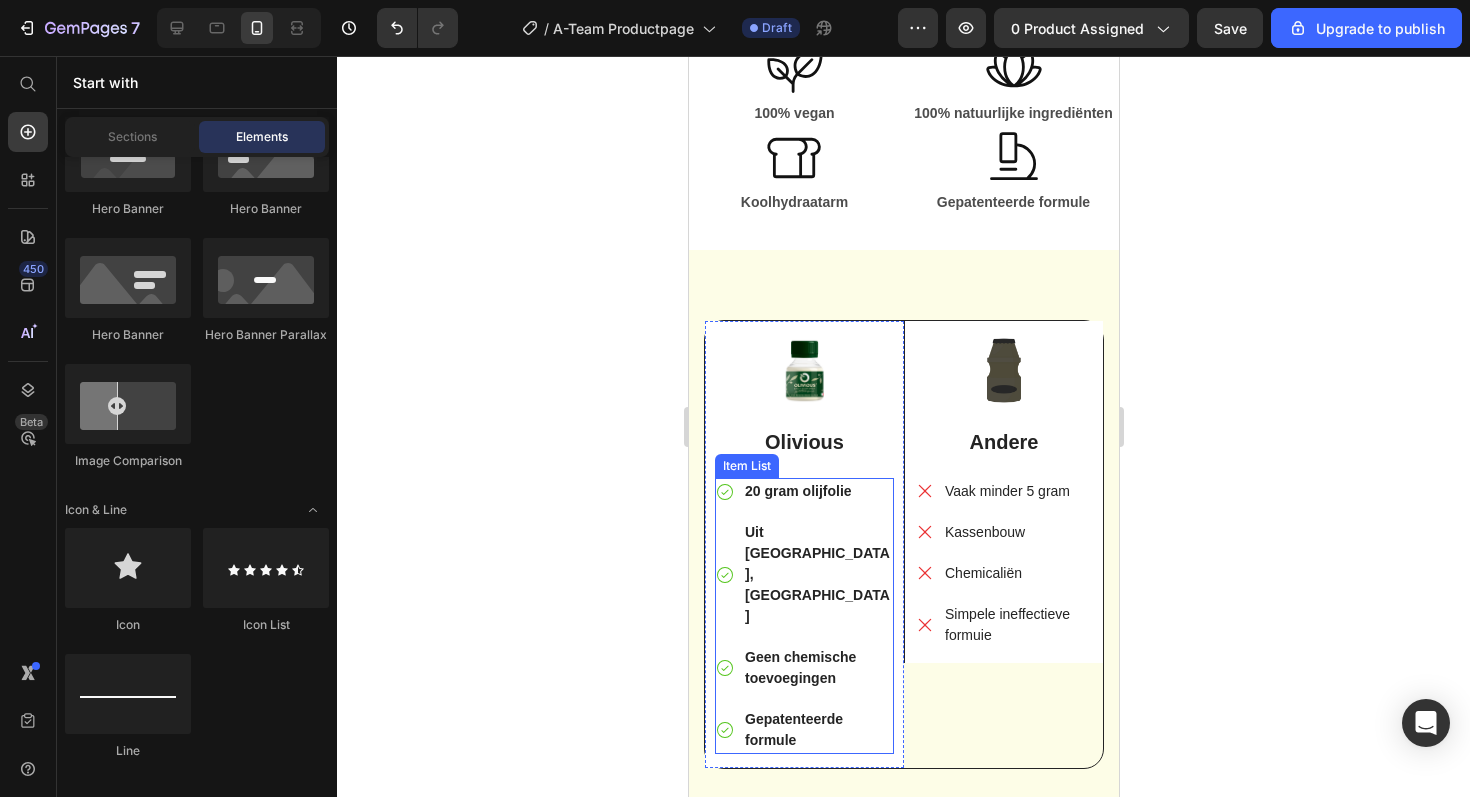 click on "Uit [GEOGRAPHIC_DATA], [GEOGRAPHIC_DATA]" at bounding box center [816, 574] 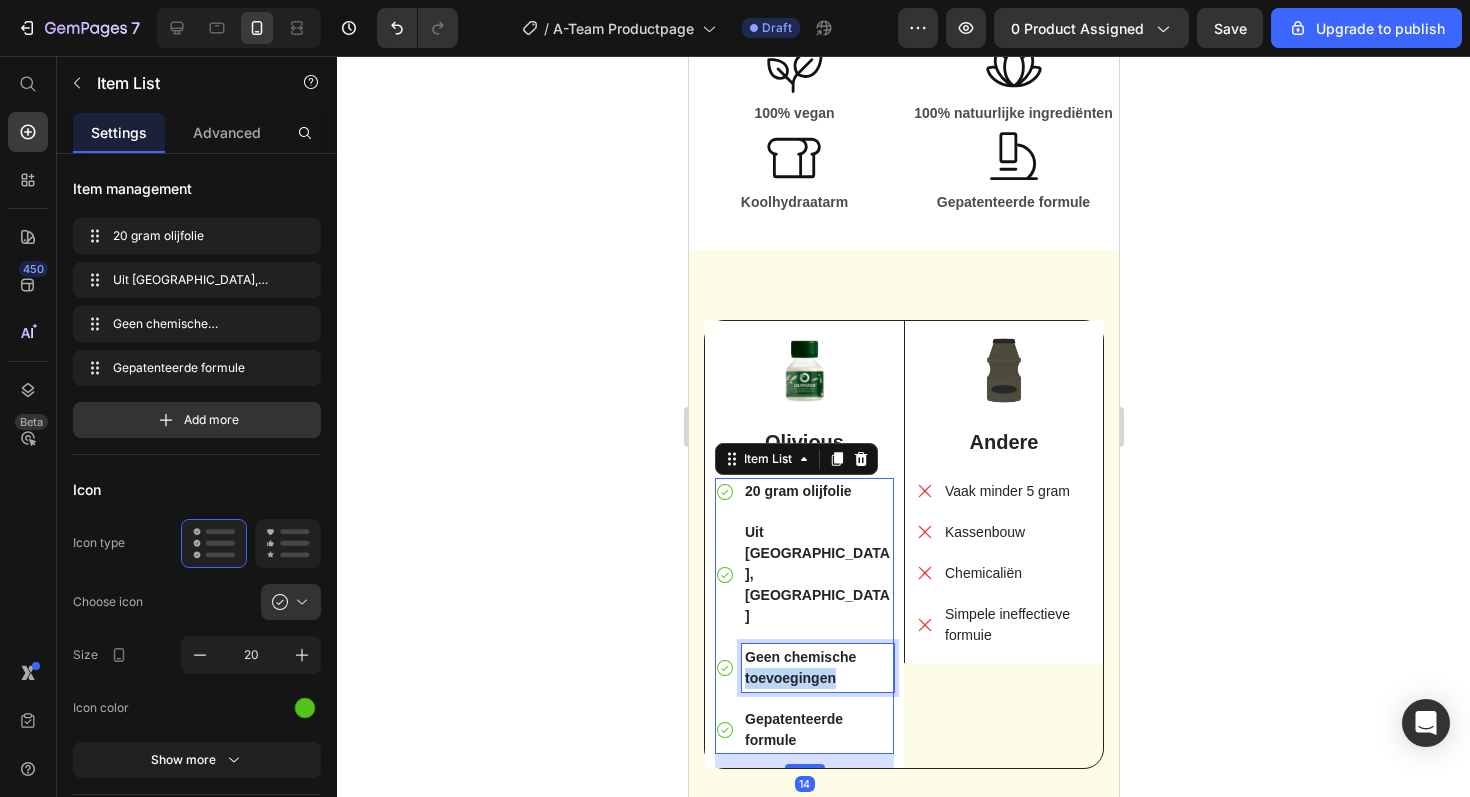 click on "Geen chemische toevoegingen" at bounding box center (799, 667) 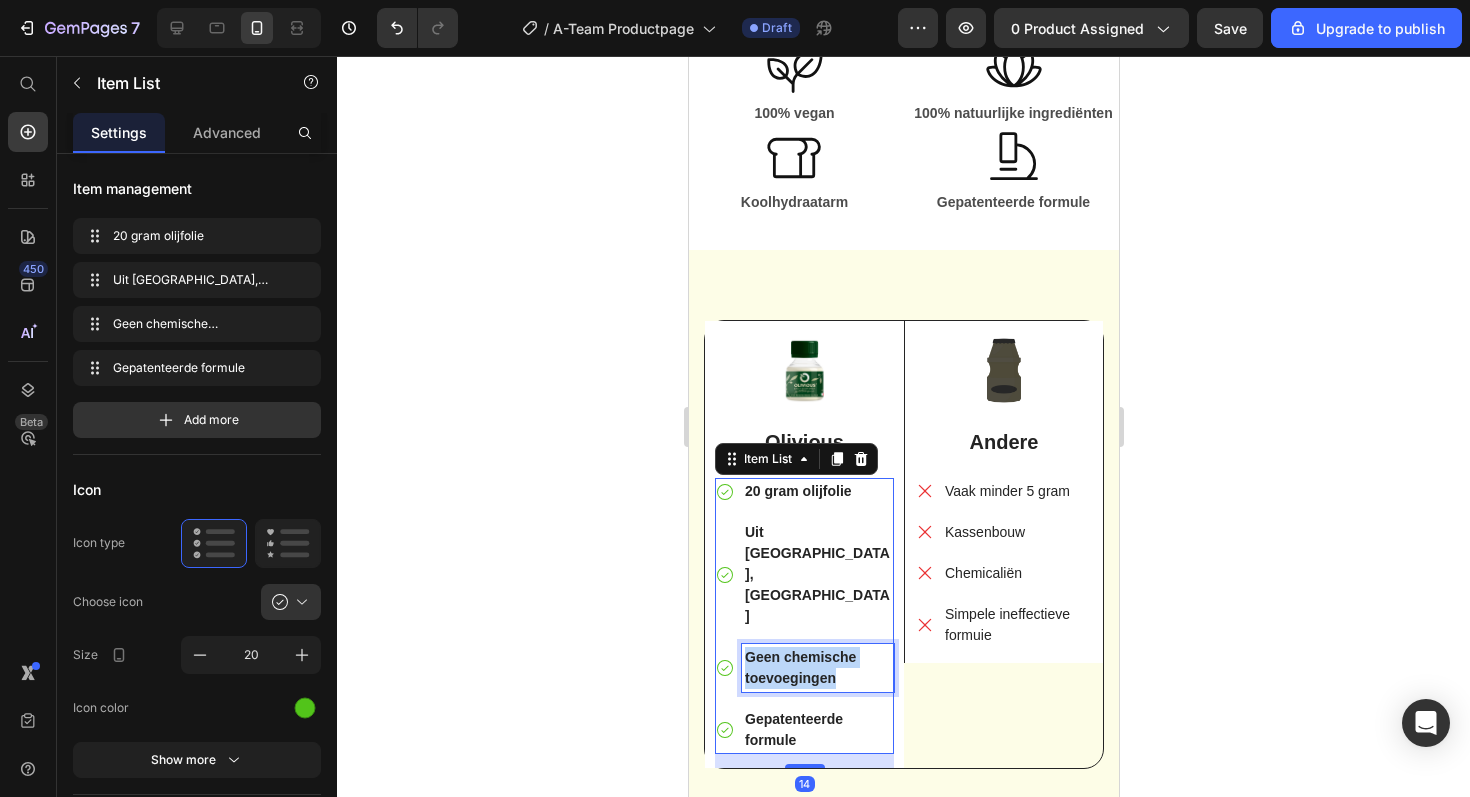 click on "Geen chemische toevoegingen" at bounding box center (799, 667) 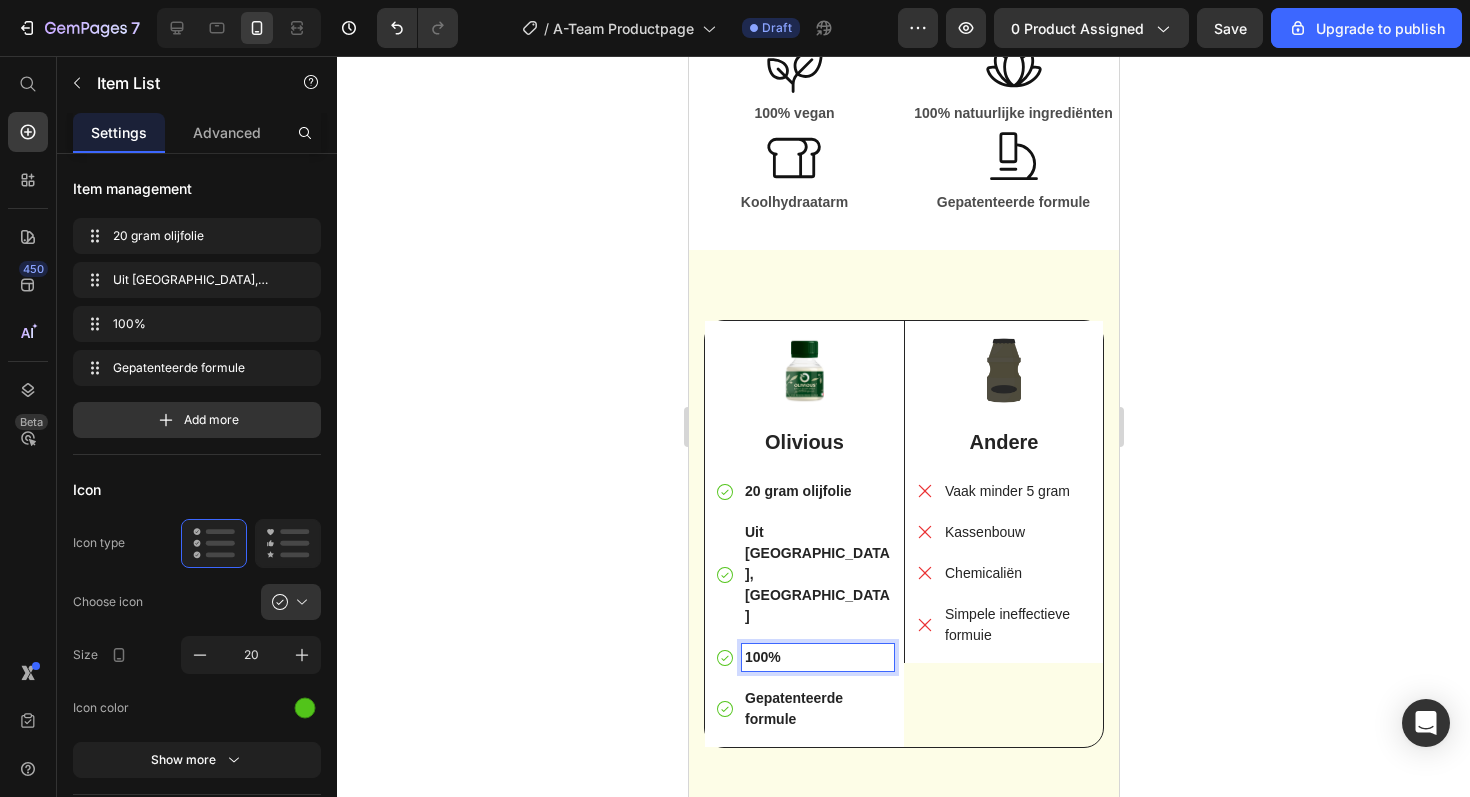 click on "100%" at bounding box center [762, 657] 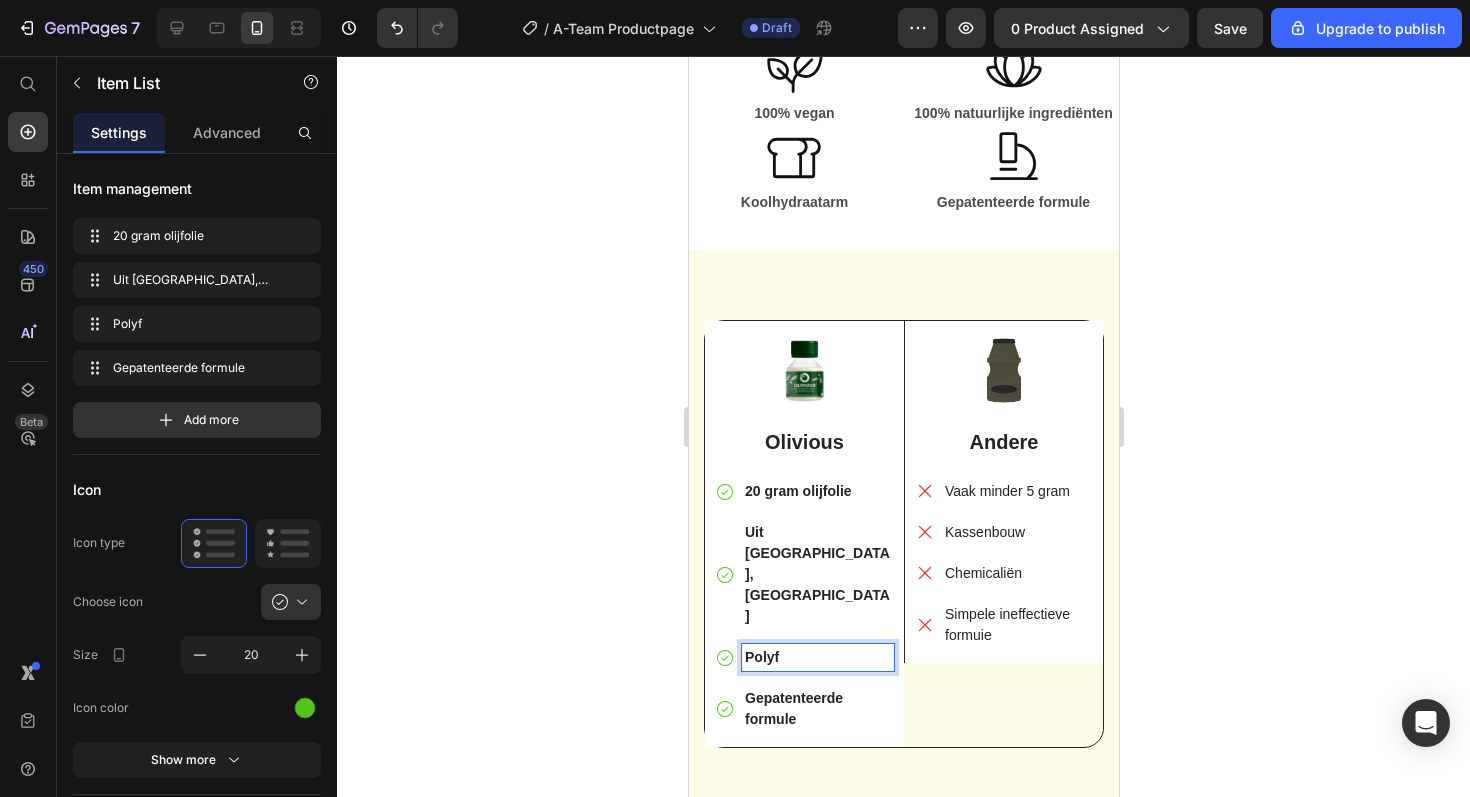click on "Polyf" at bounding box center (761, 657) 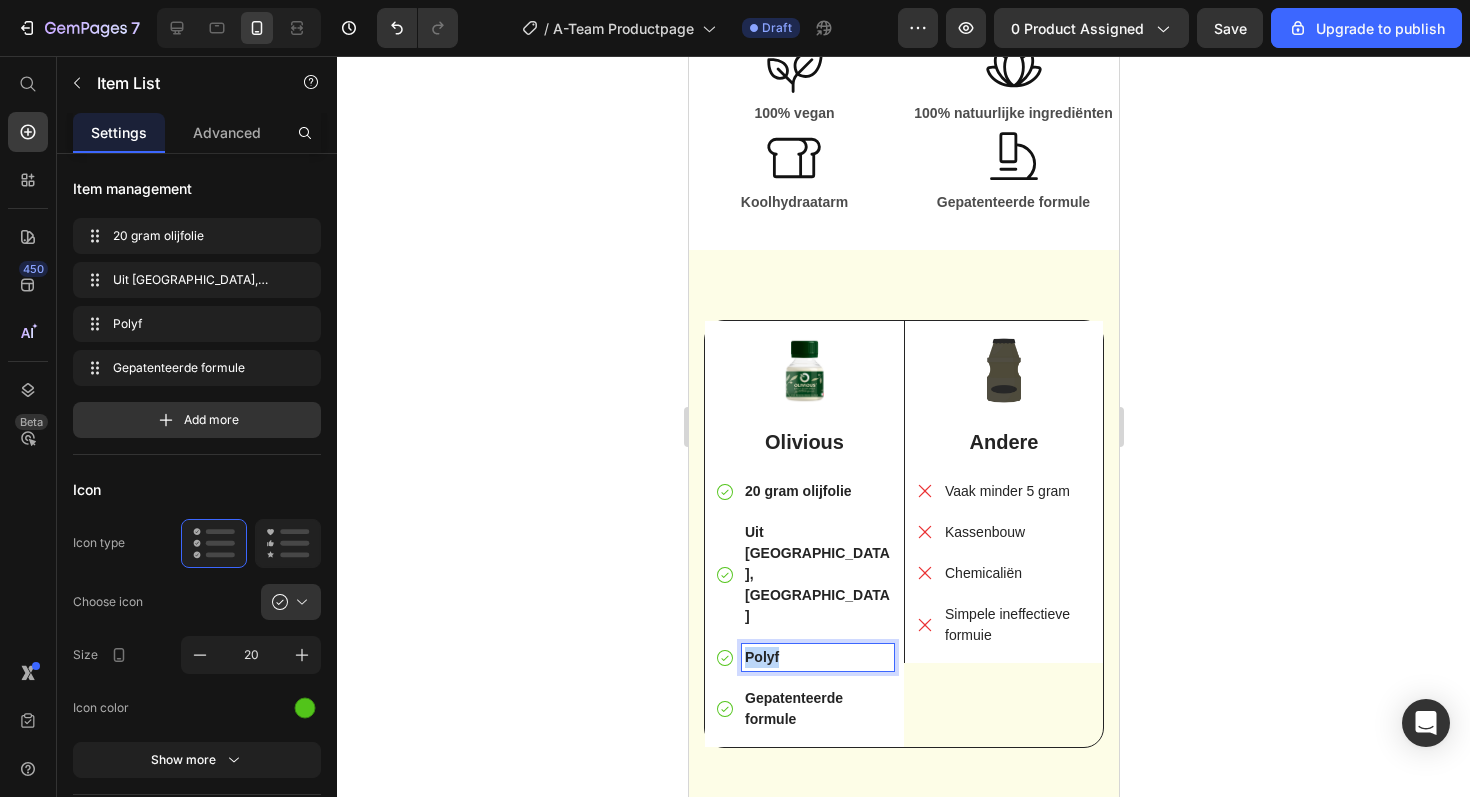 click on "Polyf" at bounding box center [761, 657] 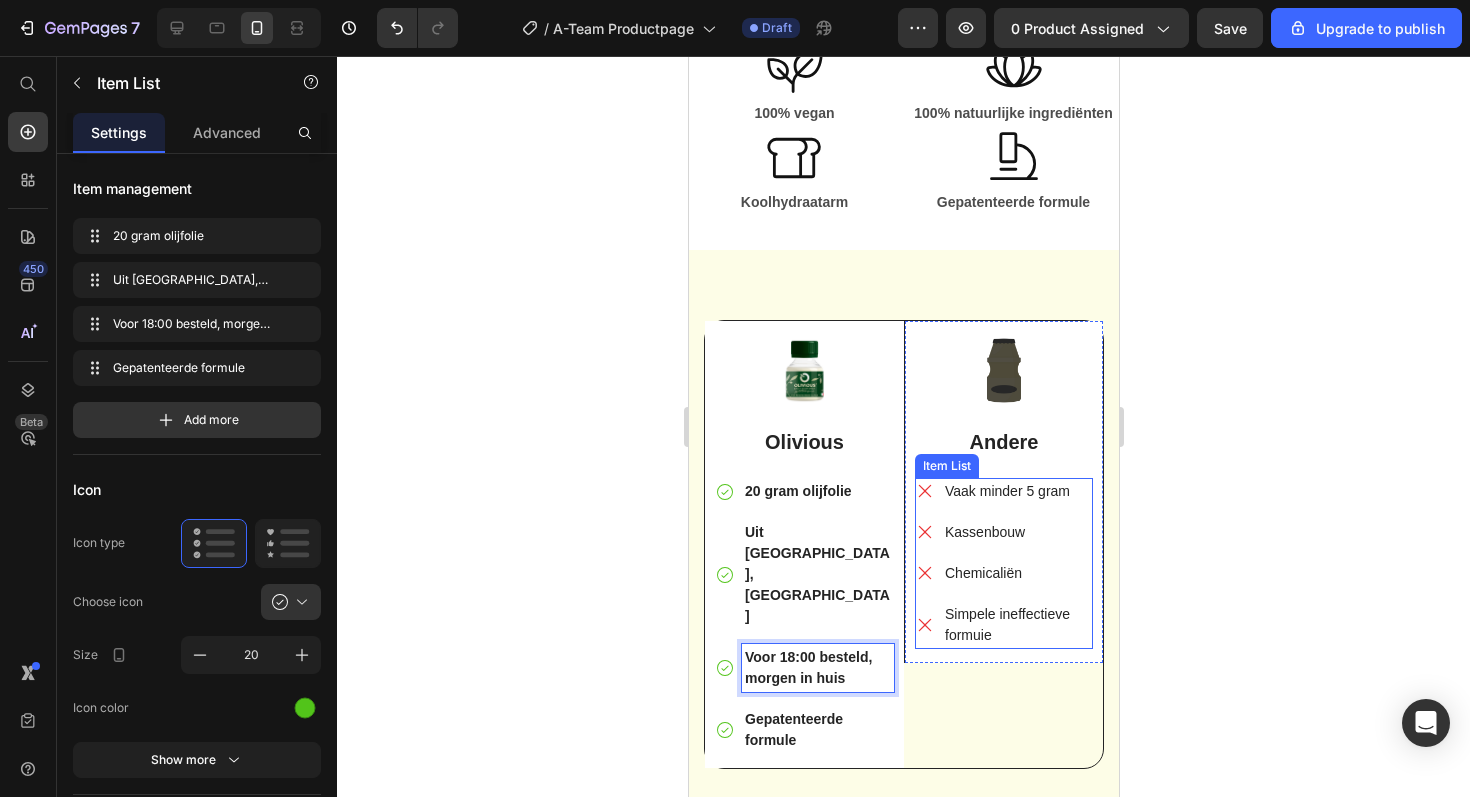 click on "Chemicaliën" at bounding box center [1016, 573] 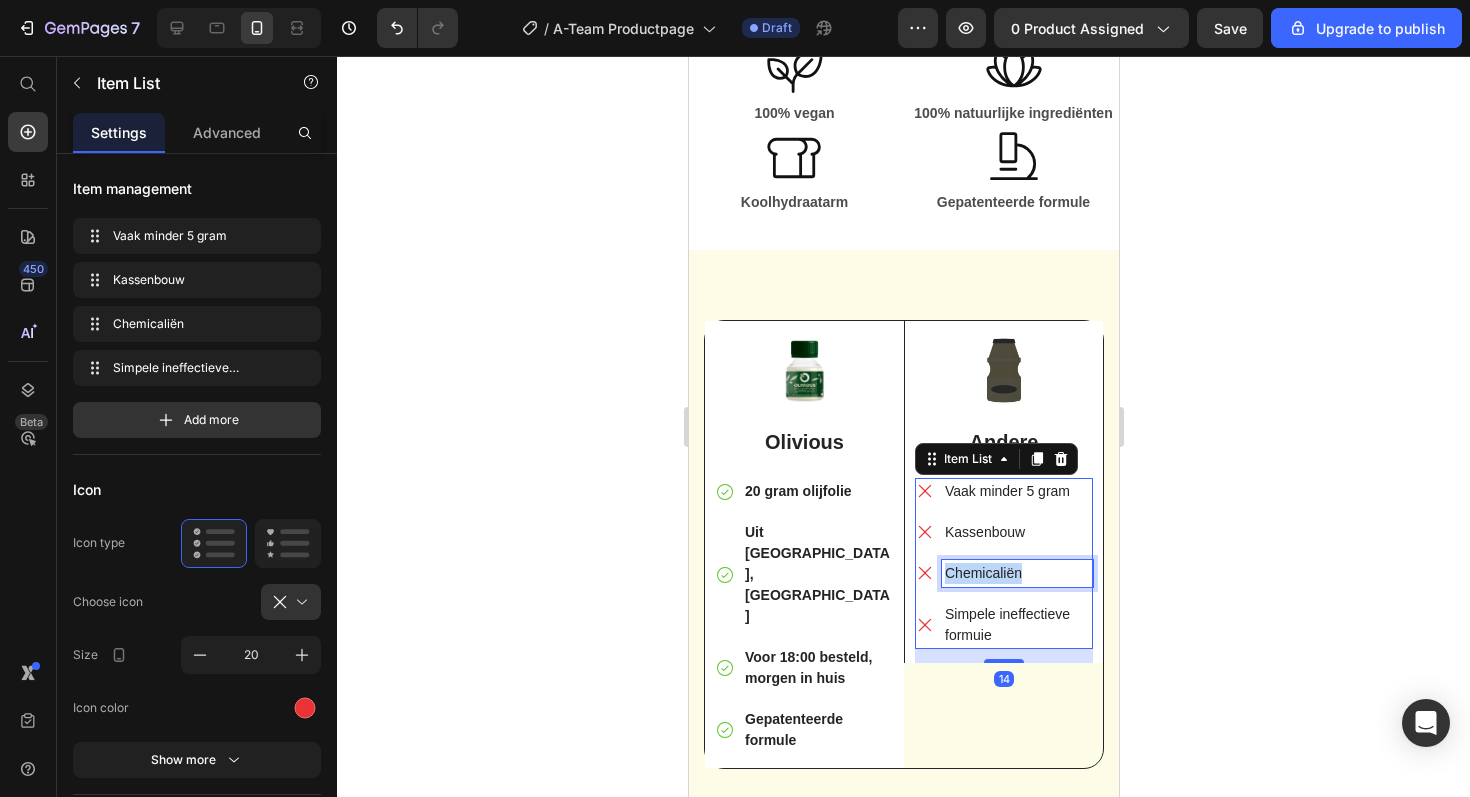 click on "Chemicaliën" at bounding box center (1016, 573) 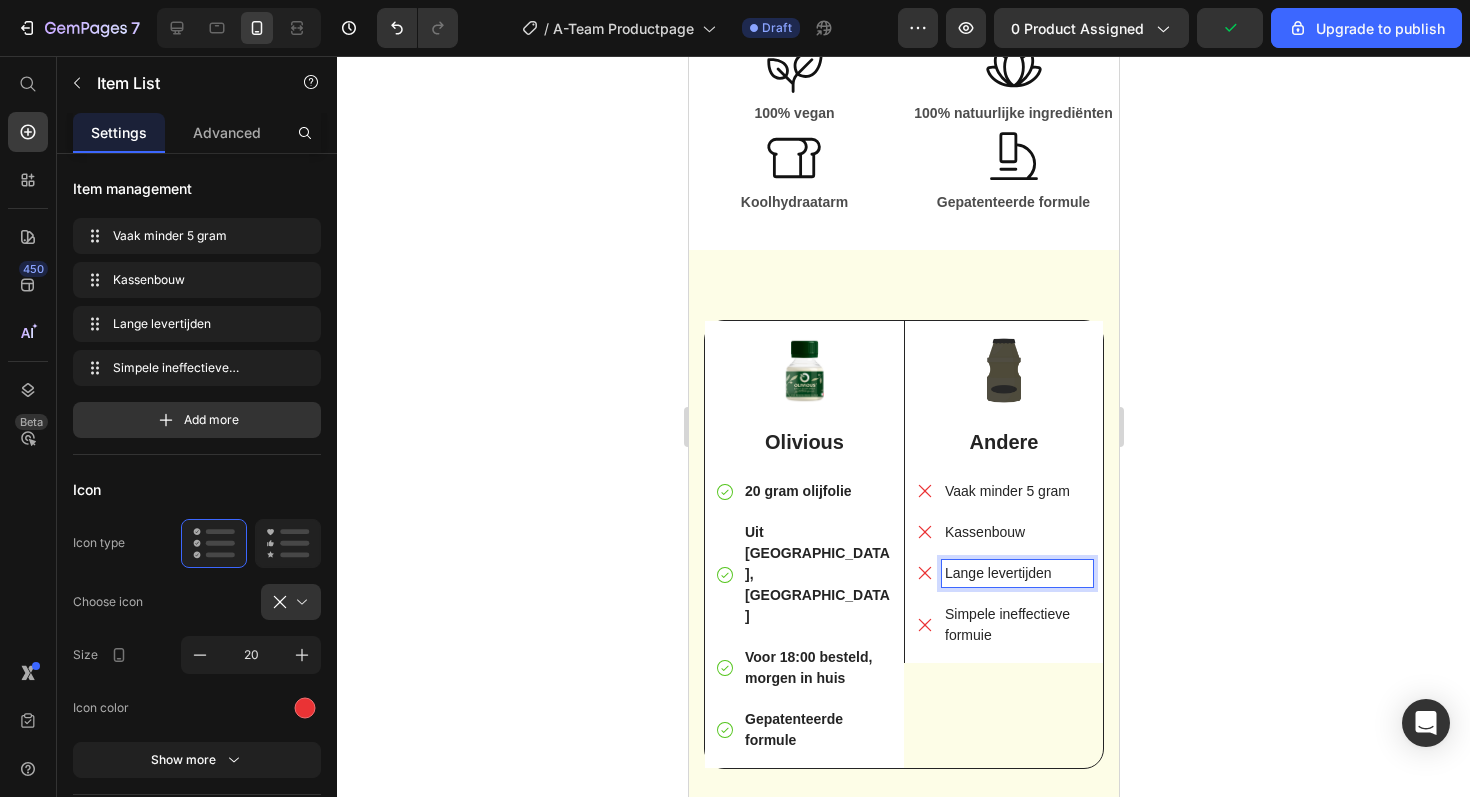 click 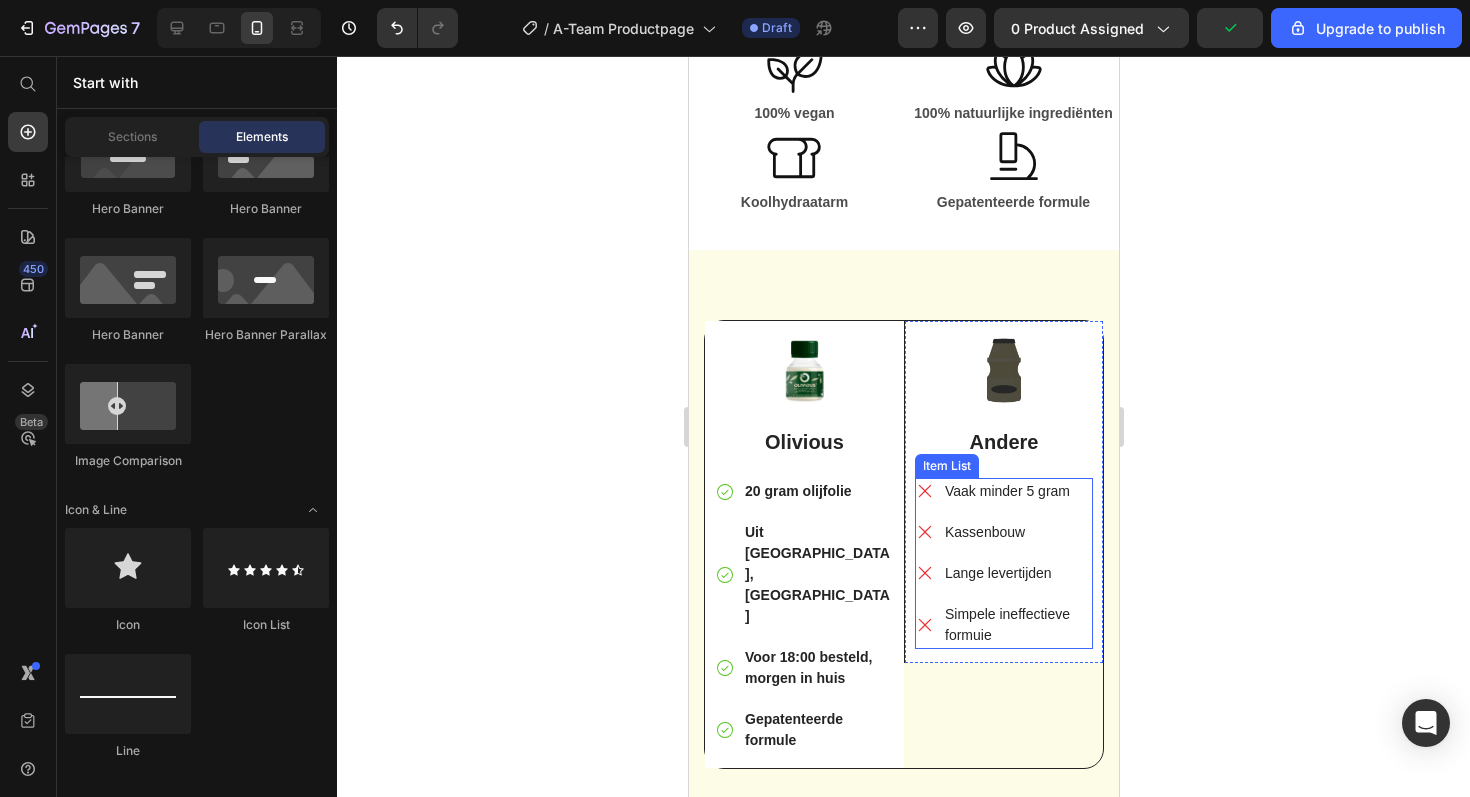 click on "Kassenbouw" at bounding box center (1016, 532) 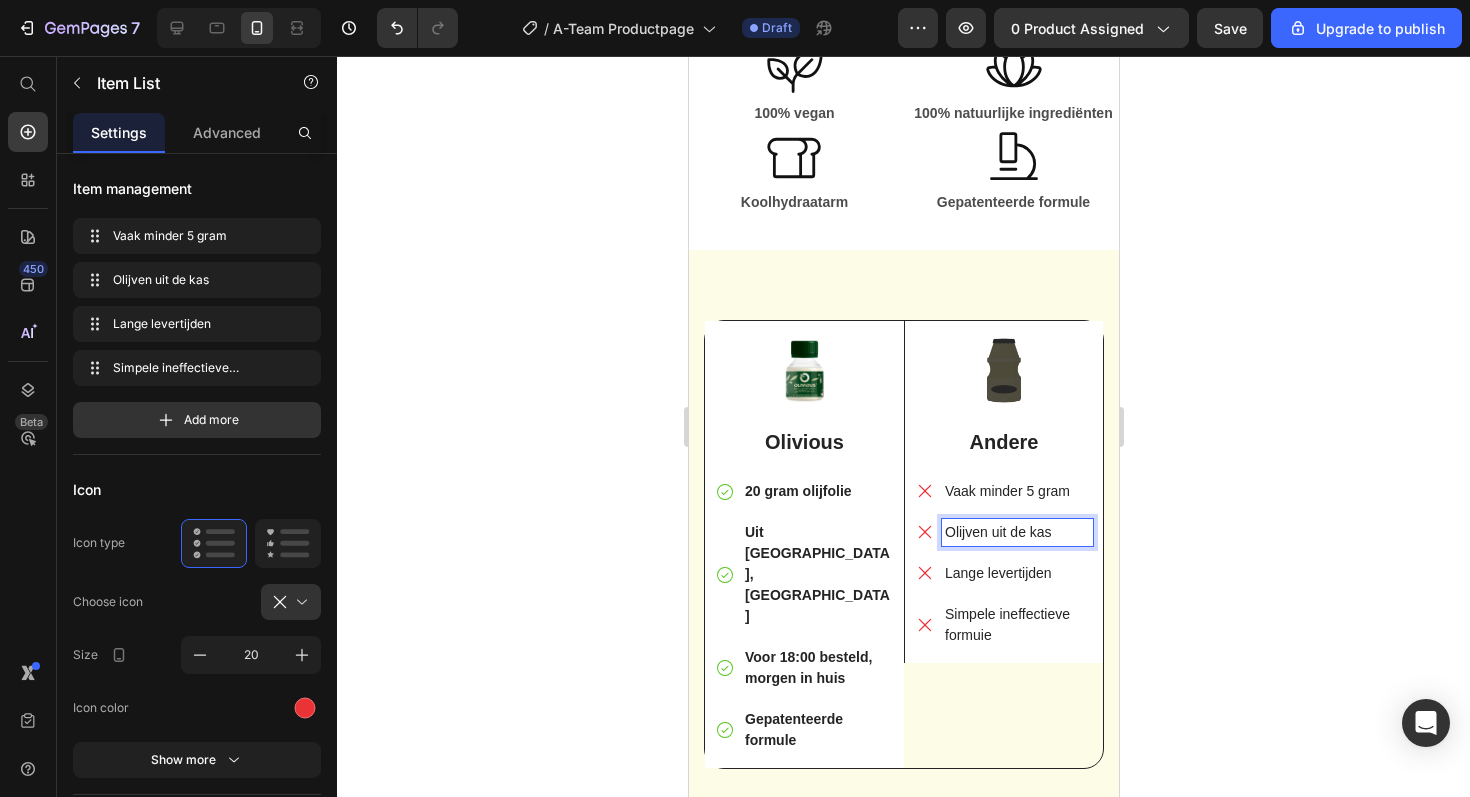 click 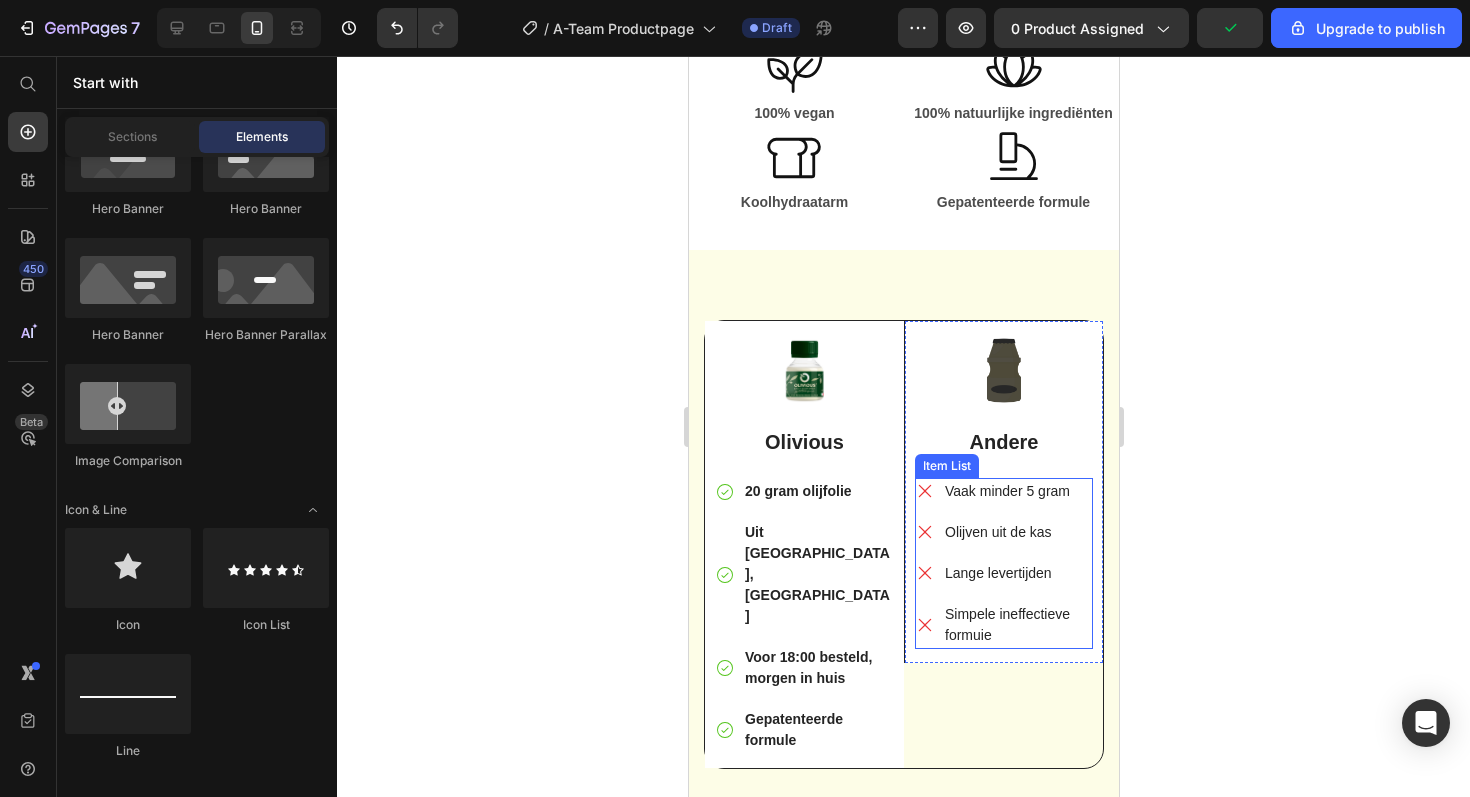 click on "Simpele ineffectieve formuie" at bounding box center [1016, 625] 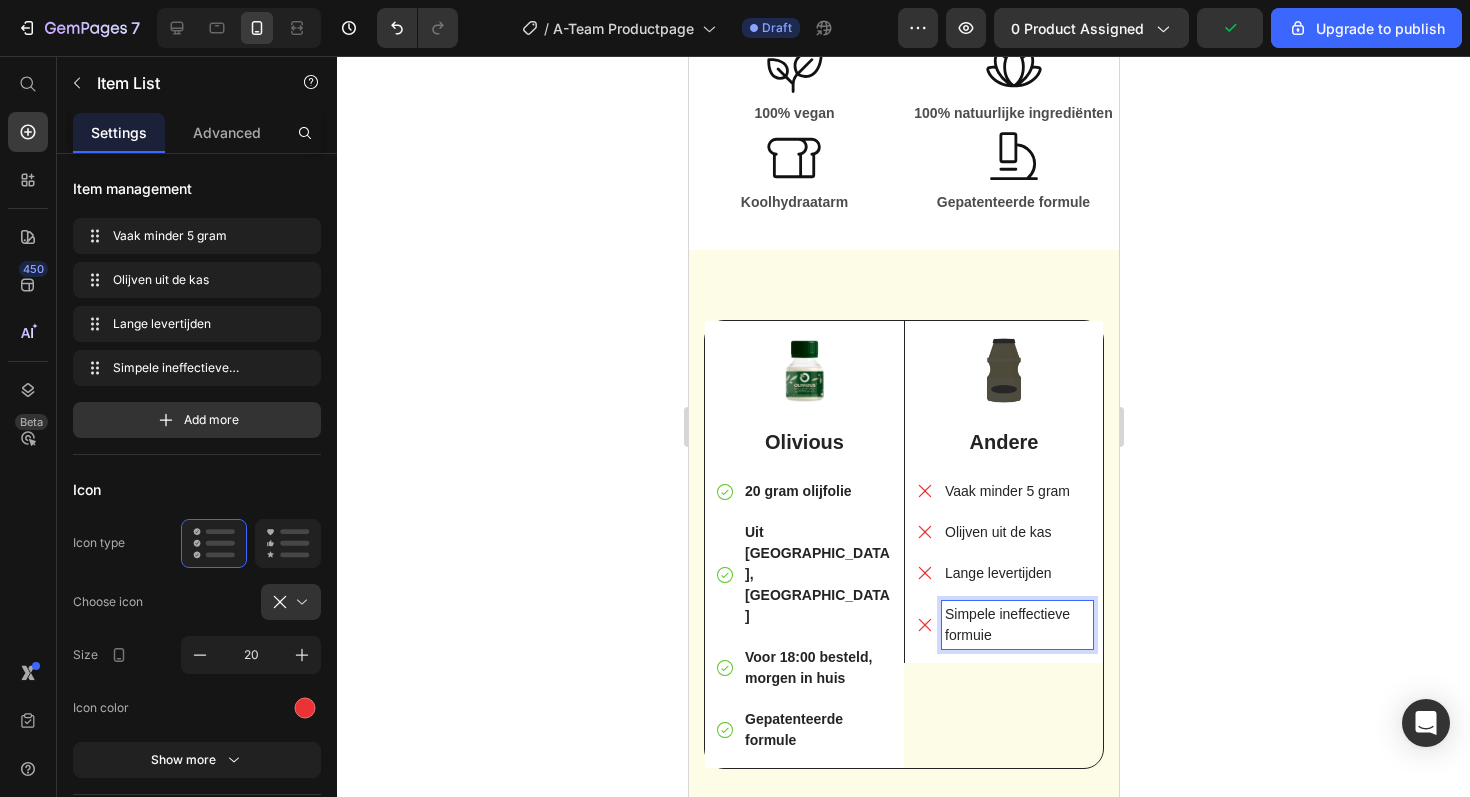click on "Simpele ineffectieve formuie" at bounding box center [1016, 625] 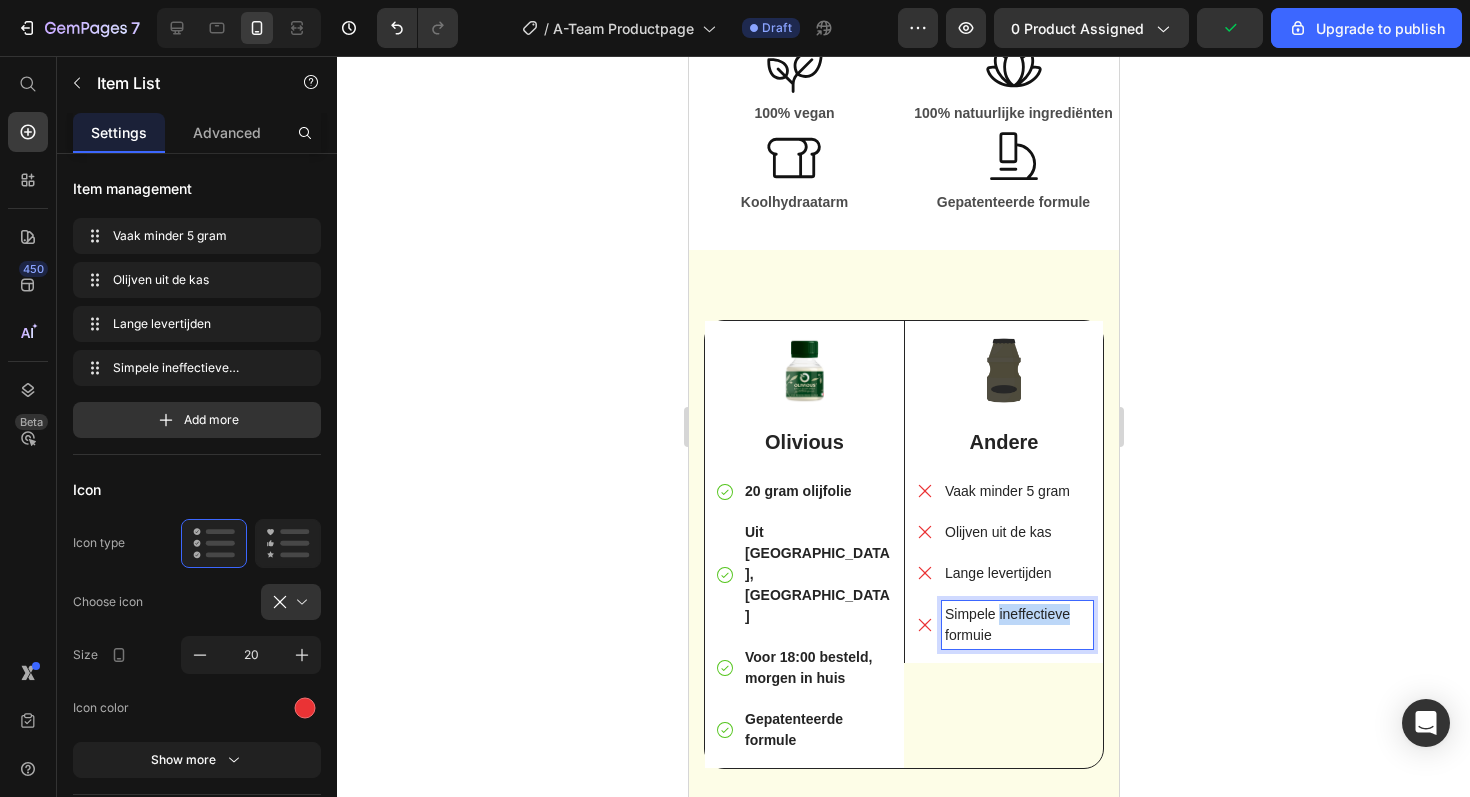 click on "Simpele ineffectieve formuie" at bounding box center [1016, 625] 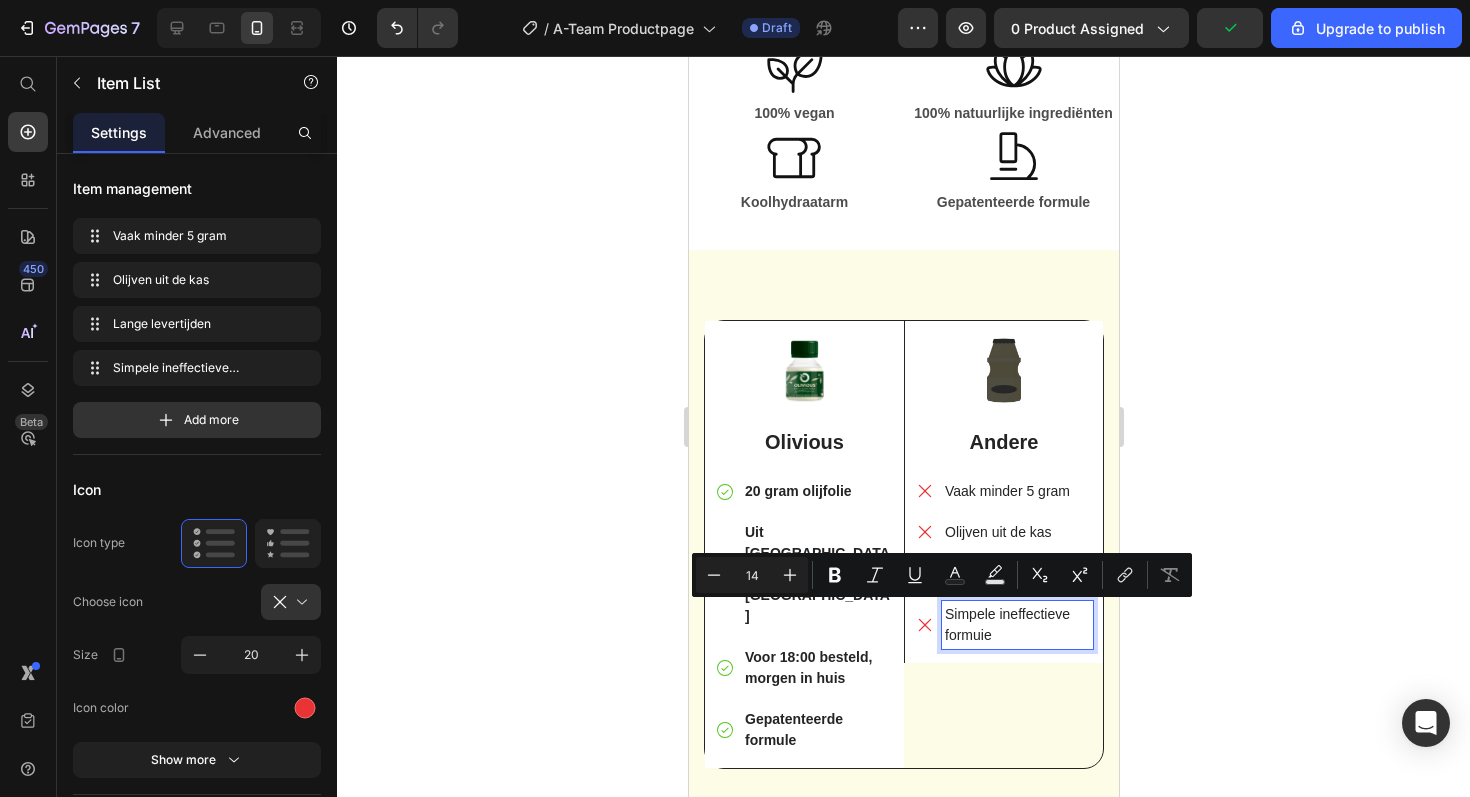 click on "Simpele ineffectieve formuie" at bounding box center [1016, 625] 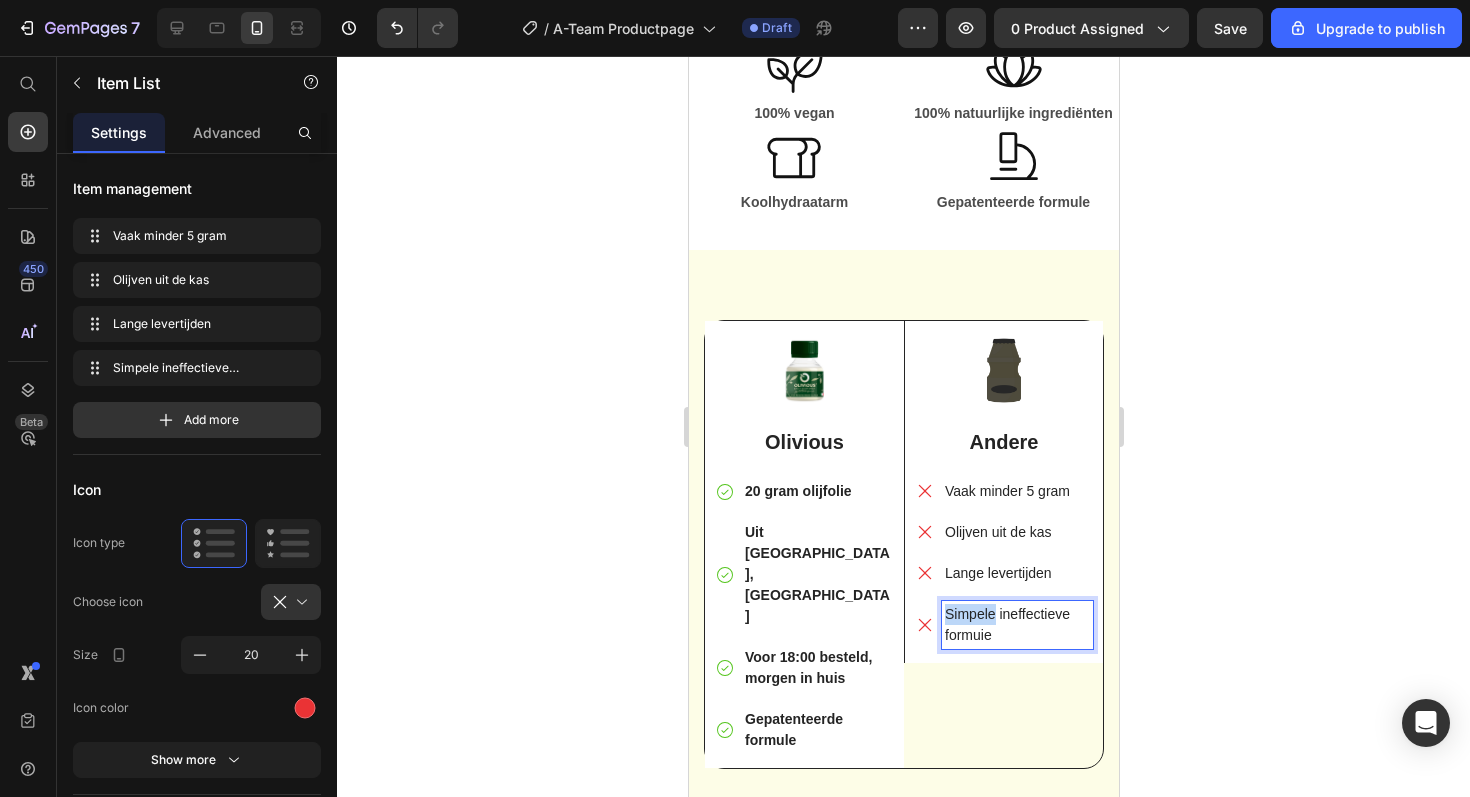 click on "Simpele ineffectieve formuie" at bounding box center (1016, 625) 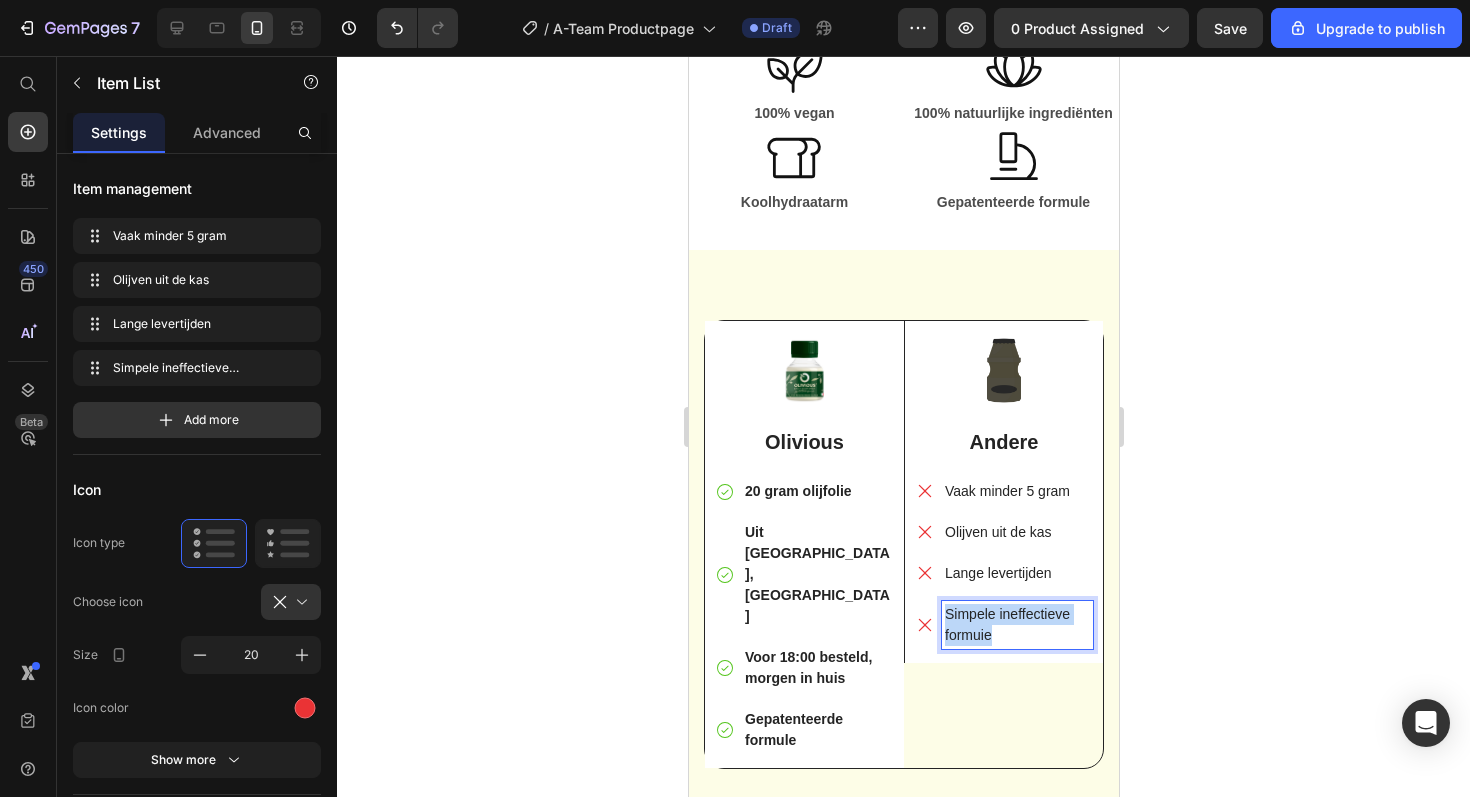 click on "Simpele ineffectieve formuie" at bounding box center (1016, 625) 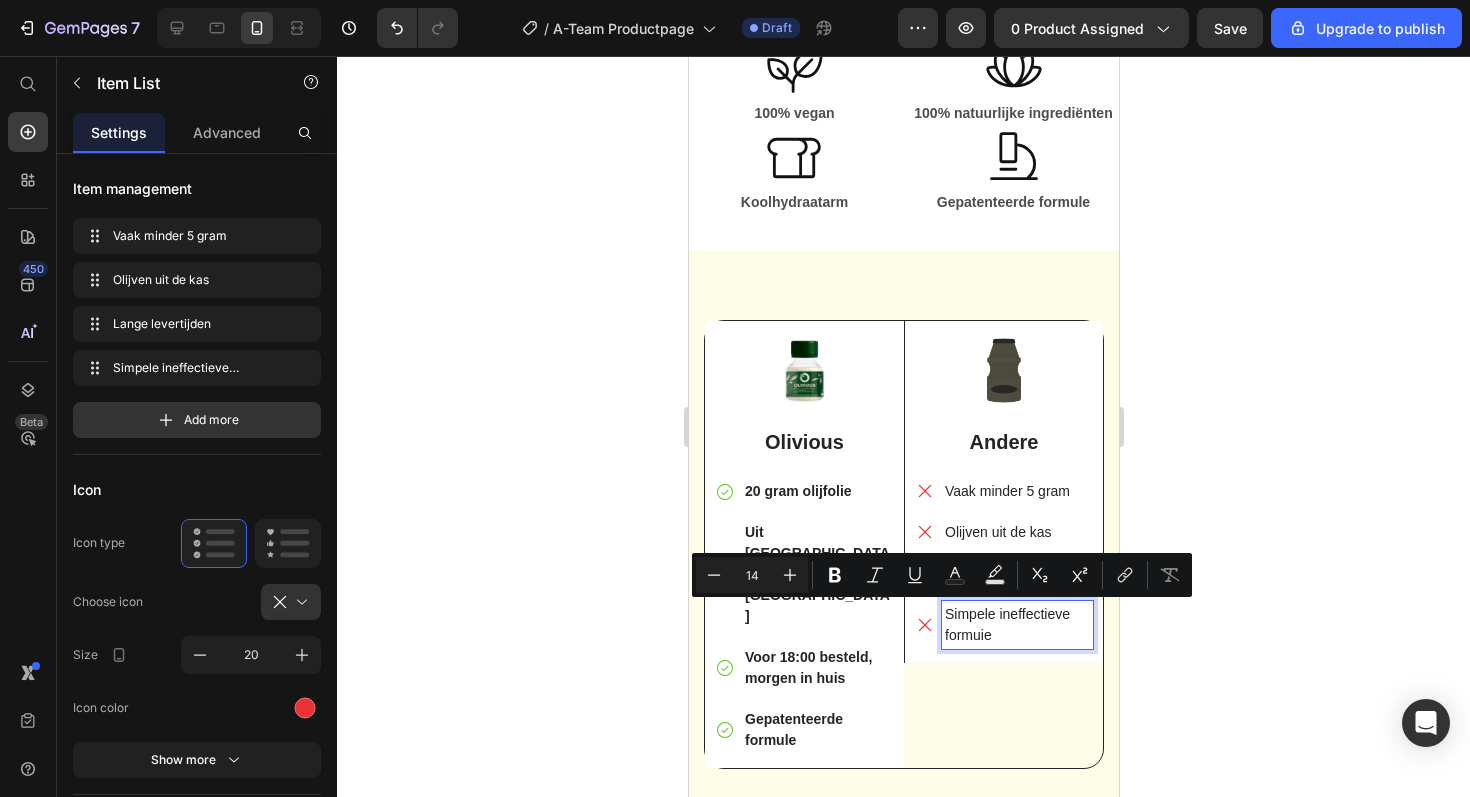 click on "Simpele ineffectieve formuie" at bounding box center (1016, 625) 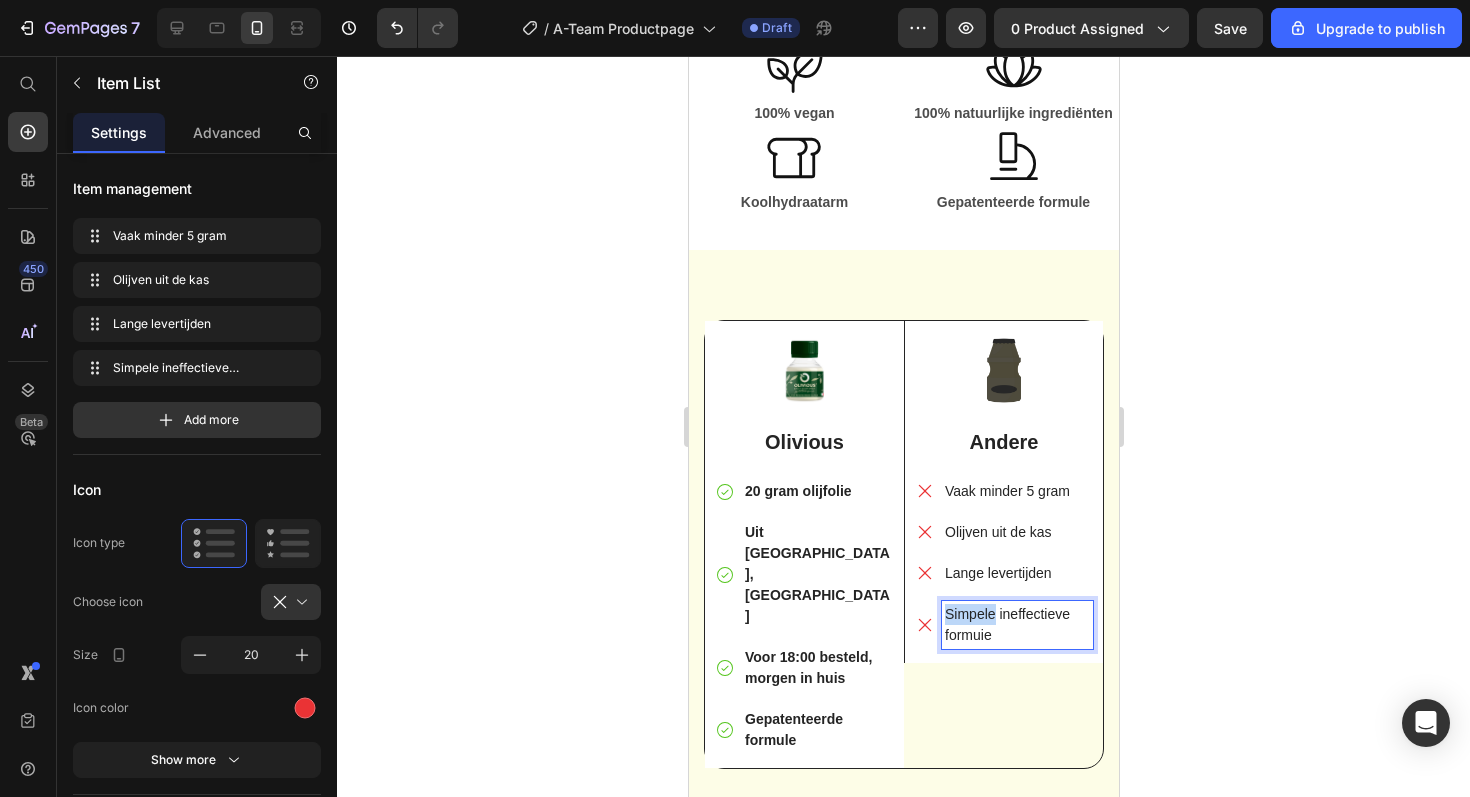 click on "Simpele ineffectieve formuie" at bounding box center (1016, 625) 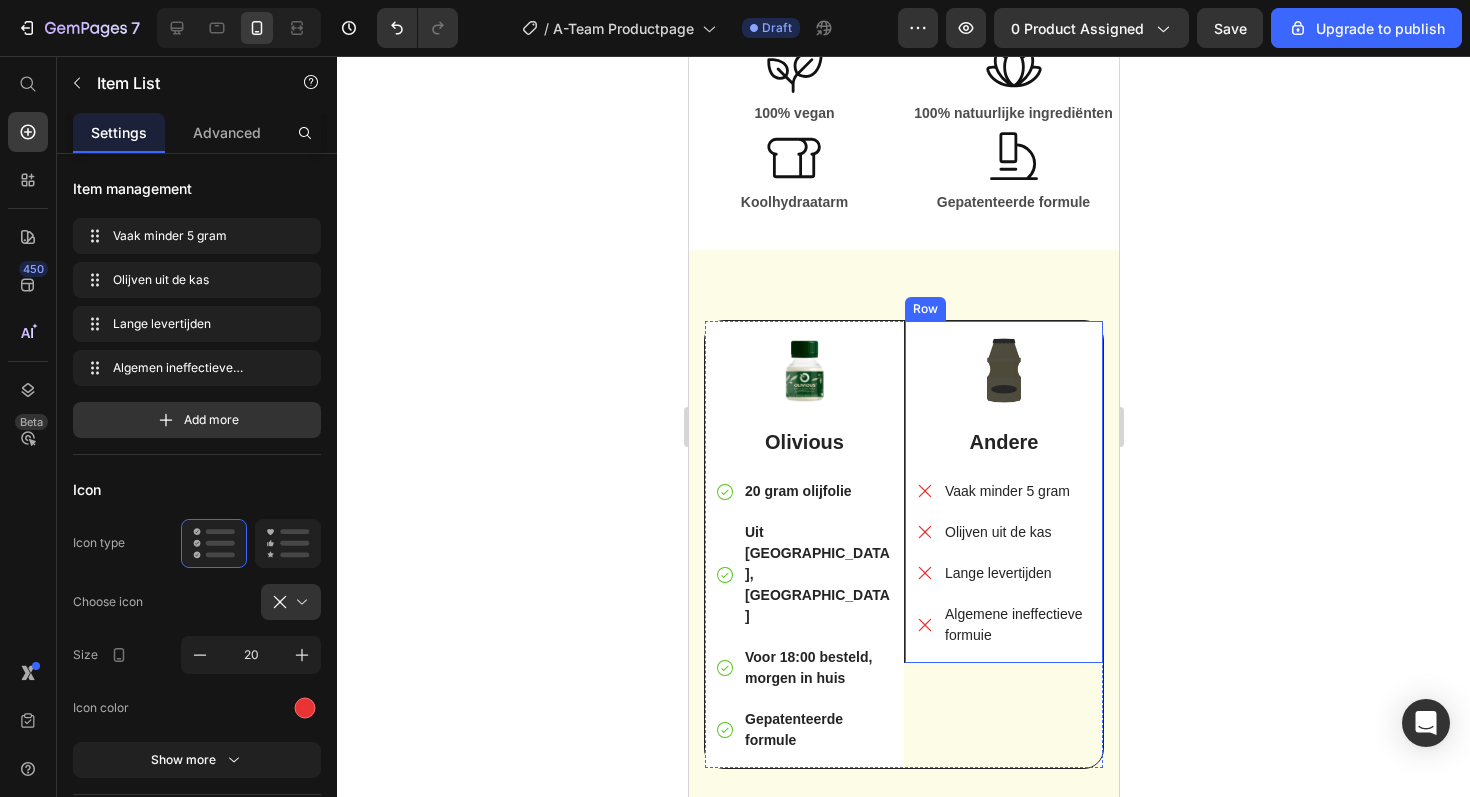 click 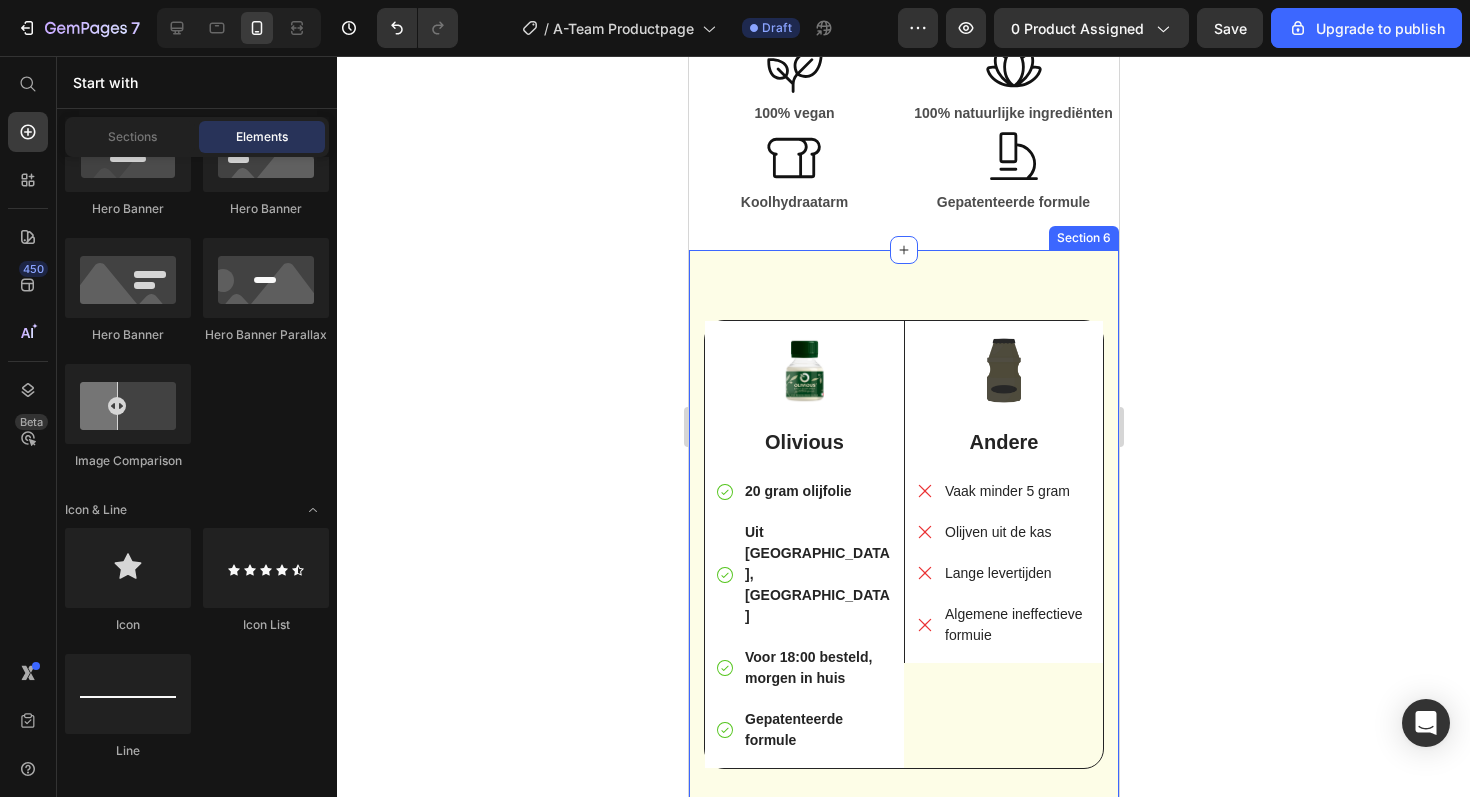 click on "Image Olivious Text Block
20 gram olijfolie
Uit [GEOGRAPHIC_DATA], [GEOGRAPHIC_DATA]
Voor 18:00 besteld, morgen in huis
Gepatenteerde formule Item List Row Image Andere Text Block
Vaak minder 5 gram
Olijven uit de kas
Lange levertijden
Algemene ineffectieve formuie Item List Row Row Row Section 6" at bounding box center (903, 546) 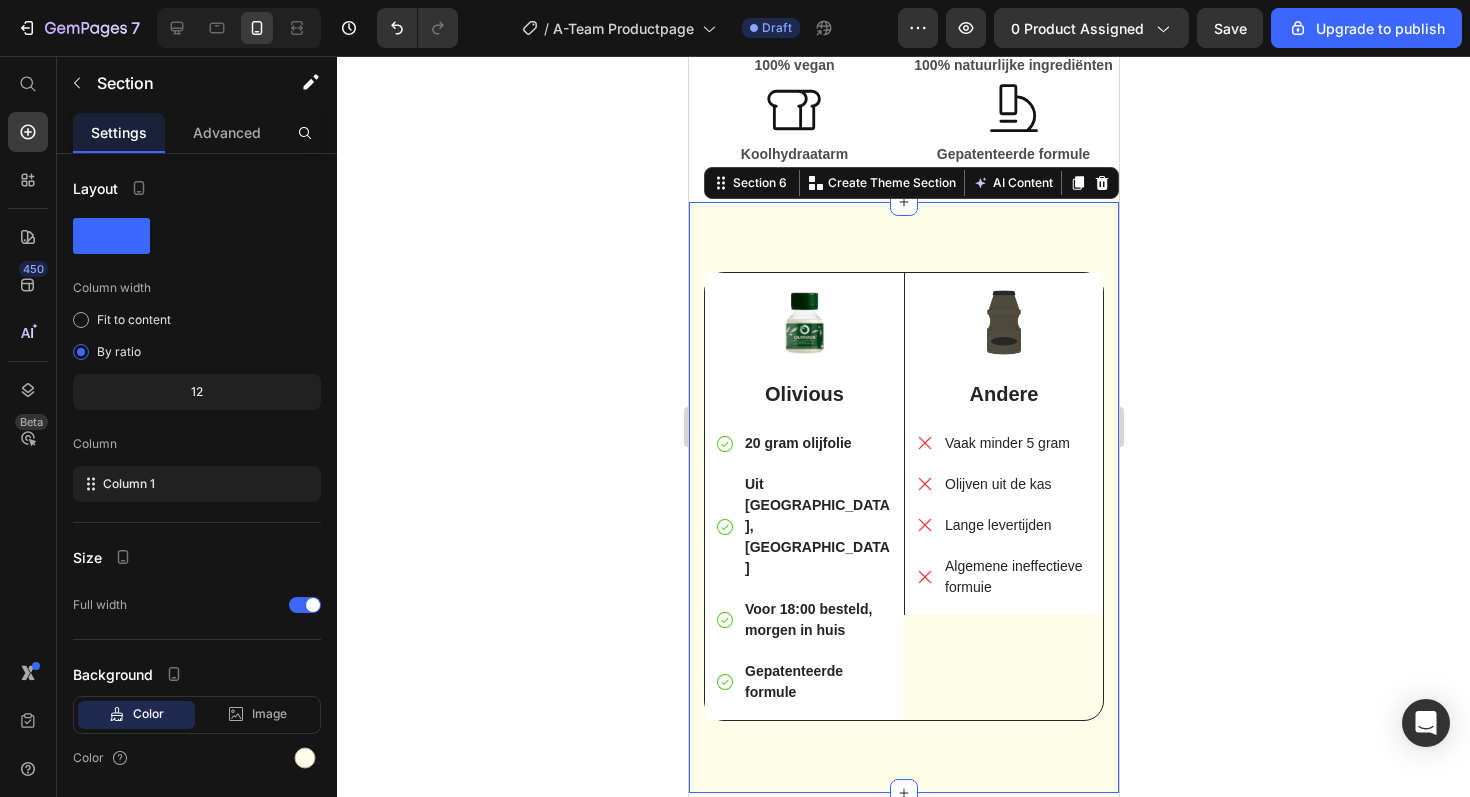 scroll, scrollTop: 2645, scrollLeft: 0, axis: vertical 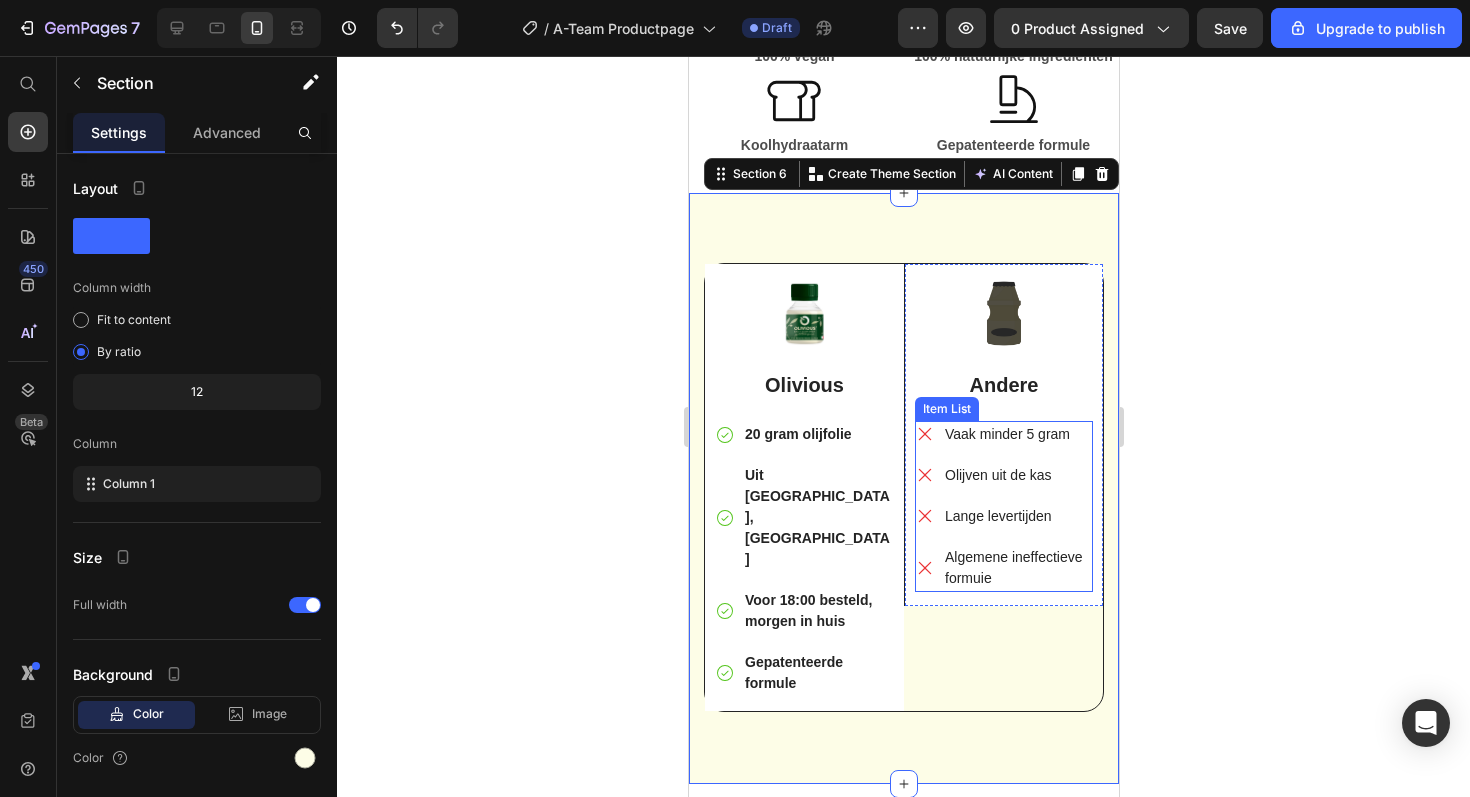 click on "Lange levertijden" at bounding box center (1016, 516) 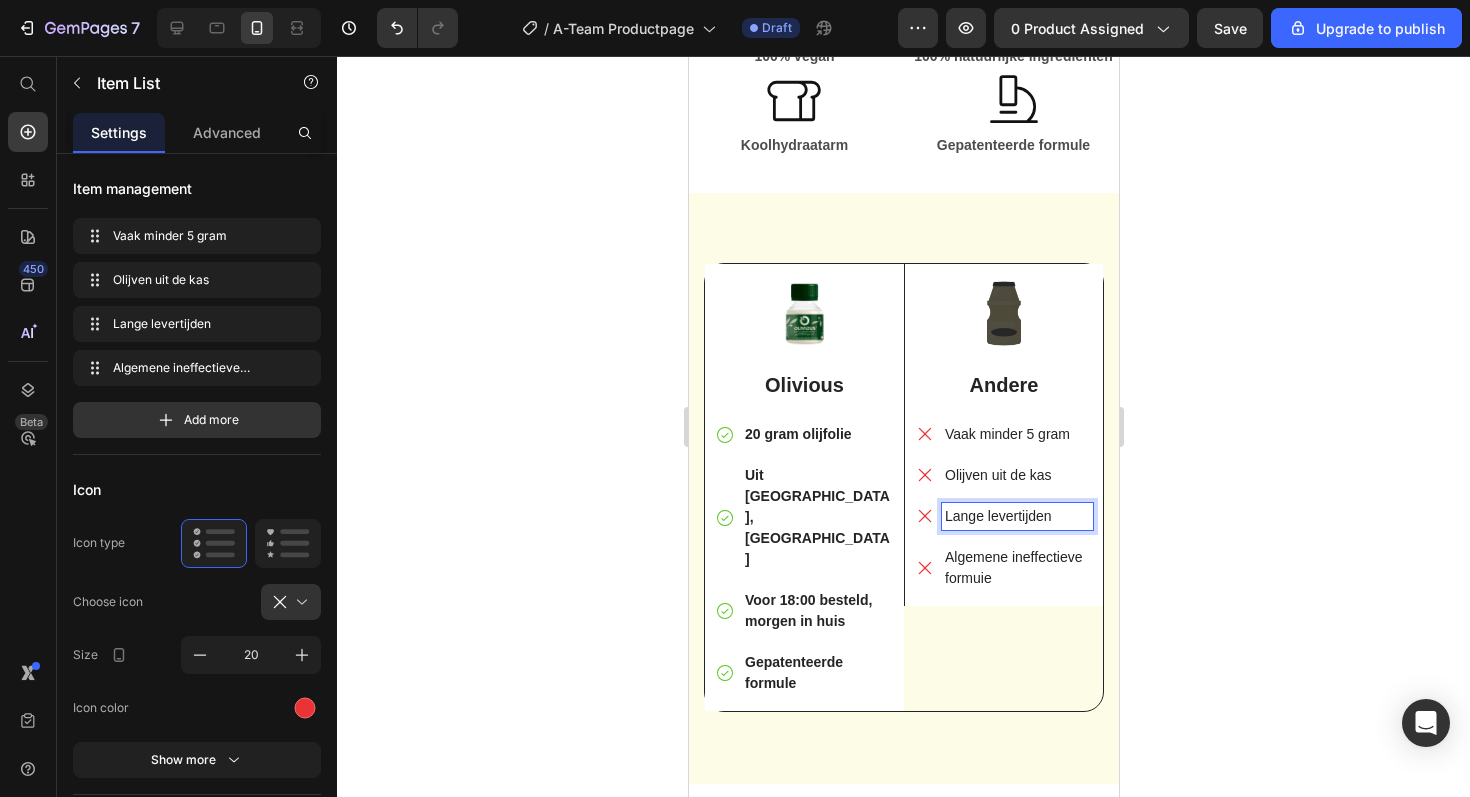 click on "Lange levertijden" at bounding box center [1016, 516] 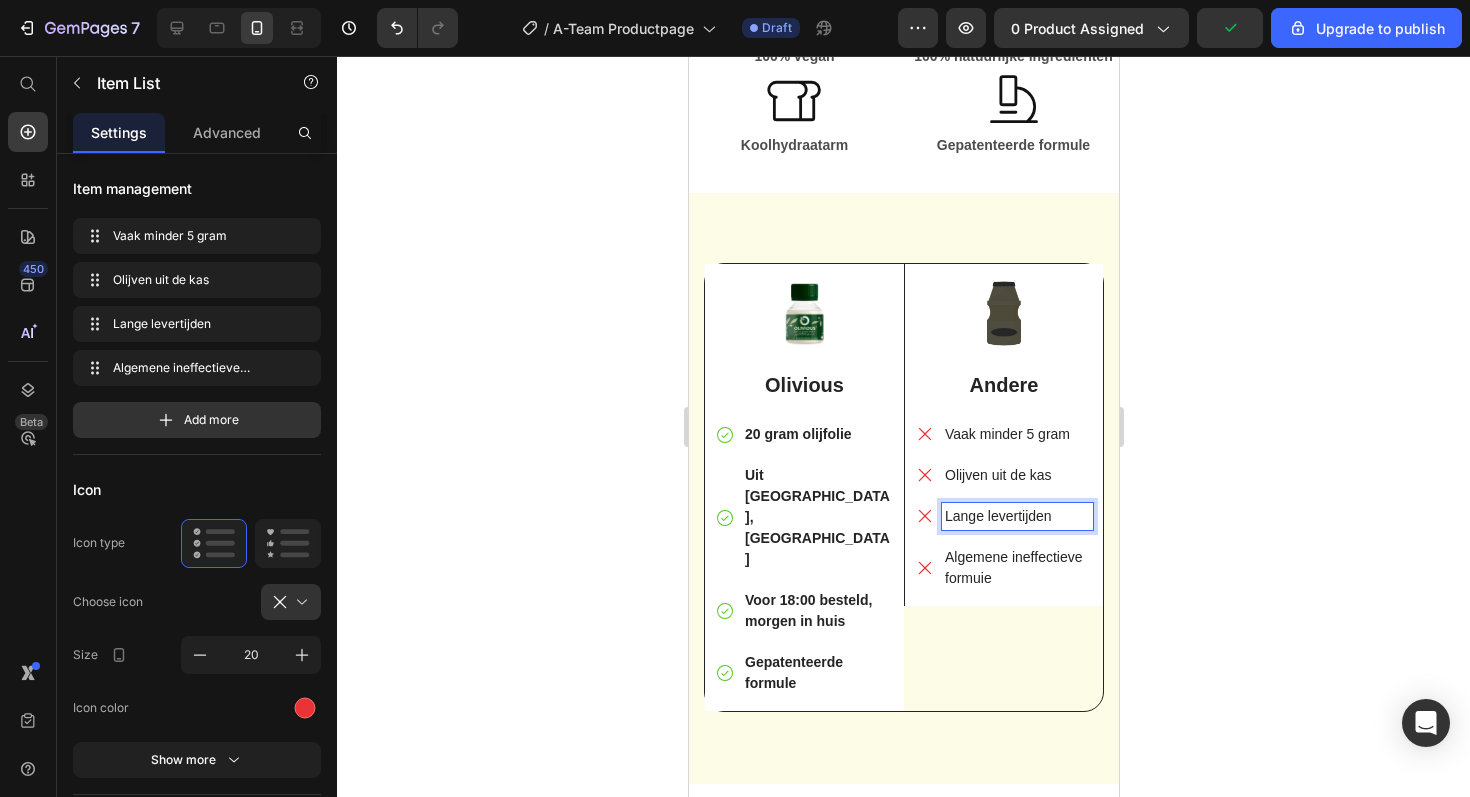 click on "Olijven uit de kas" at bounding box center [1016, 475] 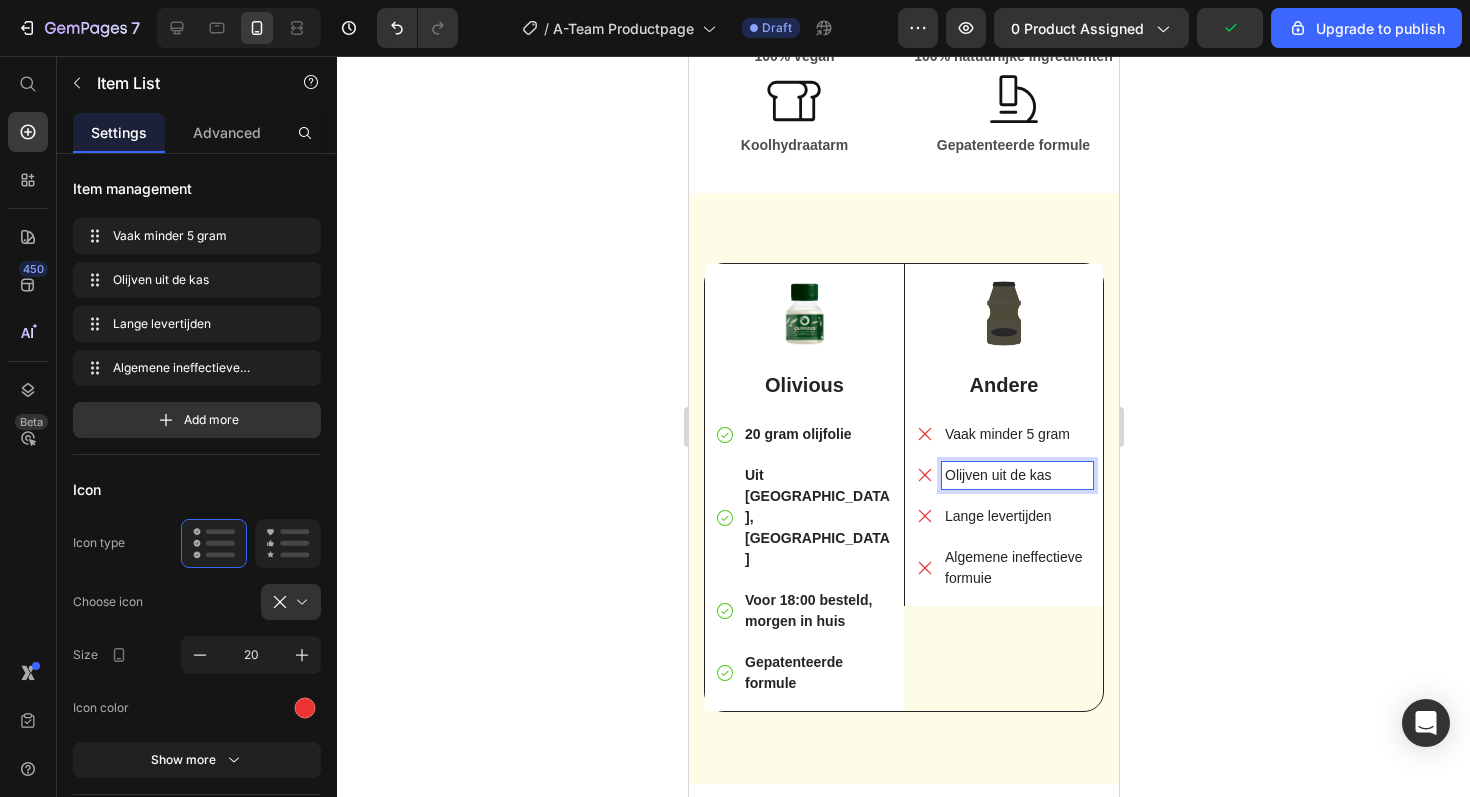 click on "Olijven uit de kas" at bounding box center (1016, 475) 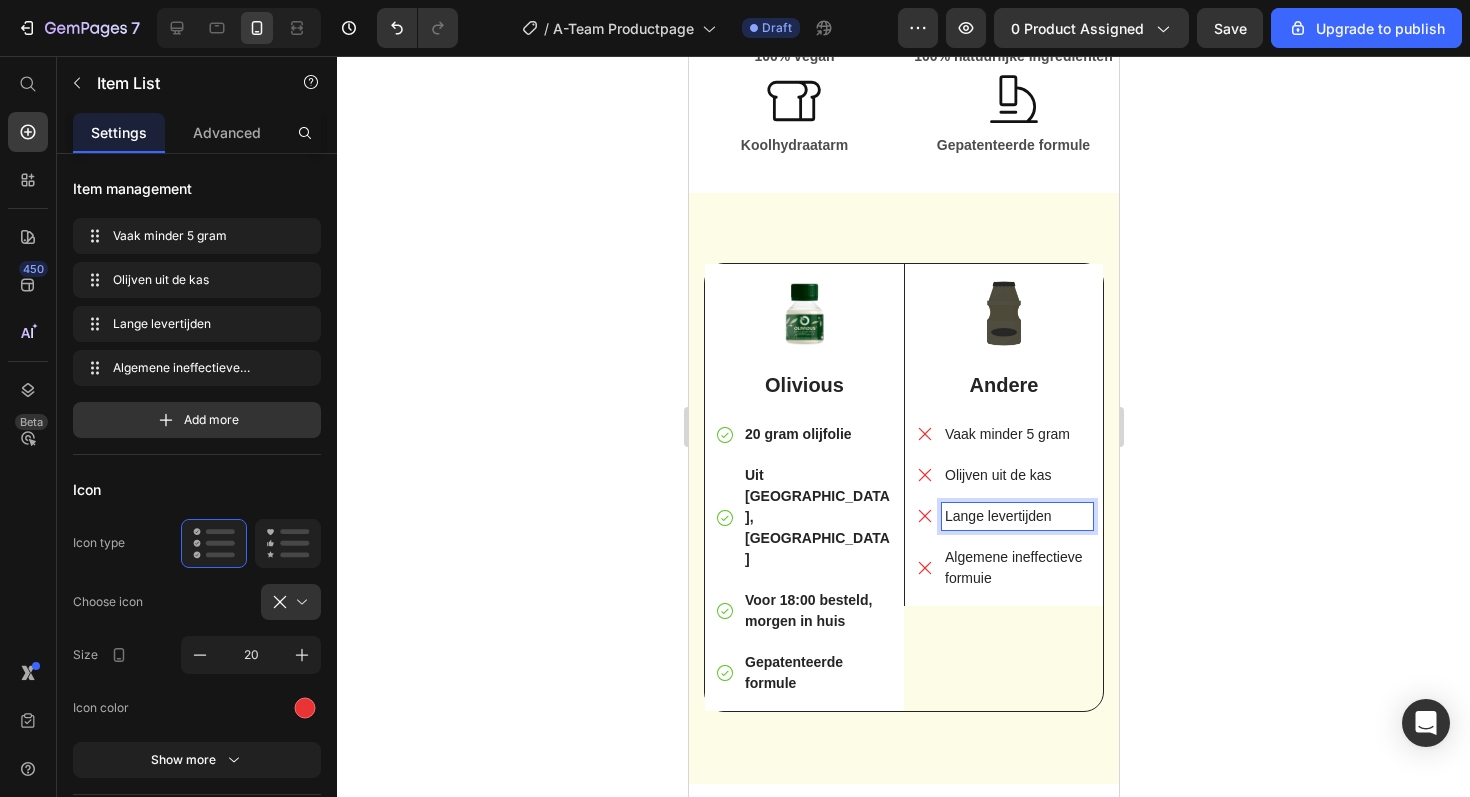 click on "Lange levertijden" at bounding box center [1016, 516] 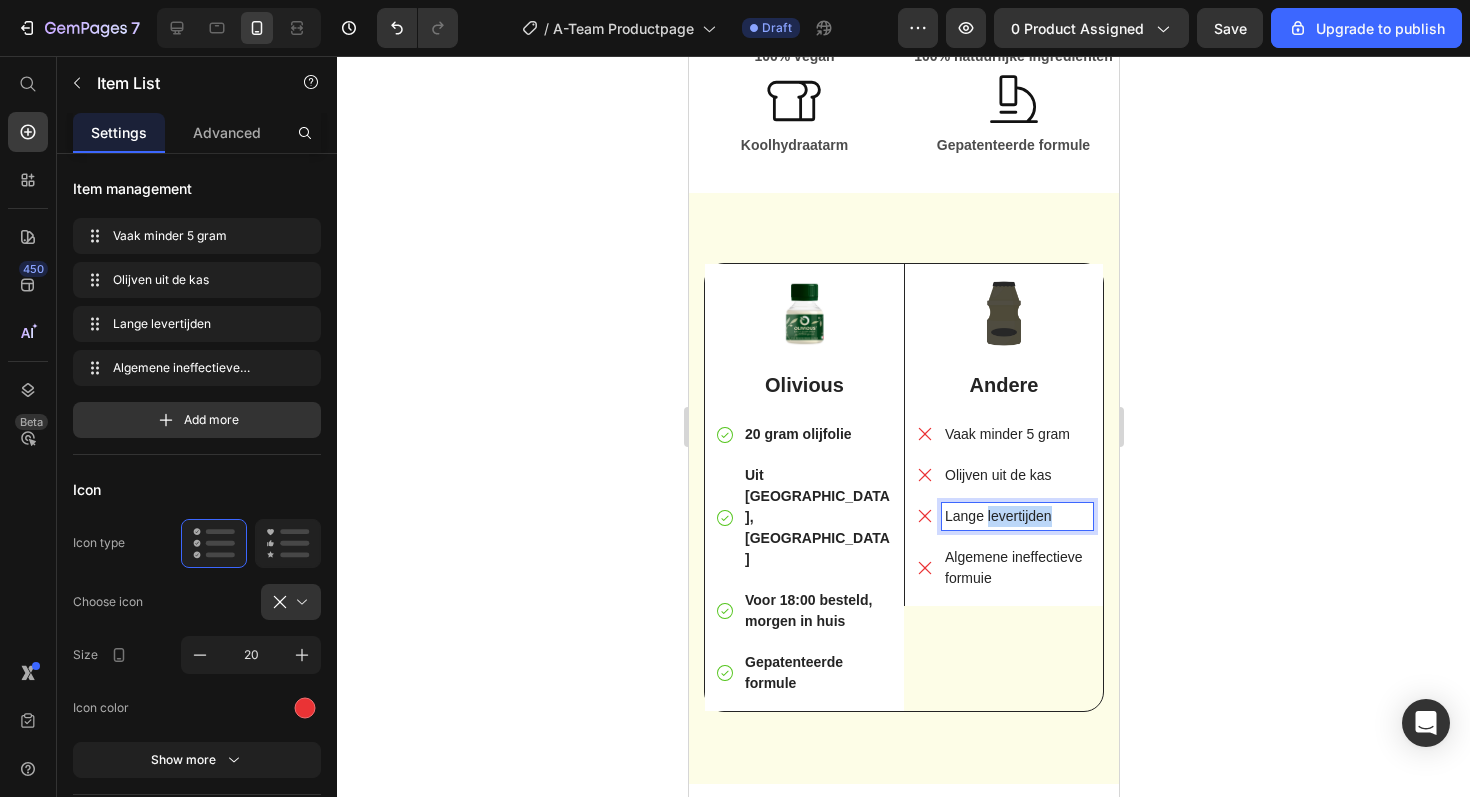 click on "Lange levertijden" at bounding box center (1016, 516) 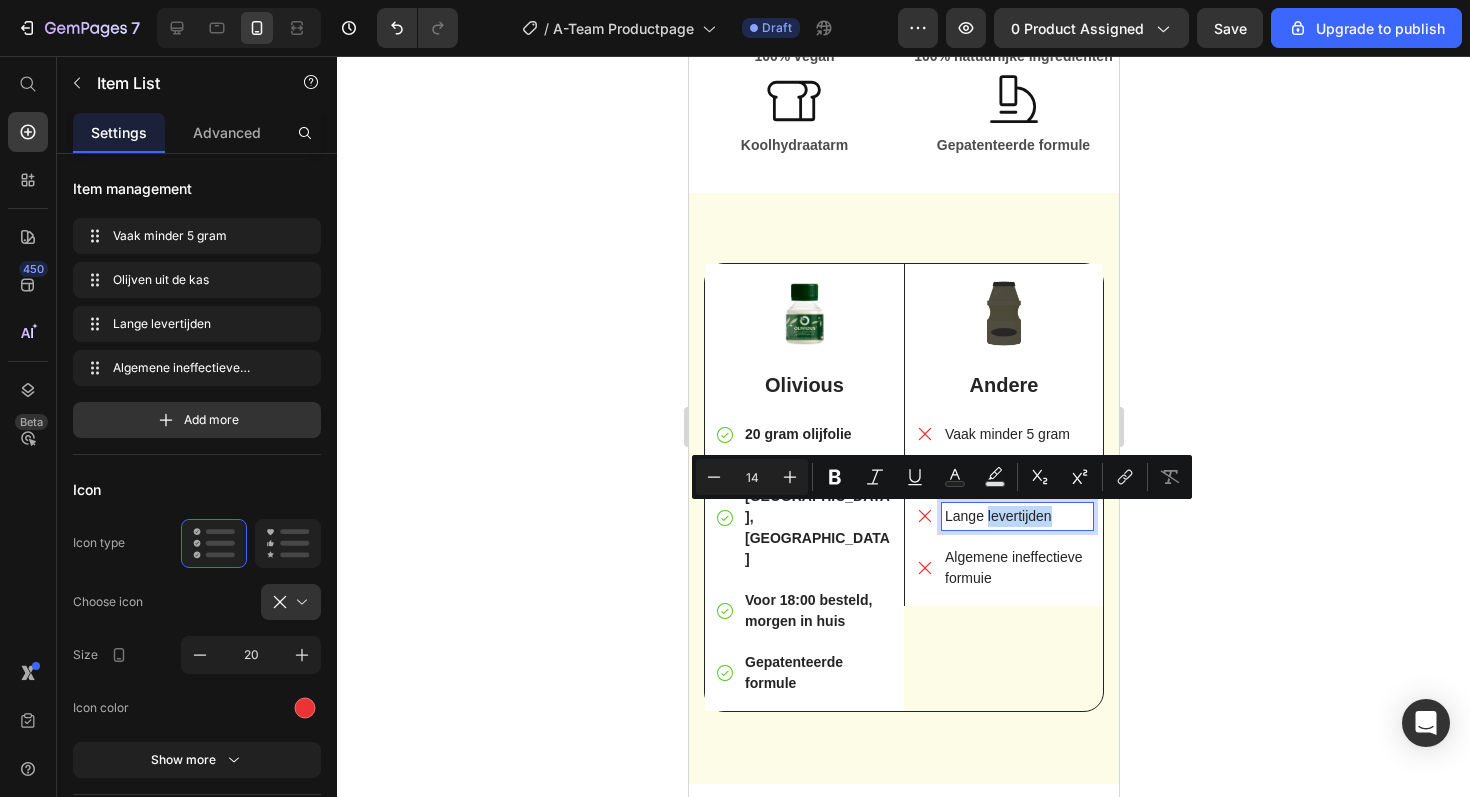 click on "Lange levertijden" at bounding box center [1016, 516] 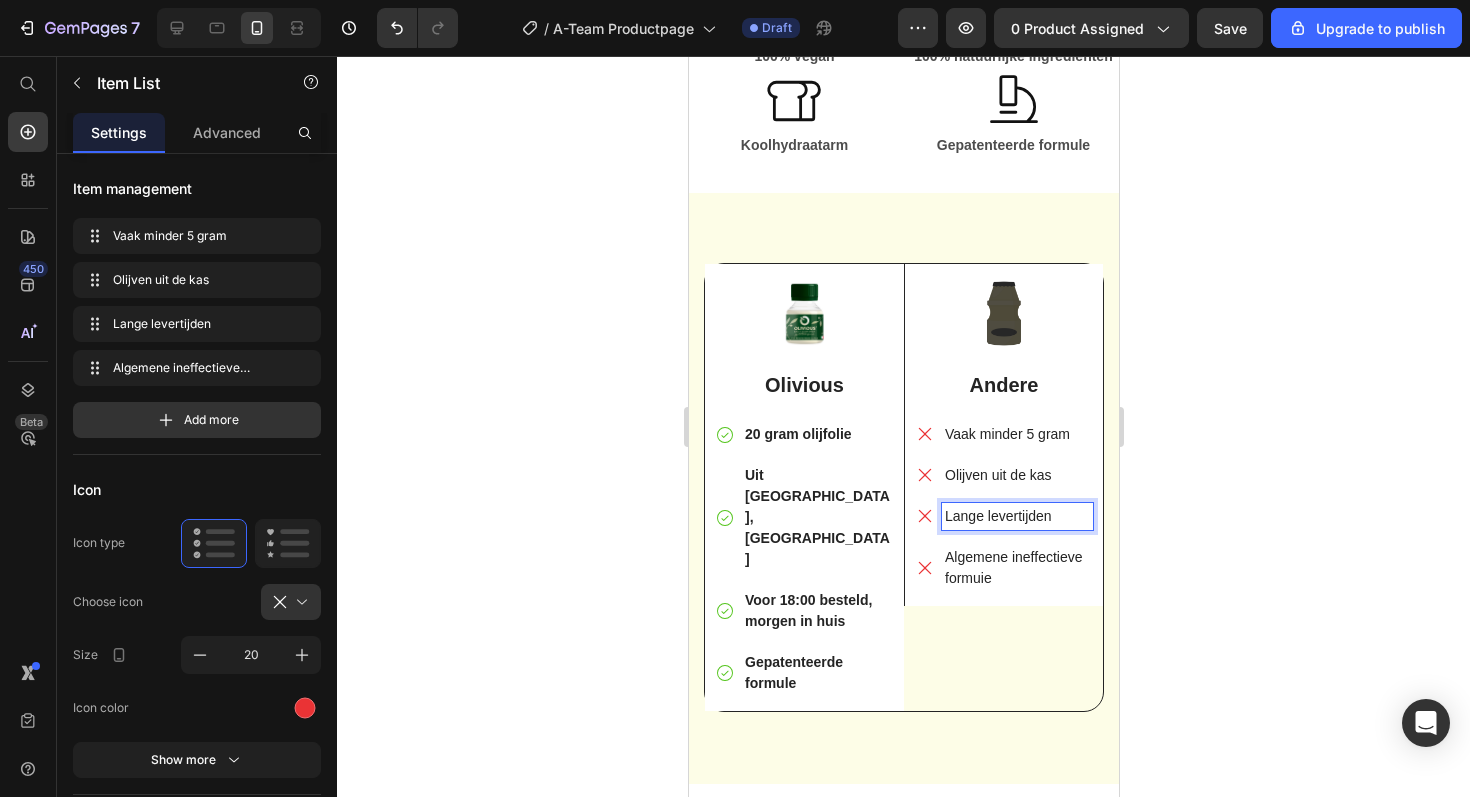 click on "Lange levertijden" at bounding box center (1016, 516) 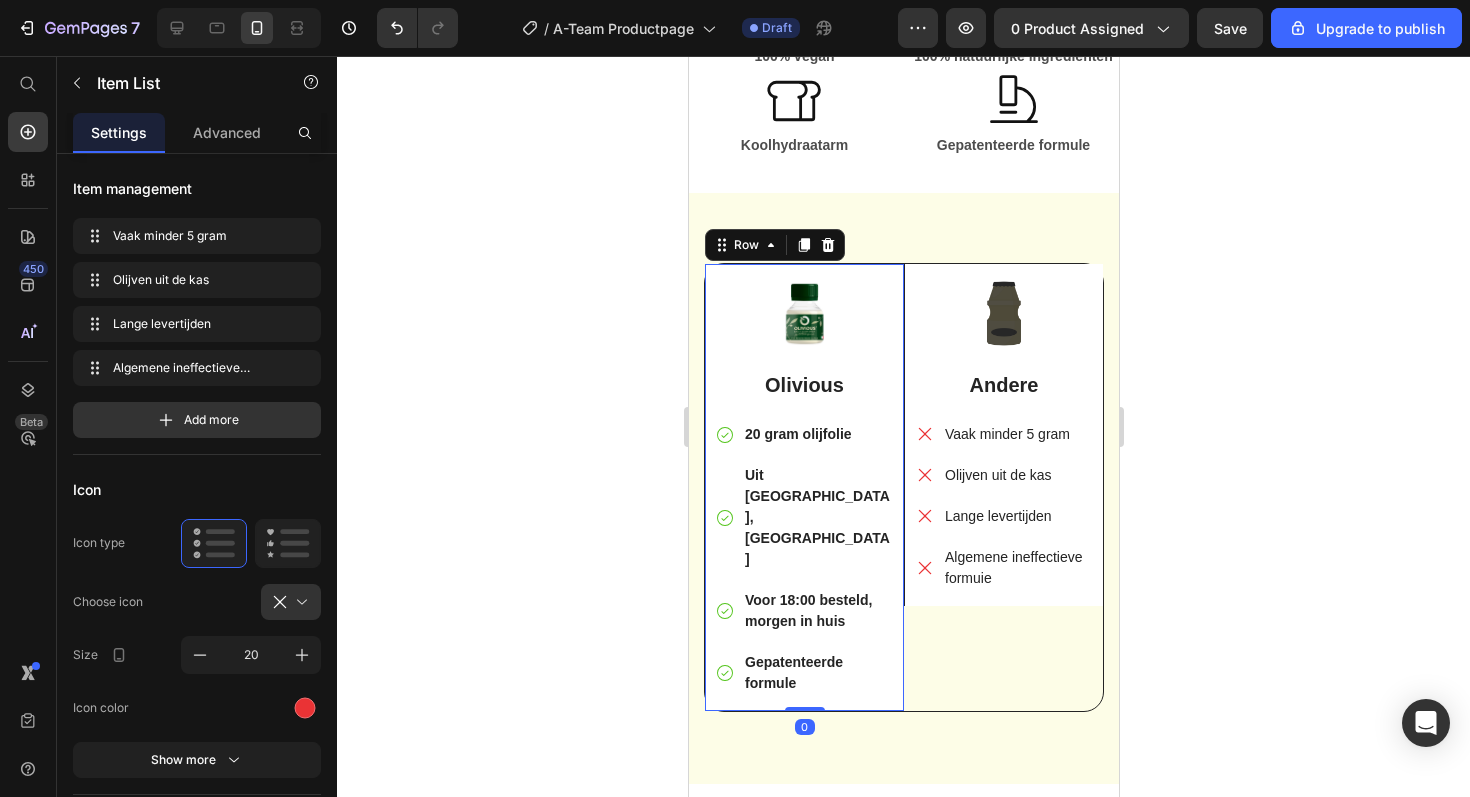 click on "Image Olivious Text Block
20 gram olijfolie
Uit [GEOGRAPHIC_DATA], [GEOGRAPHIC_DATA]
Voor 18:00 besteld, morgen in huis
Gepatenteerde formule Item List" at bounding box center [803, 495] 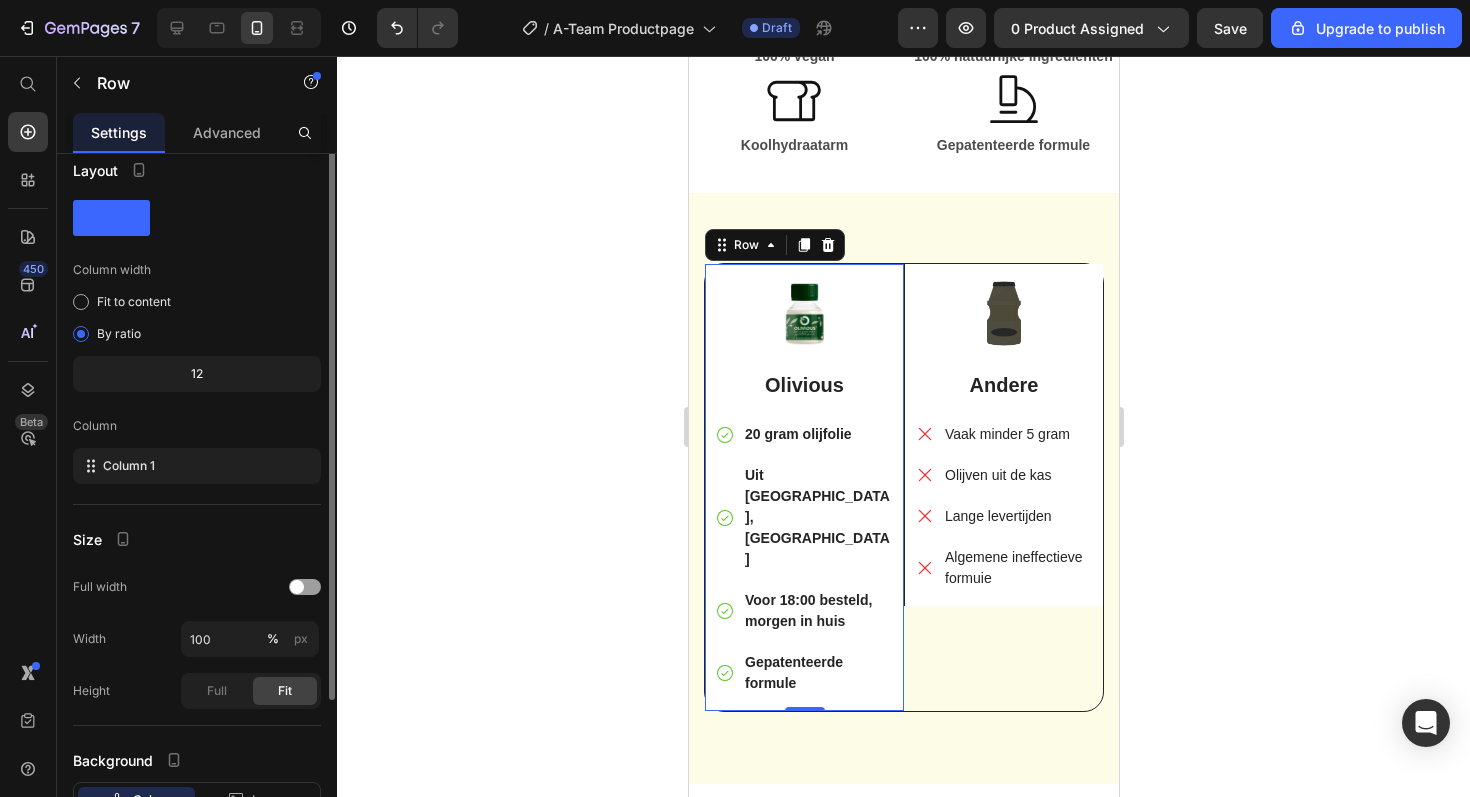 scroll, scrollTop: 0, scrollLeft: 0, axis: both 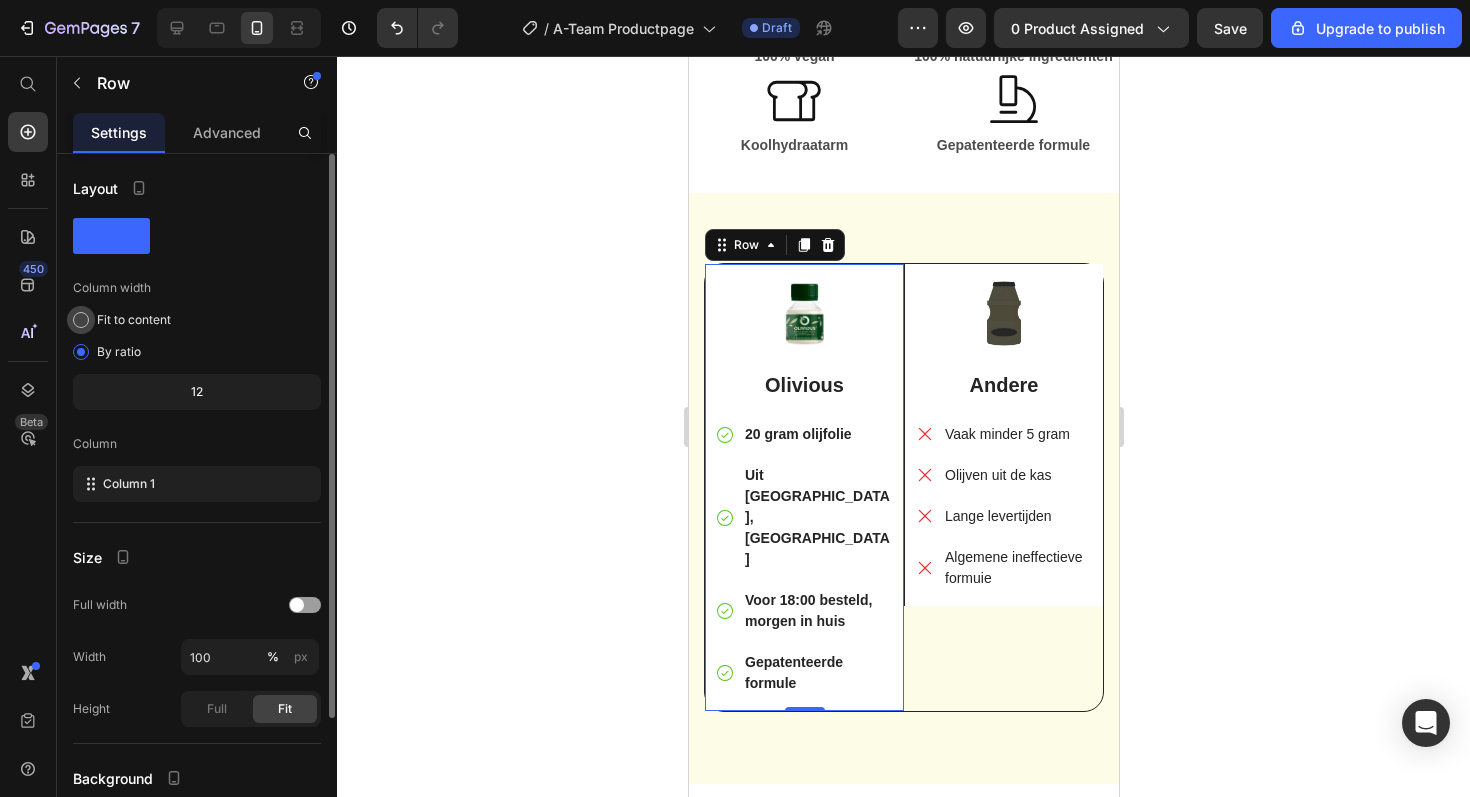 click at bounding box center (81, 320) 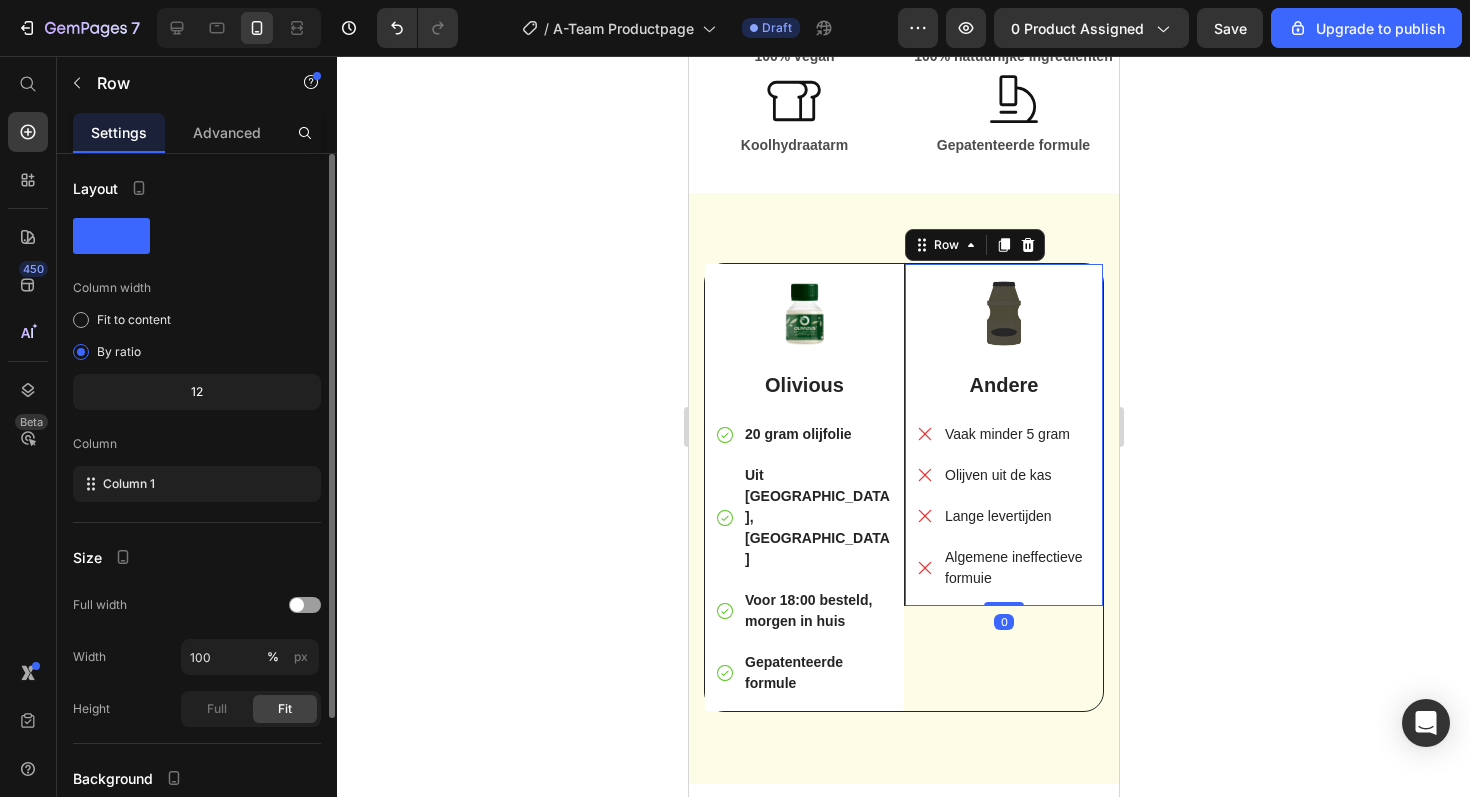click on "Image Andere Text Block
Vaak minder 5 gram
Olijven uit de kas
Lange levertijden
Algemene ineffectieve formuie Item List" at bounding box center [1003, 442] 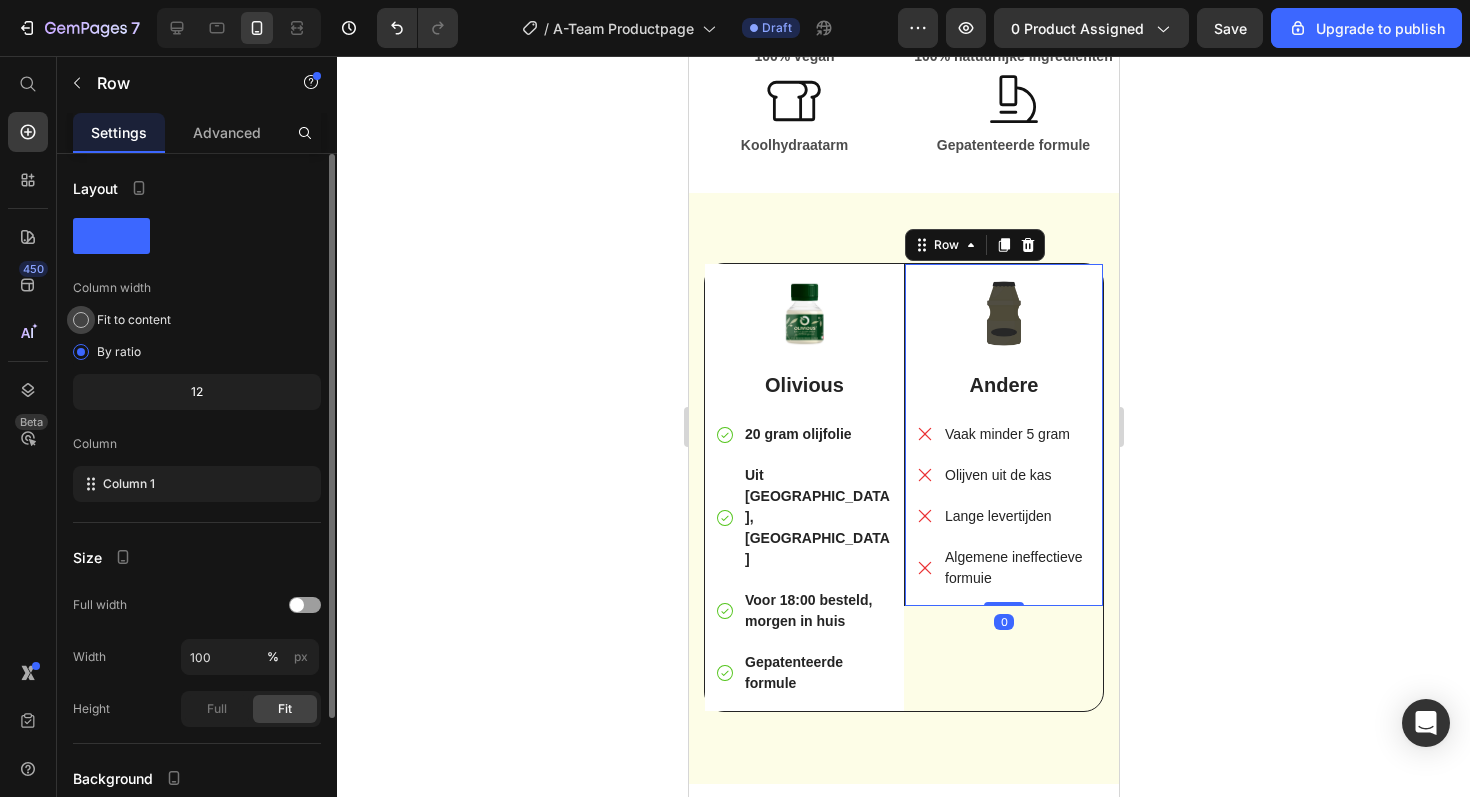 click on "Fit to content" at bounding box center [134, 320] 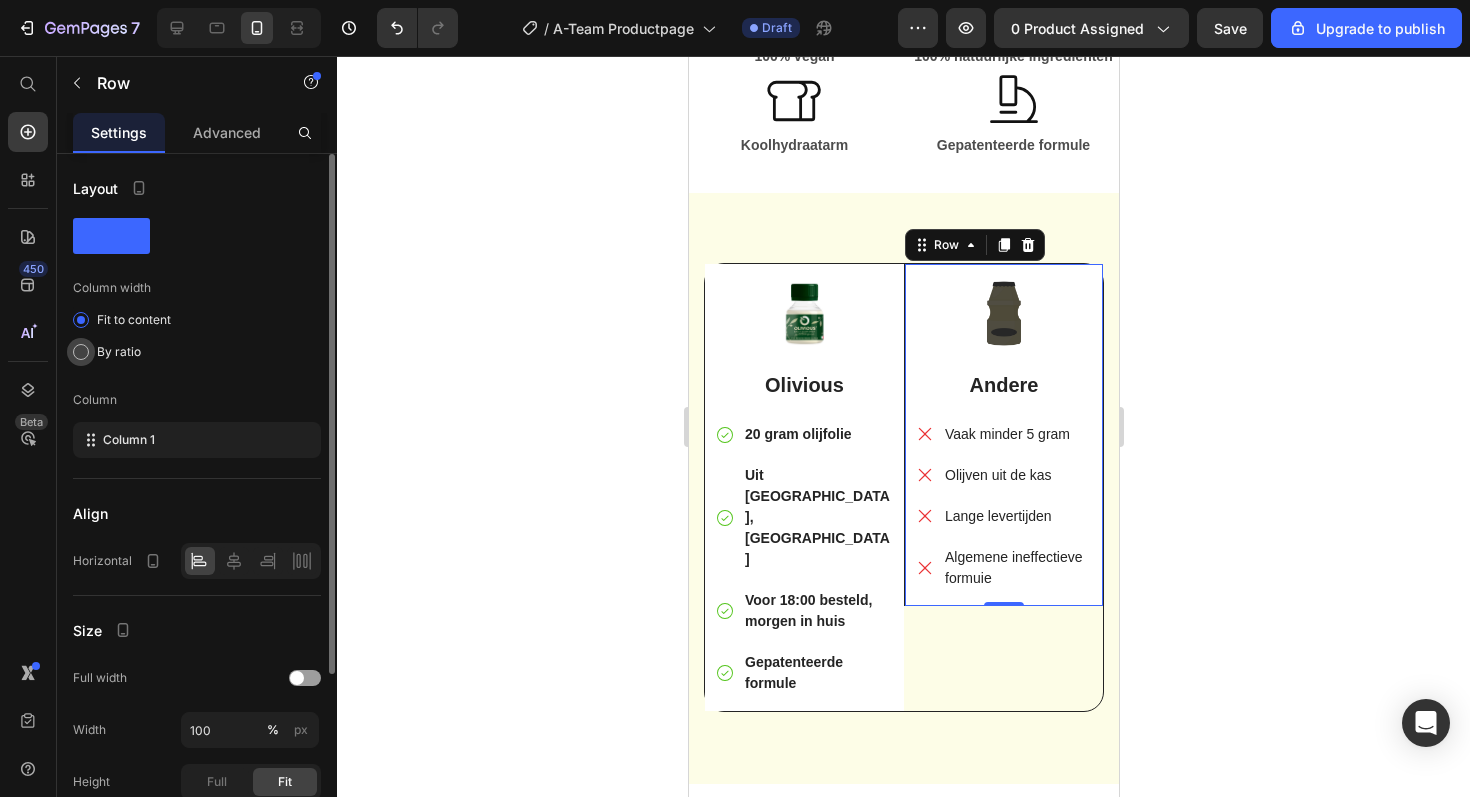click on "By ratio" at bounding box center (119, 352) 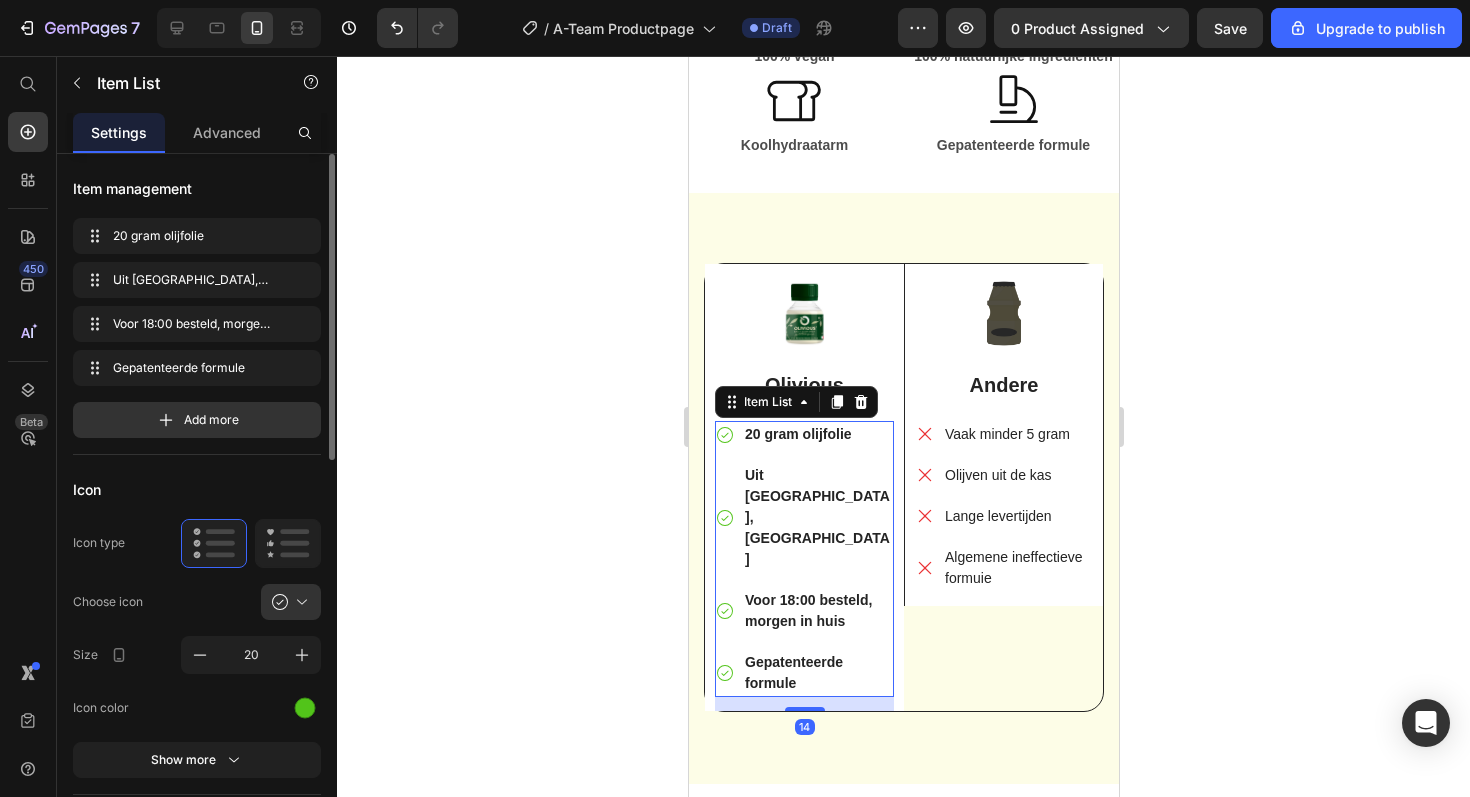 click on "Gepatenteerde formule" at bounding box center [803, 673] 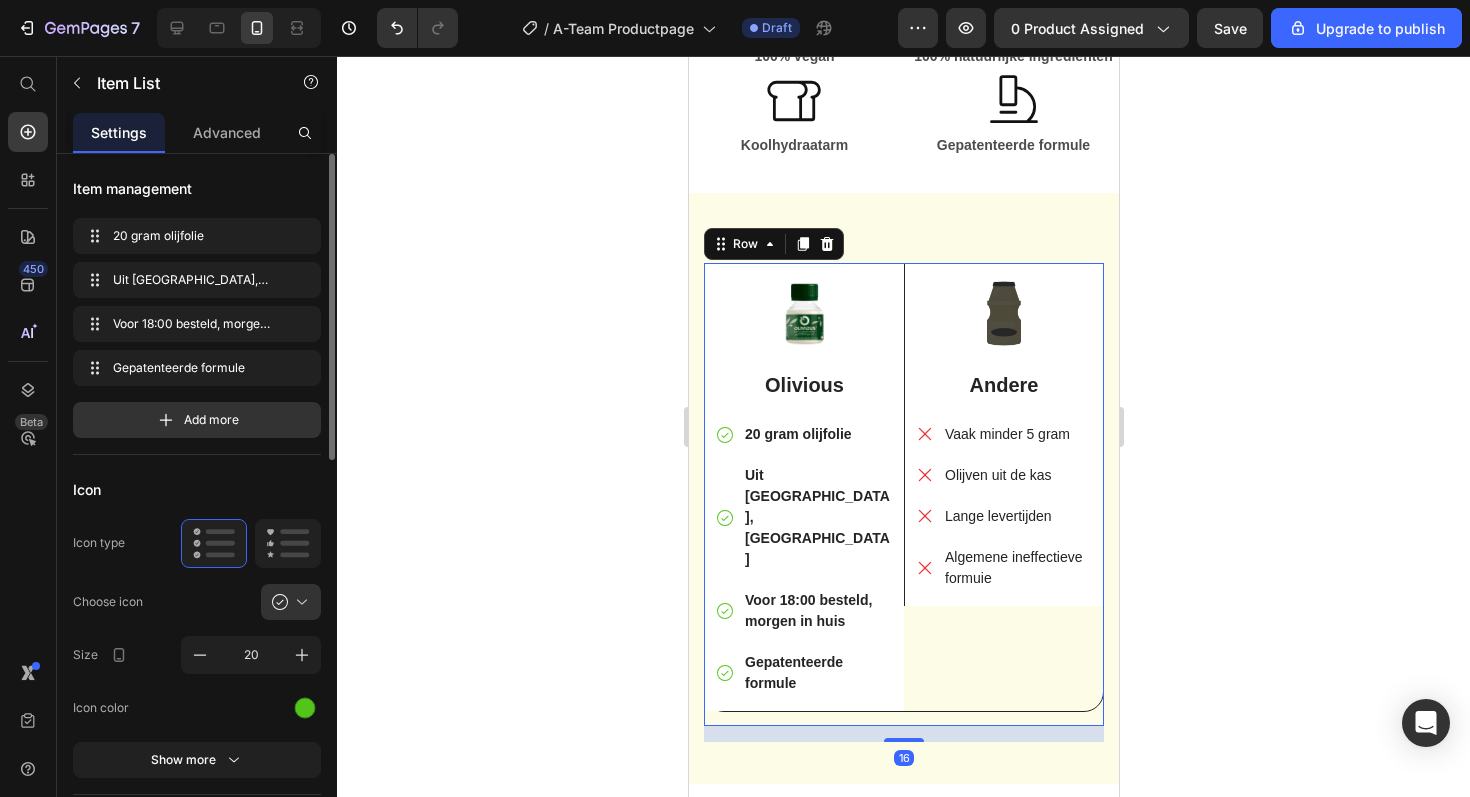 click on "Image Olivious Text Block
20 gram olijfolie
Uit [GEOGRAPHIC_DATA], [GEOGRAPHIC_DATA]
Voor 18:00 besteld, morgen in huis
Gepatenteerde formule Item List Row Image Andere Text Block
Vaak minder 5 gram
Olijven uit de kas
Lange levertijden
Algemene ineffectieve formuie Item List Row Row" at bounding box center (903, 495) 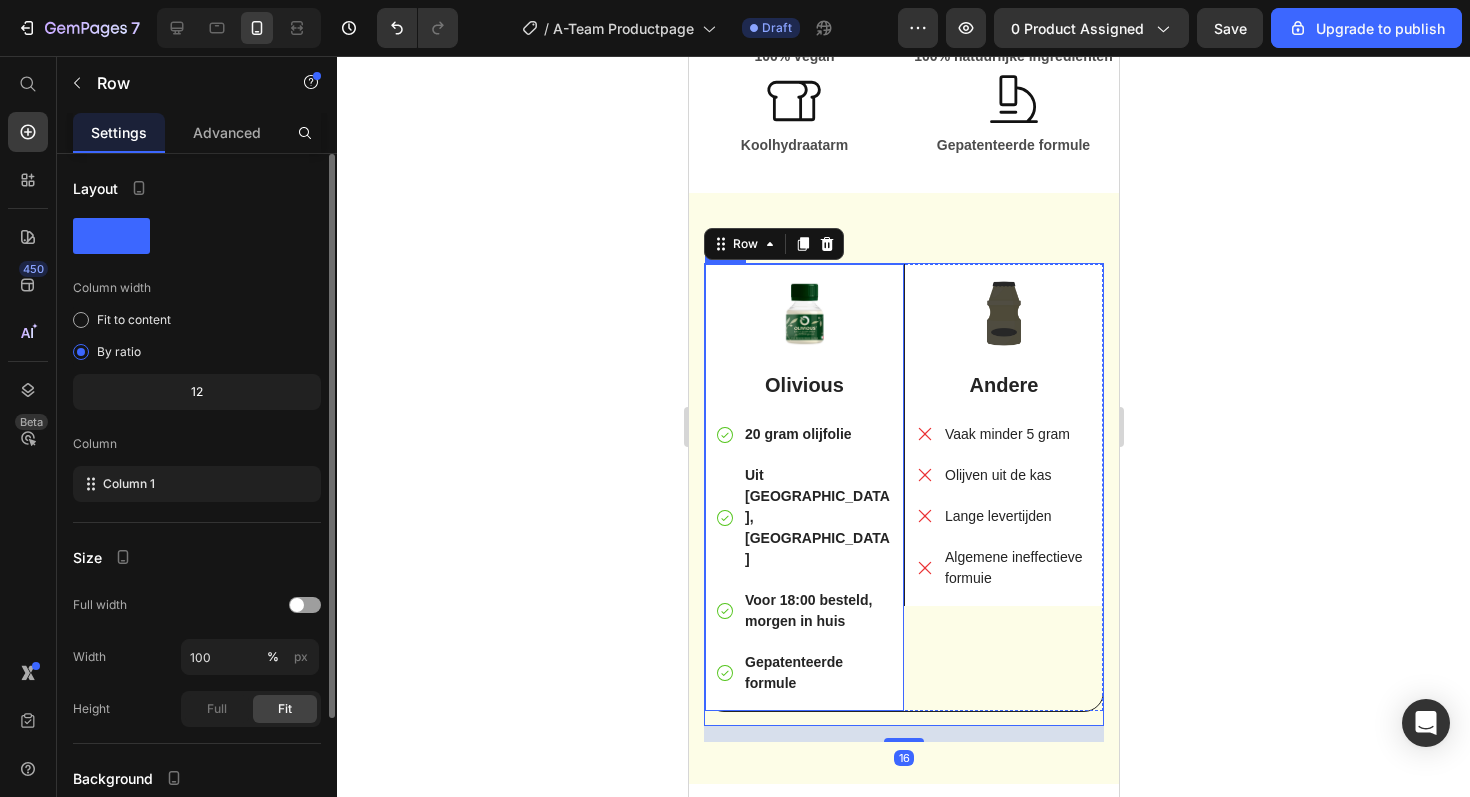 click on "Image Olivious Text Block
20 gram olijfolie
Uit [GEOGRAPHIC_DATA], [GEOGRAPHIC_DATA]
Voor 18:00 besteld, morgen in huis
Gepatenteerde formule Item List" at bounding box center [803, 495] 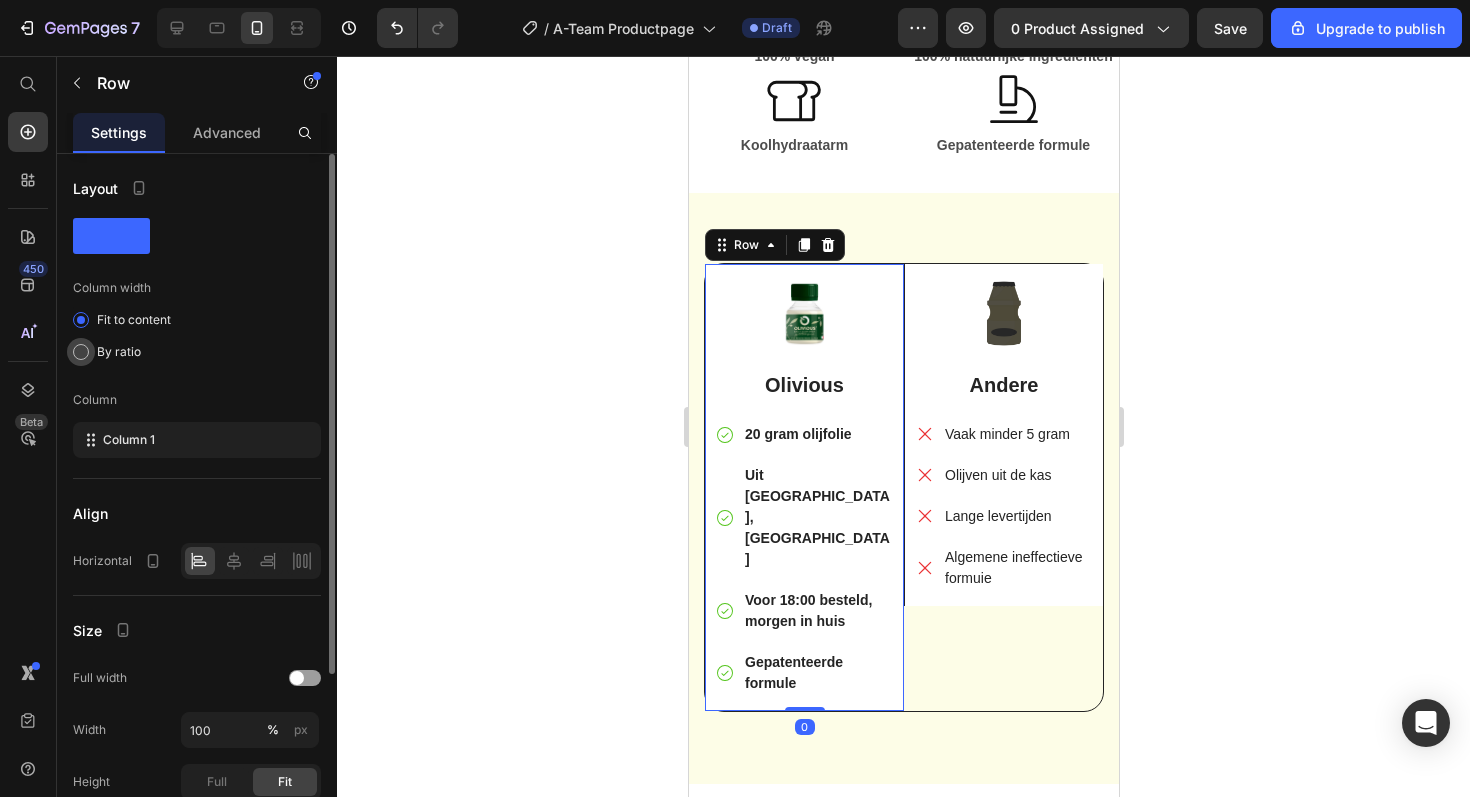 click on "By ratio" 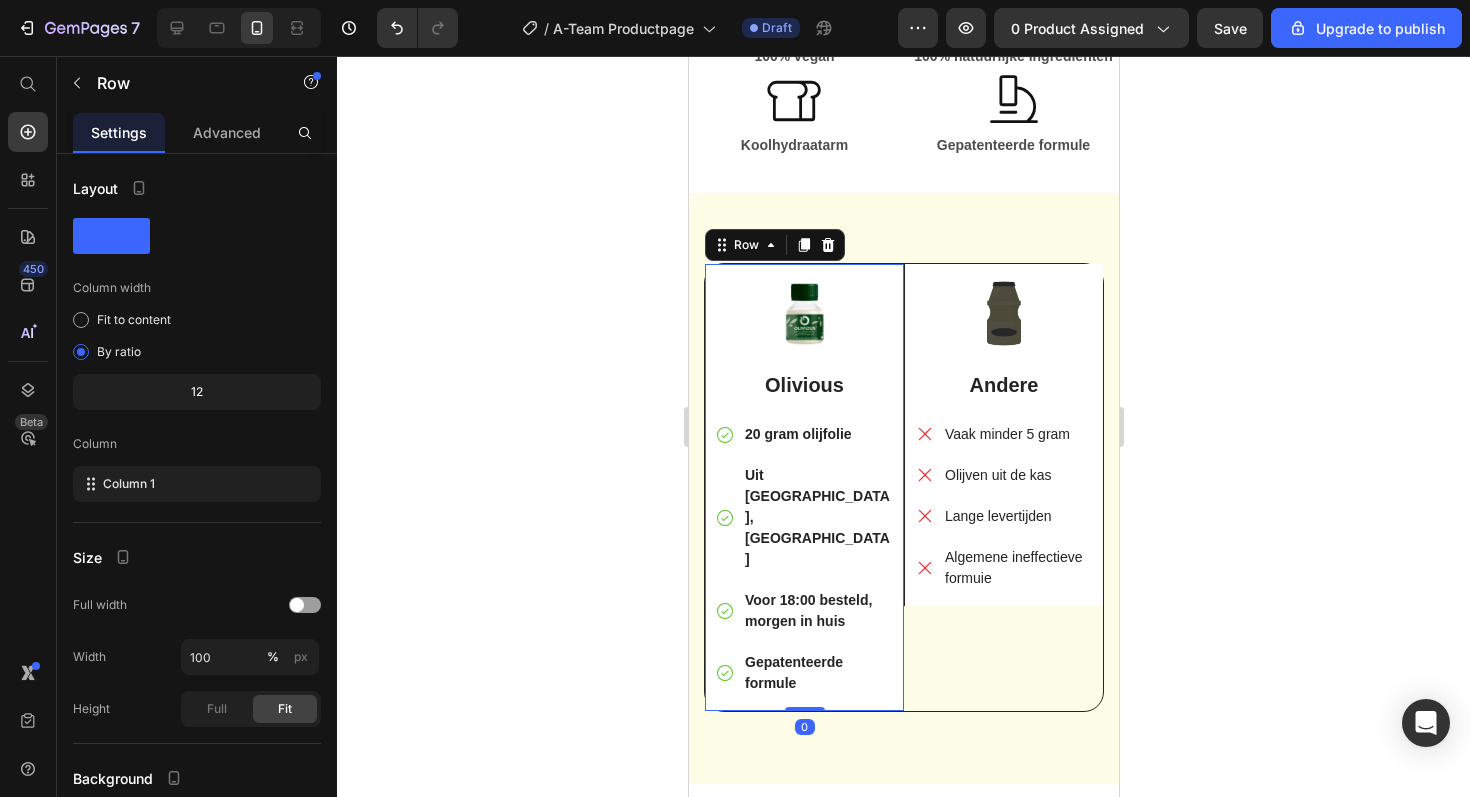 click 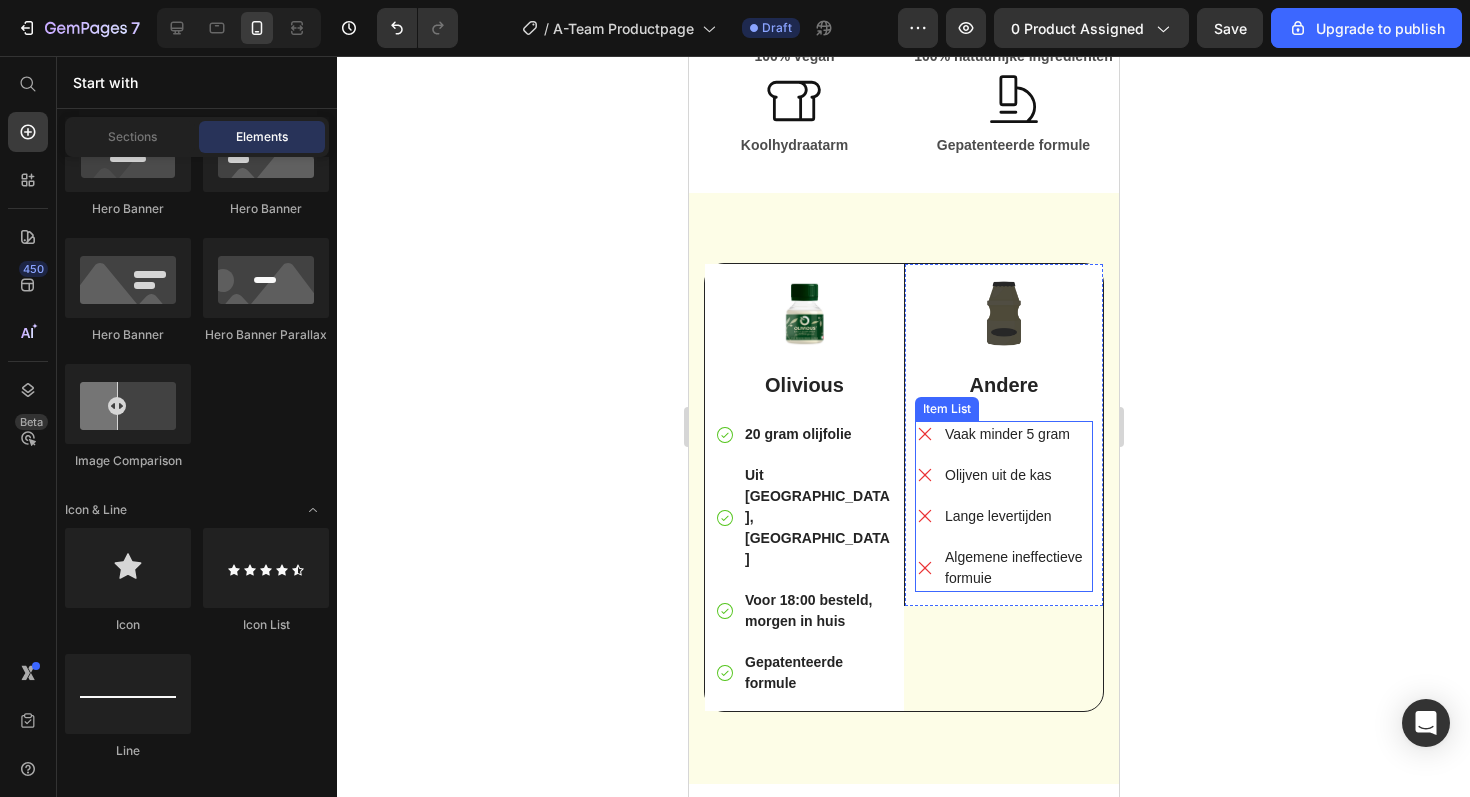 click on "Olijven uit de kas" at bounding box center (1016, 475) 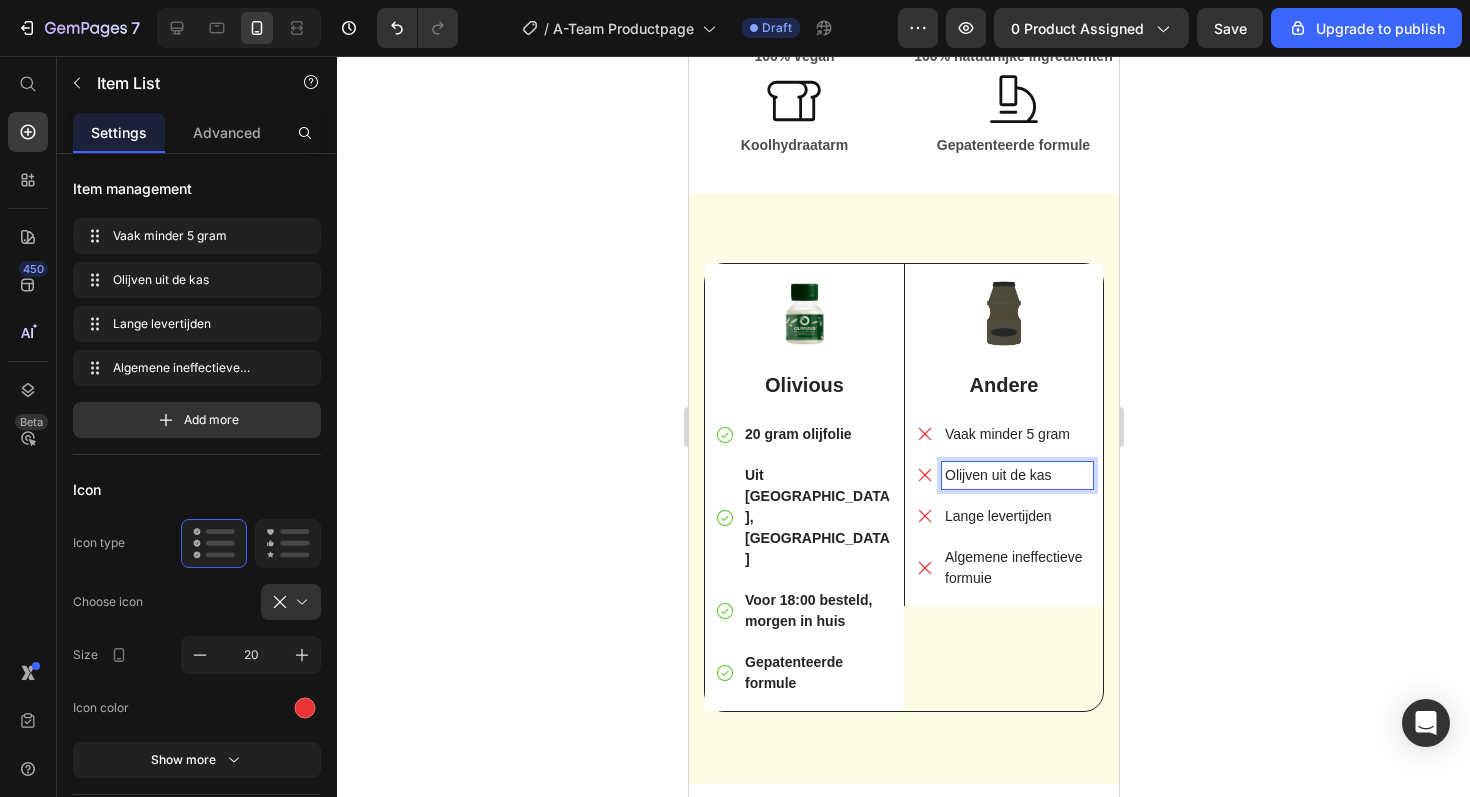 click on "Vaak minder 5 gram" at bounding box center (1016, 434) 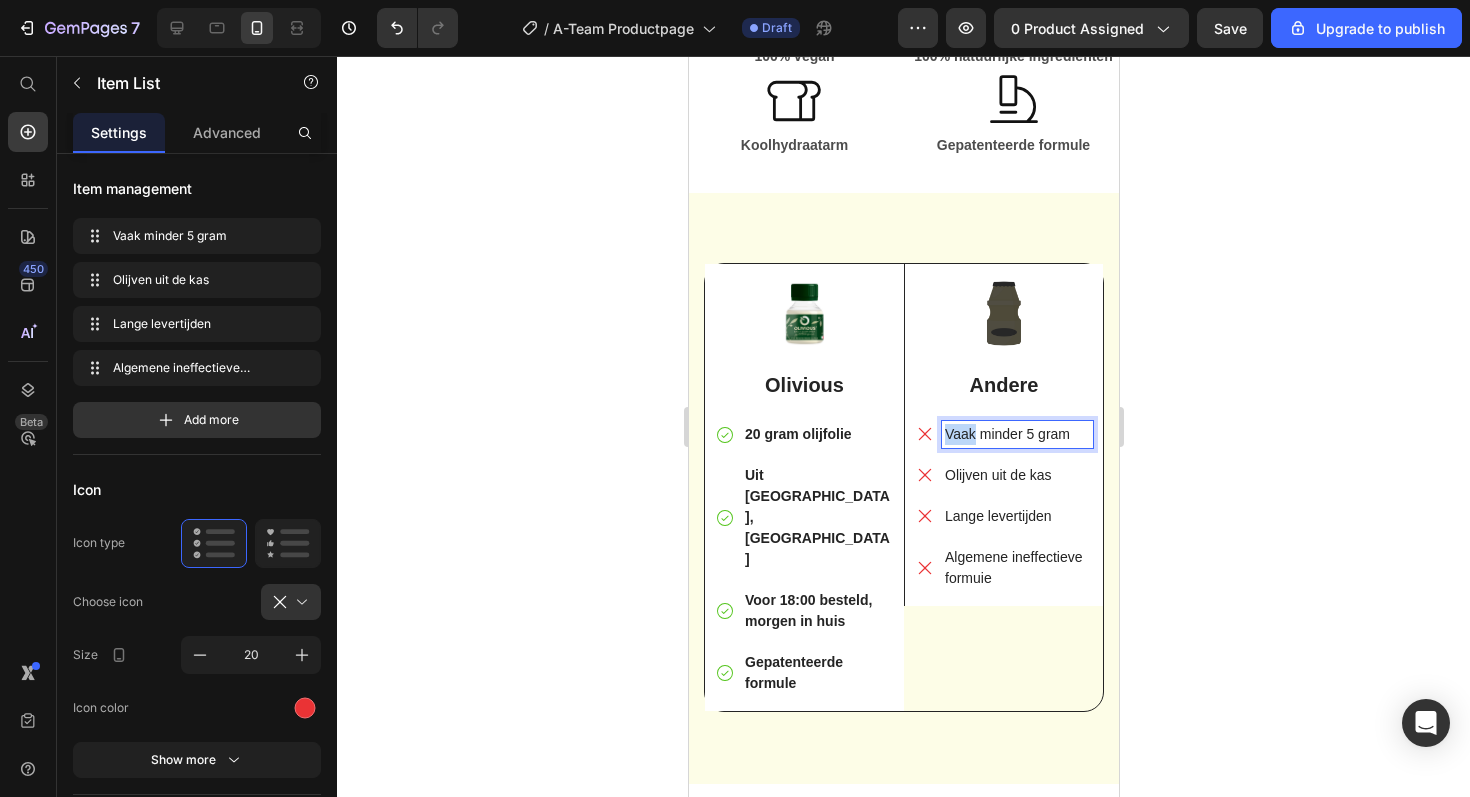 click on "Vaak minder 5 gram" at bounding box center (1016, 434) 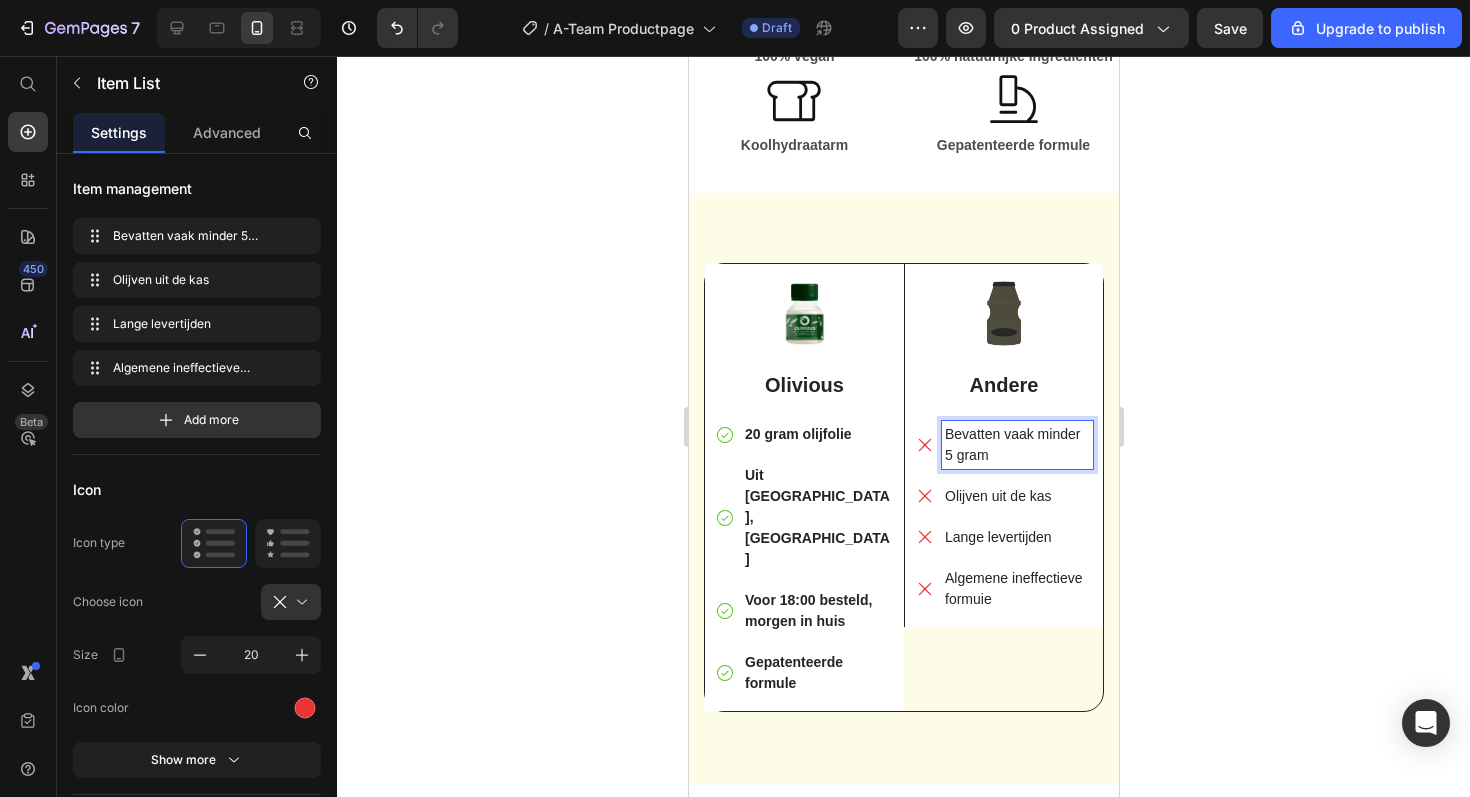 click on "Bevatten vaak minder 5 gram" at bounding box center [1016, 445] 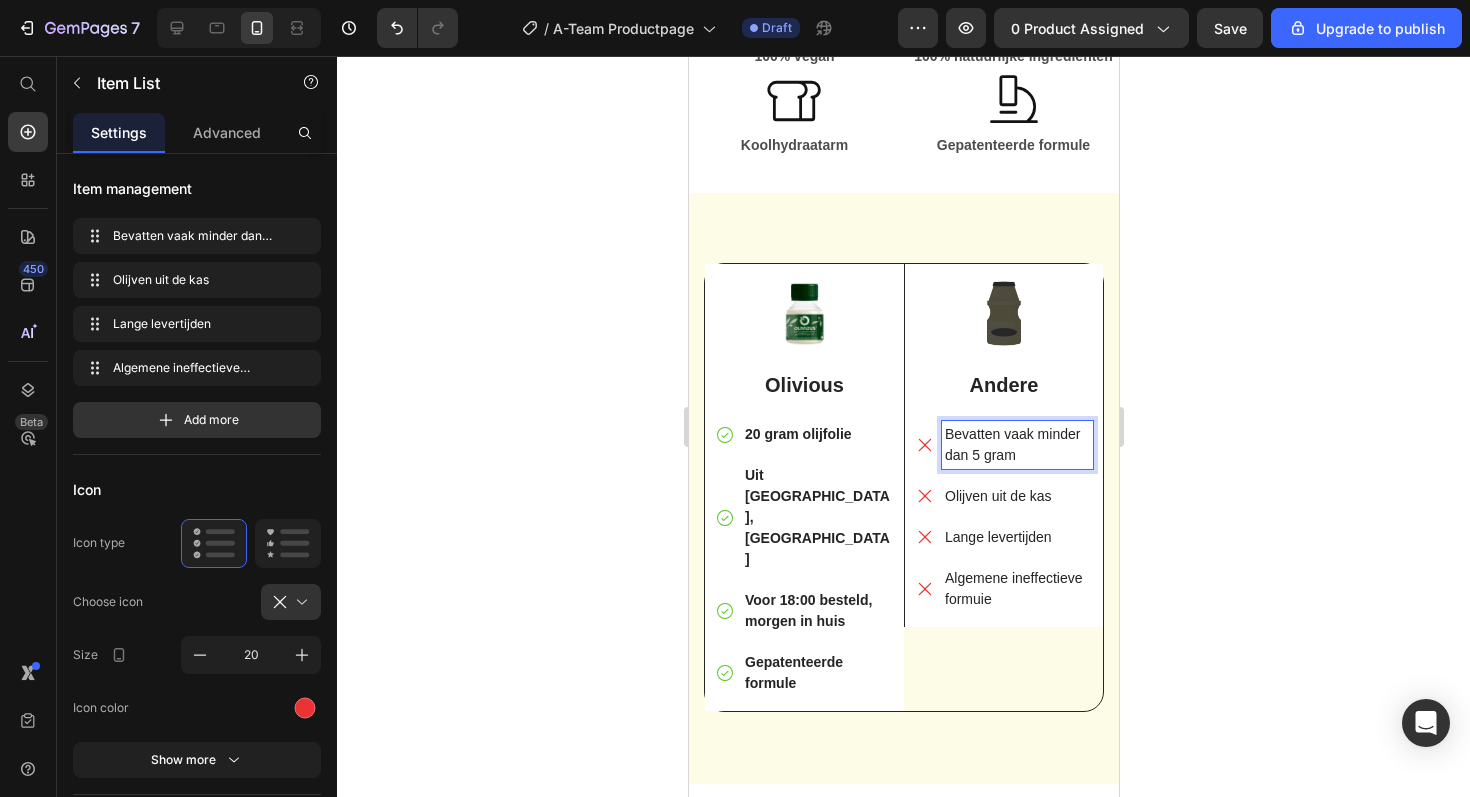 click on "Bevatten vaak minder dan 5 gram" at bounding box center [1016, 445] 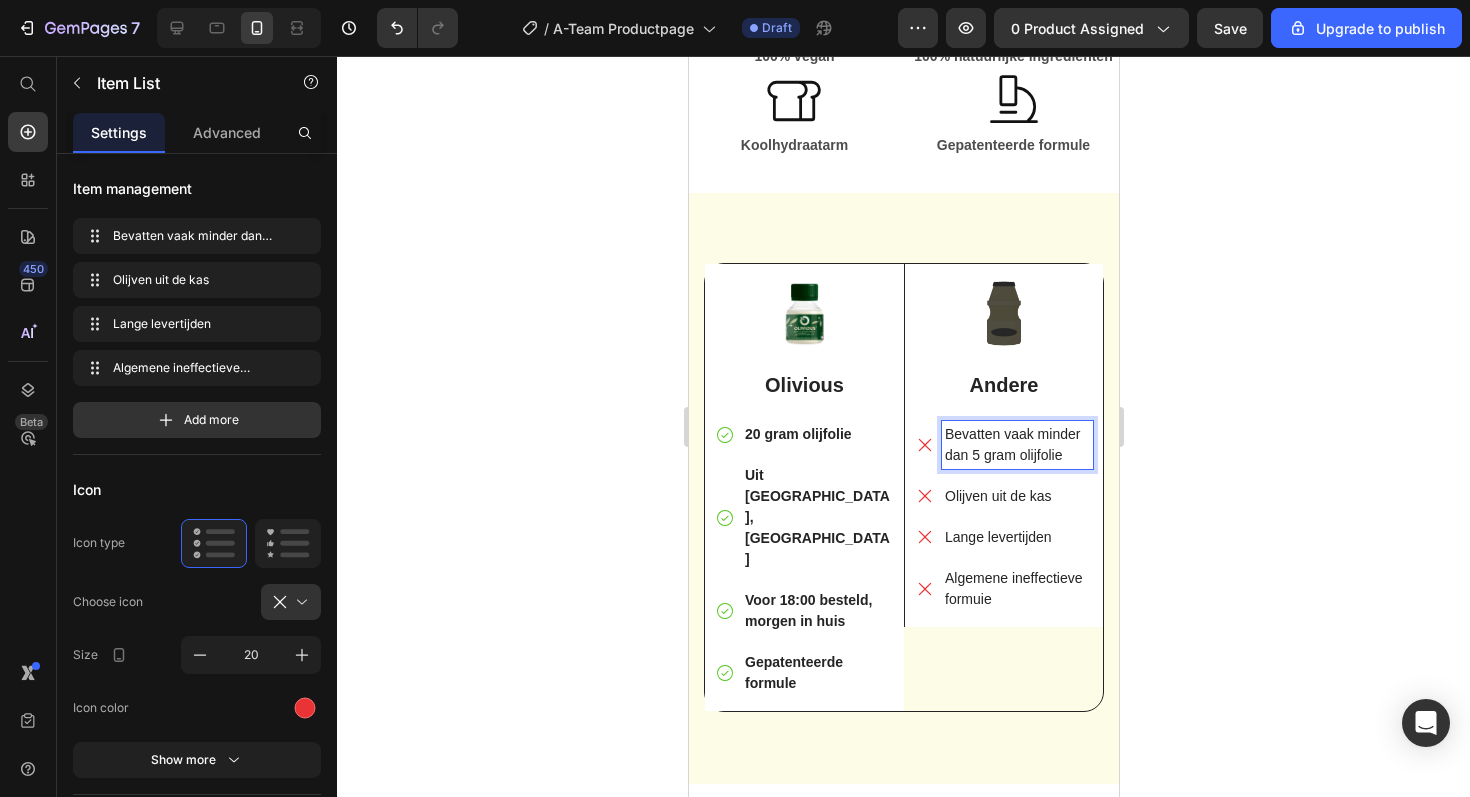 click 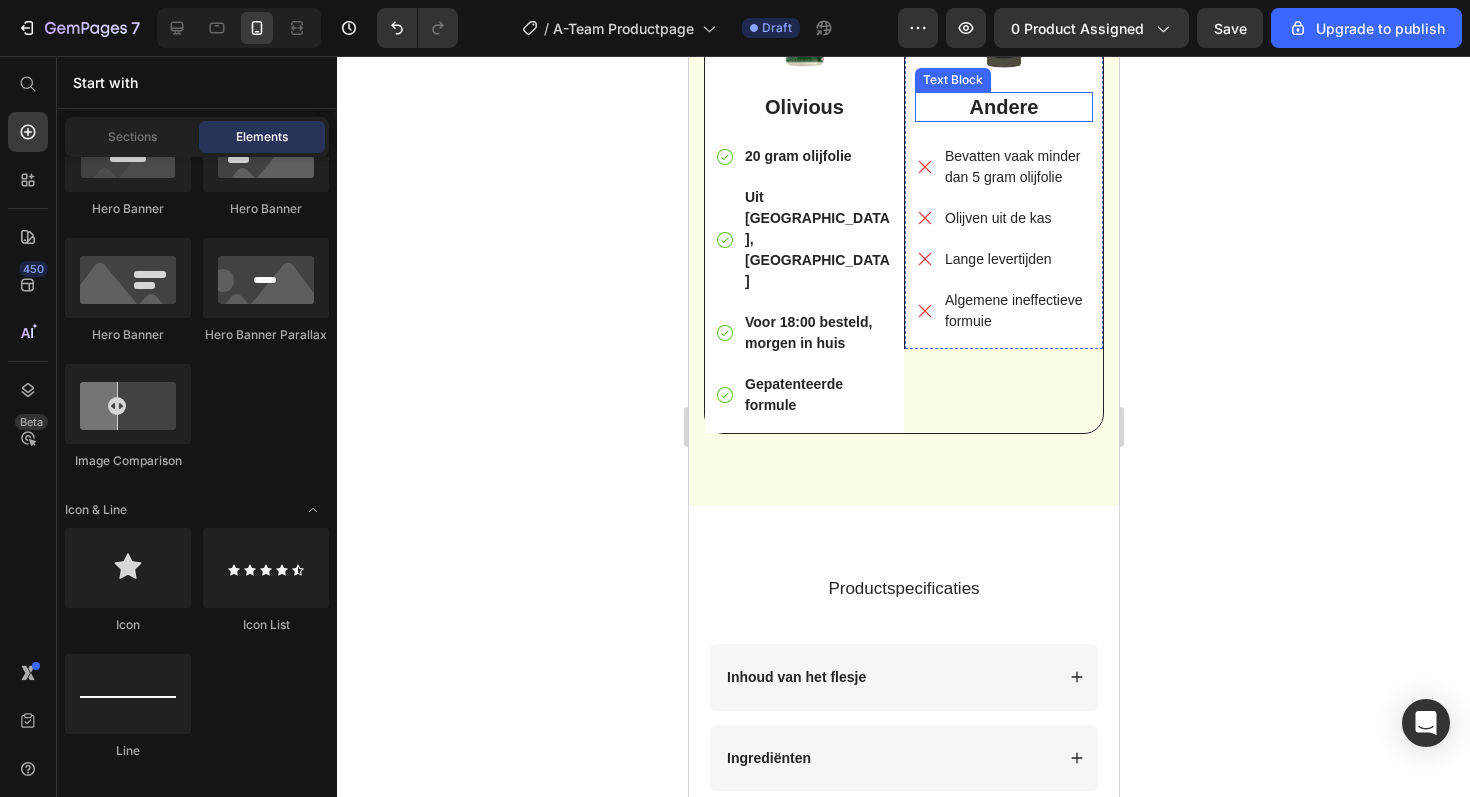 scroll, scrollTop: 2995, scrollLeft: 0, axis: vertical 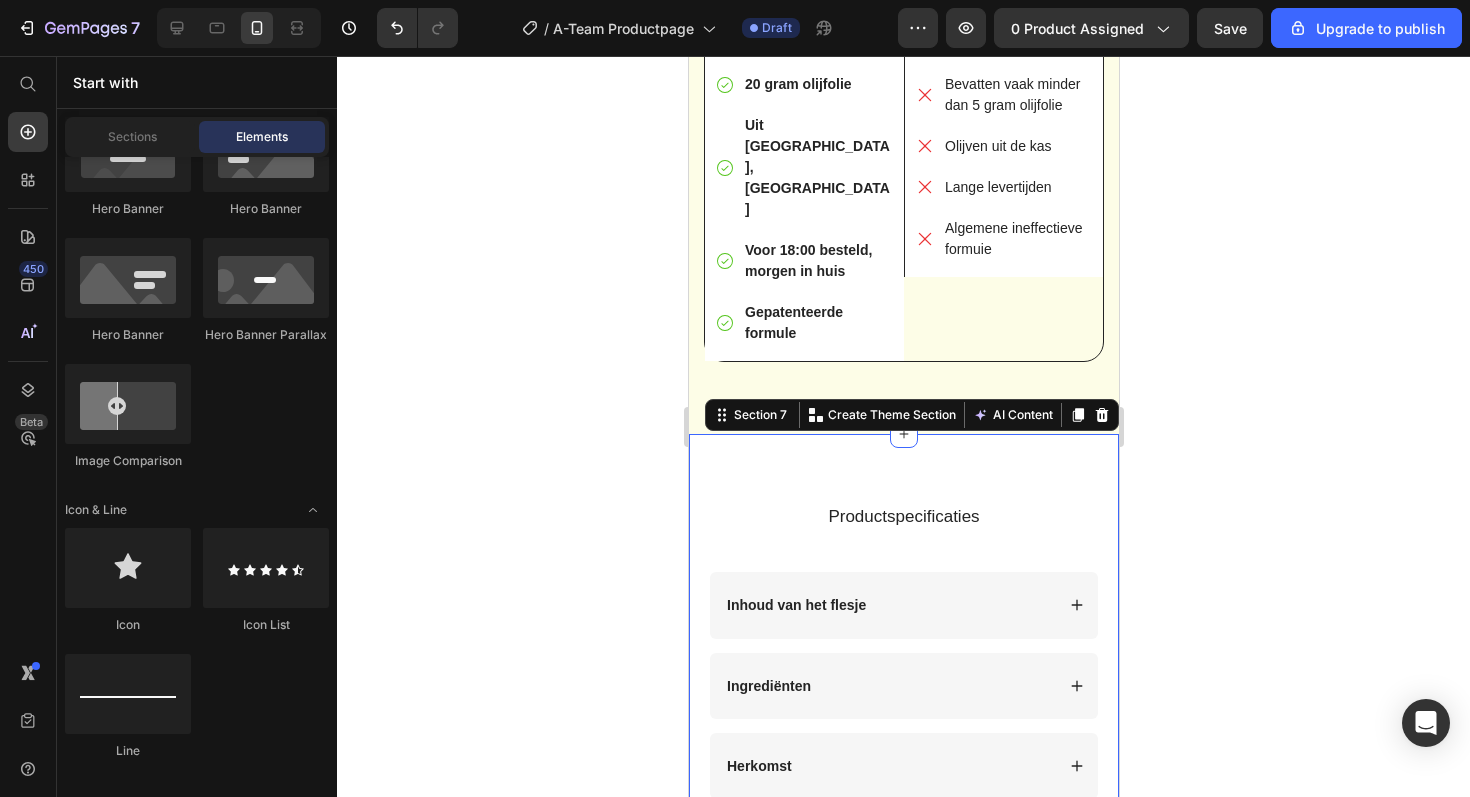 click on "Productspecificaties Text Block Row
Inhoud van het flesje
Ingrediënten Accordion
Herkomst
Gebruiksaanwijzing Accordion Row Section 7   You can create reusable sections Create Theme Section AI Content Write with GemAI What would you like to describe here? Tone and Voice Persuasive Product Olivious Dagelijkse Olijfshots Show more Generate" at bounding box center (903, 691) 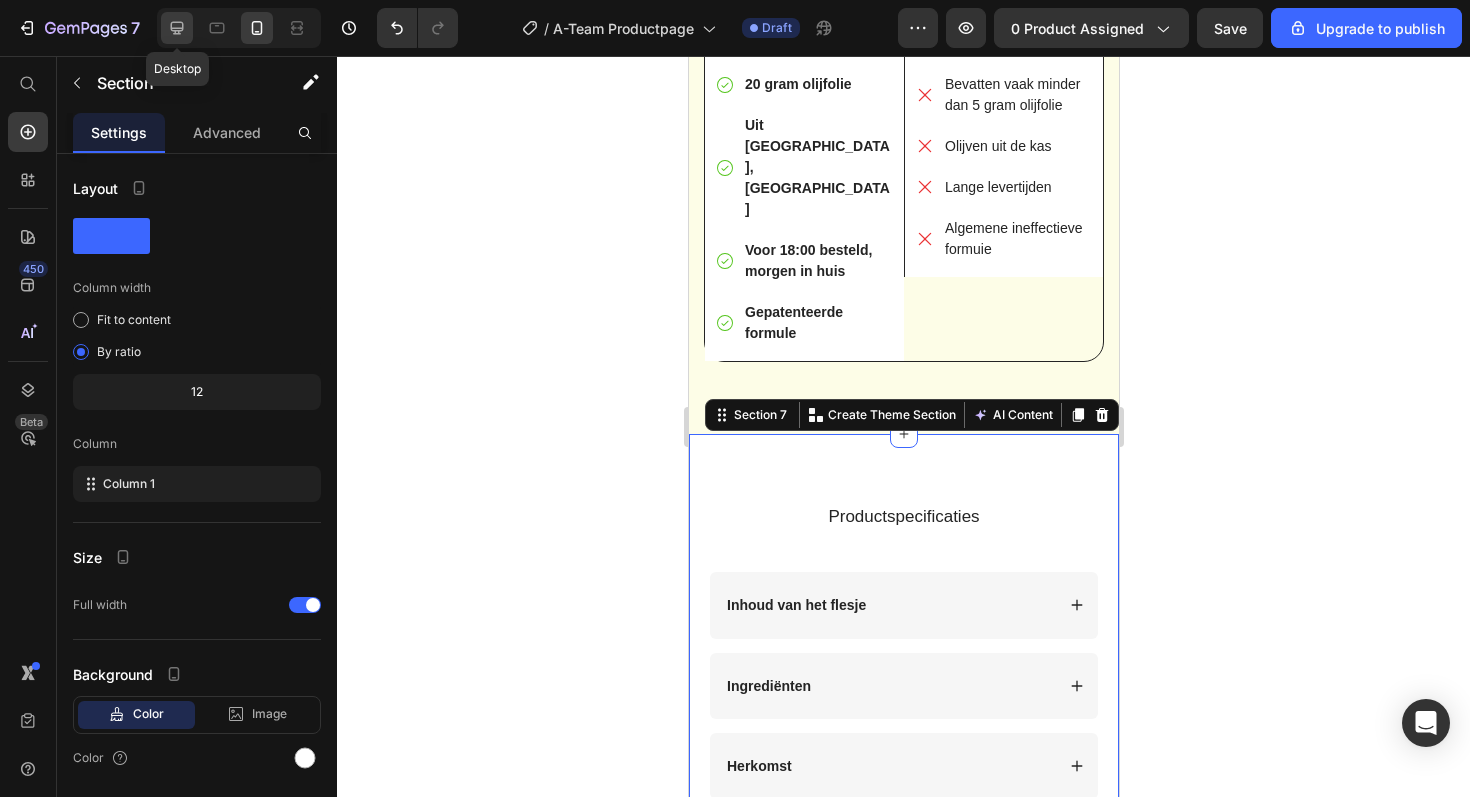 click 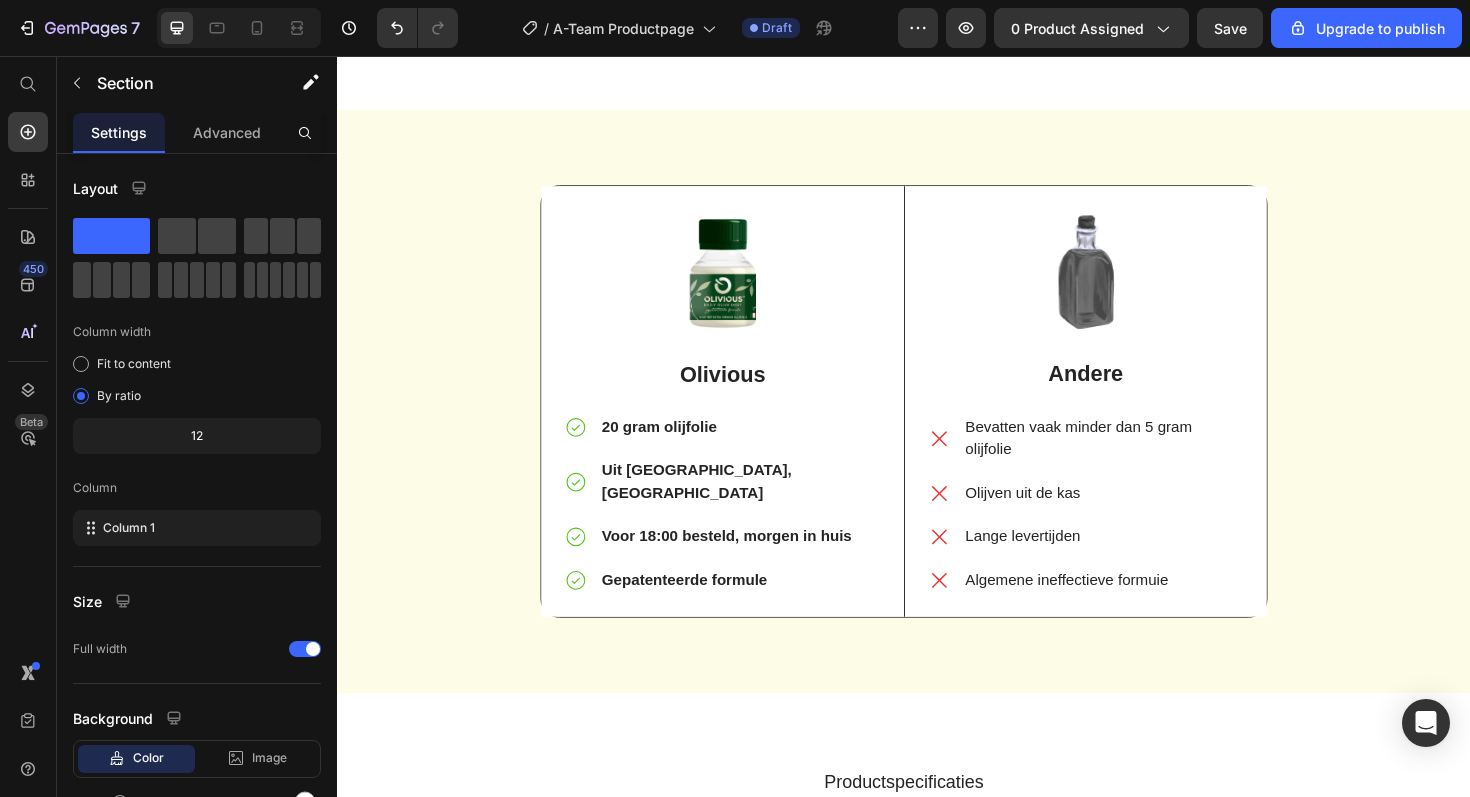 scroll, scrollTop: 2437, scrollLeft: 0, axis: vertical 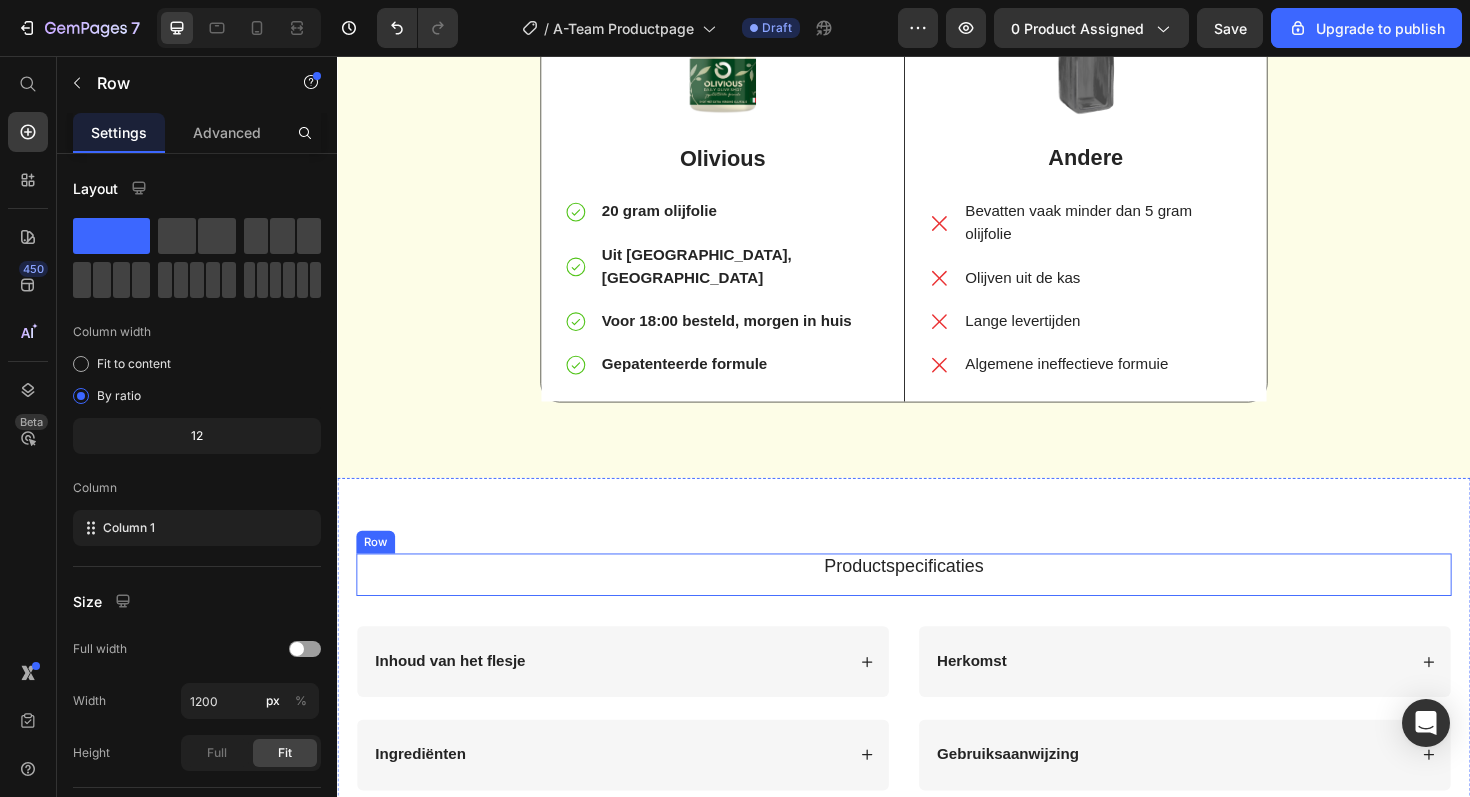 click on "Productspecificaties Text Block" at bounding box center [937, 605] 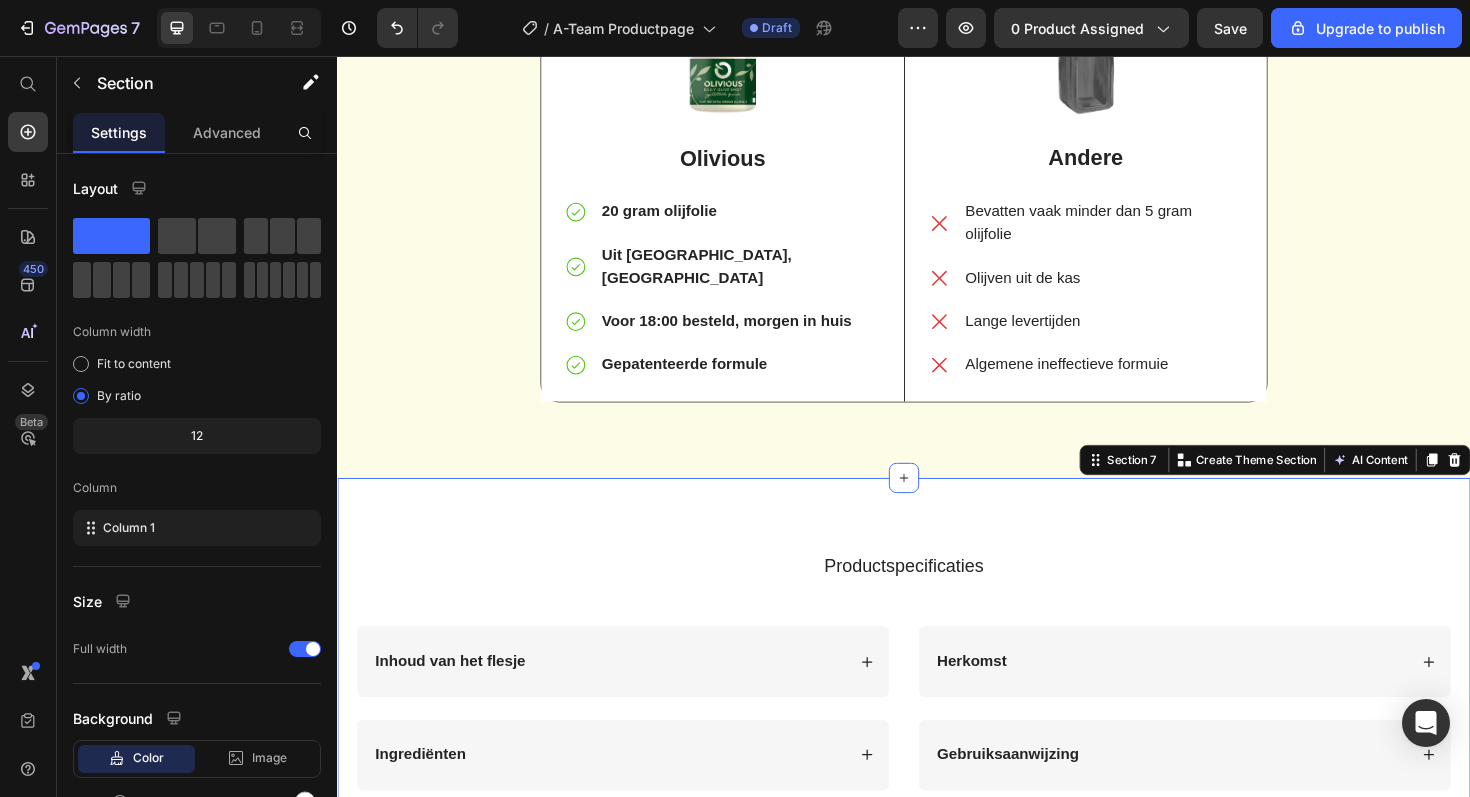 click on "Productspecificaties Text Block Row
Inhoud van het flesje
Ingrediënten Accordion
Herkomst
Gebruiksaanwijzing Accordion Row Section 7   You can create reusable sections Create Theme Section AI Content Write with GemAI What would you like to describe here? Tone and Voice Persuasive Product Olivious Dagelijkse Olijfshots Show more Generate" at bounding box center [937, 708] 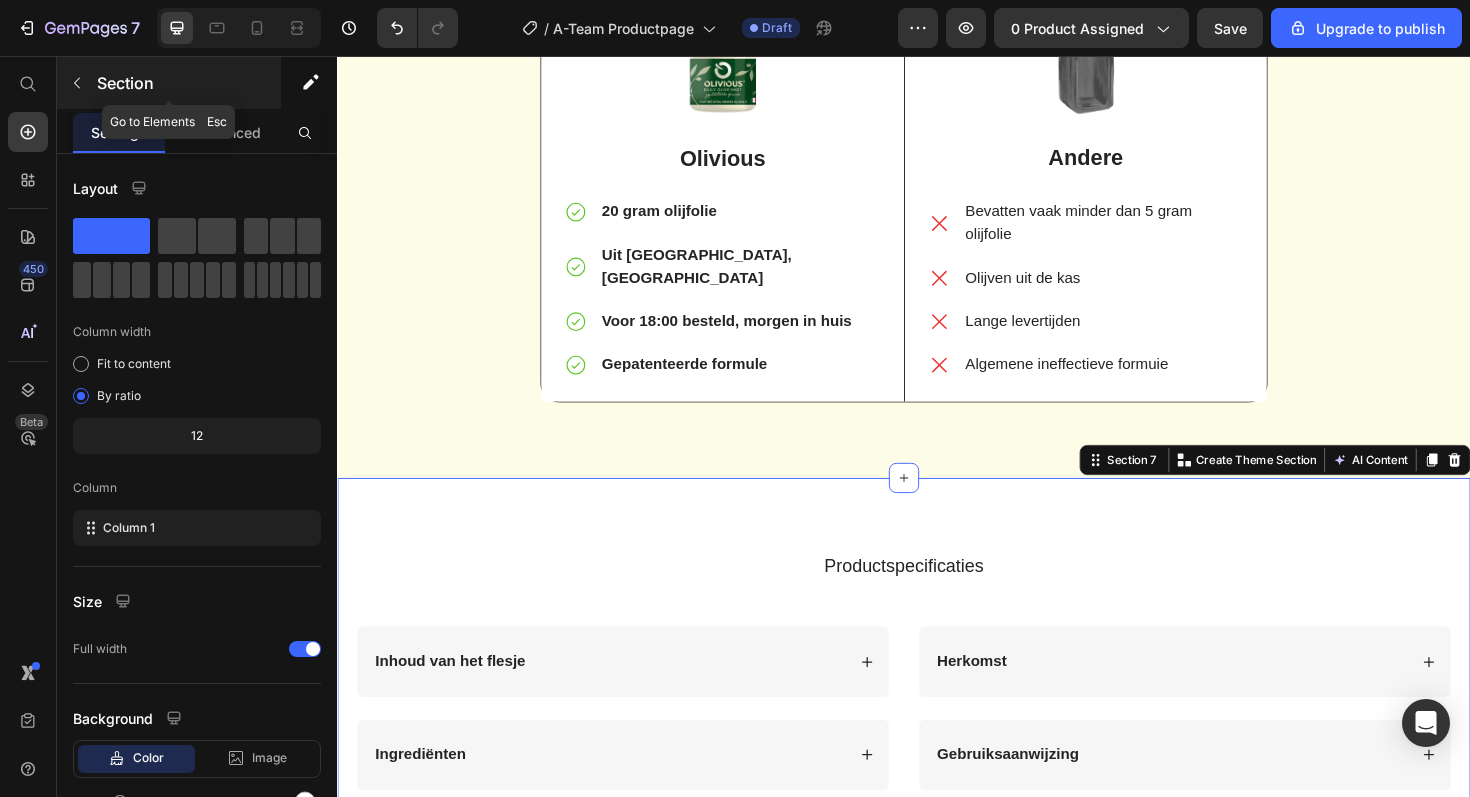 click at bounding box center (77, 83) 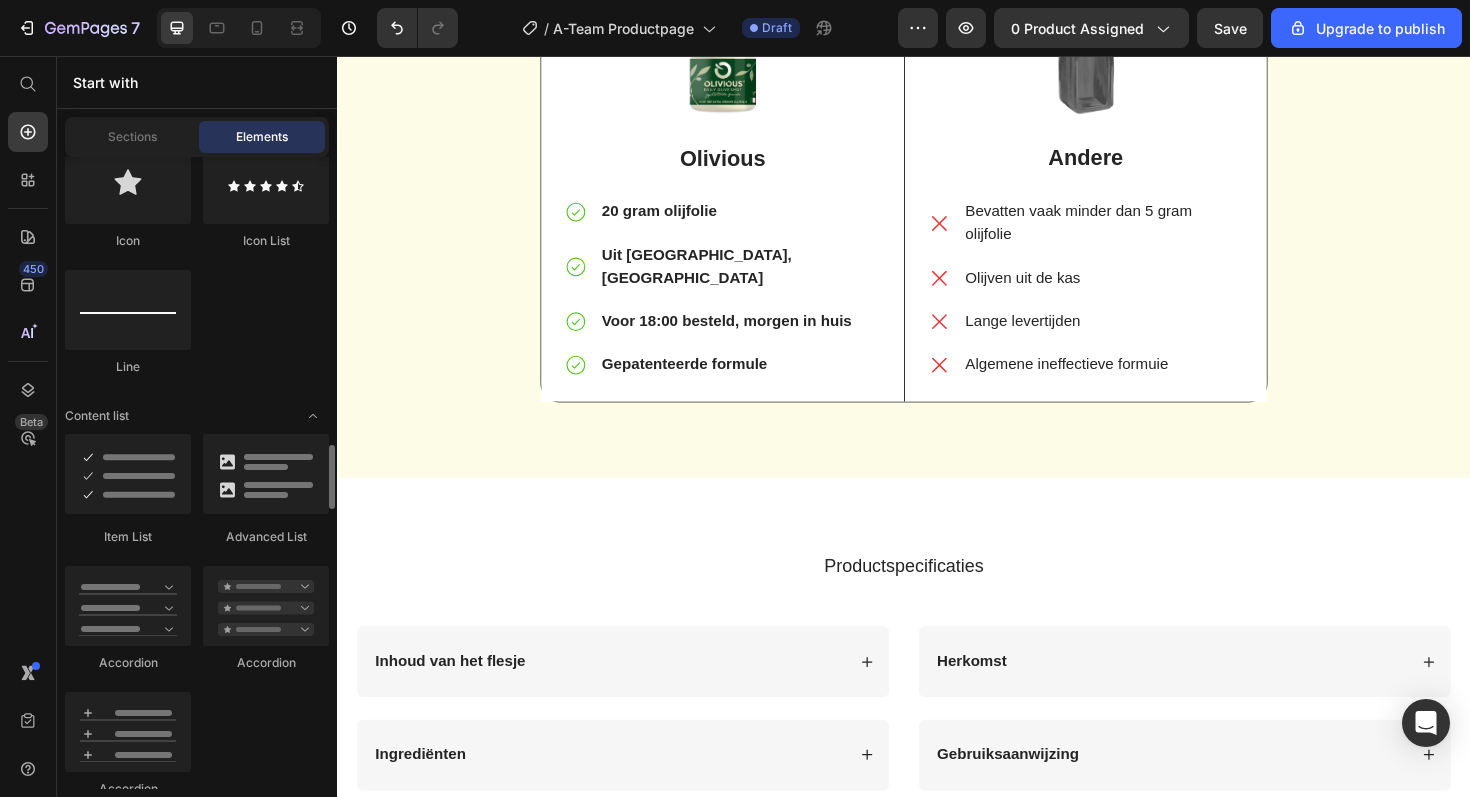 scroll, scrollTop: 1594, scrollLeft: 0, axis: vertical 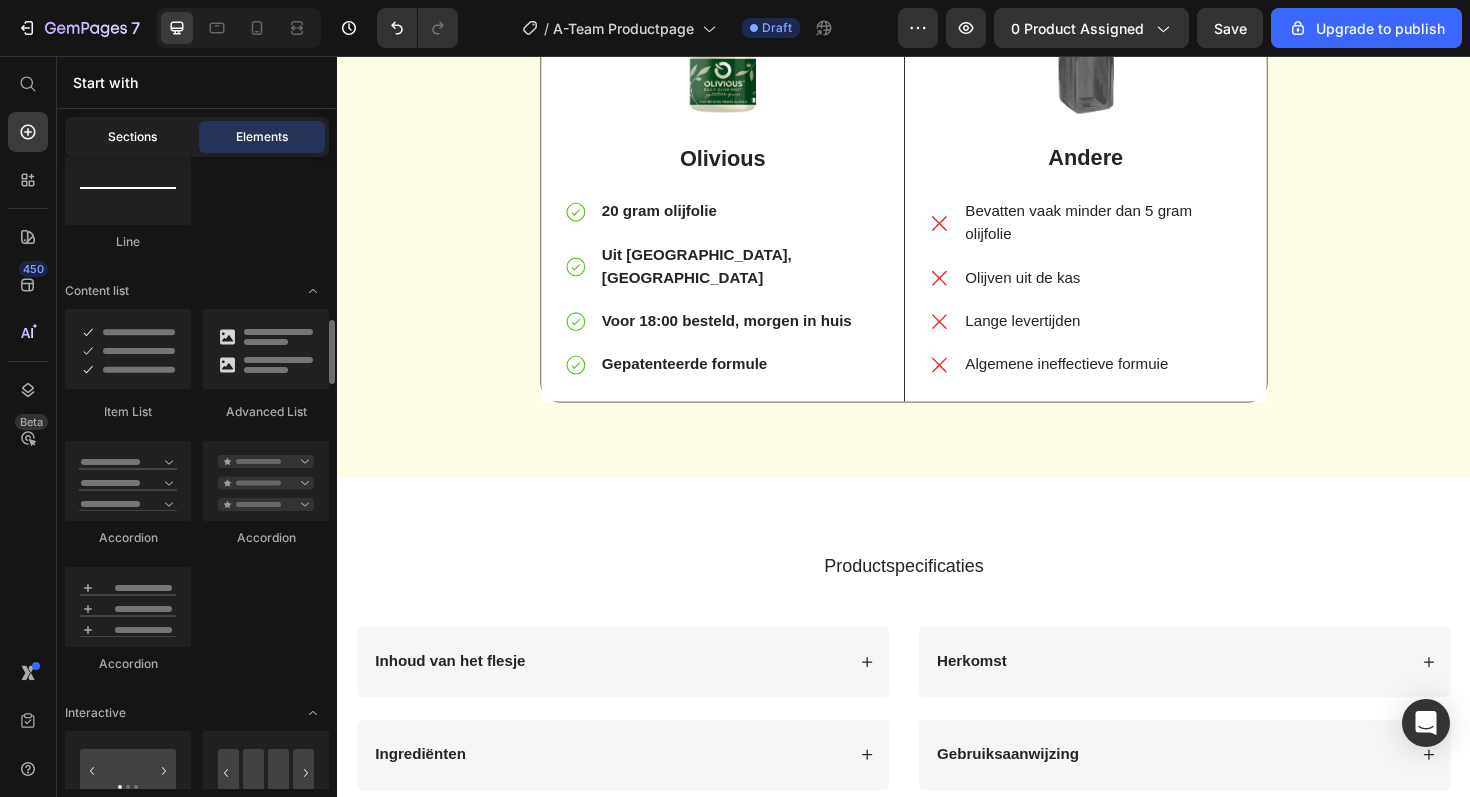click on "Sections" at bounding box center [132, 137] 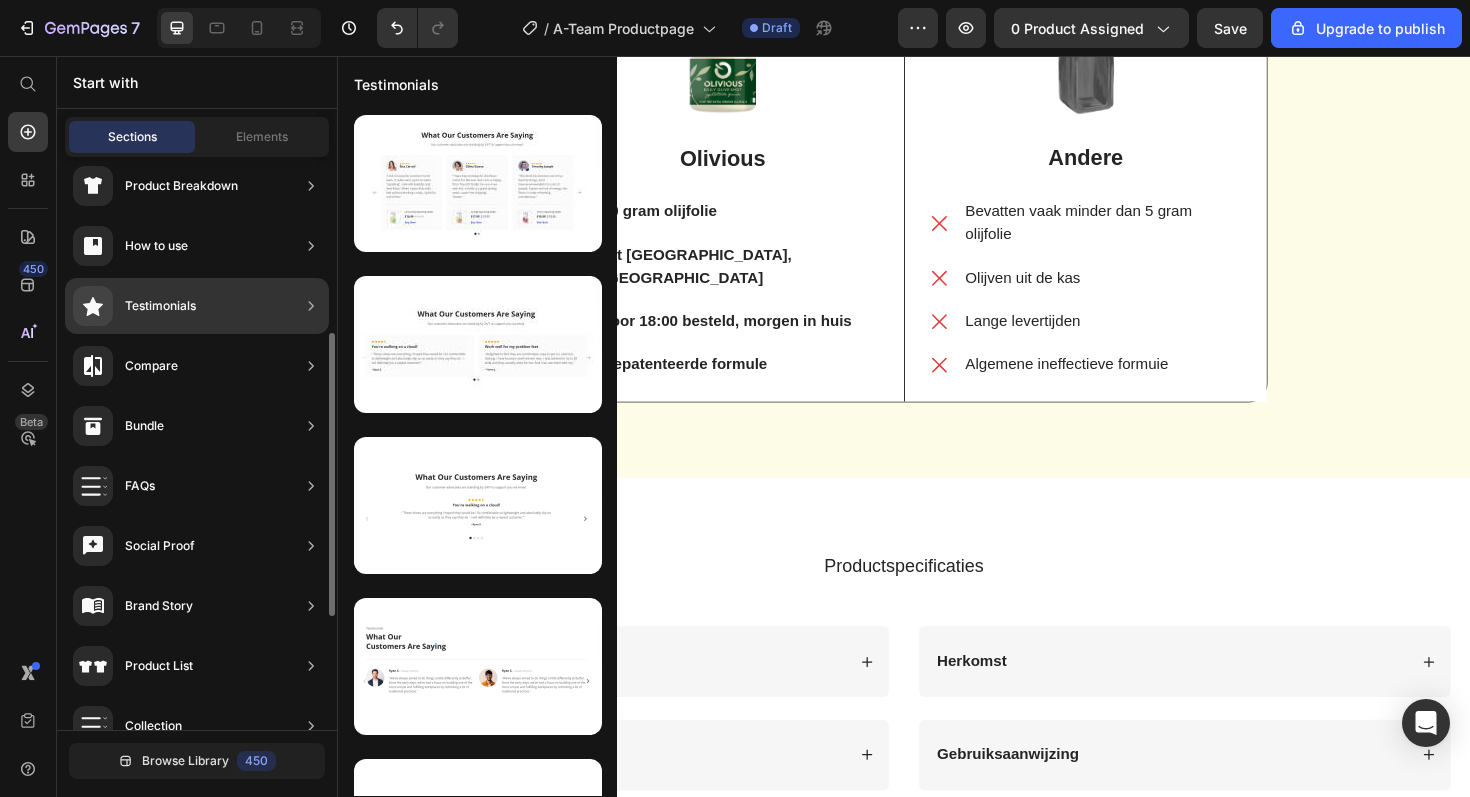 scroll, scrollTop: 426, scrollLeft: 0, axis: vertical 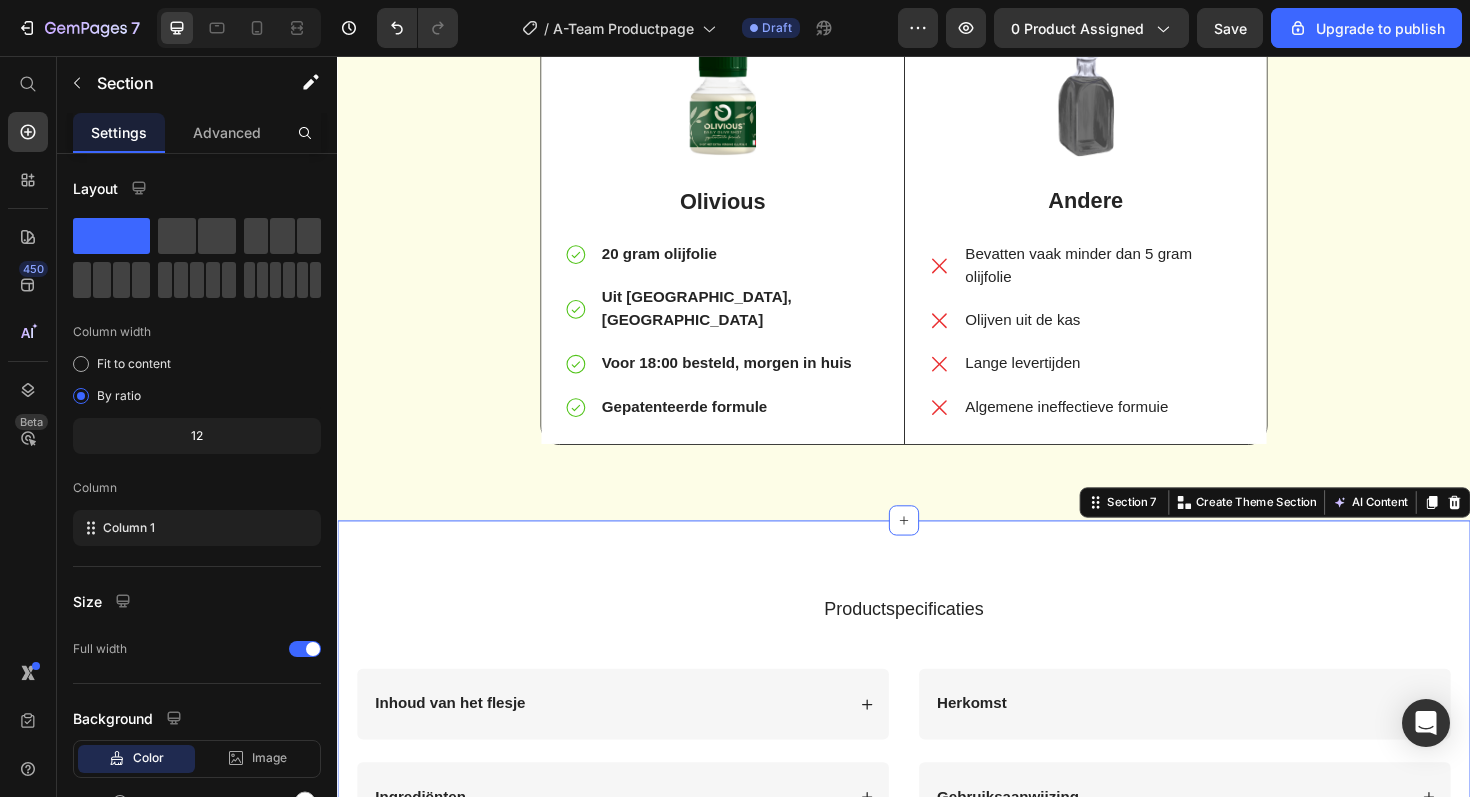 click on "Productspecificaties Text Block Row
Inhoud van het flesje
Ingrediënten Accordion
Herkomst
Gebruiksaanwijzing Accordion Row Section 7   You can create reusable sections Create Theme Section AI Content Write with GemAI What would you like to describe here? Tone and Voice Persuasive Product Olivious Dagelijkse Olijfshots Show more Generate" at bounding box center [937, 753] 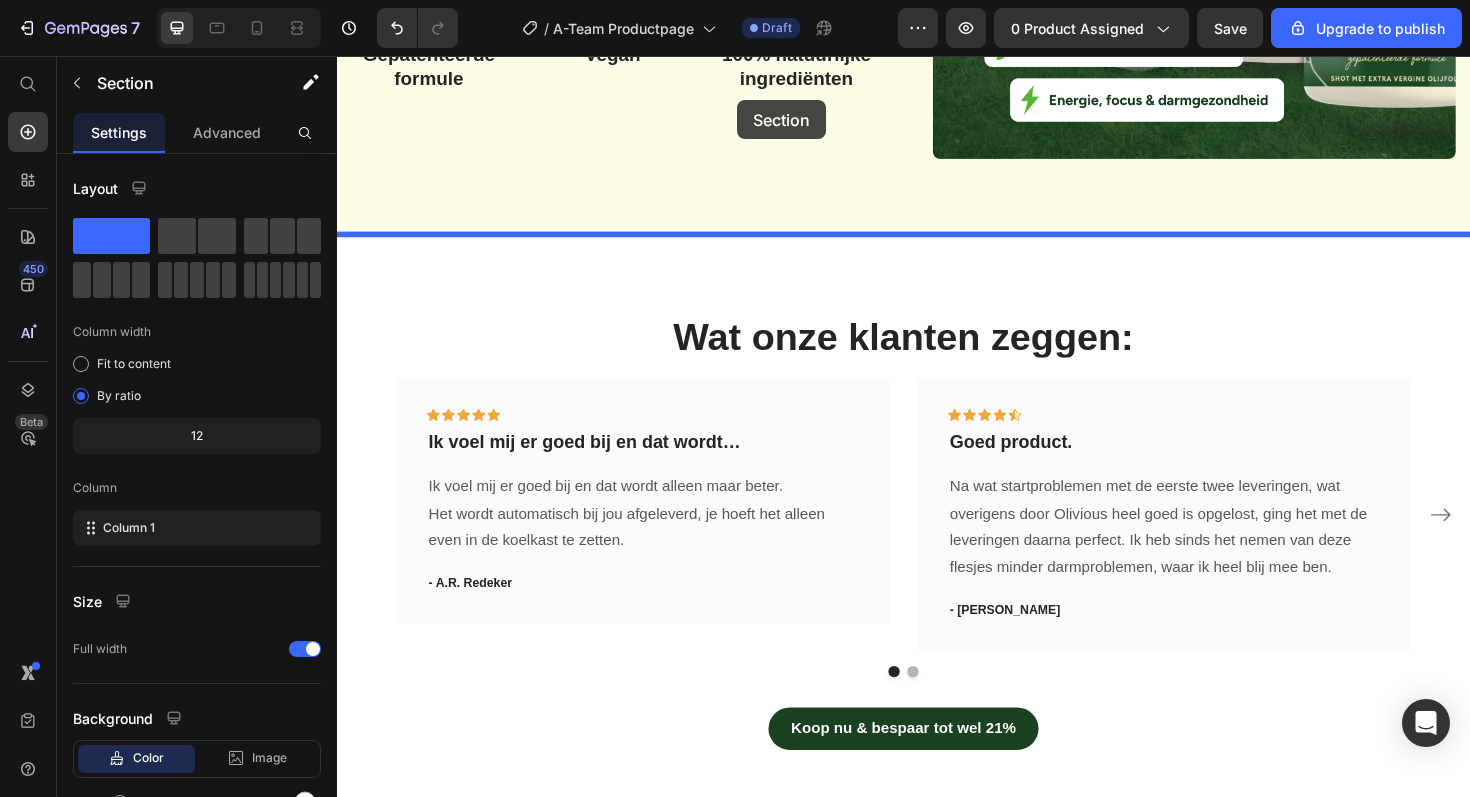 scroll, scrollTop: 1196, scrollLeft: 0, axis: vertical 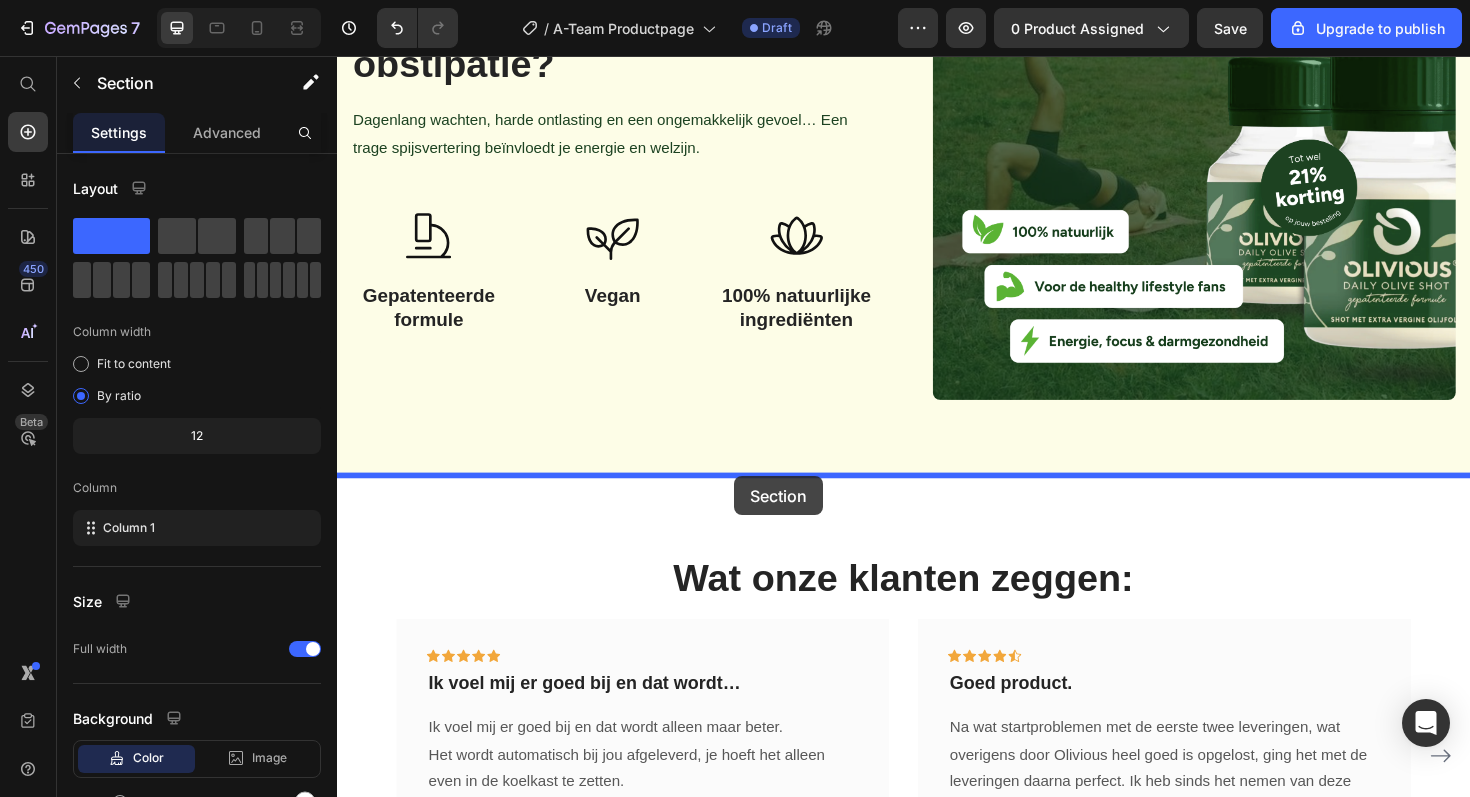 drag, startPoint x: 765, startPoint y: 575, endPoint x: 758, endPoint y: 501, distance: 74.330345 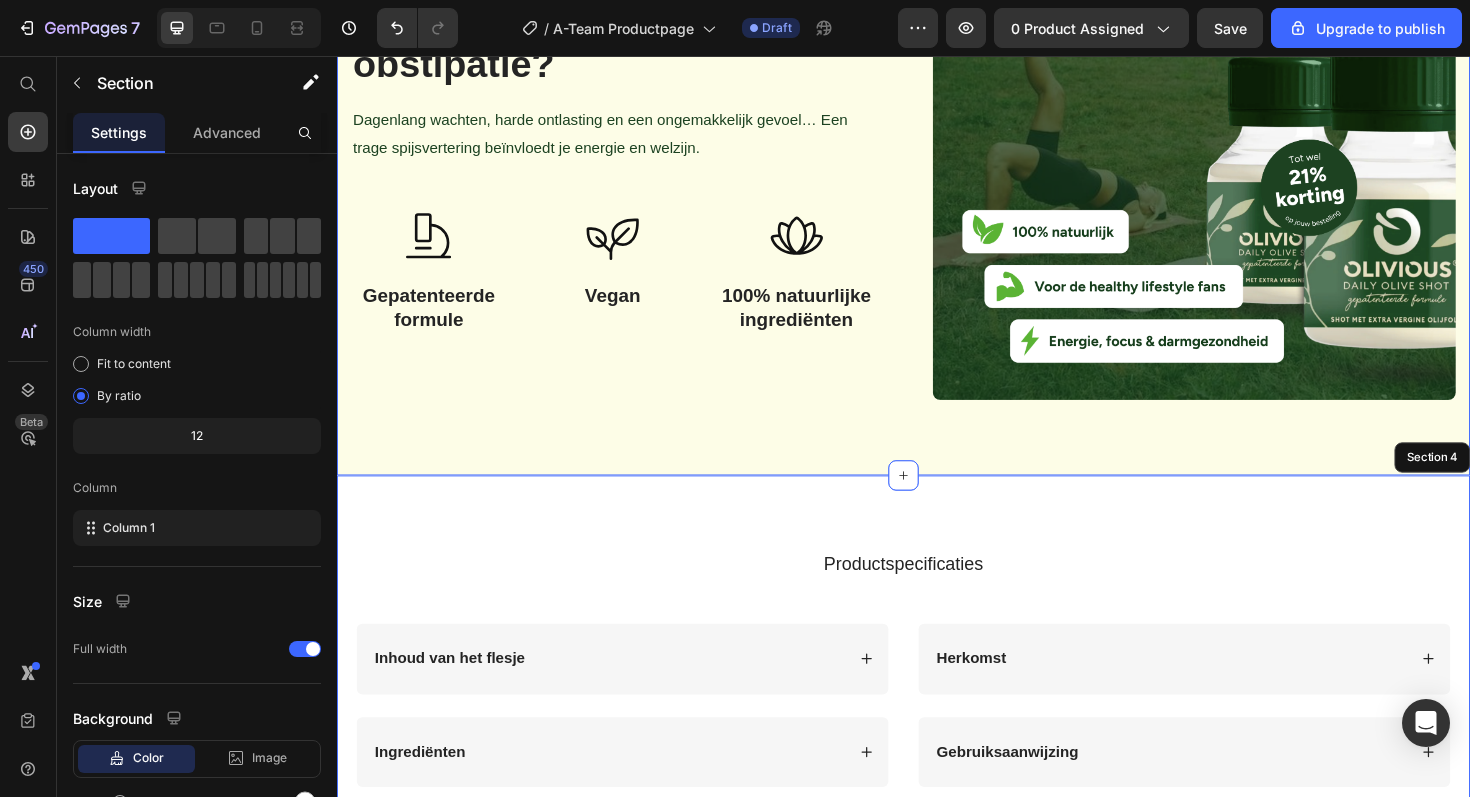 click on "Opgeblazen gevoel, moeizame stoelgang en obstipatie? Heading Dagenlang wachten, harde ontlasting en een ongemakkelijk gevoel… Een trage spijsvertering beïnvloedt je energie en welzijn. Text block
Icon Gepatenteerde formule Heading
Icon Vegan Heading
Icon 100% natuurlijke ingrediënten Heading Row Image Row Section 3" at bounding box center (937, 143) 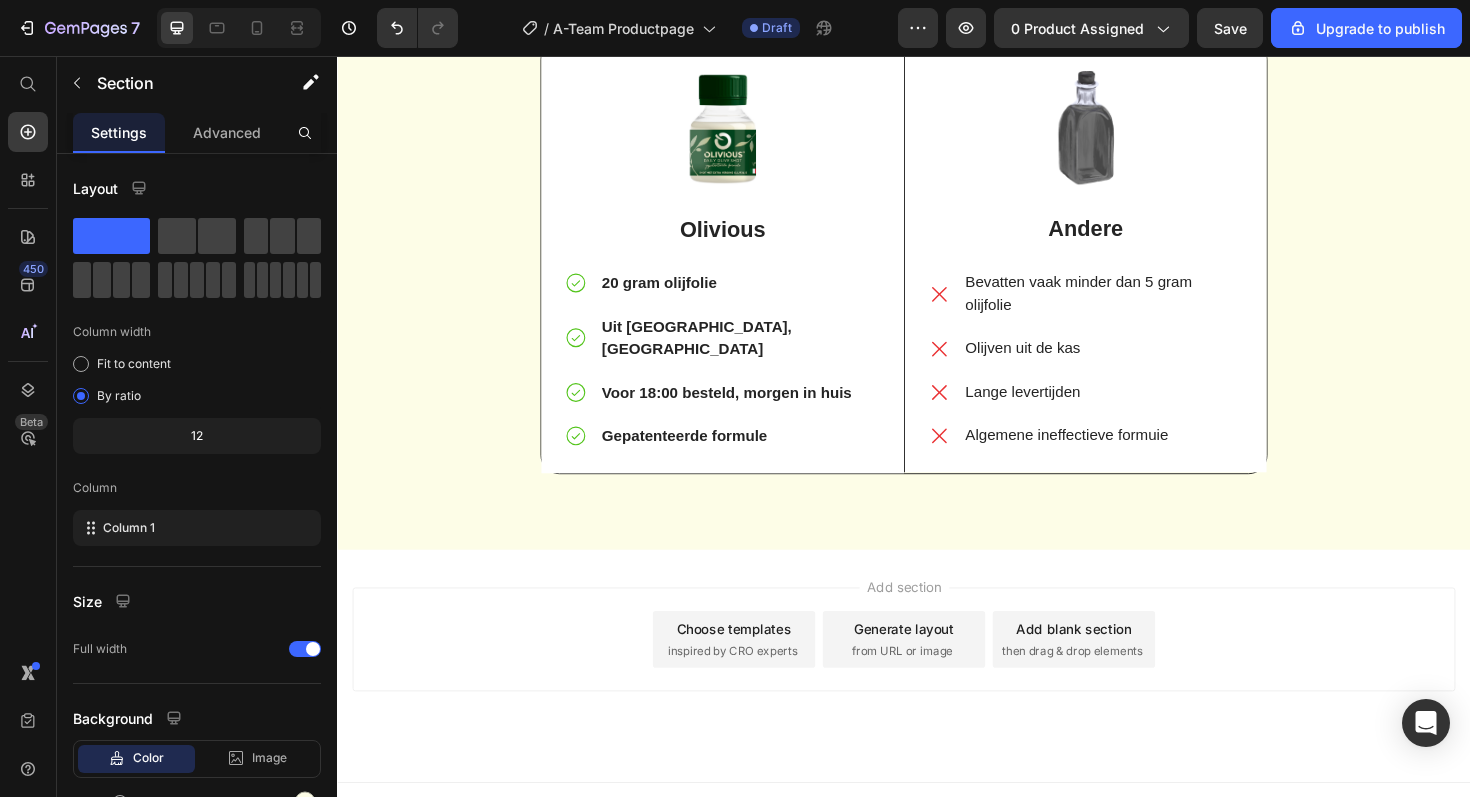scroll, scrollTop: 2797, scrollLeft: 0, axis: vertical 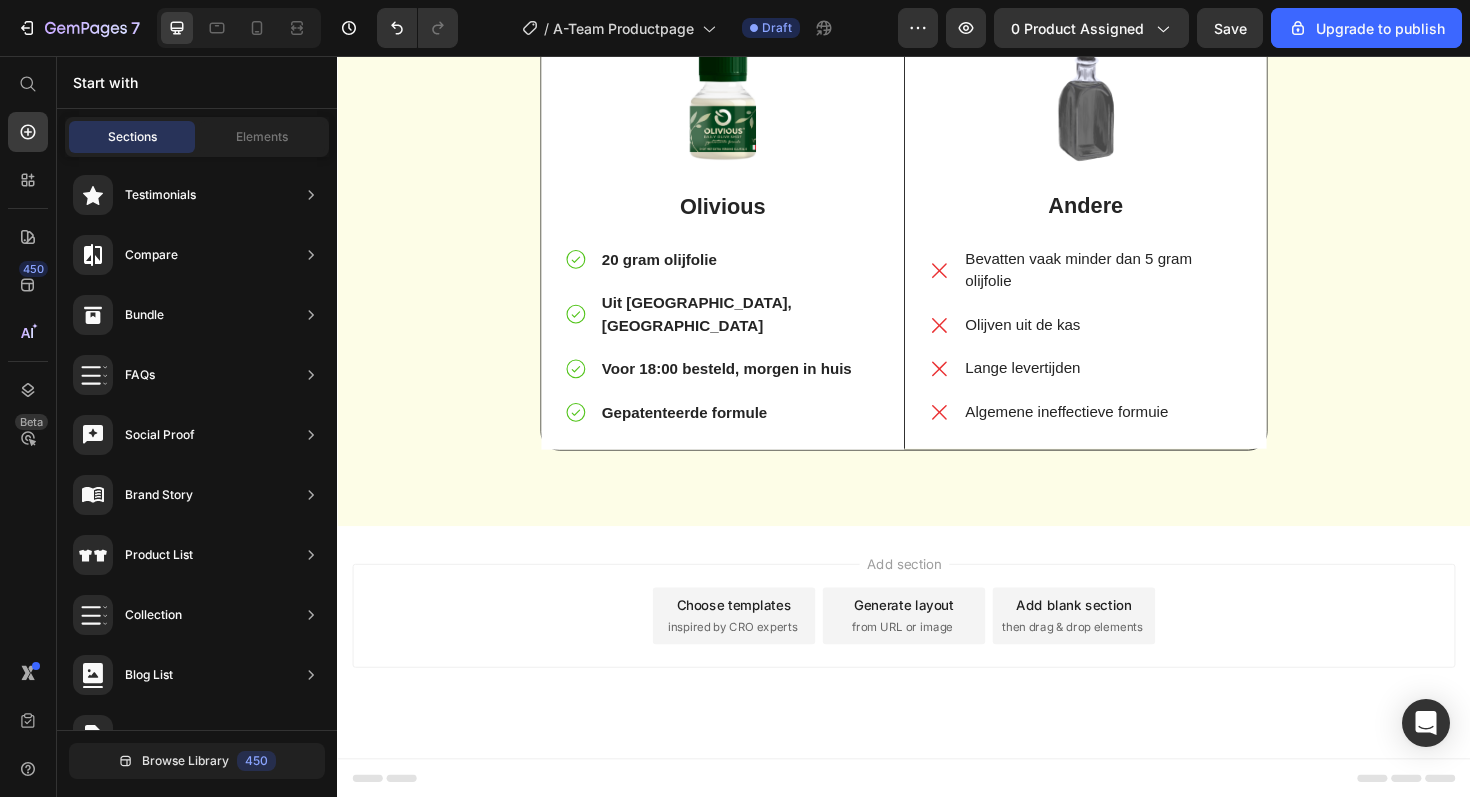 click on "Add section Choose templates inspired by CRO experts Generate layout from URL or image Add blank section then drag & drop elements" at bounding box center (937, 677) 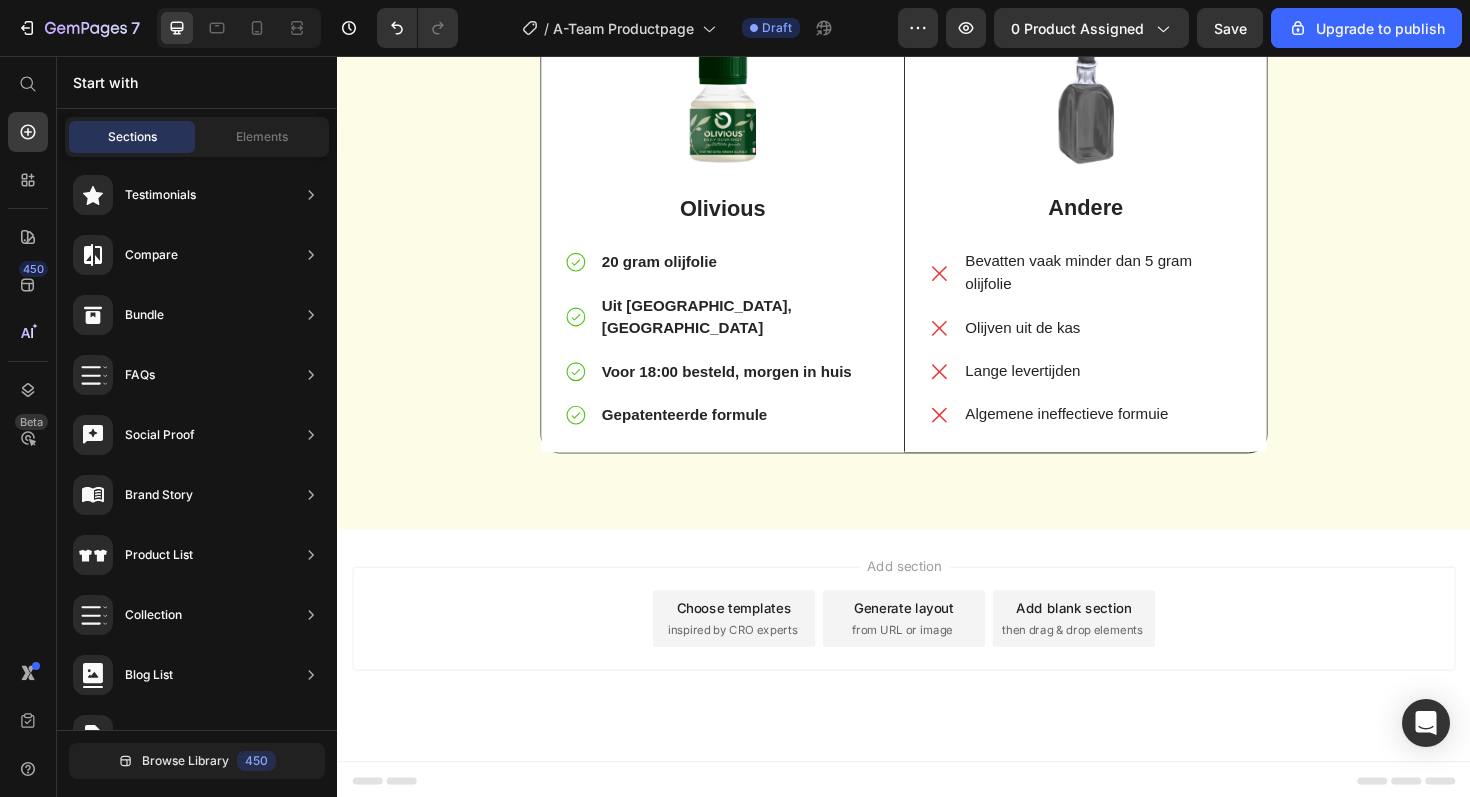 scroll, scrollTop: 2797, scrollLeft: 0, axis: vertical 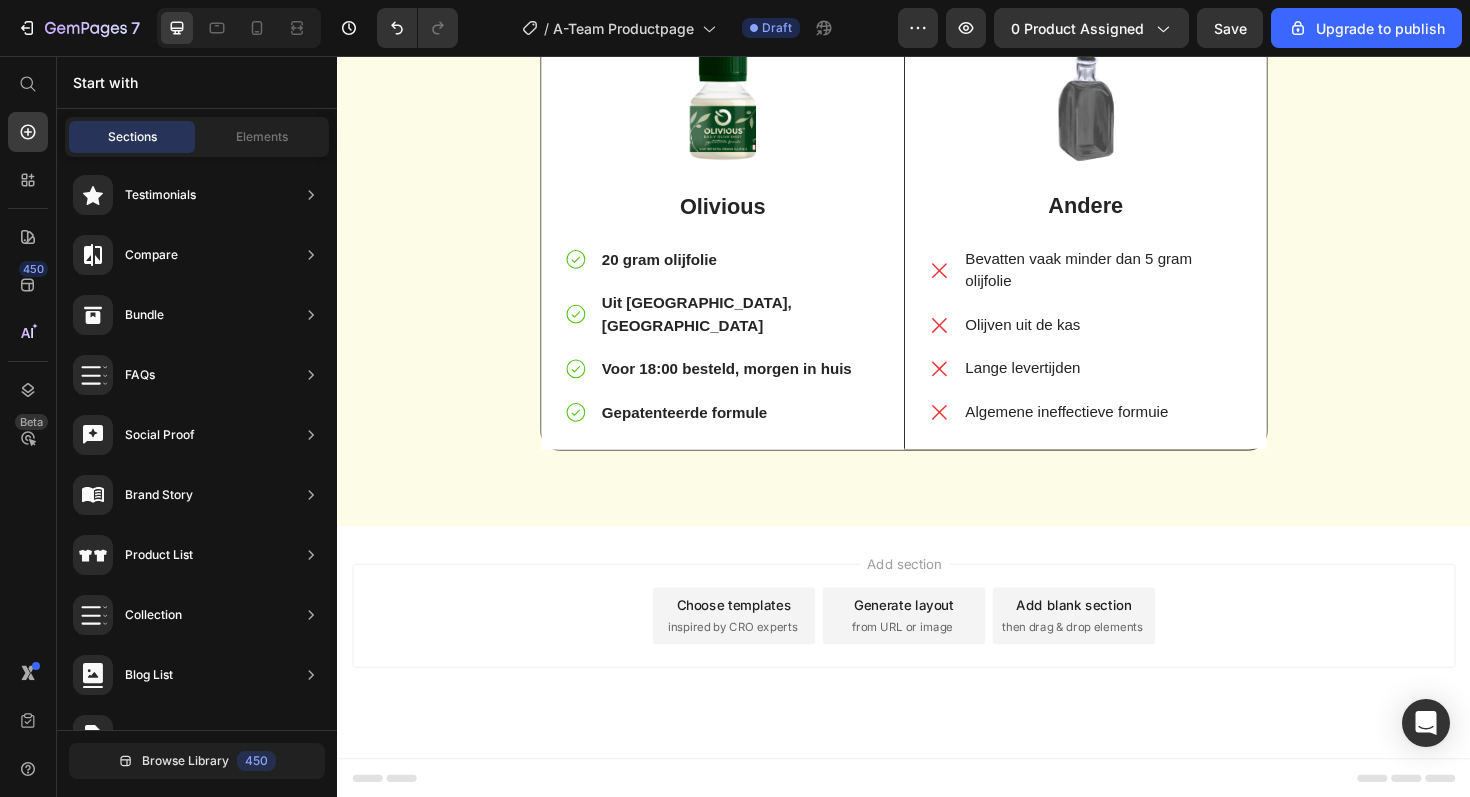 click on "Add section Choose templates inspired by CRO experts Generate layout from URL or image Add blank section then drag & drop elements" at bounding box center [937, 677] 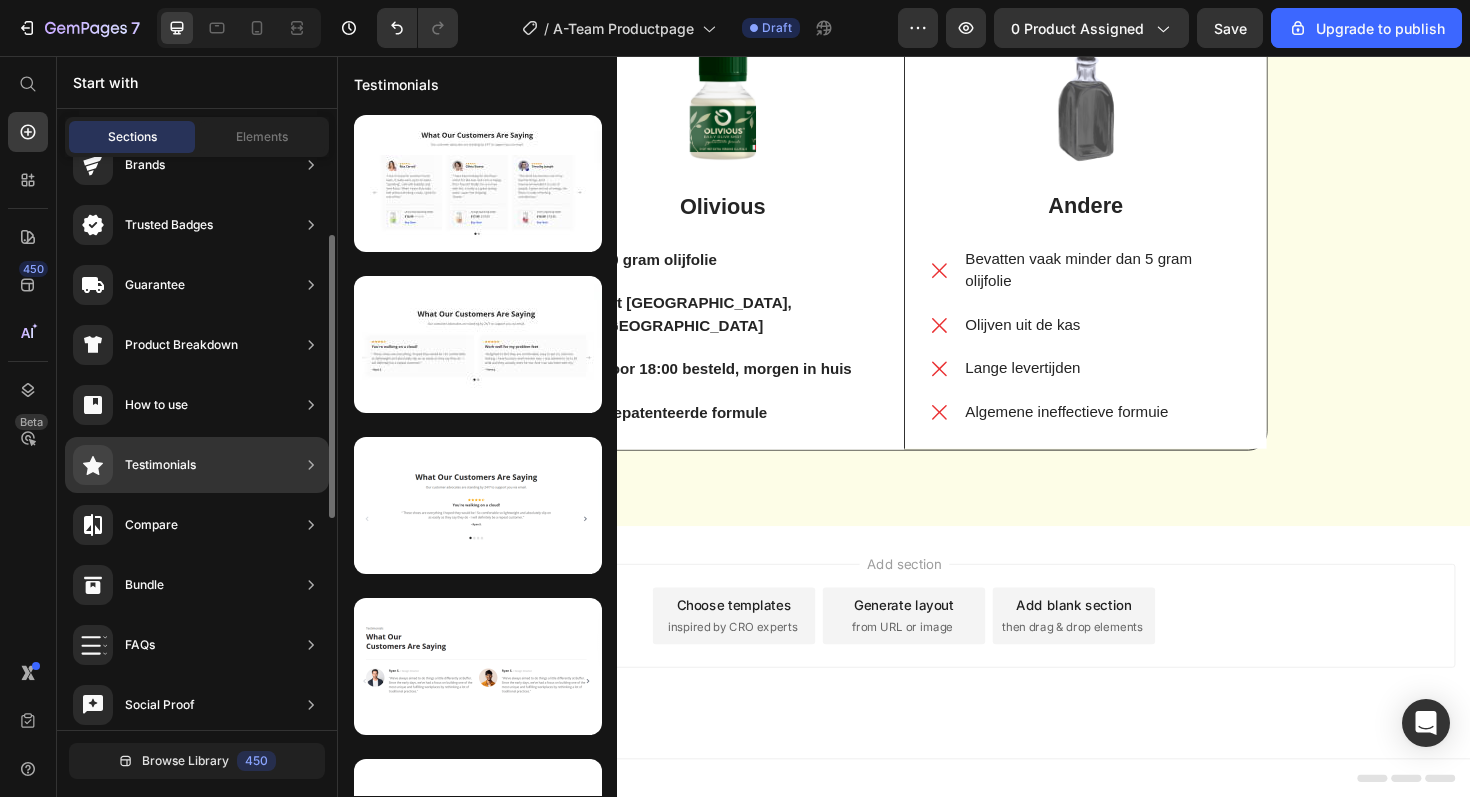 scroll, scrollTop: 150, scrollLeft: 0, axis: vertical 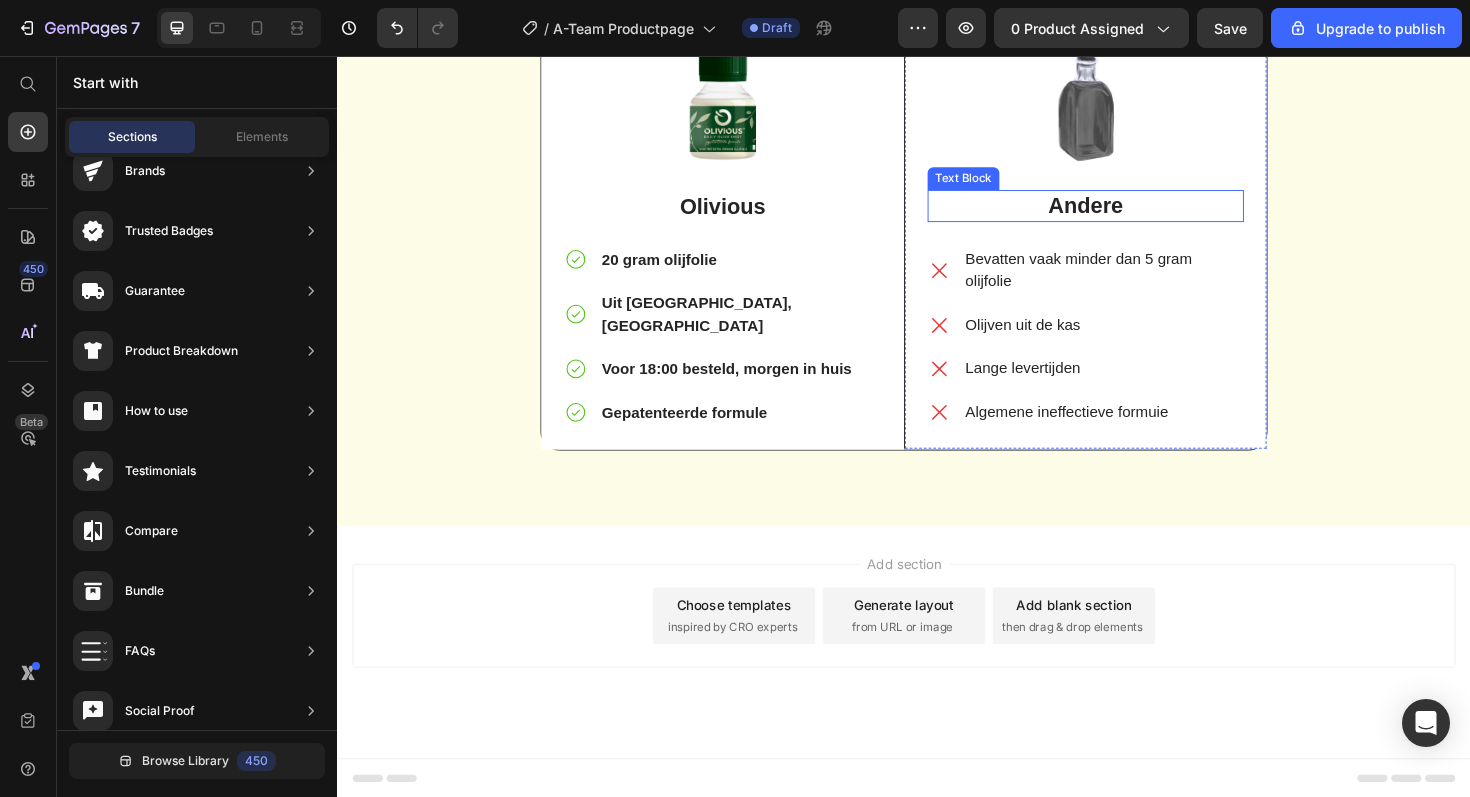 click at bounding box center (1129, 107) 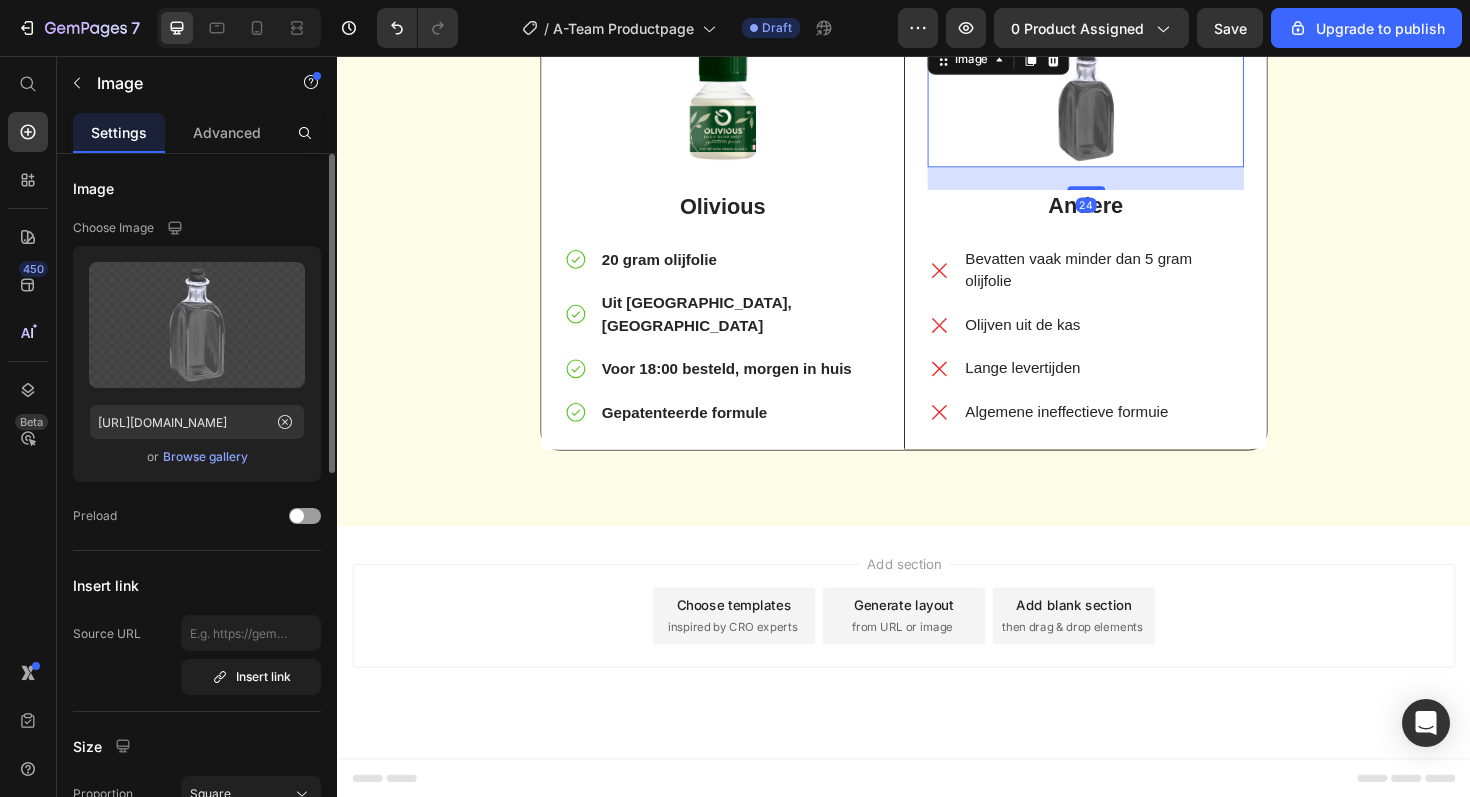 click on "Browse gallery" at bounding box center [205, 457] 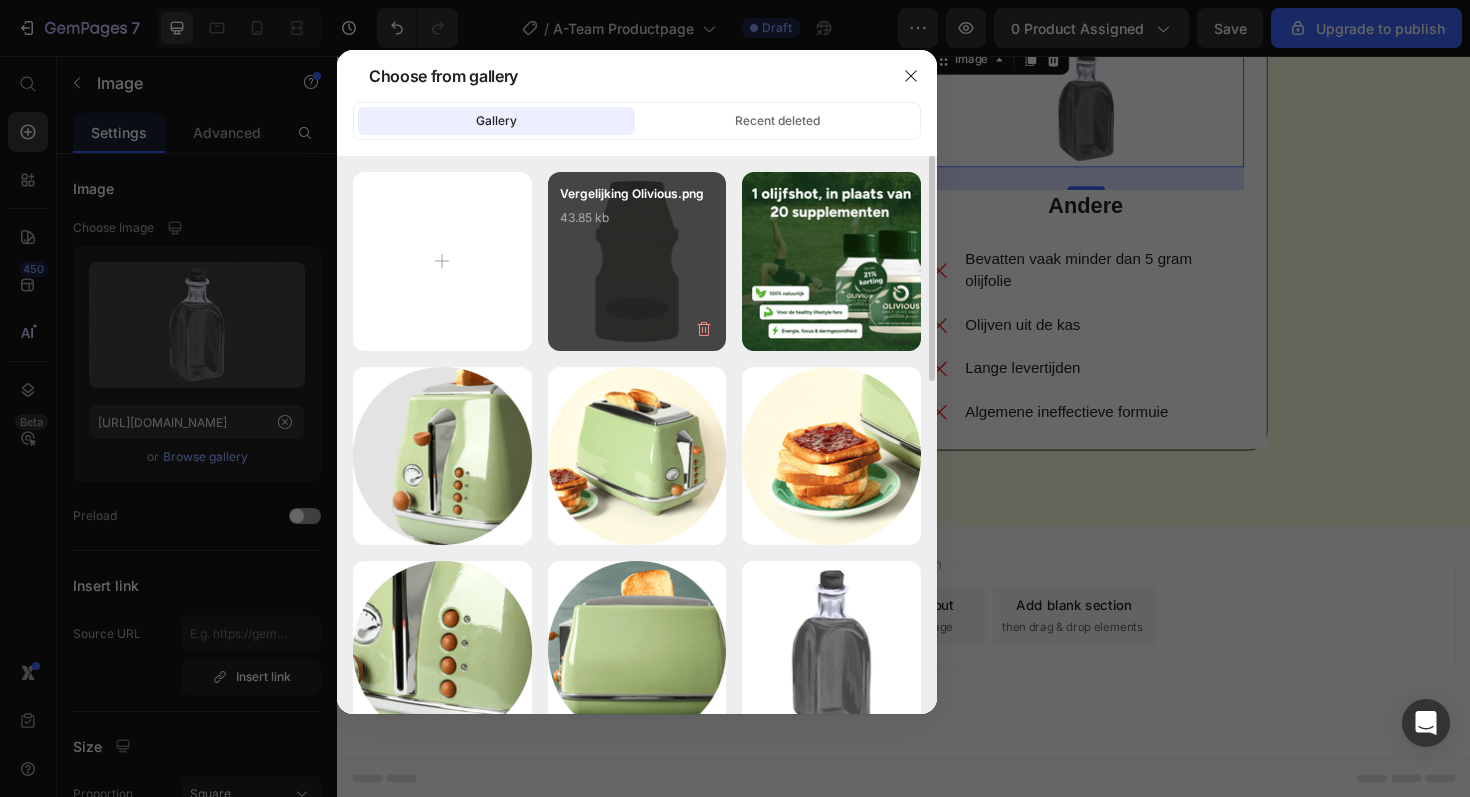 click on "43.85 kb" at bounding box center (637, 218) 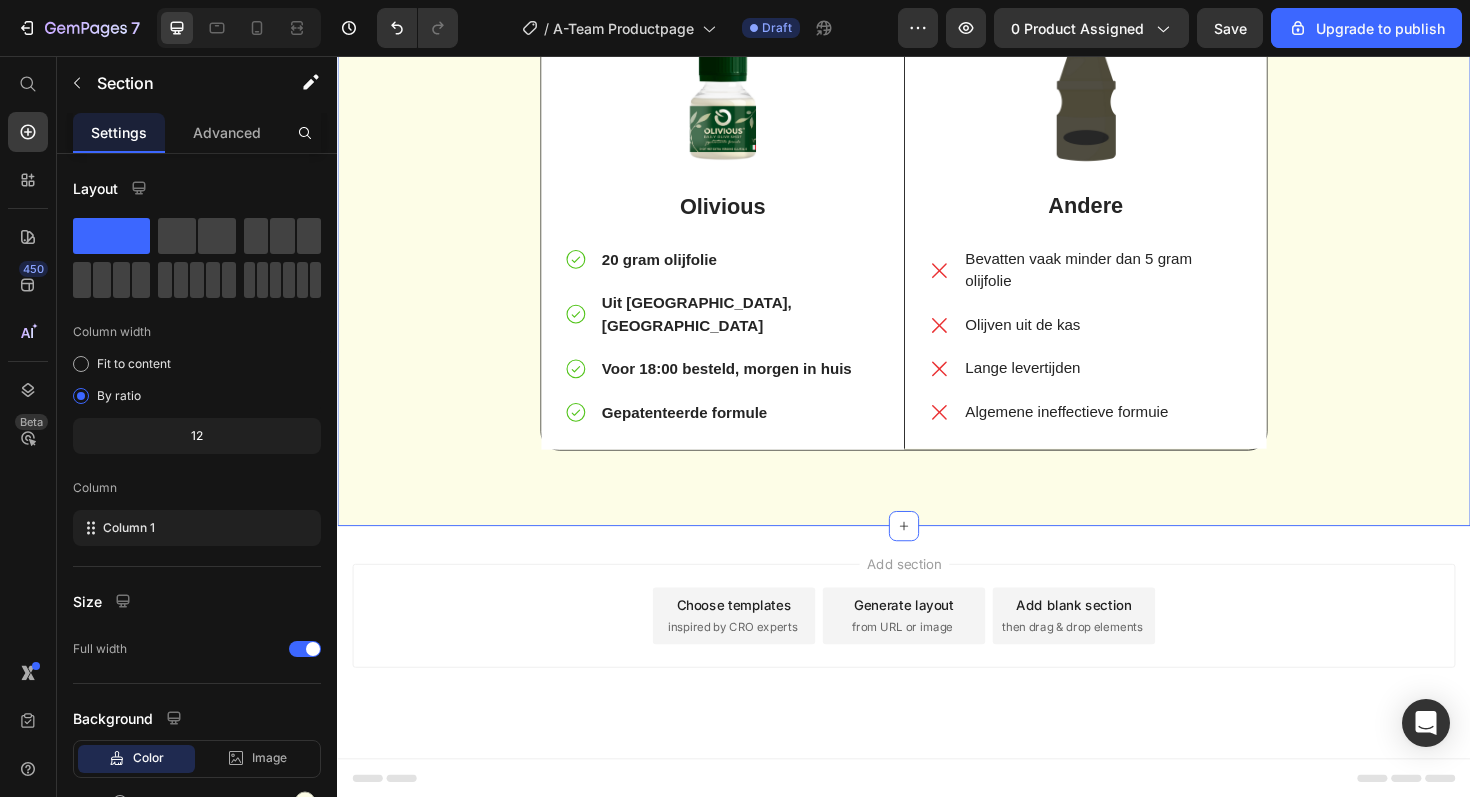 click on "Image Olivious Text Block
20 gram olijfolie
Uit [GEOGRAPHIC_DATA], [GEOGRAPHIC_DATA]
Voor 18:00 besteld, morgen in huis
Gepatenteerde formule Item List Row Image Andere Text Block
Bevatten vaak minder dan 5 gram olijfolie
Olijven uit de kas
Lange levertijden
Algemene ineffectieve formuie Item List Row Row Row" at bounding box center (937, 260) 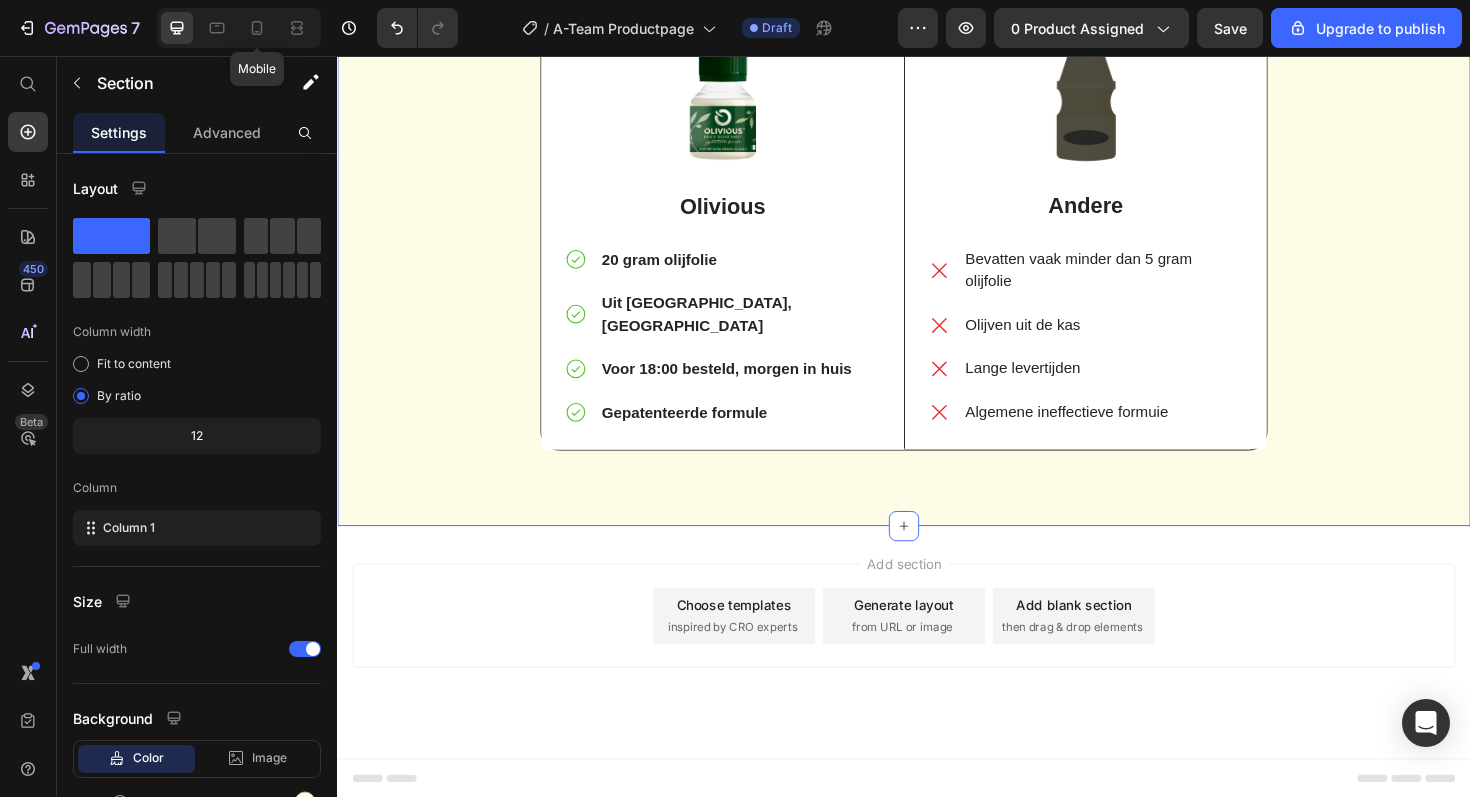 click on "Mobile" at bounding box center (239, 28) 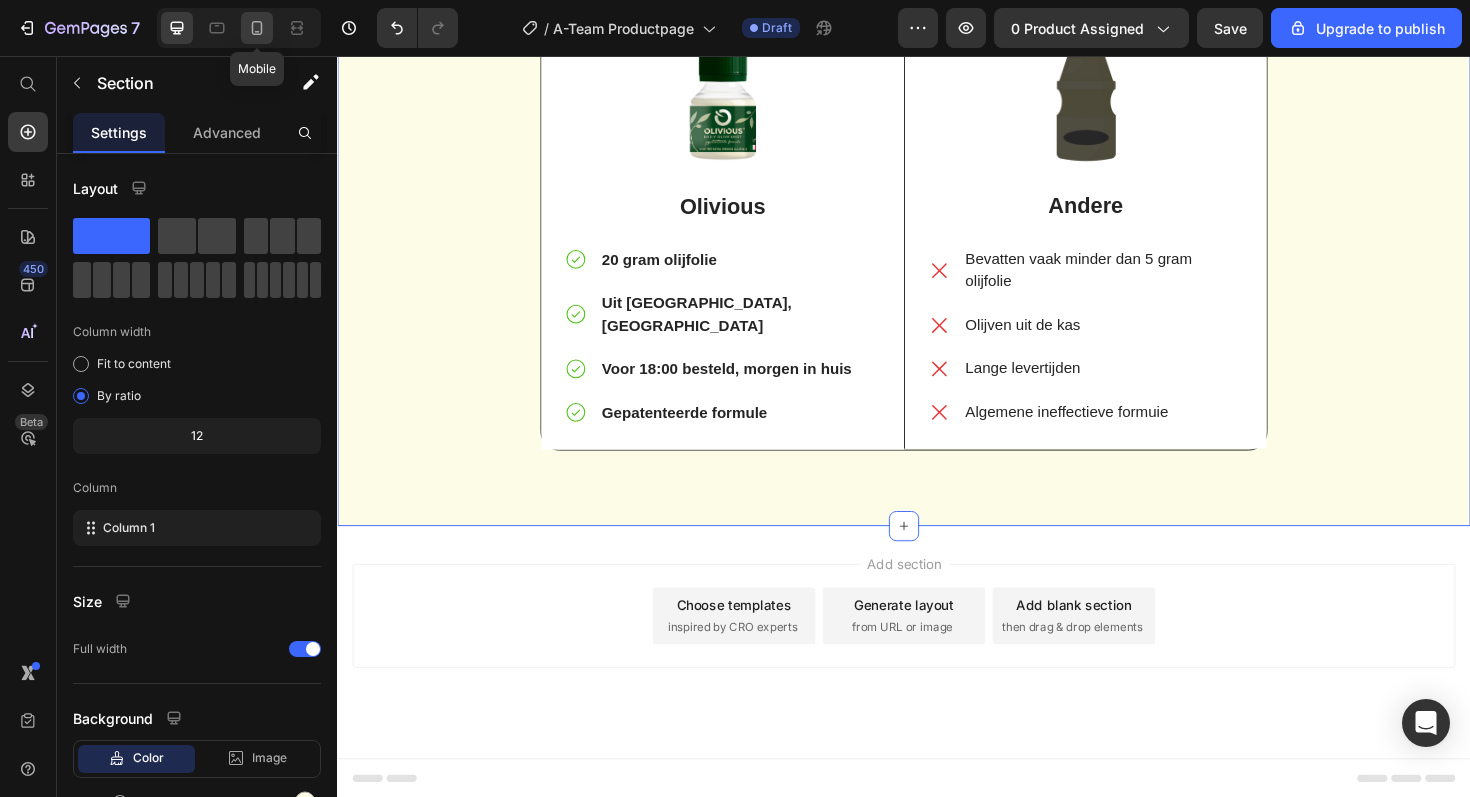 click 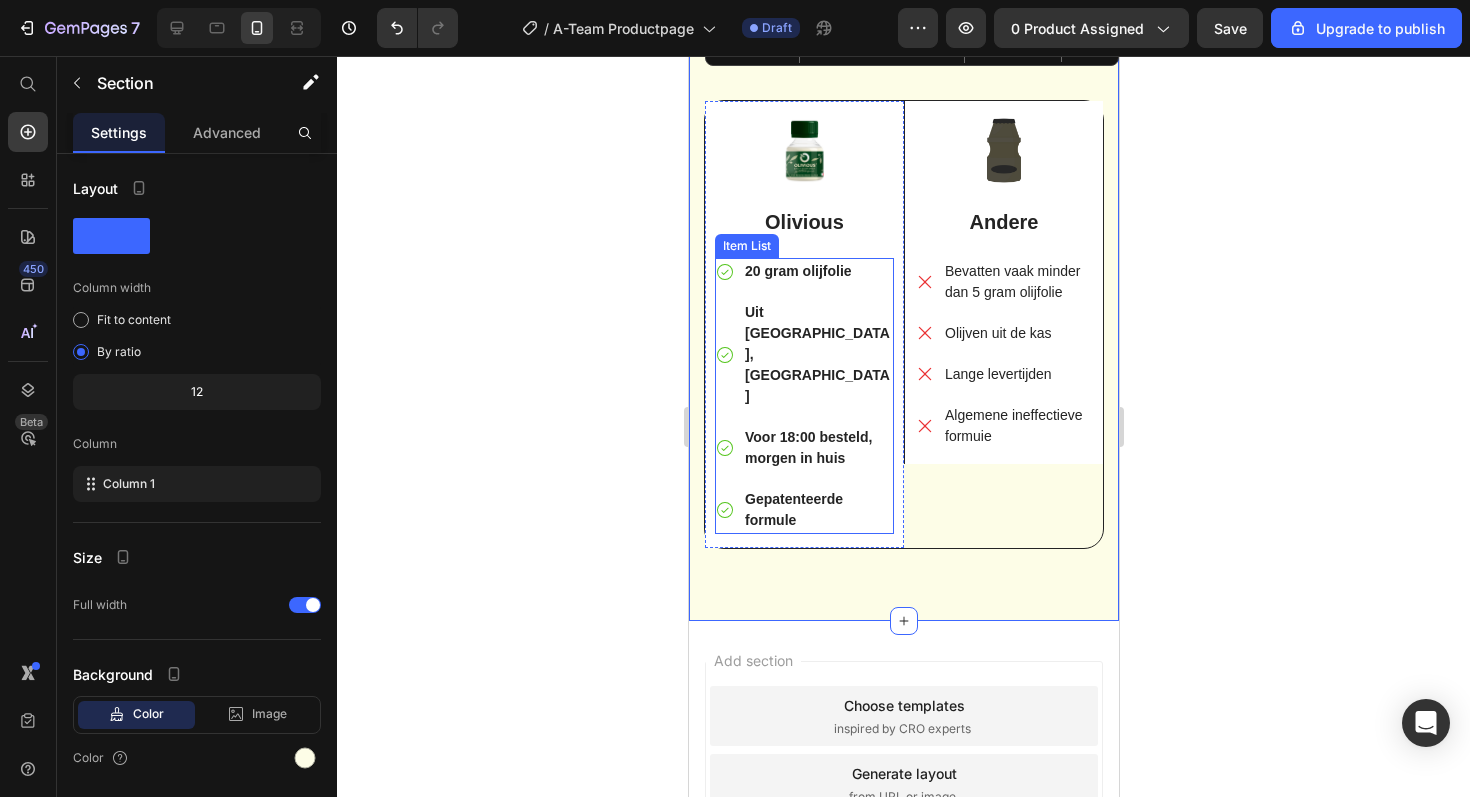 scroll, scrollTop: 2102, scrollLeft: 0, axis: vertical 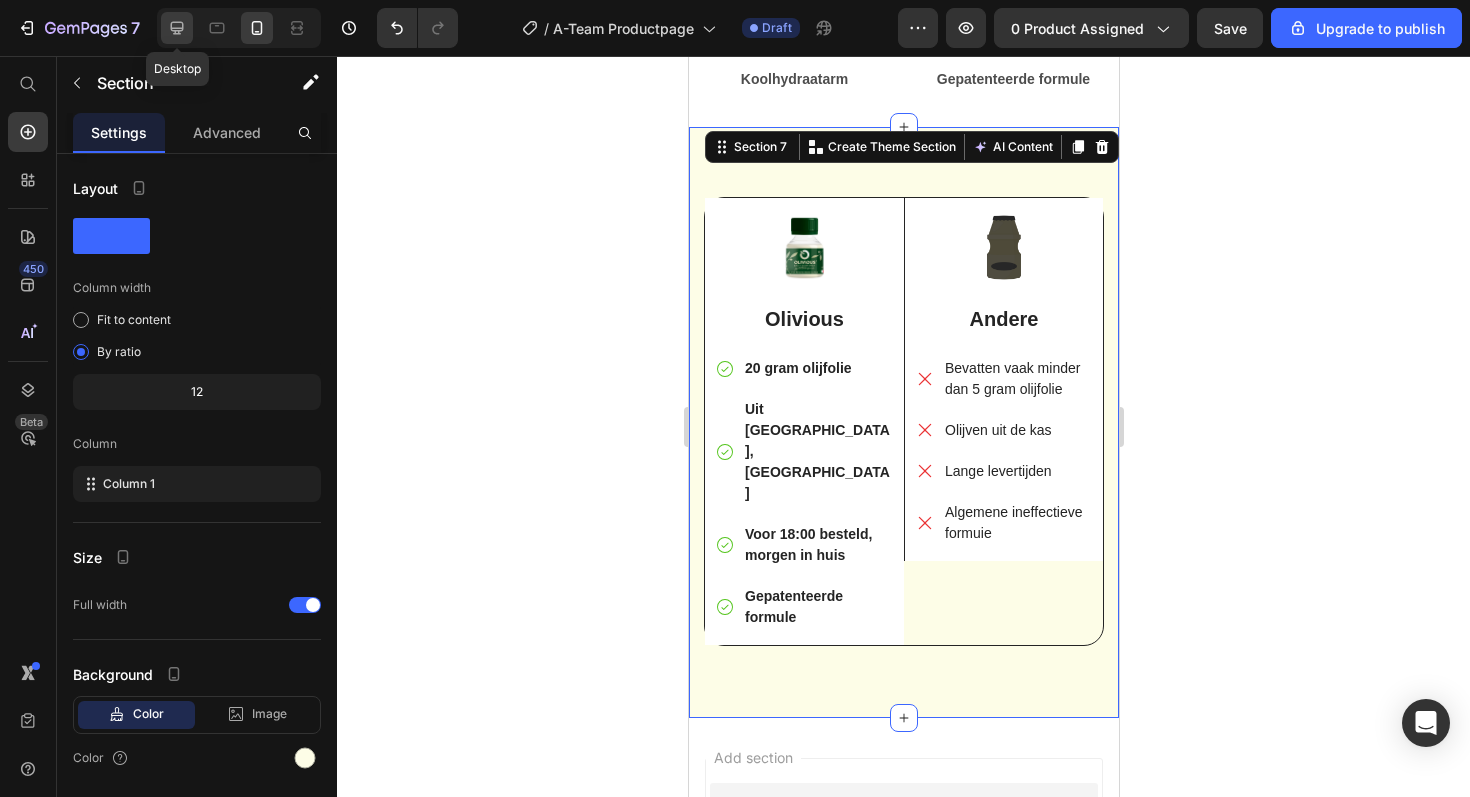 click 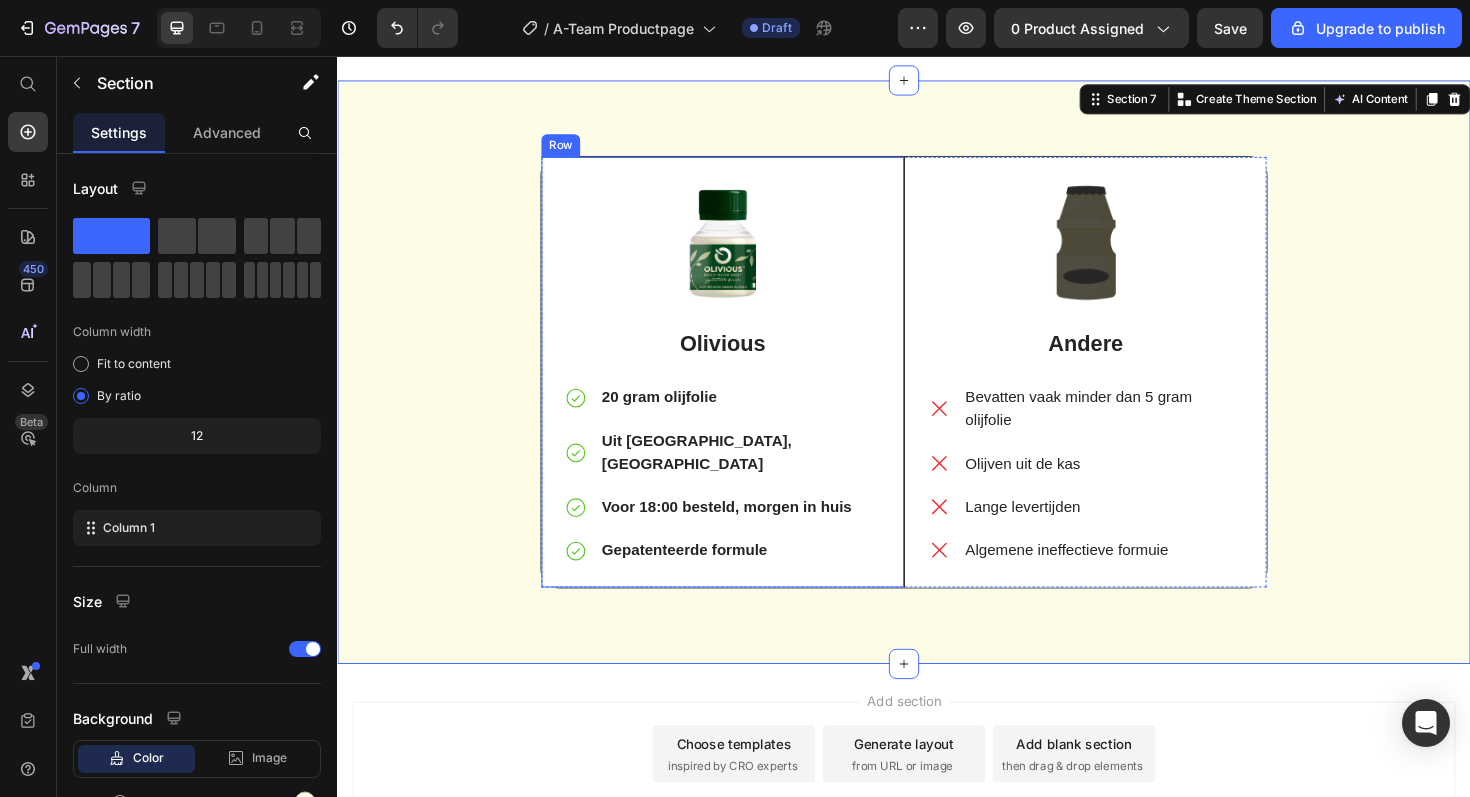 scroll, scrollTop: 2867, scrollLeft: 0, axis: vertical 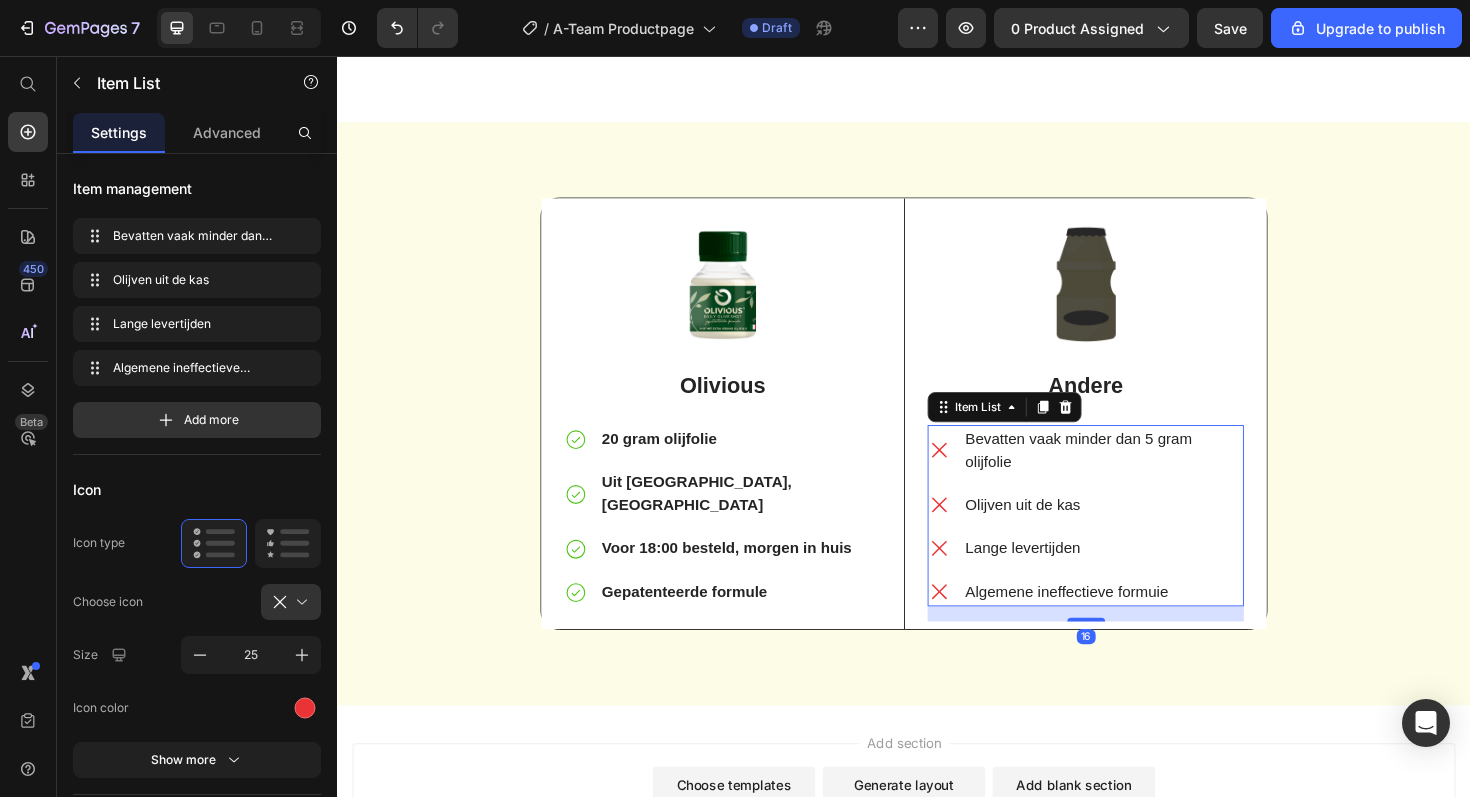 click on "Bevatten vaak minder dan 5 gram olijfolie" at bounding box center [1148, 474] 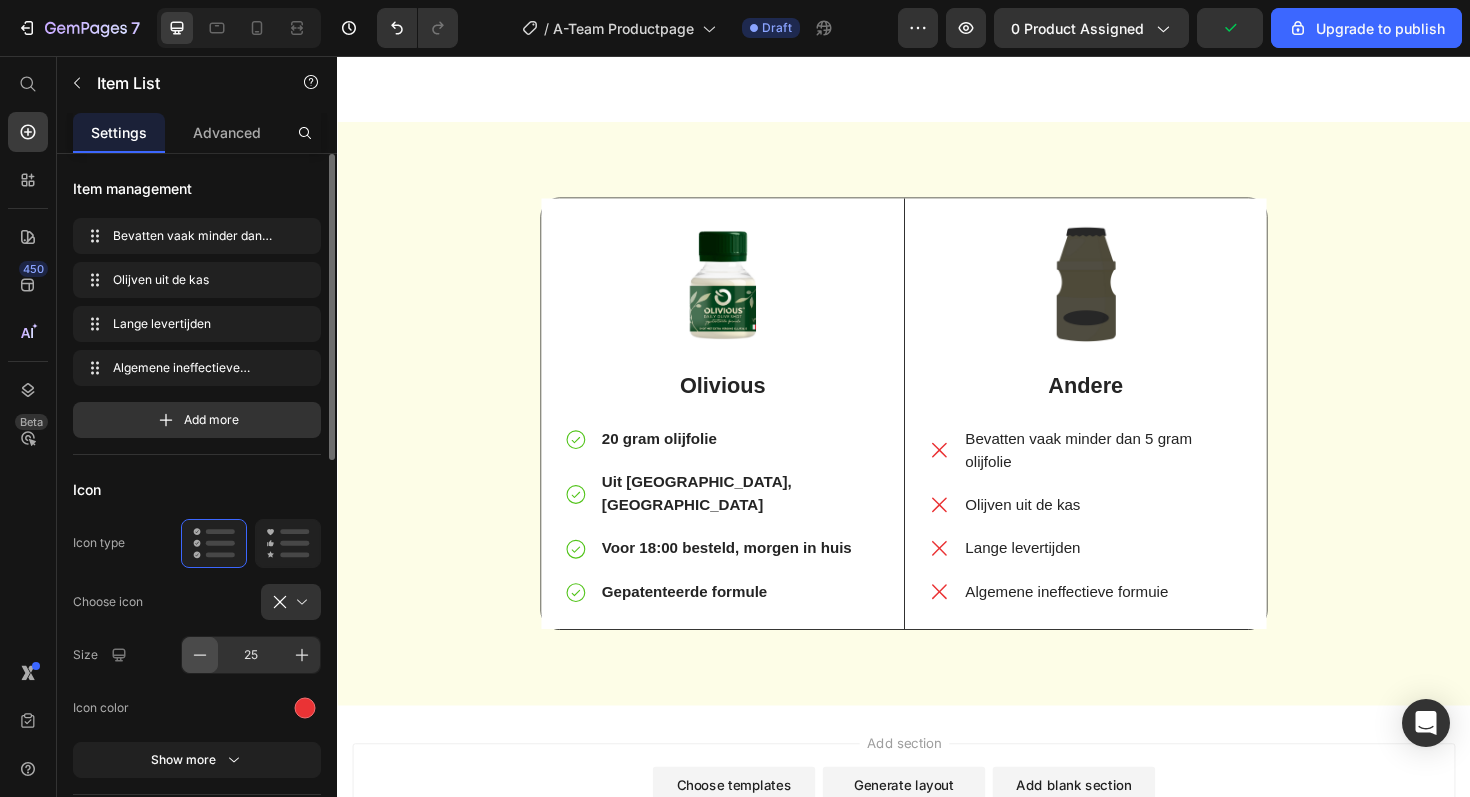 click 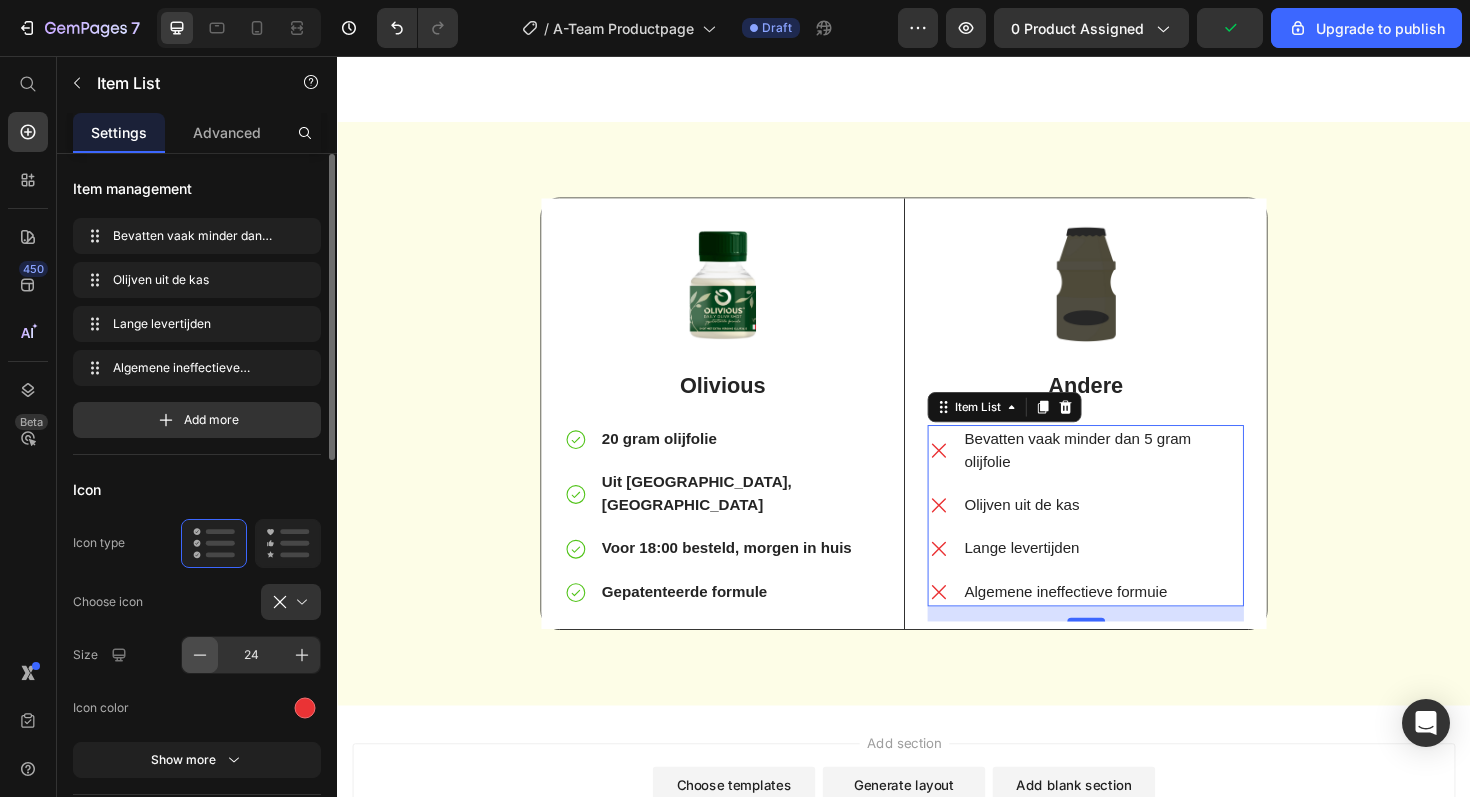 click 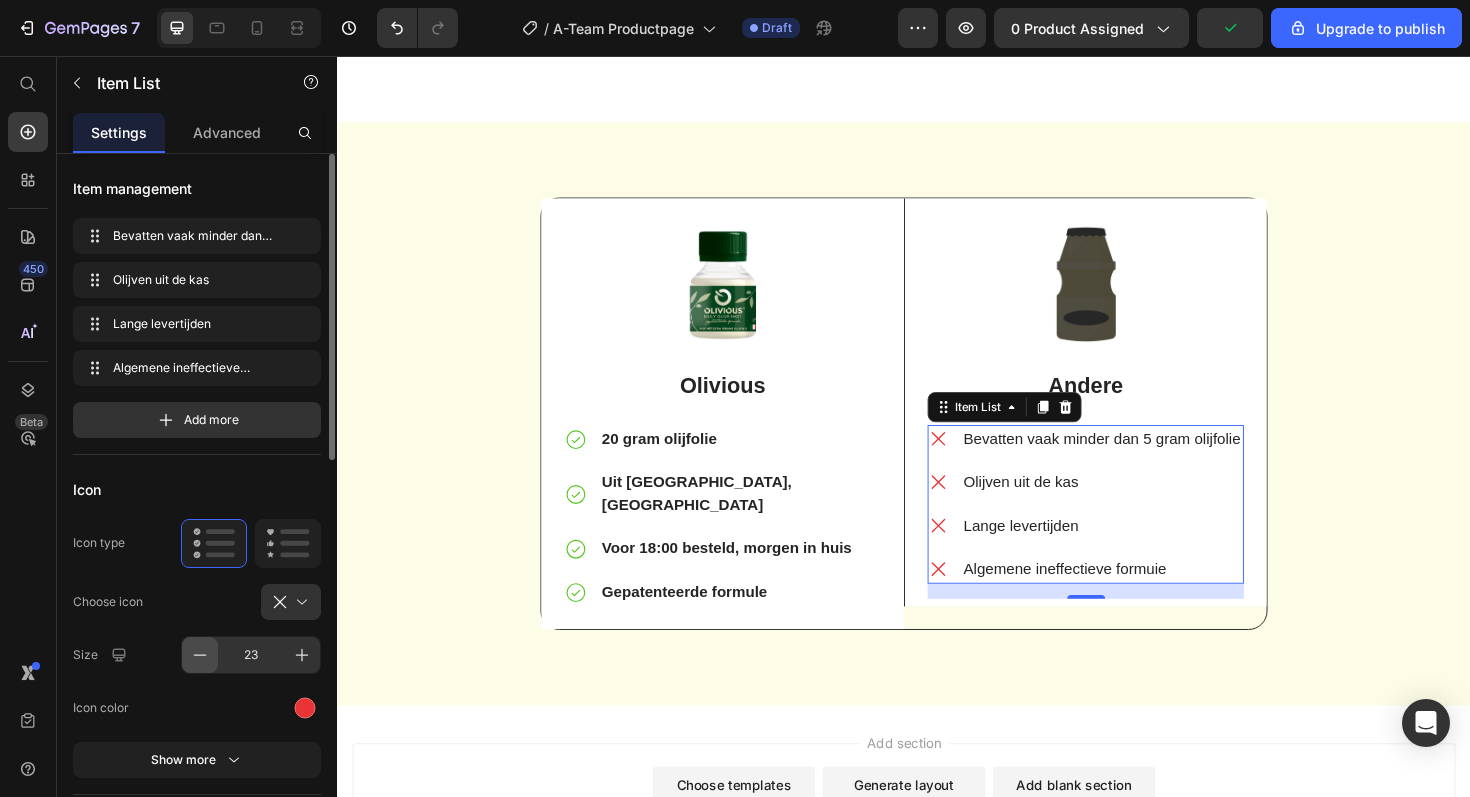 click 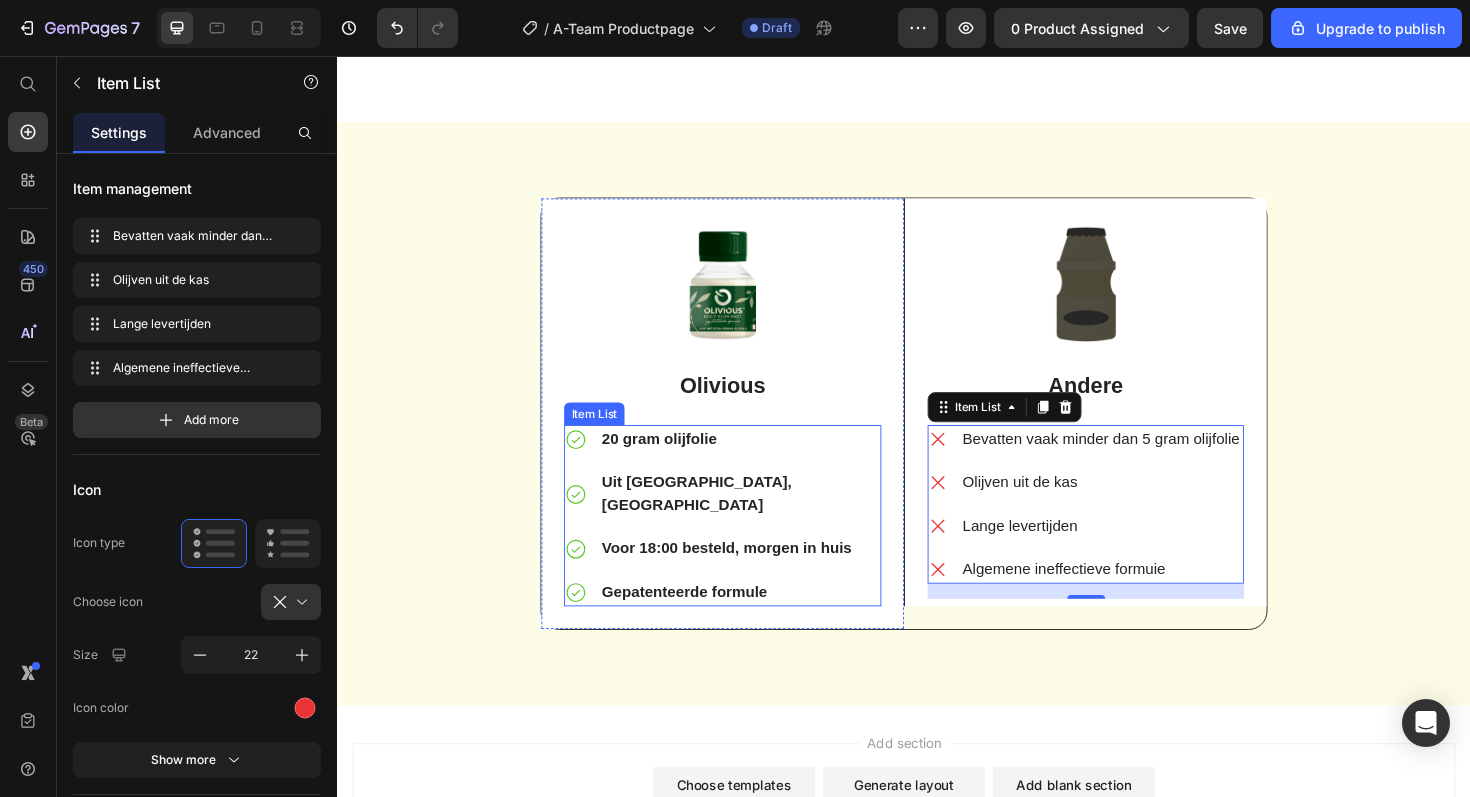 click on "20 gram olijfolie
Uit [GEOGRAPHIC_DATA], [GEOGRAPHIC_DATA]
Voor 18:00 besteld, morgen in huis
Gepatenteerde formule" at bounding box center [745, 543] 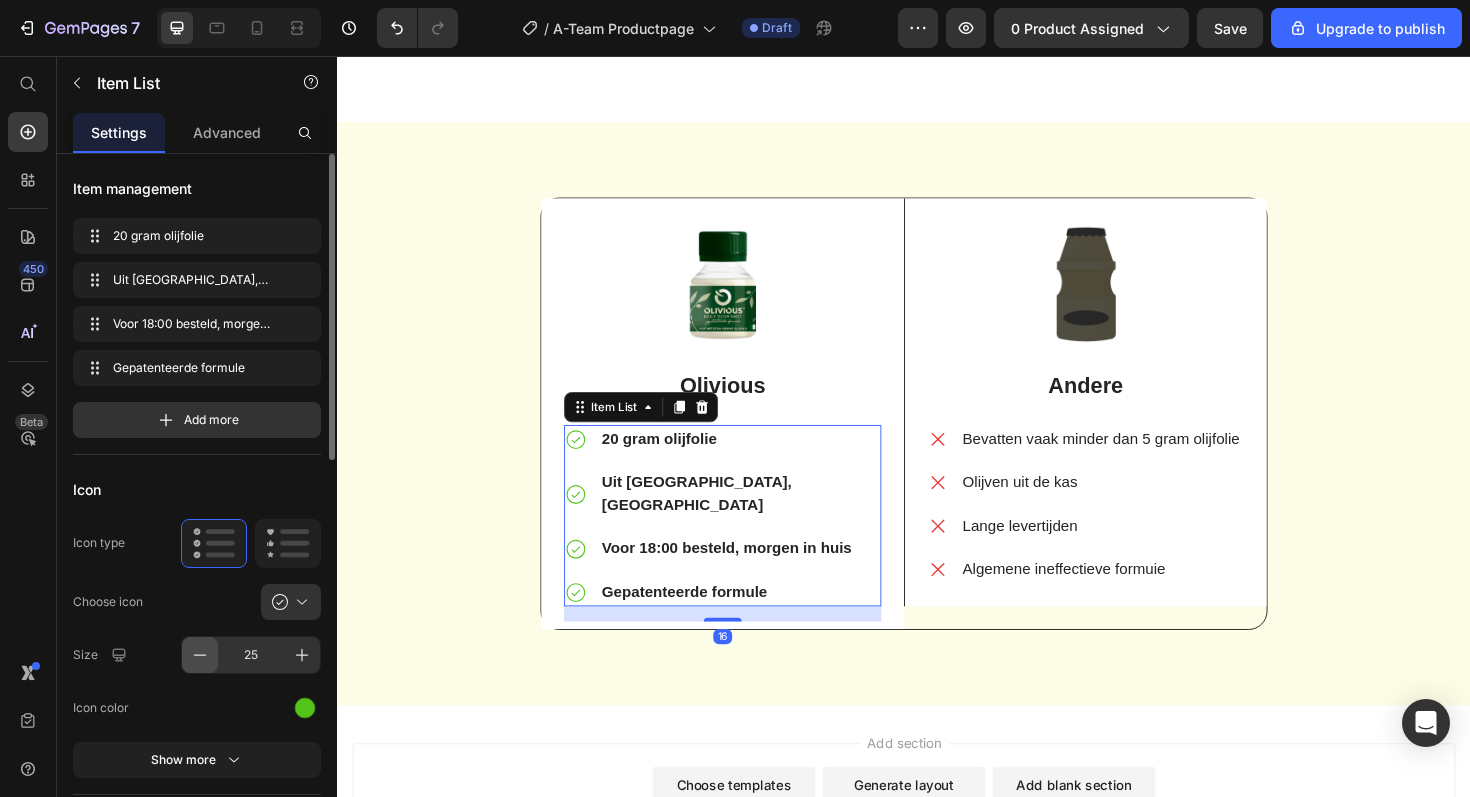 click at bounding box center [200, 655] 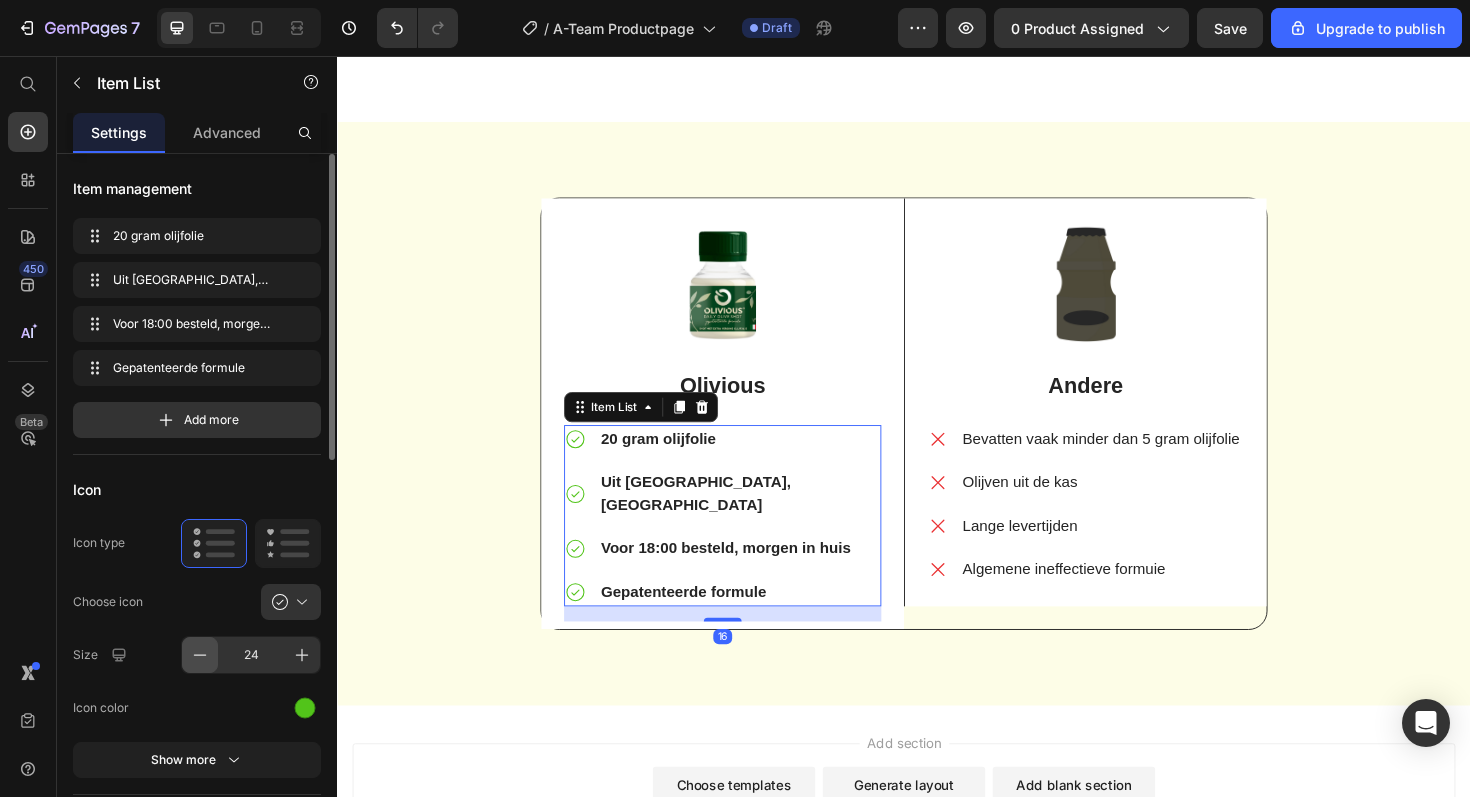 click at bounding box center [200, 655] 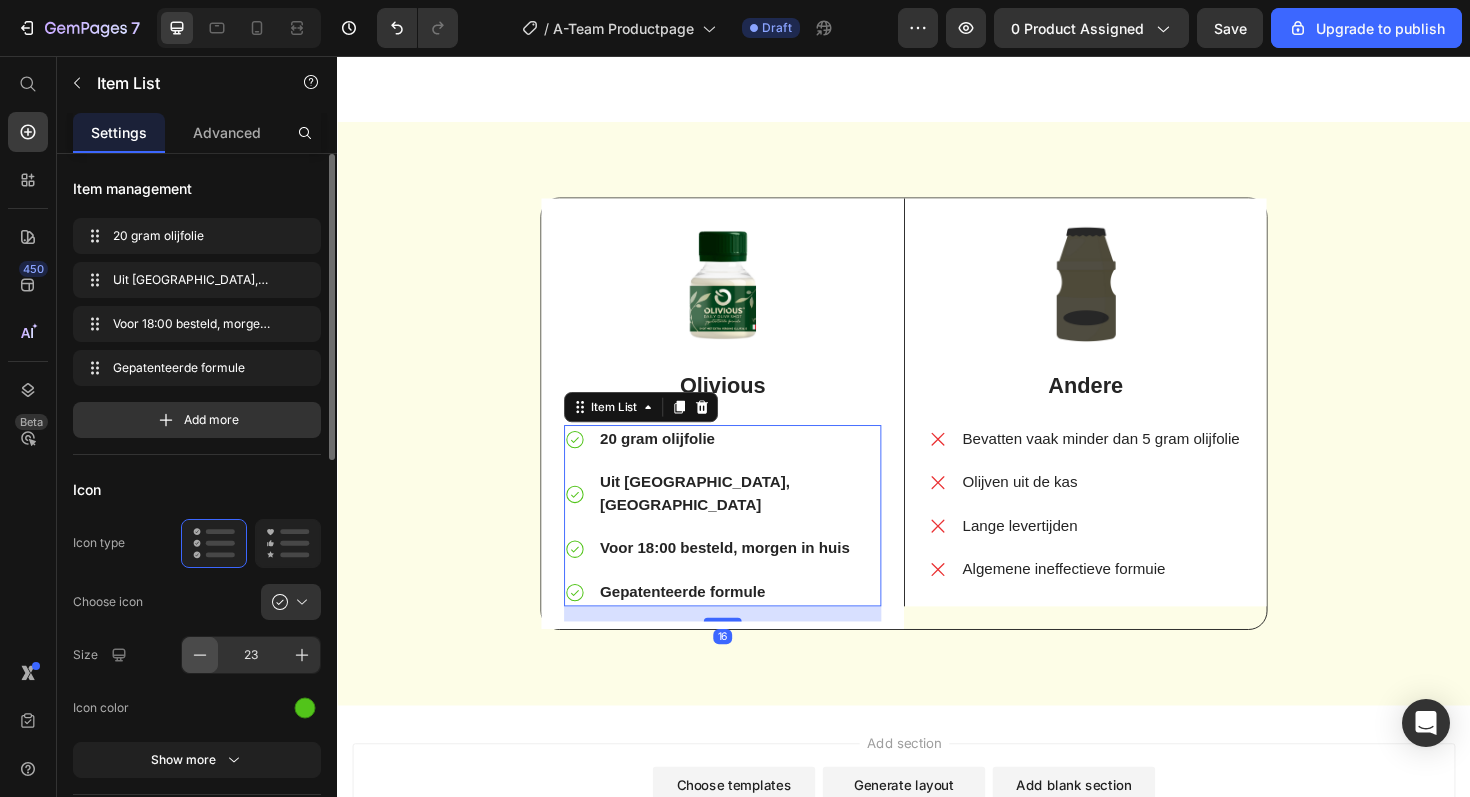click at bounding box center [200, 655] 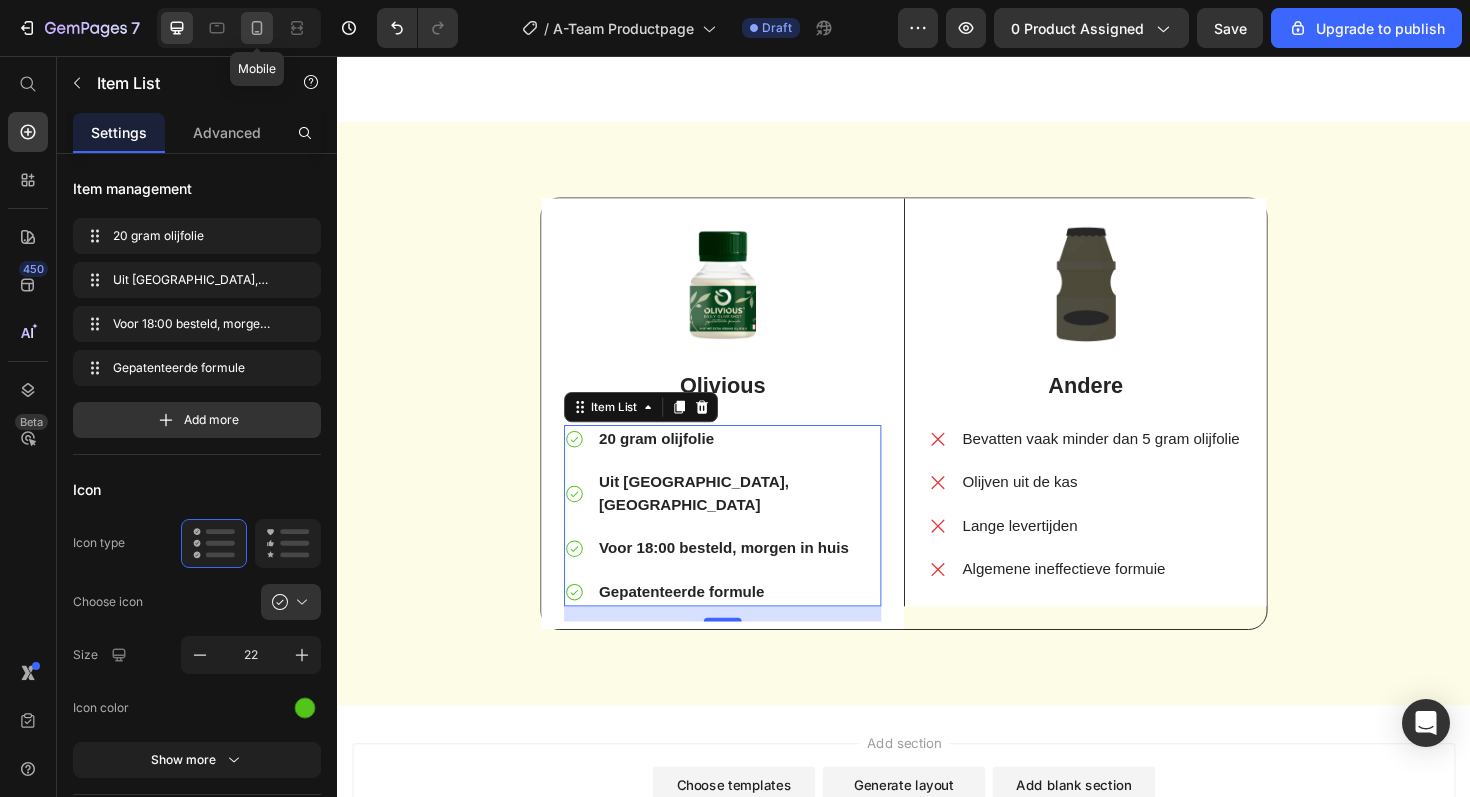 click 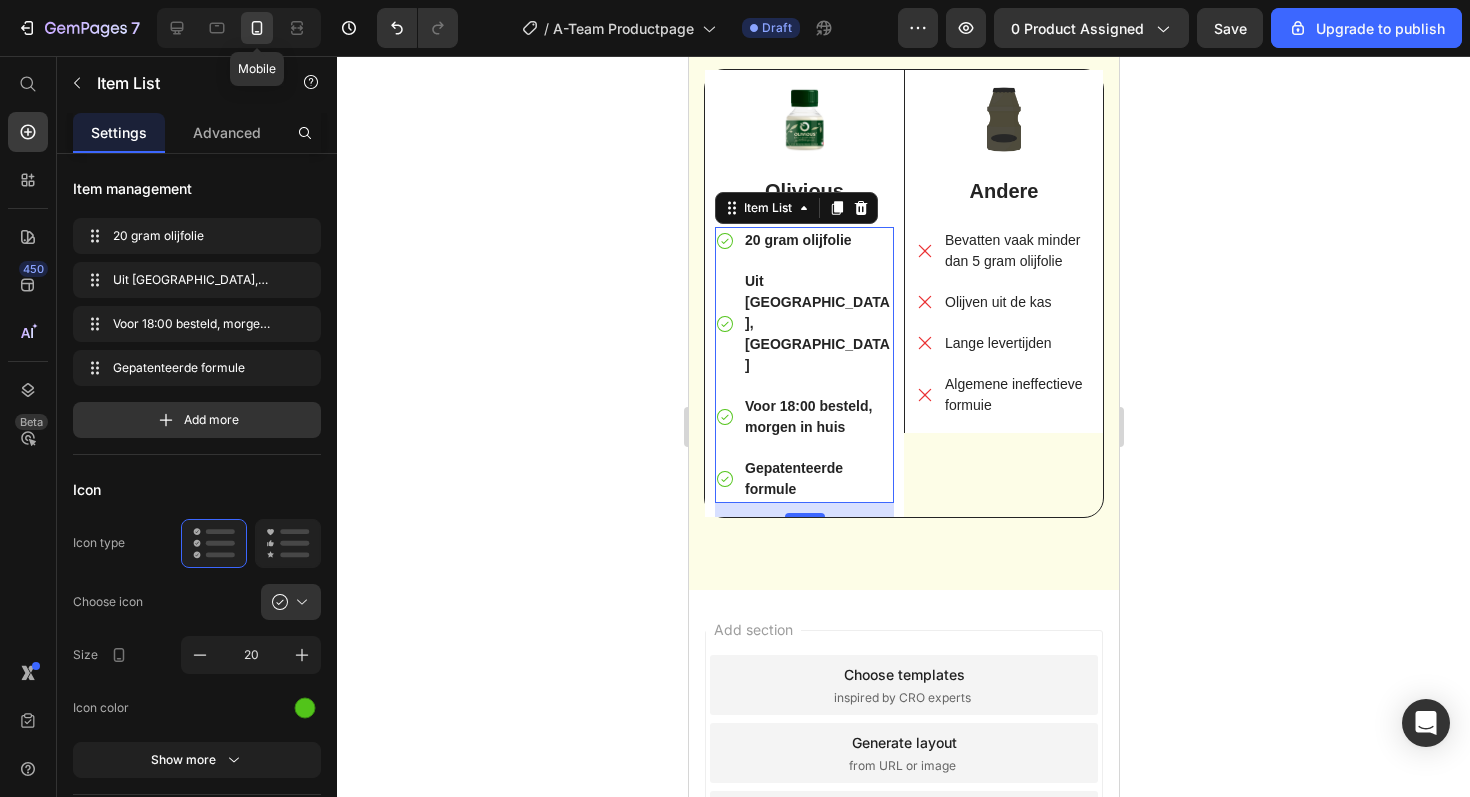 scroll, scrollTop: 2331, scrollLeft: 0, axis: vertical 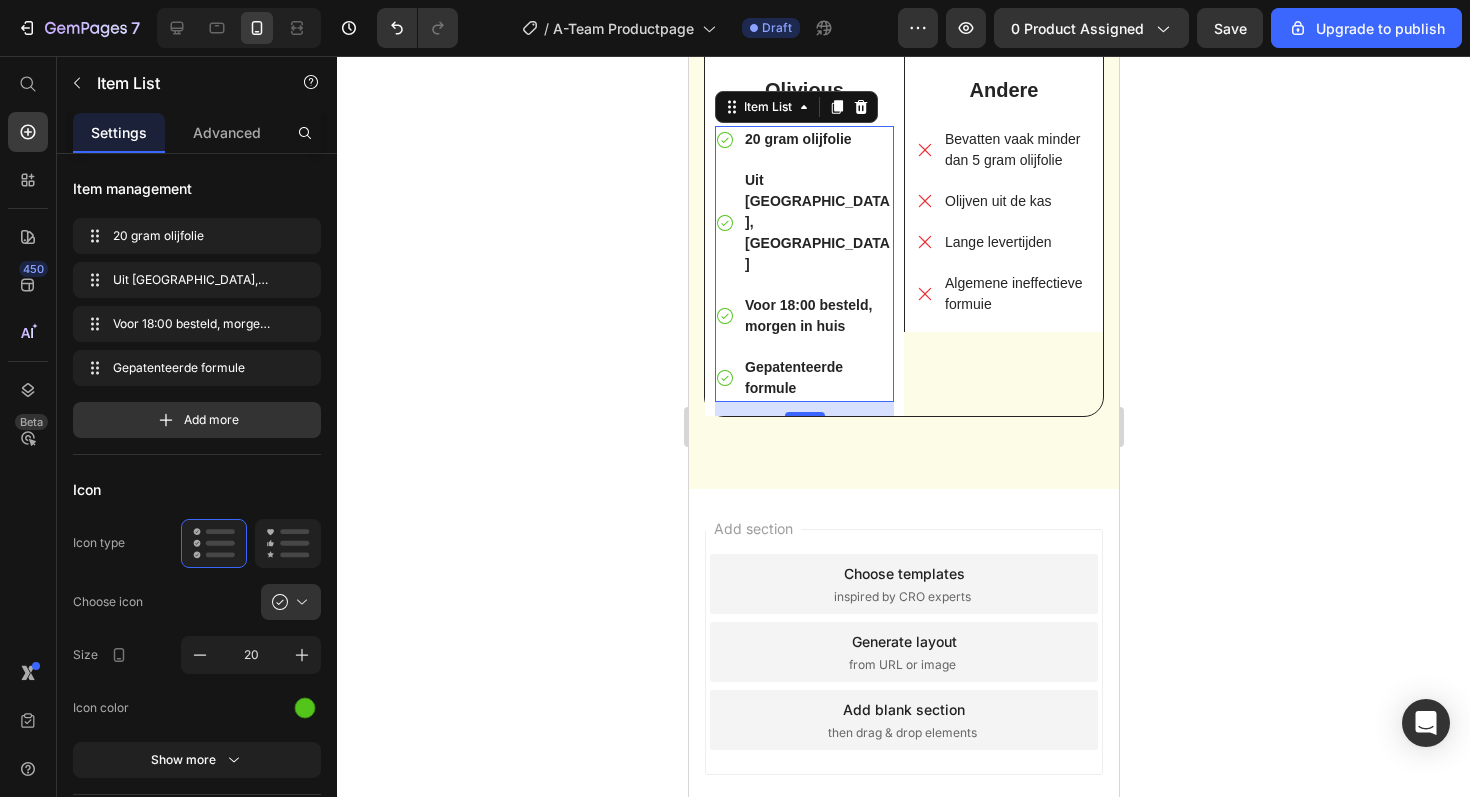 click 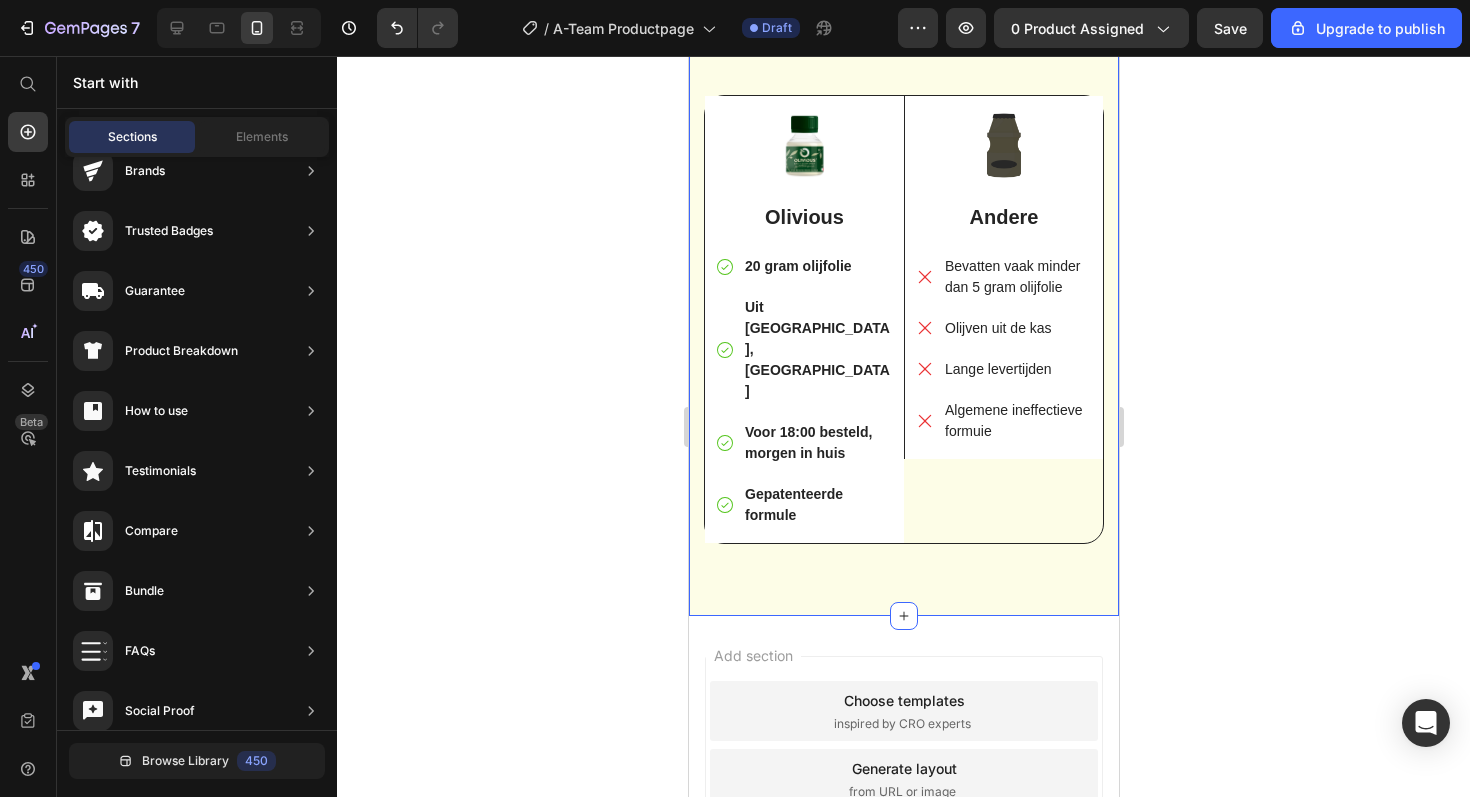 scroll, scrollTop: 2145, scrollLeft: 0, axis: vertical 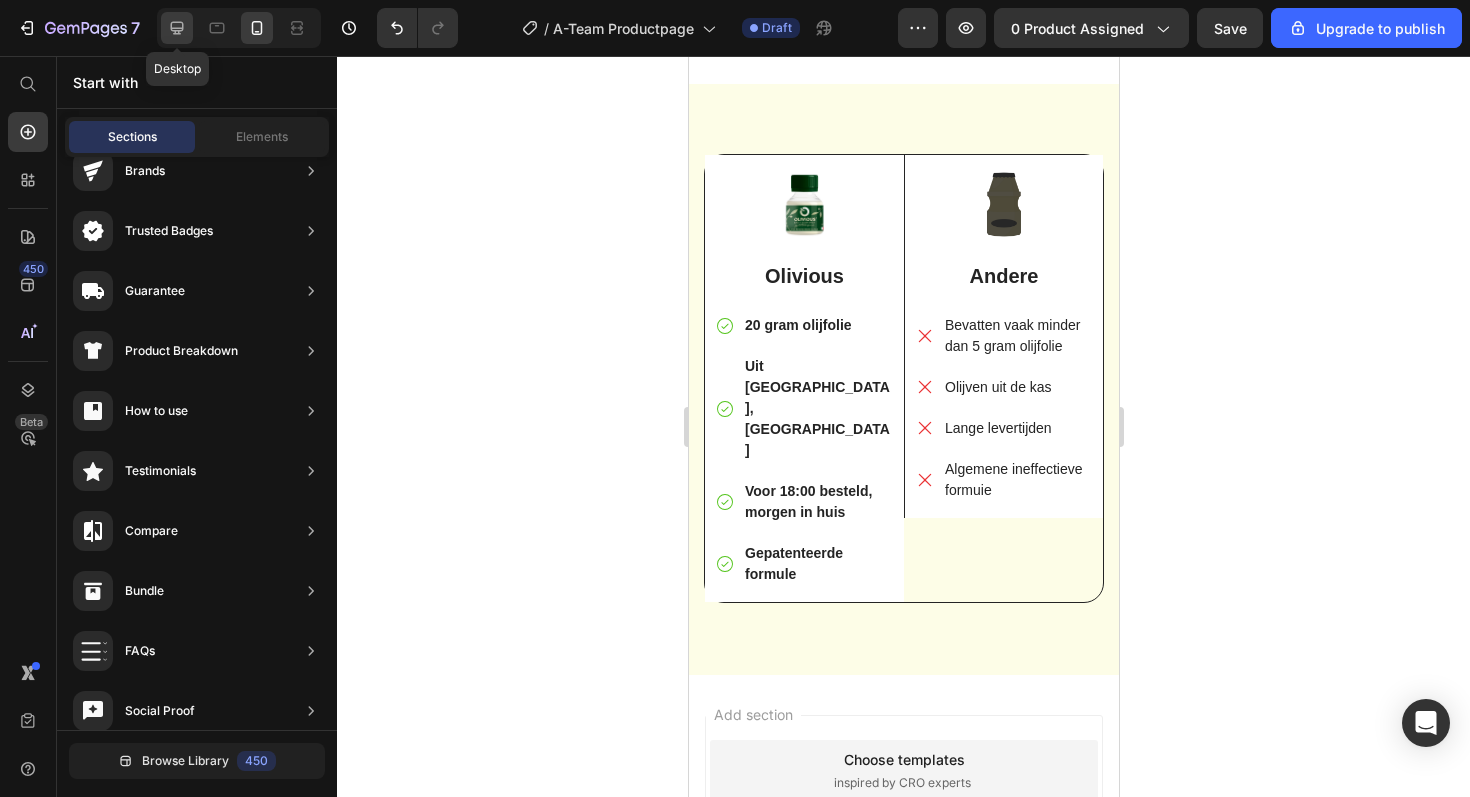 click 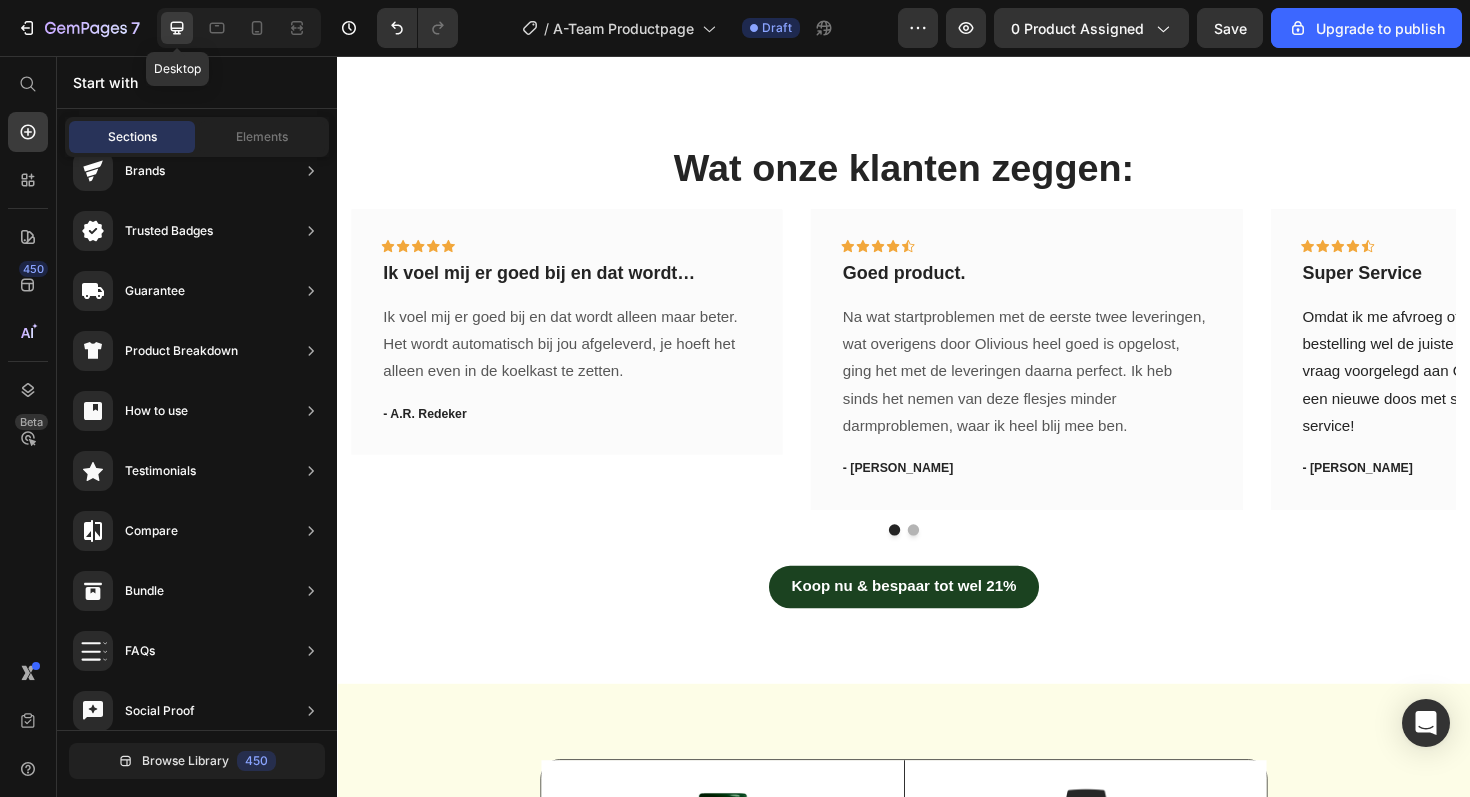 scroll, scrollTop: 2878, scrollLeft: 0, axis: vertical 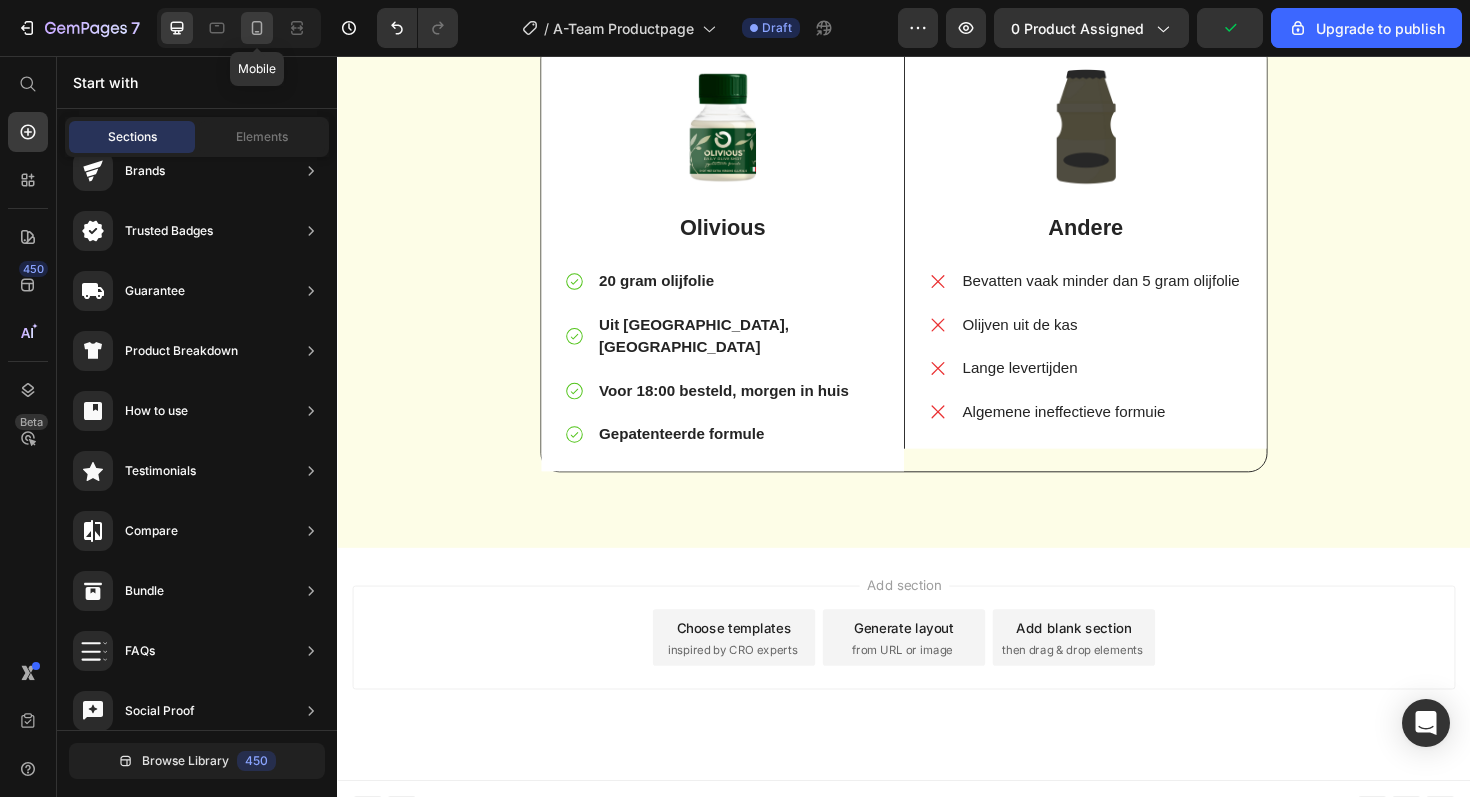click 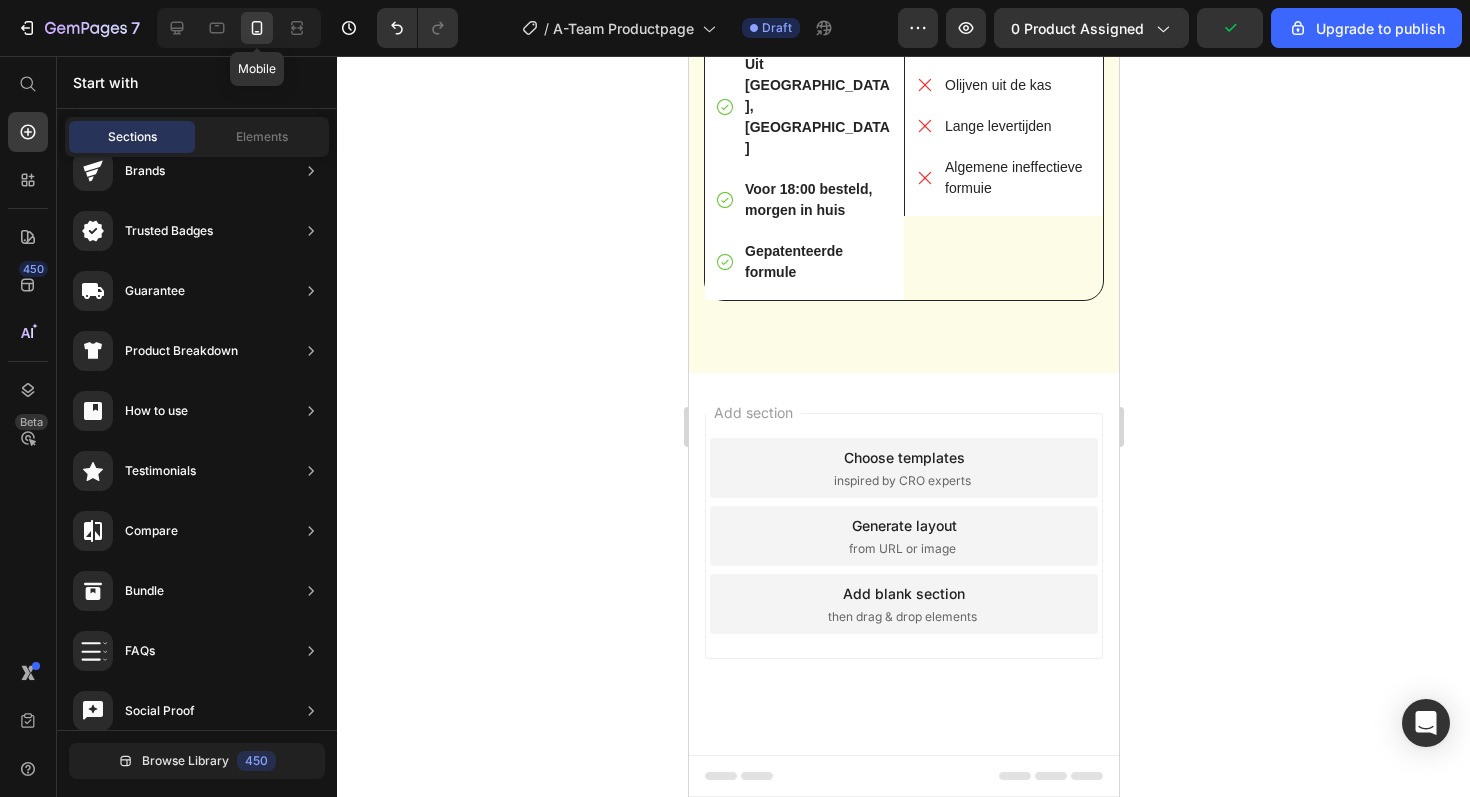 scroll, scrollTop: 2250, scrollLeft: 0, axis: vertical 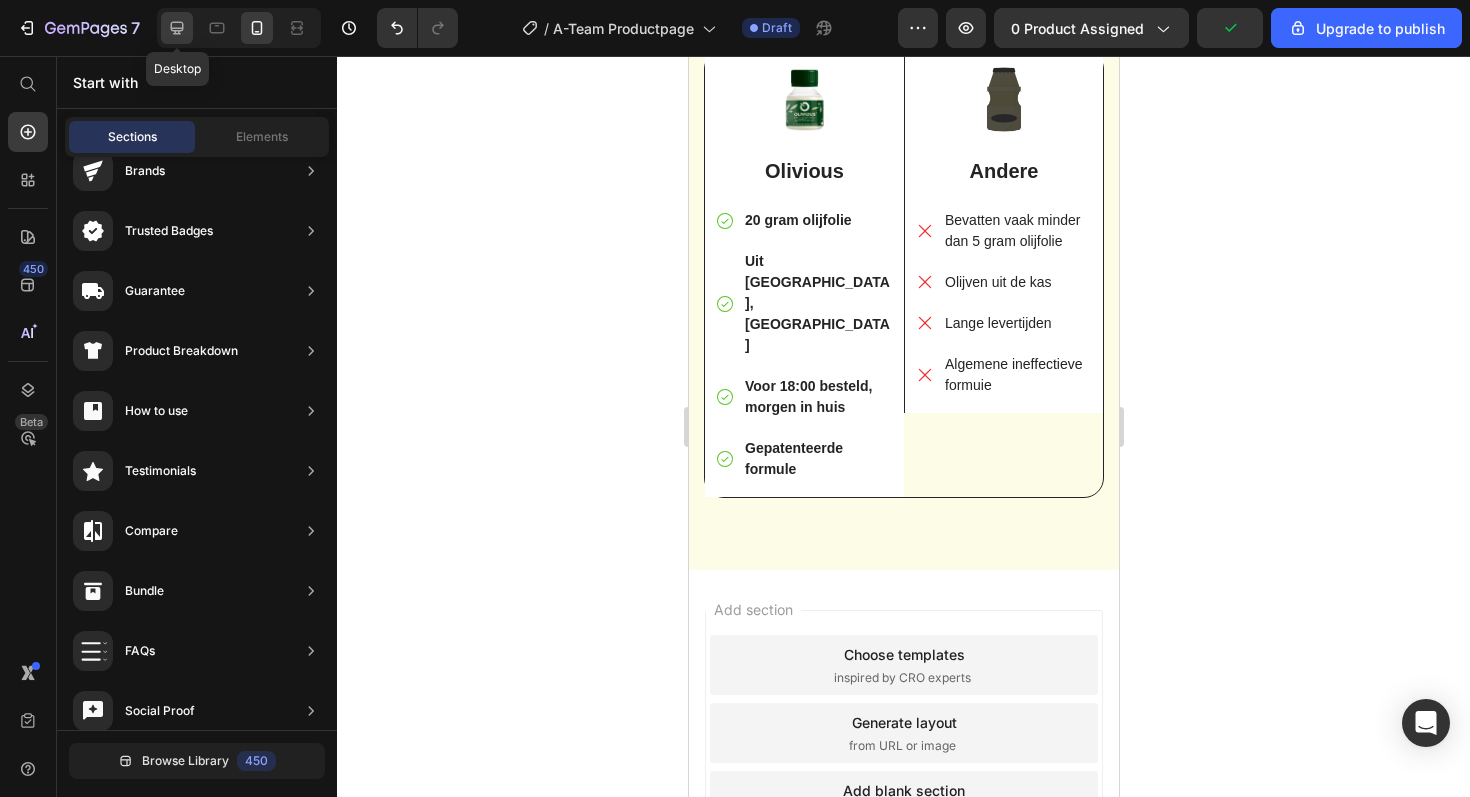 click 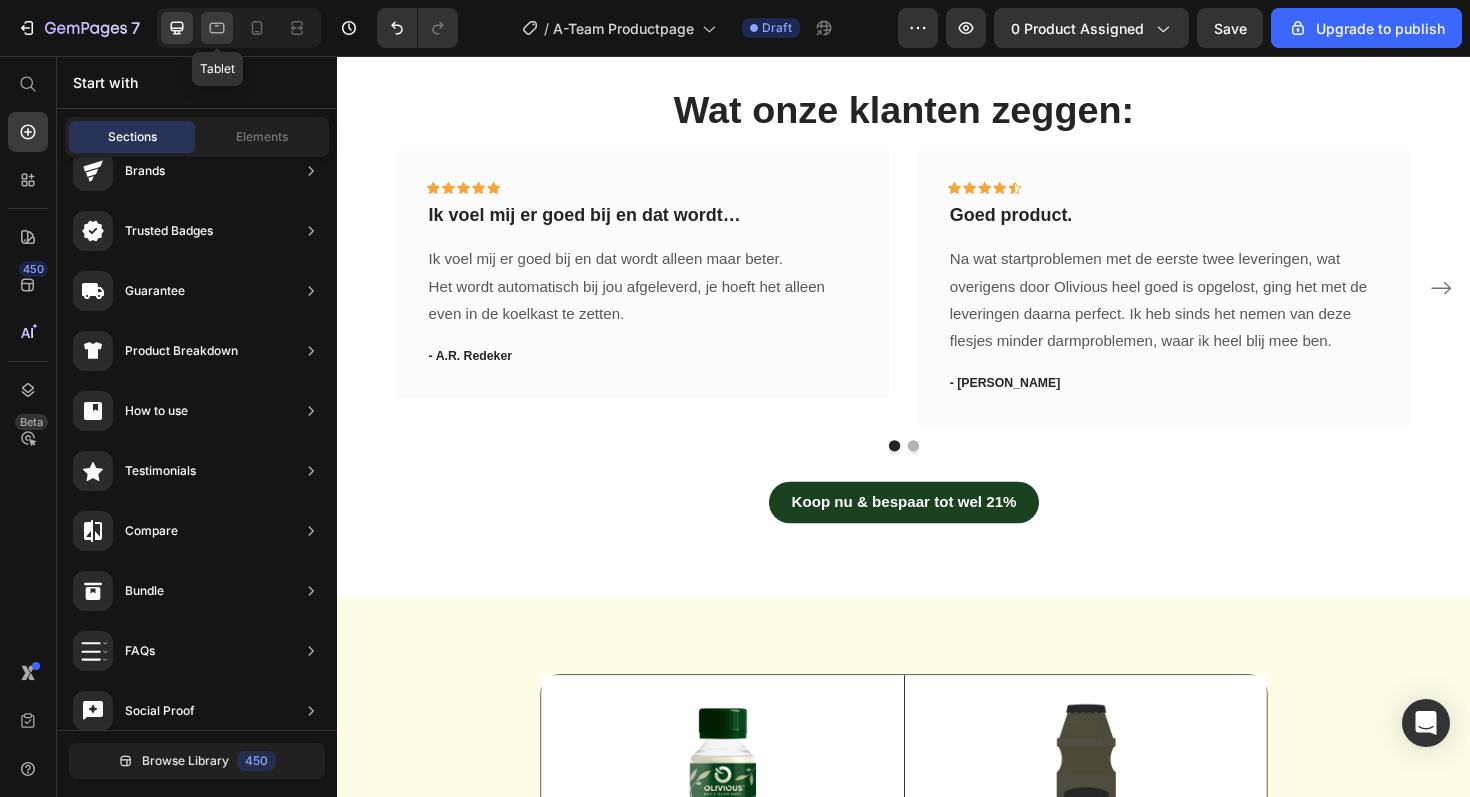 click 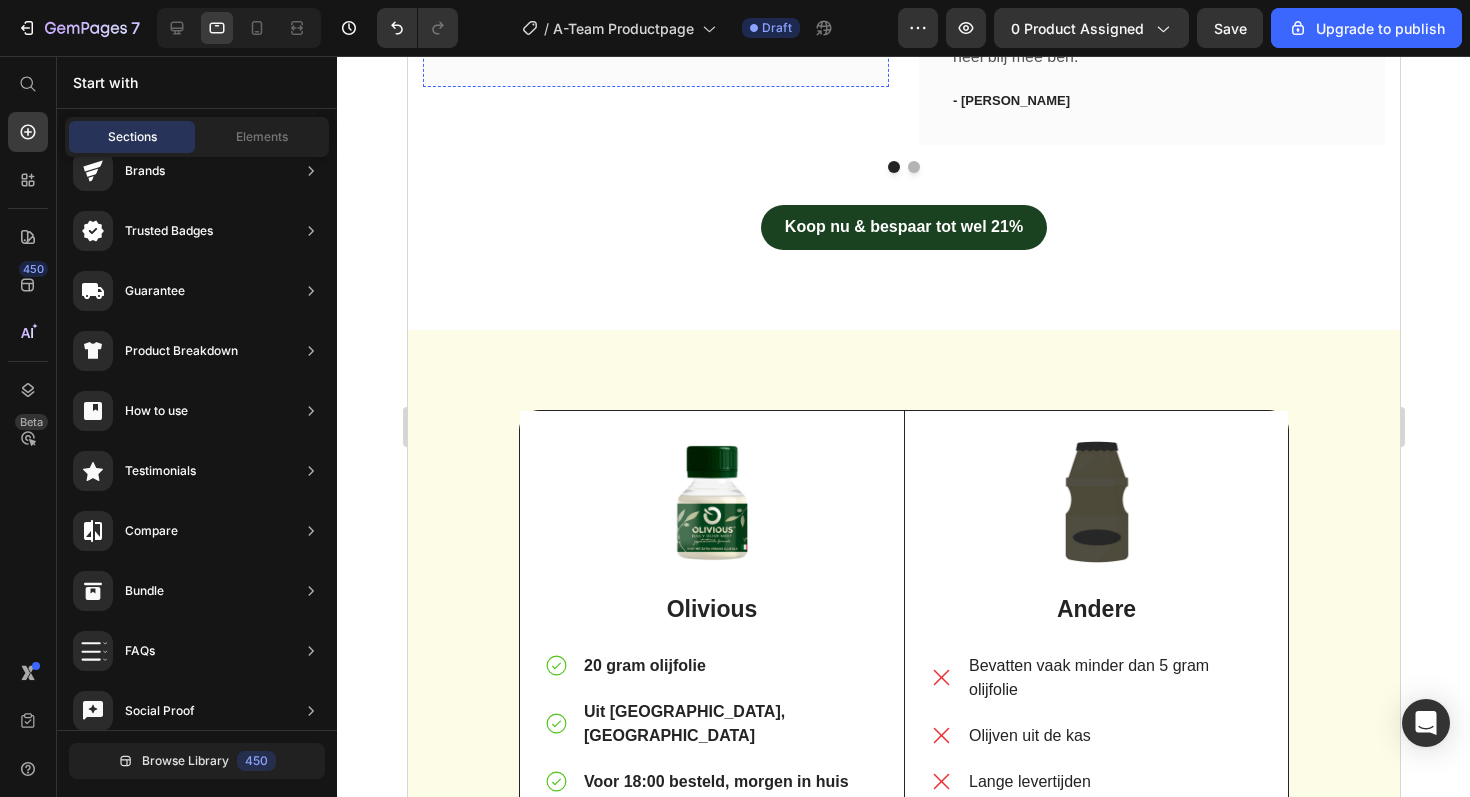 scroll, scrollTop: 2538, scrollLeft: 0, axis: vertical 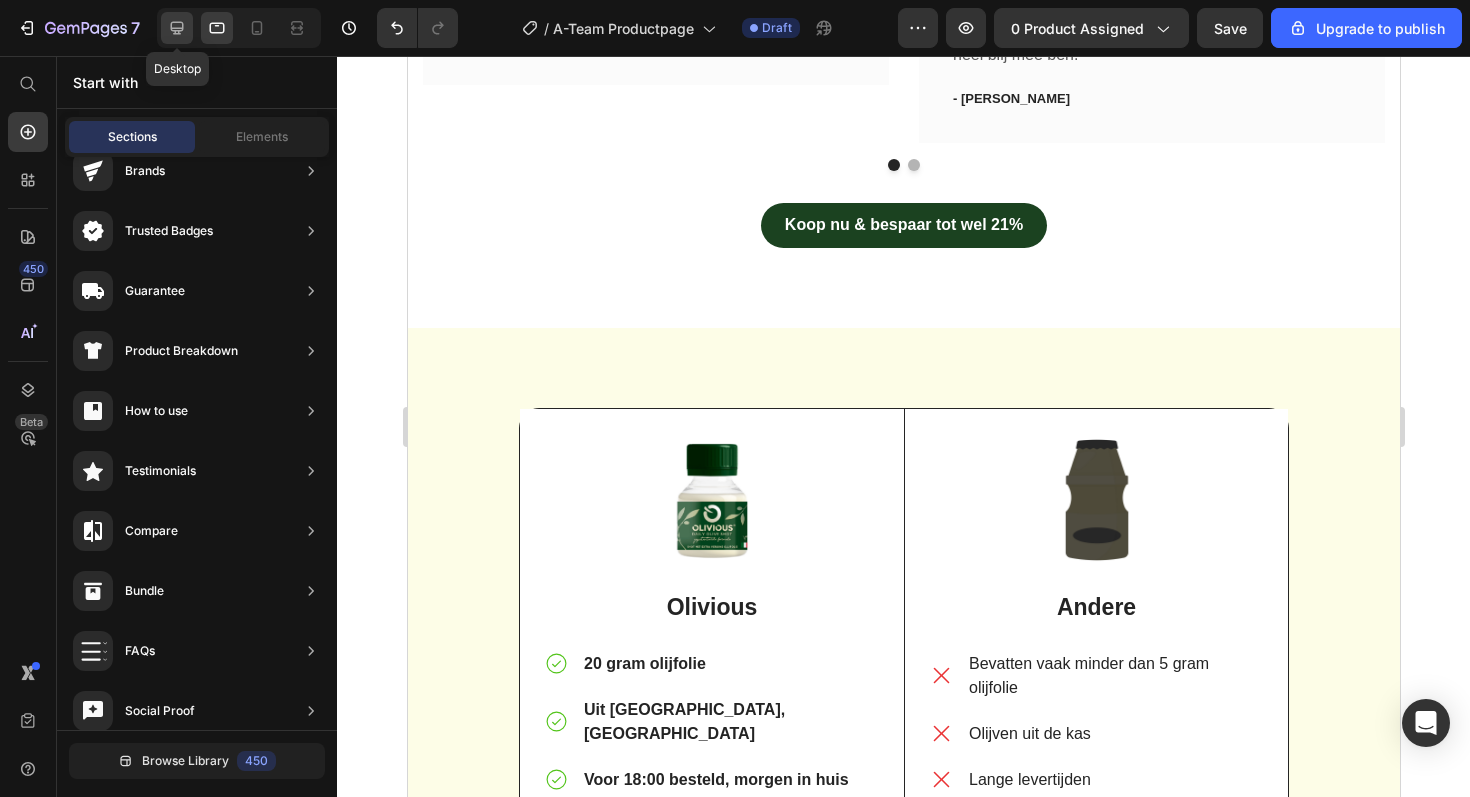 click 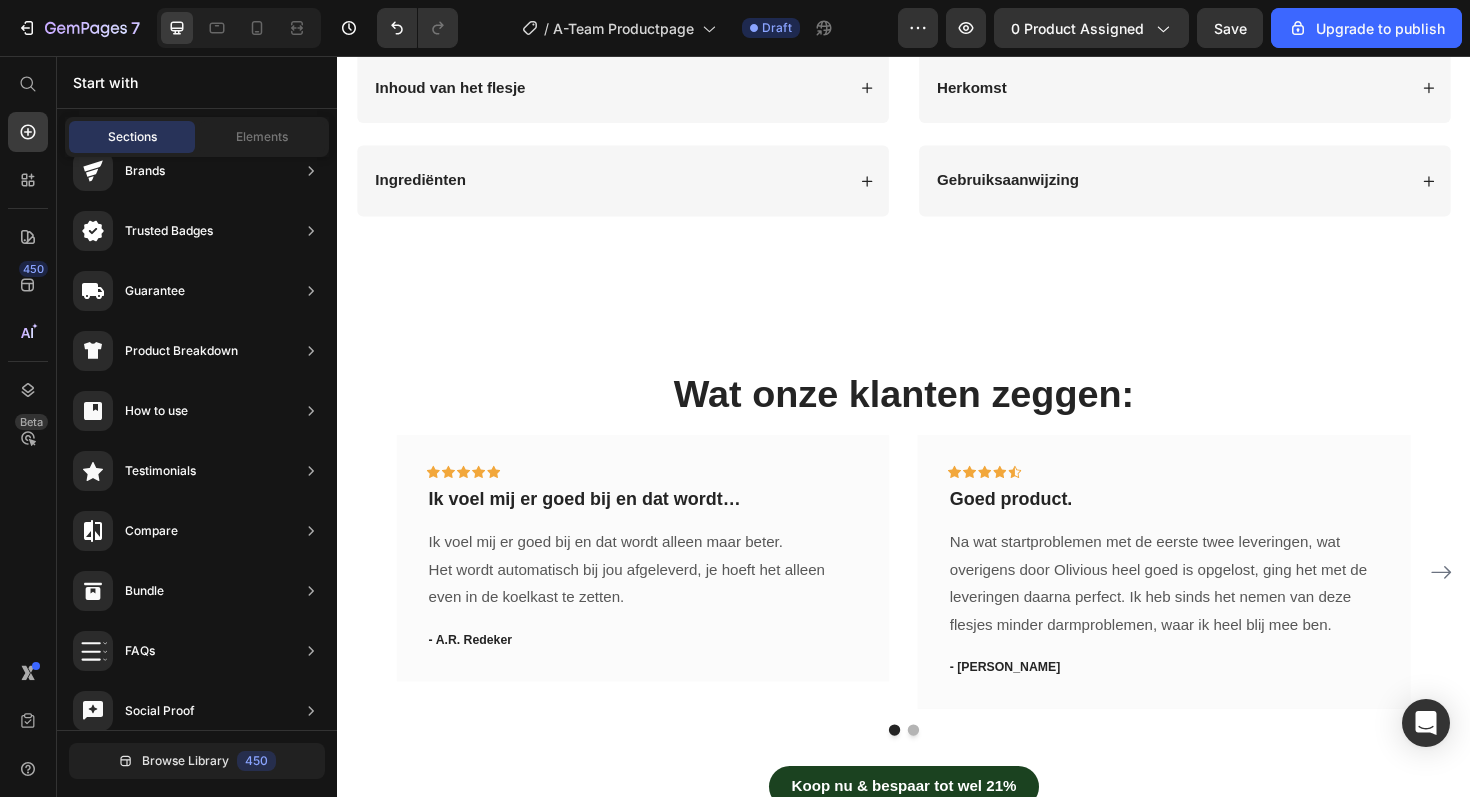 scroll, scrollTop: 1870, scrollLeft: 0, axis: vertical 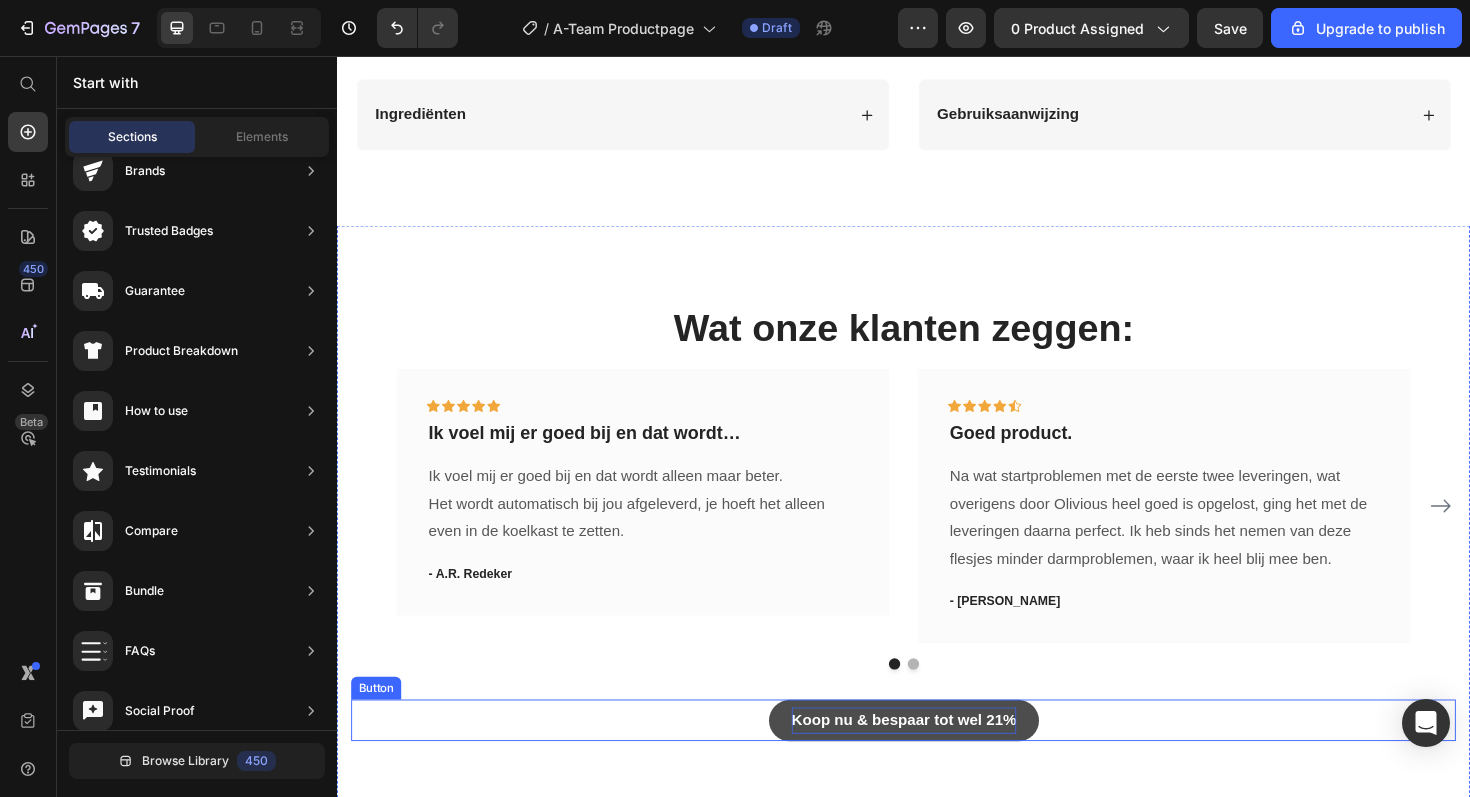 click on "Koop nu & bespaar tot wel 21%" at bounding box center (937, 760) 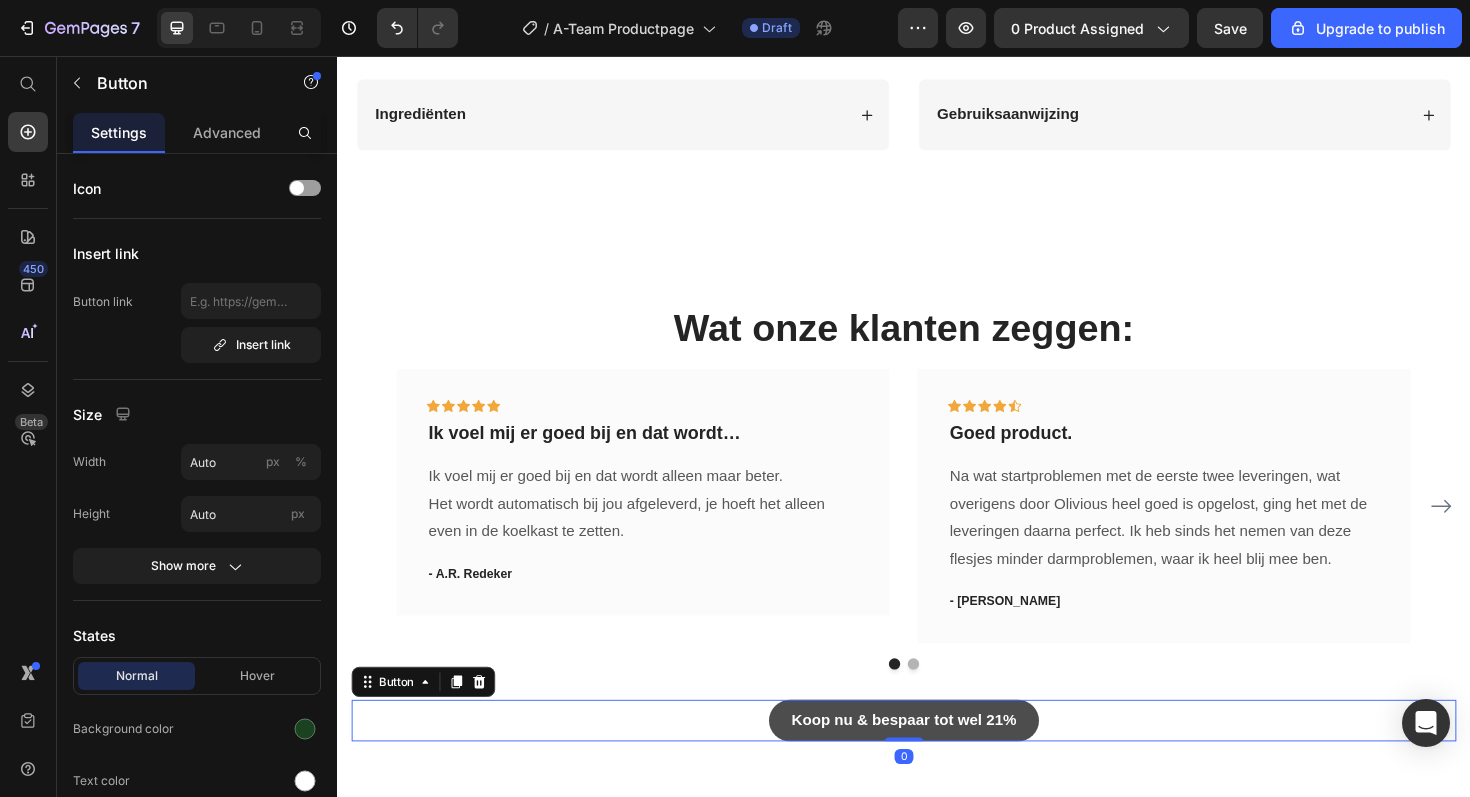 click on "Koop nu & bespaar tot wel 21%" at bounding box center (937, 760) 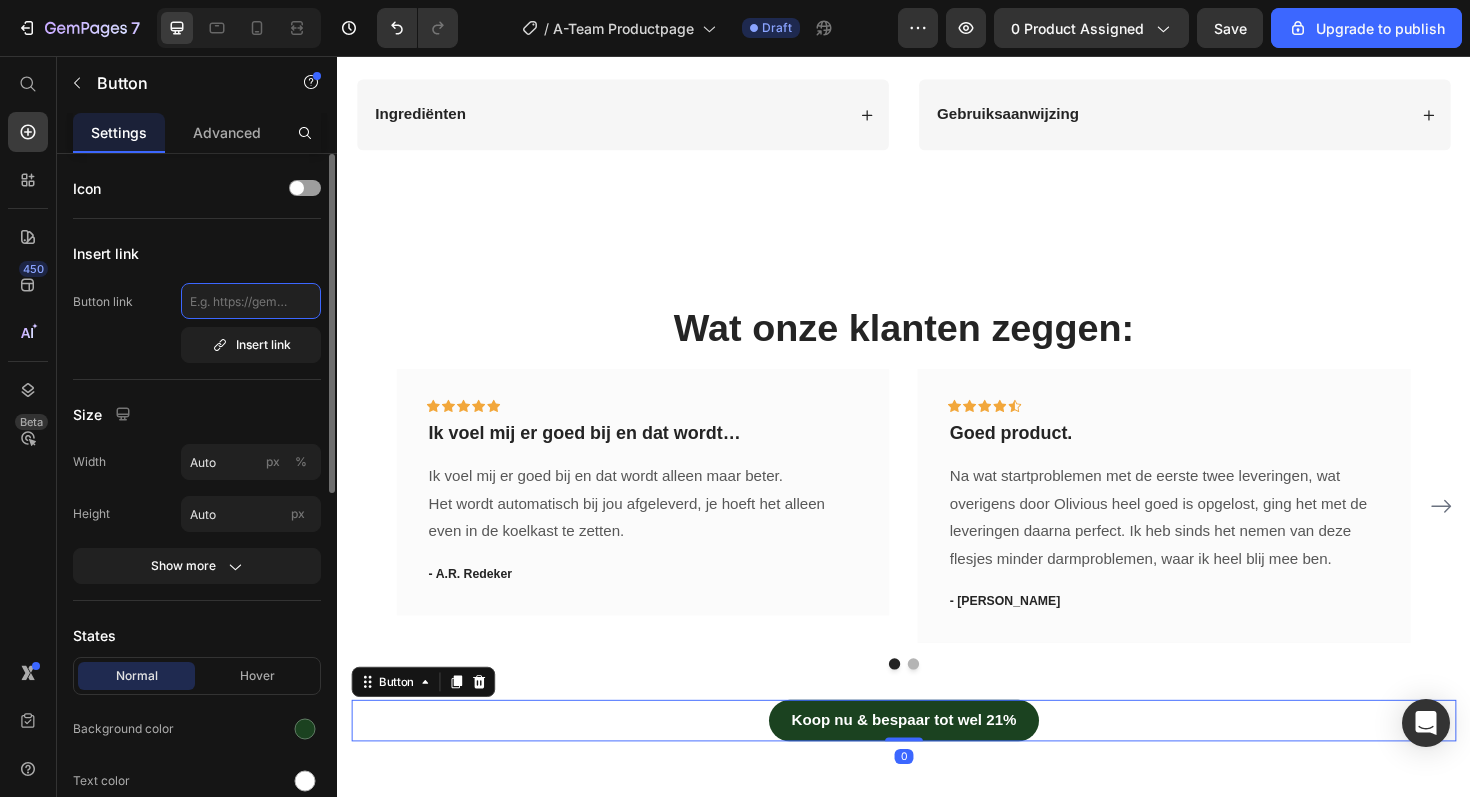 click 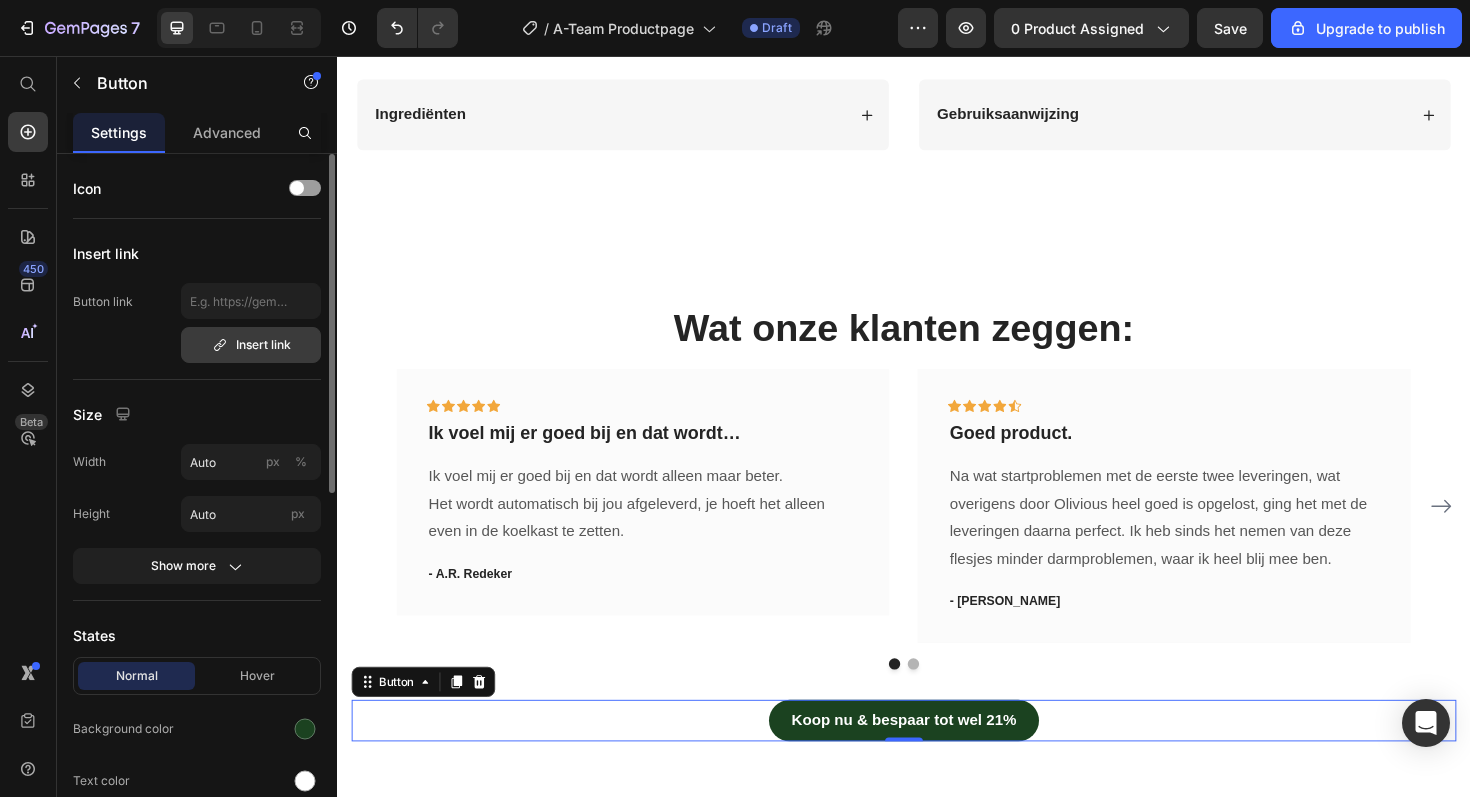 click on "Insert link" at bounding box center [251, 345] 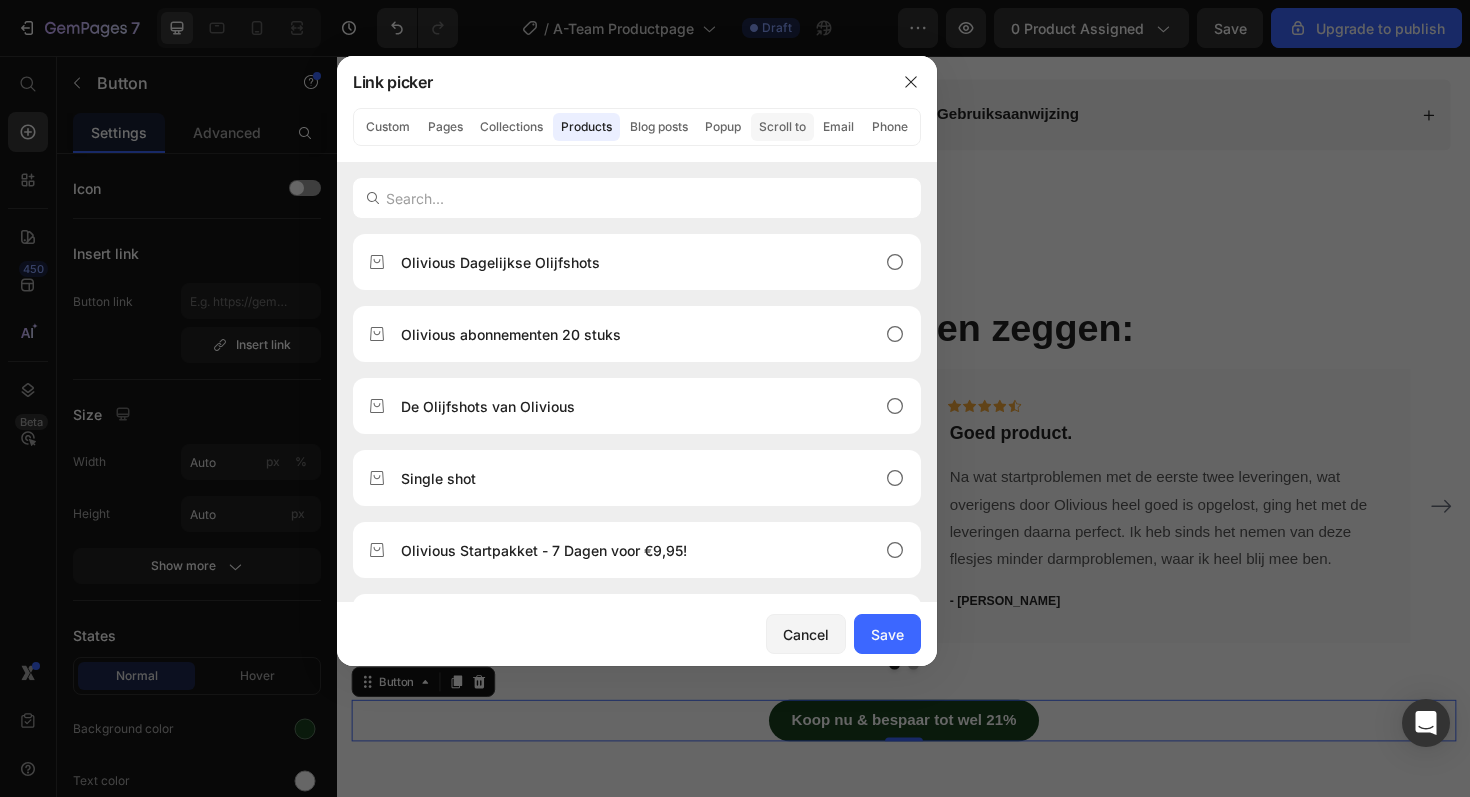 click on "Scroll to" 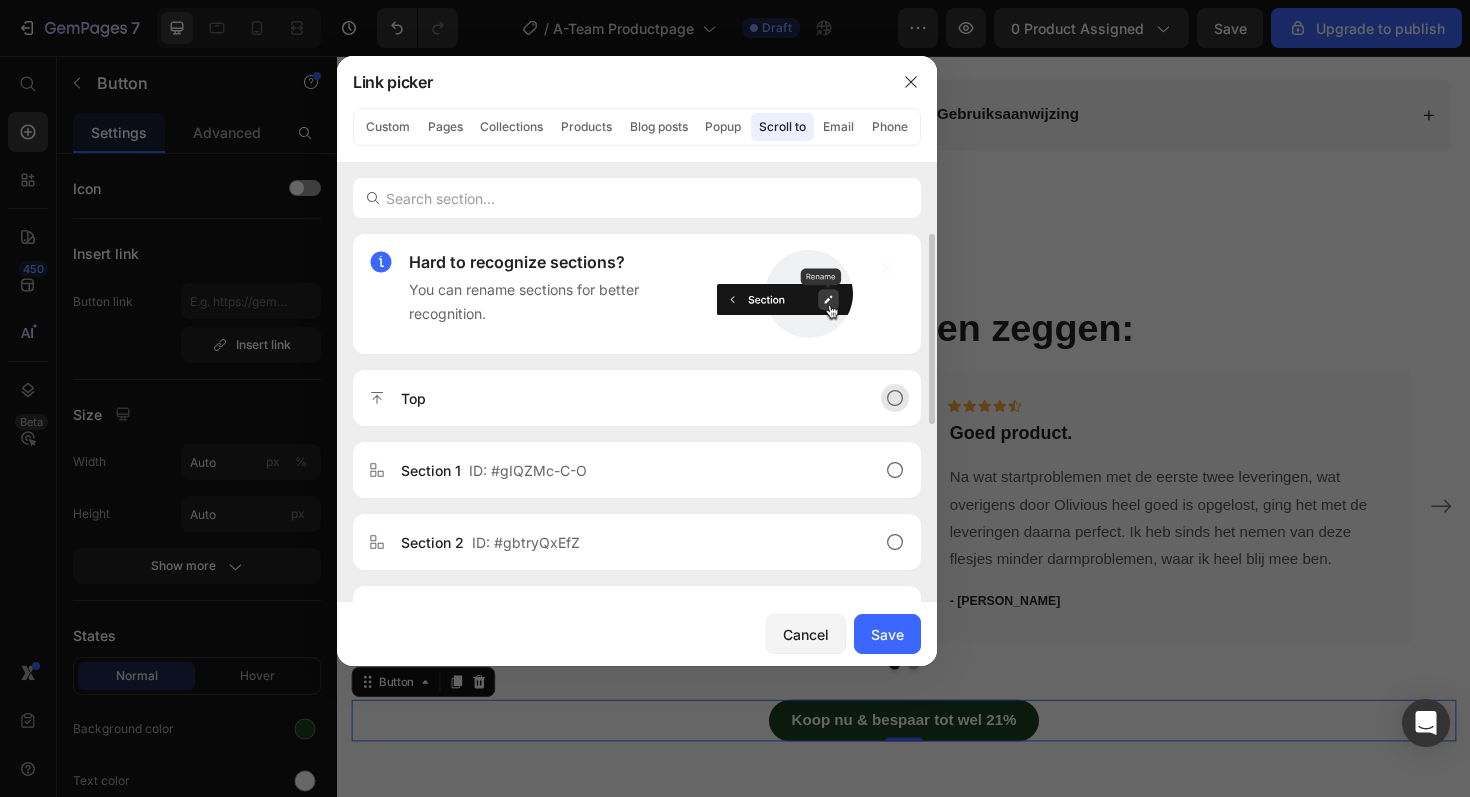 click on "Top" at bounding box center (637, 398) 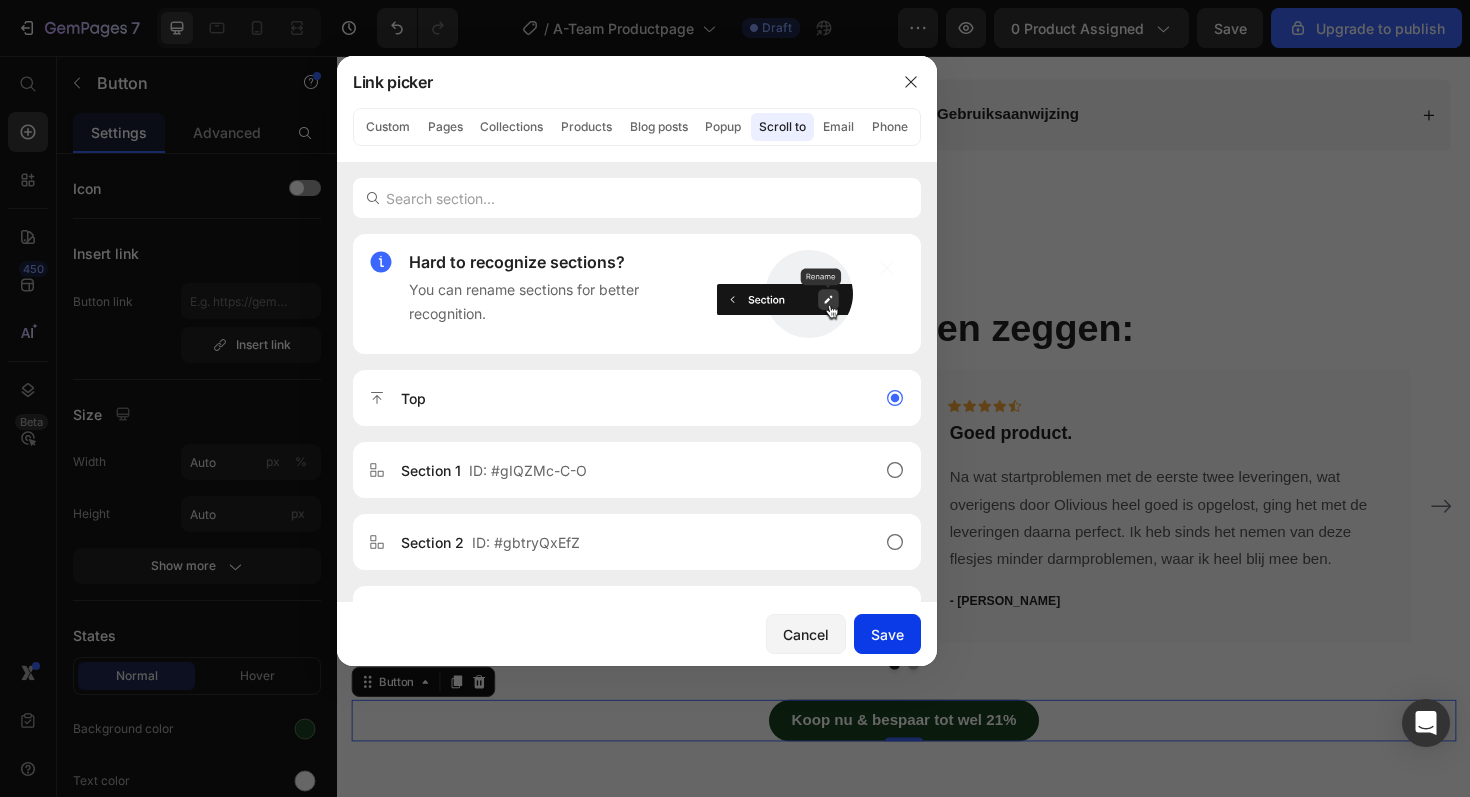click on "Save" at bounding box center (887, 634) 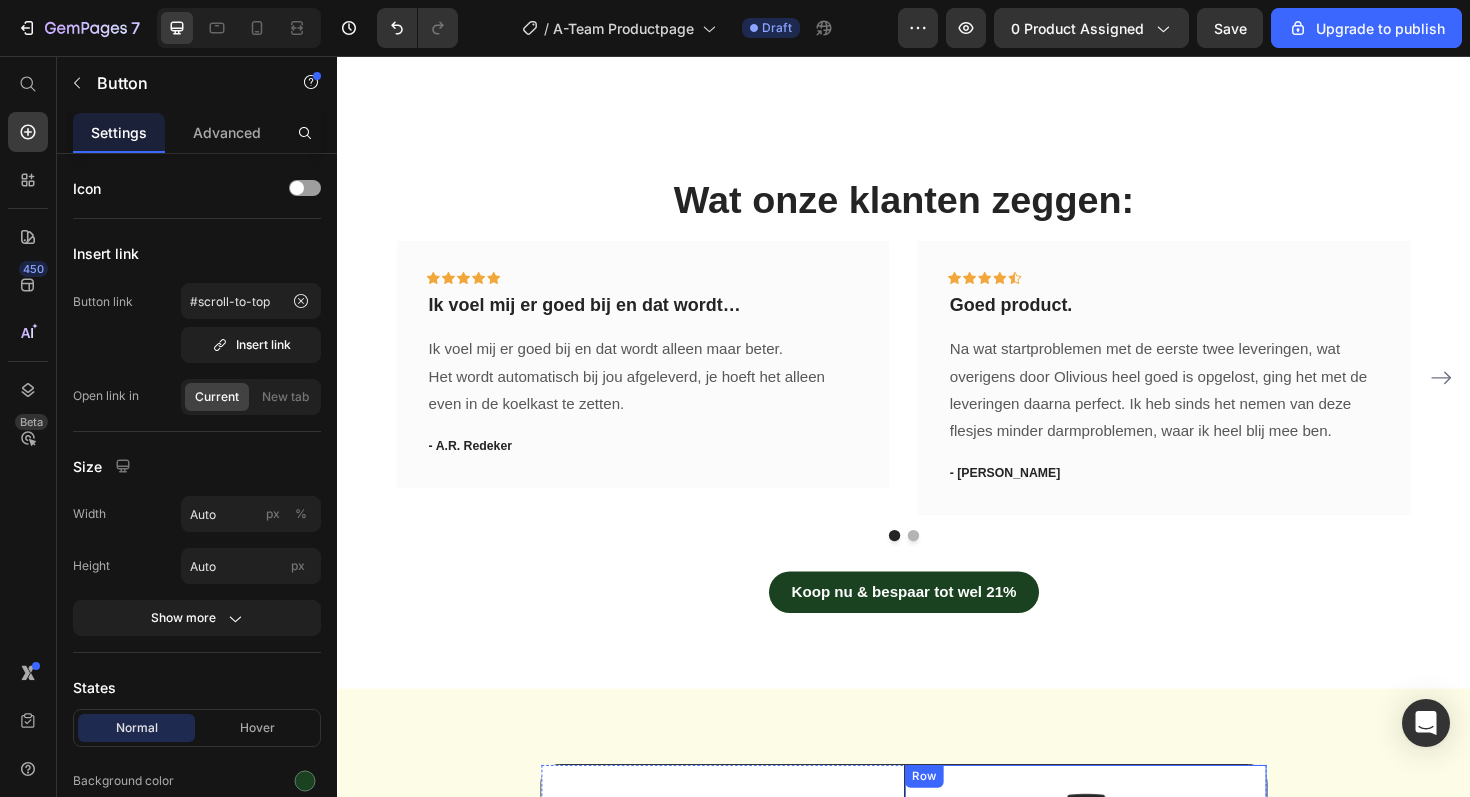 scroll, scrollTop: 2223, scrollLeft: 0, axis: vertical 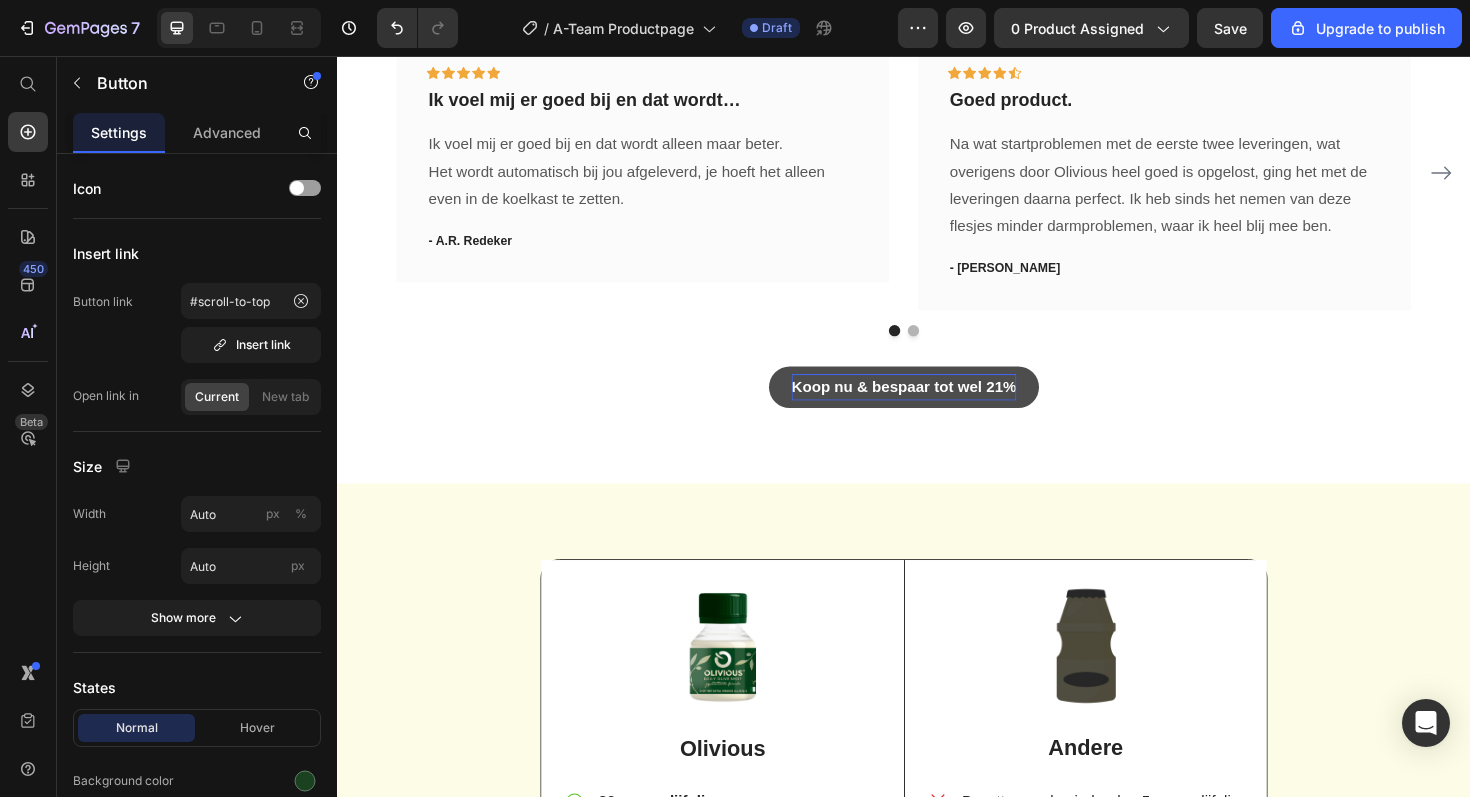 click on "Koop nu & bespaar tot wel 21%" at bounding box center (937, 407) 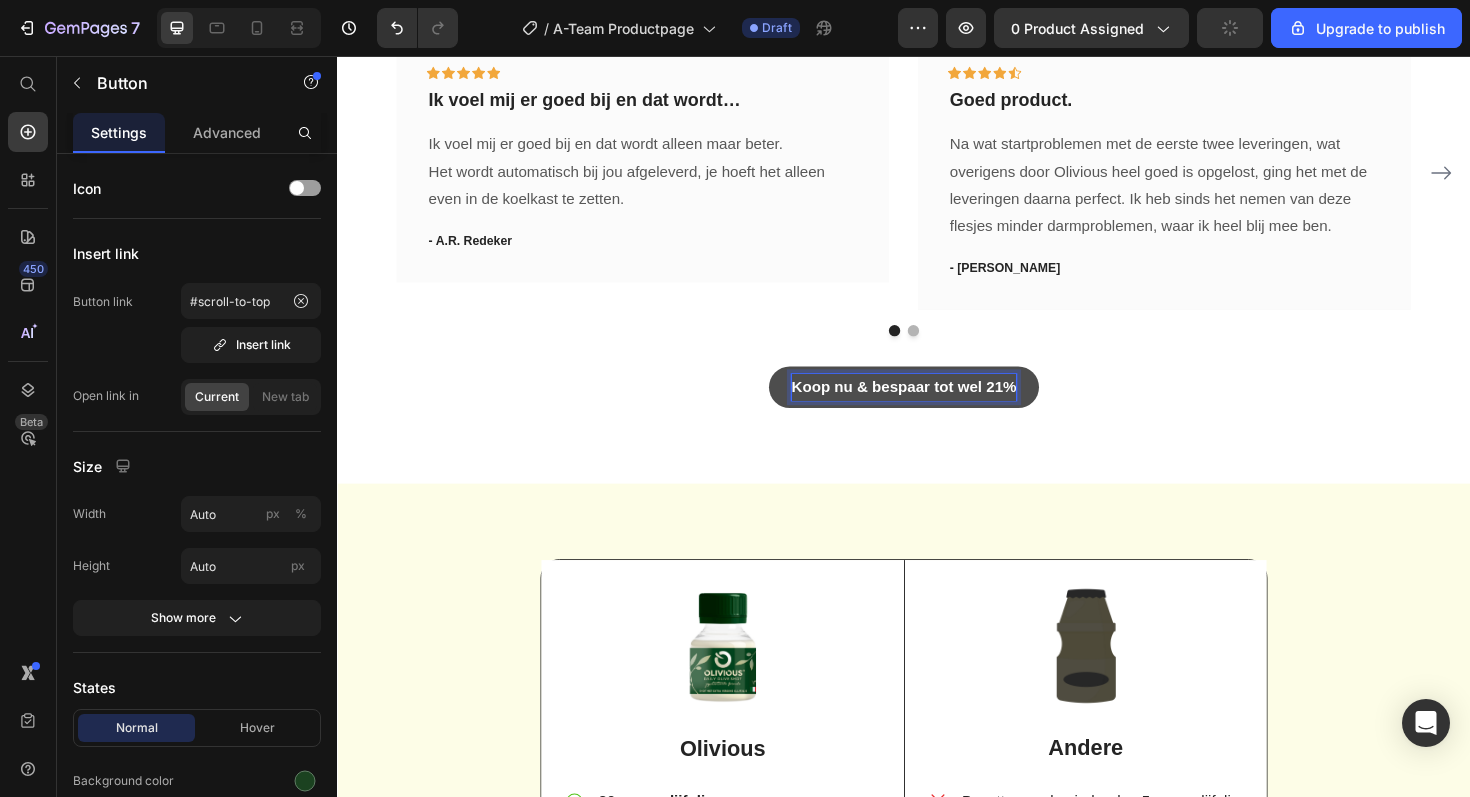 click on "Koop nu & bespaar tot wel 21%" at bounding box center [937, 407] 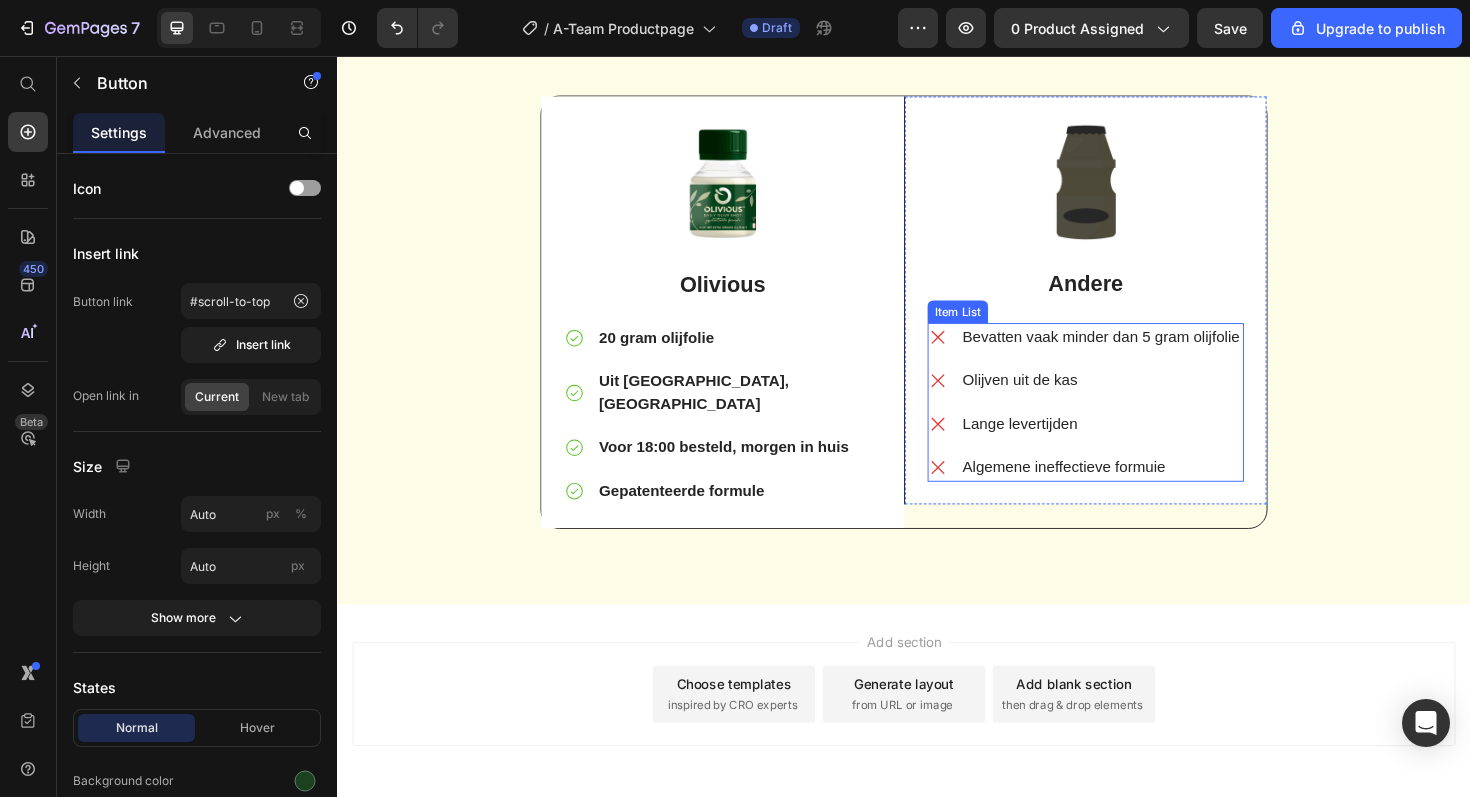 scroll, scrollTop: 2774, scrollLeft: 0, axis: vertical 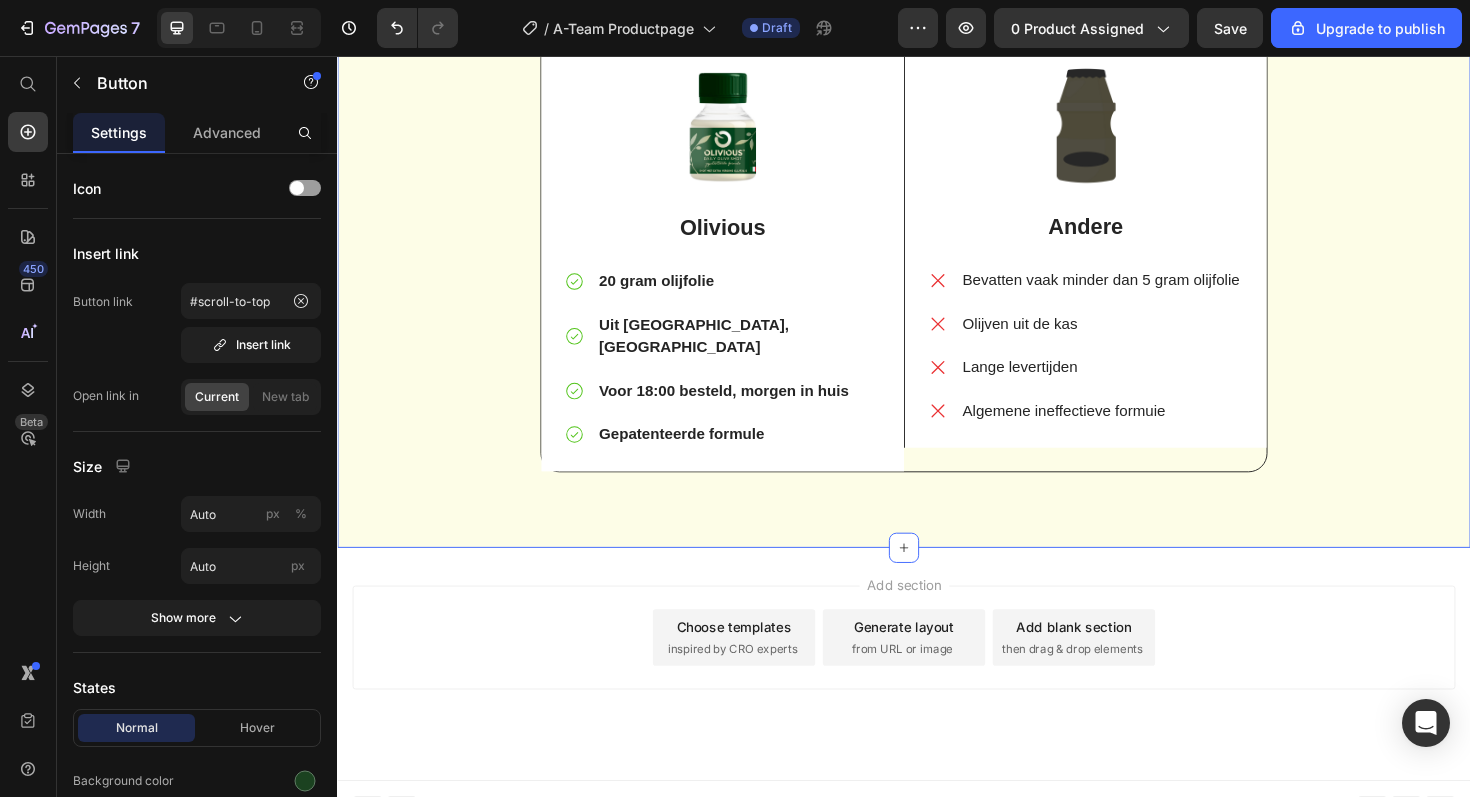 click on "Image Olivious Text Block
20 gram olijfolie
Uit [GEOGRAPHIC_DATA], [GEOGRAPHIC_DATA]
Voor 18:00 besteld, morgen in huis
Gepatenteerde formule Item List Row Image Andere Text Block
Bevatten vaak minder dan 5 gram olijfolie
Olijven uit de kas
Lange levertijden
Algemene ineffectieve formuie Item List Row Row Row Section 7" at bounding box center (937, 267) 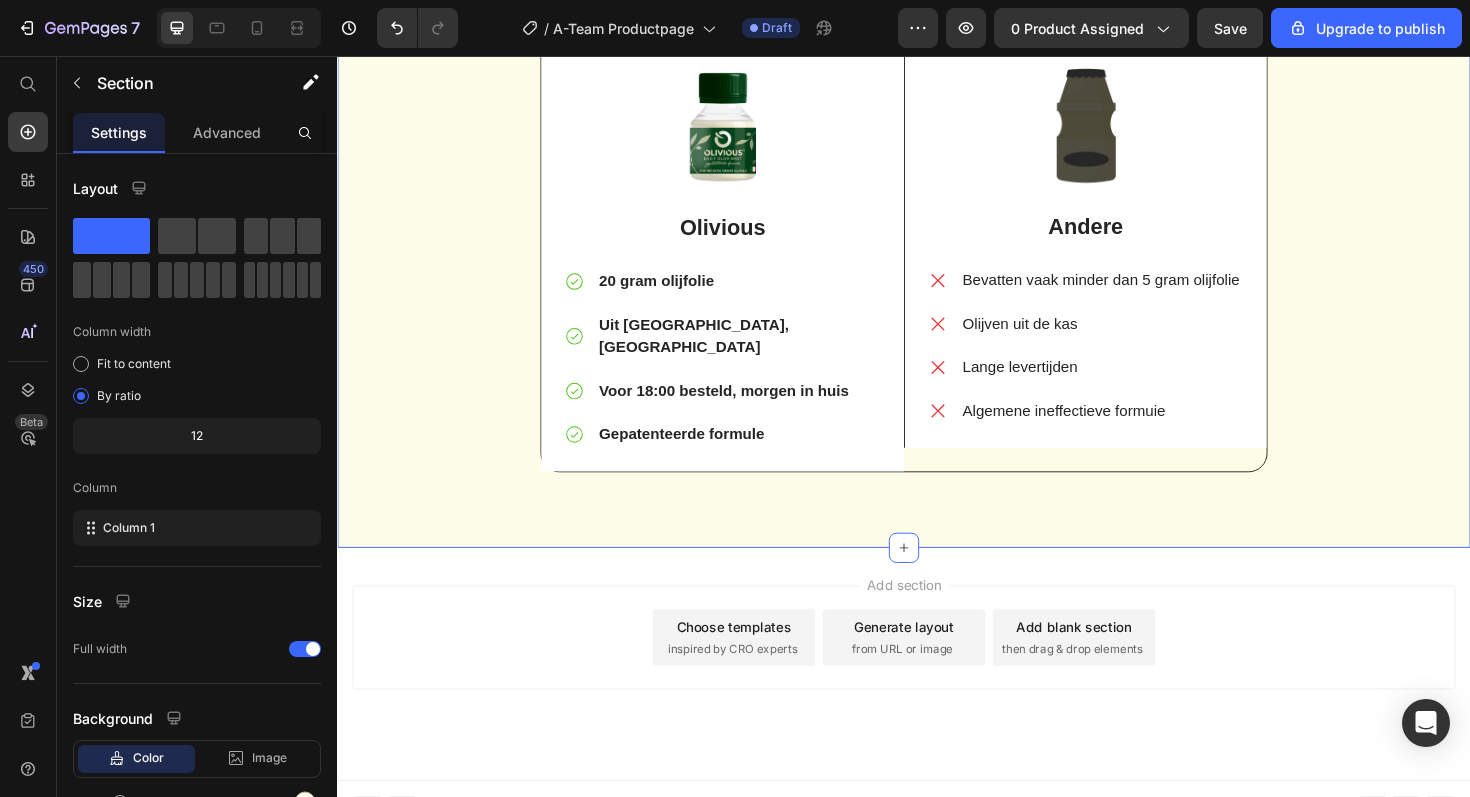 click on "Image Olivious Text Block
20 gram olijfolie
Uit [GEOGRAPHIC_DATA], [GEOGRAPHIC_DATA]
Voor 18:00 besteld, morgen in huis
Gepatenteerde formule Item List Row Image Andere Text Block
Bevatten vaak minder dan 5 gram olijfolie
Olijven uit de kas
Lange levertijden
Algemene ineffectieve formuie Item List Row Row Row Section 7   You can create reusable sections Create Theme Section AI Content Write with GemAI What would you like to describe here? Tone and Voice Persuasive Product Olivious Dagelijkse Olijfshots Show more Generate" at bounding box center [937, 267] 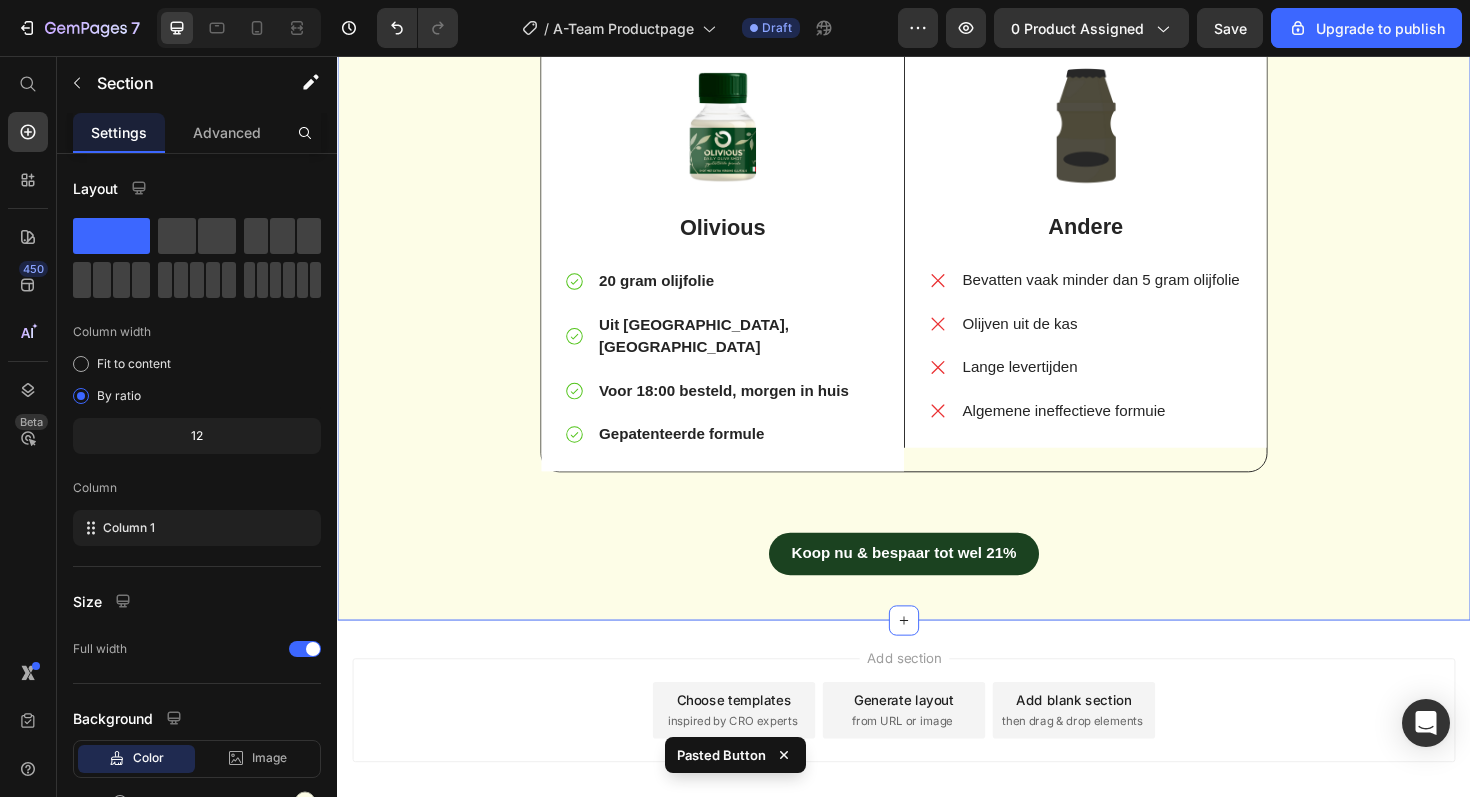 click on "Image Olivious Text Block
20 gram olijfolie
Uit [GEOGRAPHIC_DATA], [GEOGRAPHIC_DATA]
Voor 18:00 besteld, morgen in huis
Gepatenteerde formule Item List Row Image Andere Text Block
Bevatten vaak minder dan 5 gram olijfolie
Olijven uit de kas
Lange levertijden
Algemene ineffectieve formuie Item List Row Row Row Koop nu & bespaar tot wel 21% Button" at bounding box center [937, 321] 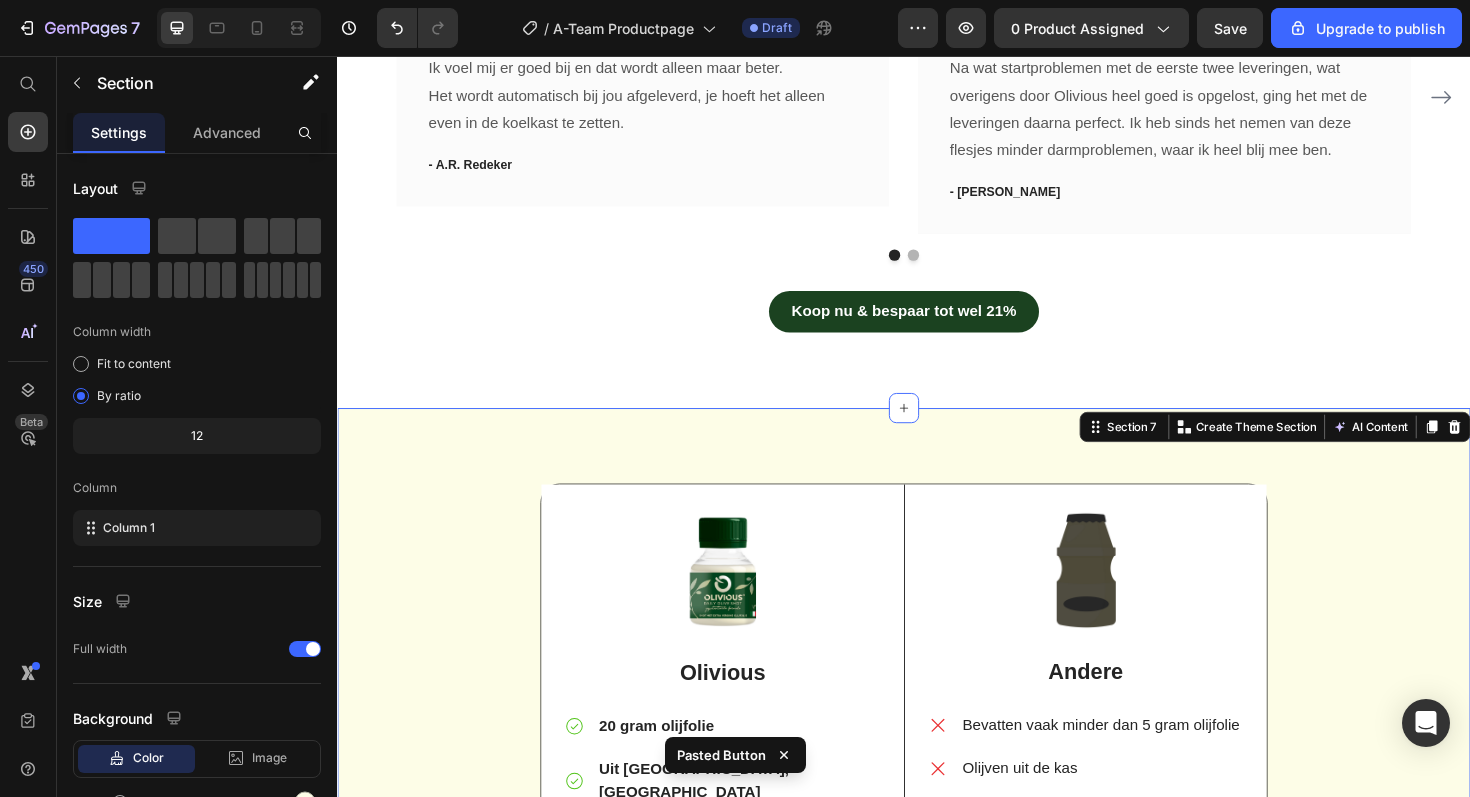 scroll, scrollTop: 2248, scrollLeft: 0, axis: vertical 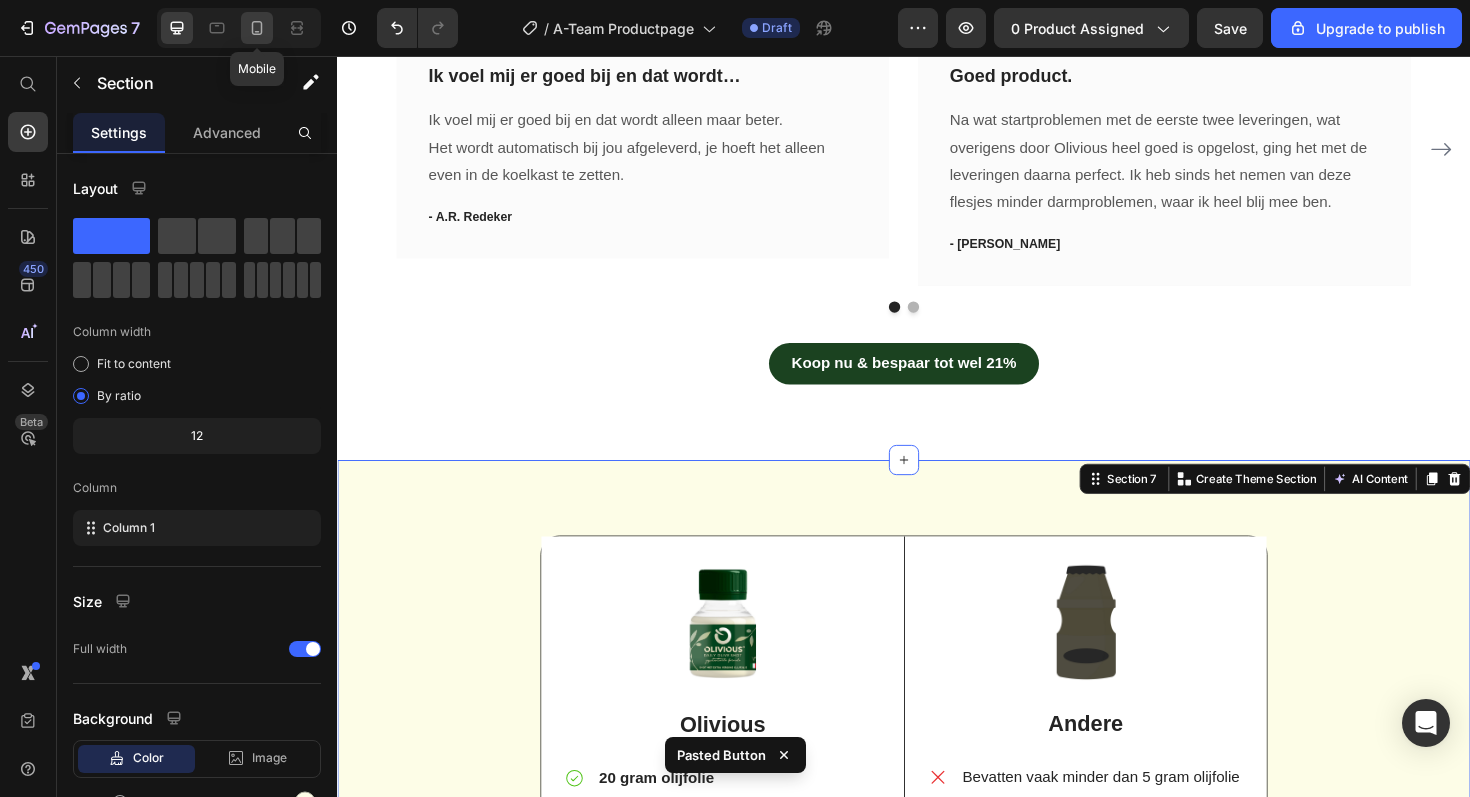 drag, startPoint x: 258, startPoint y: 29, endPoint x: 301, endPoint y: 304, distance: 278.34152 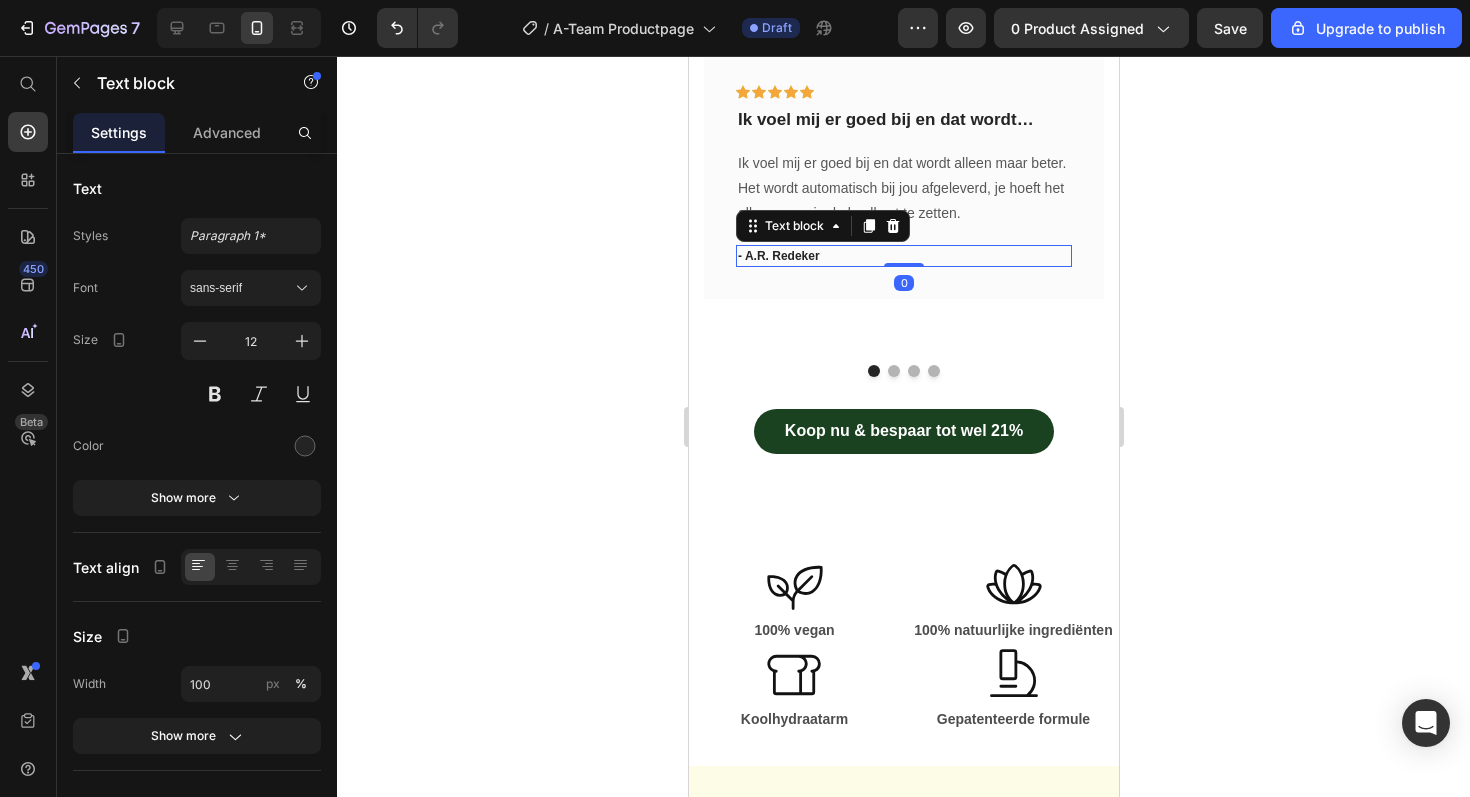 click on "- A.R. Redeker" at bounding box center (903, 256) 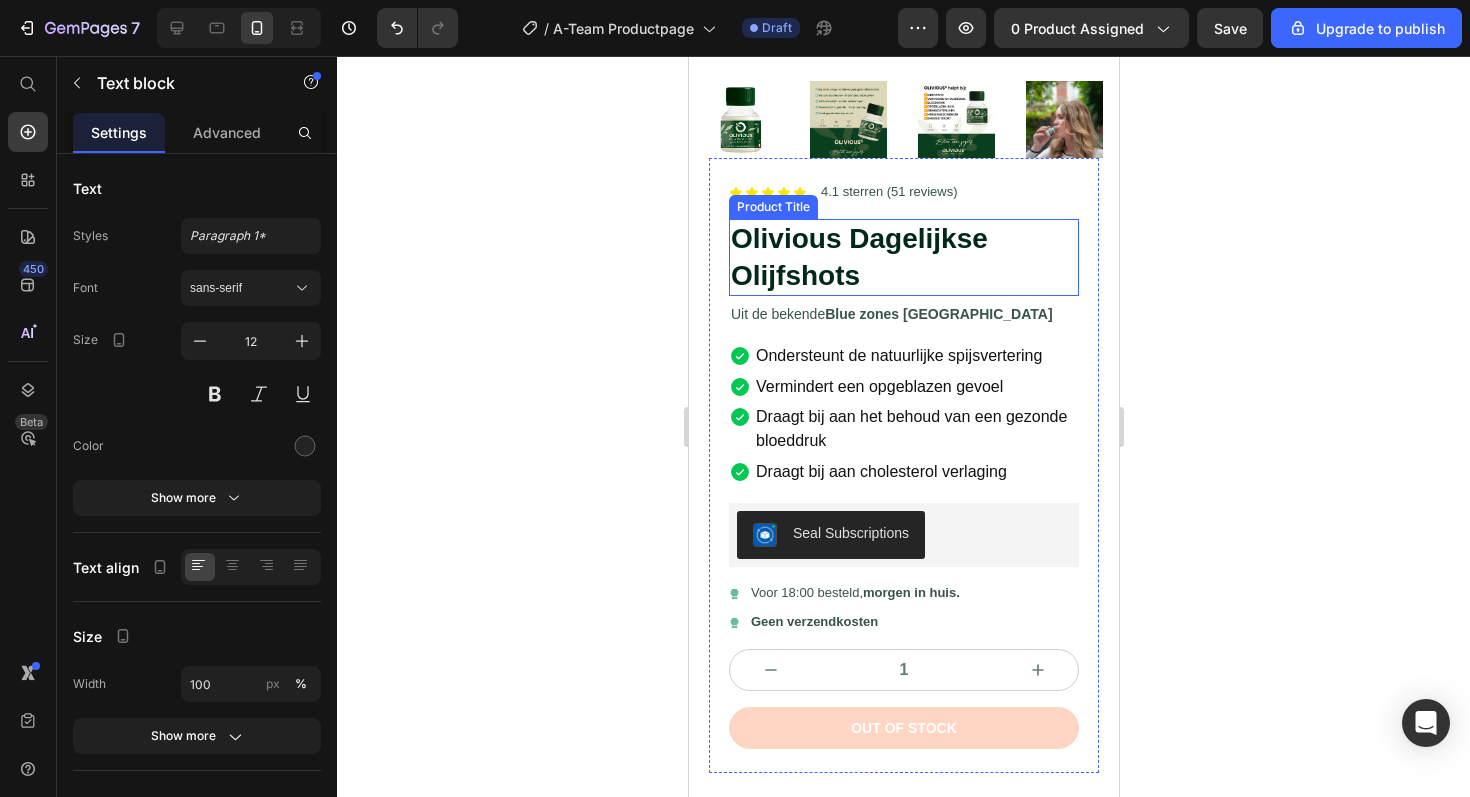scroll, scrollTop: 0, scrollLeft: 0, axis: both 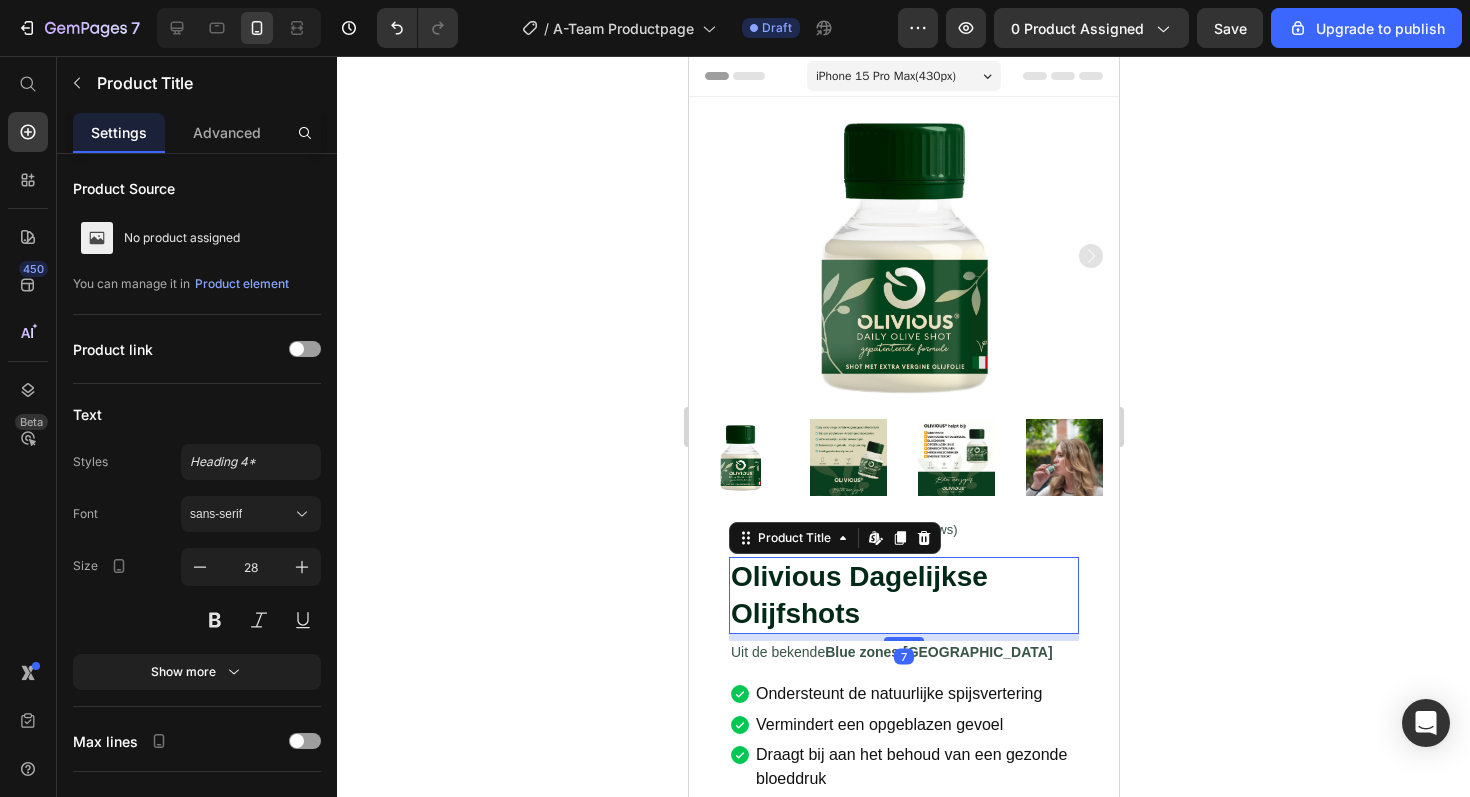 click on "Olivious Dagelijkse Olijfshots" at bounding box center [903, 595] 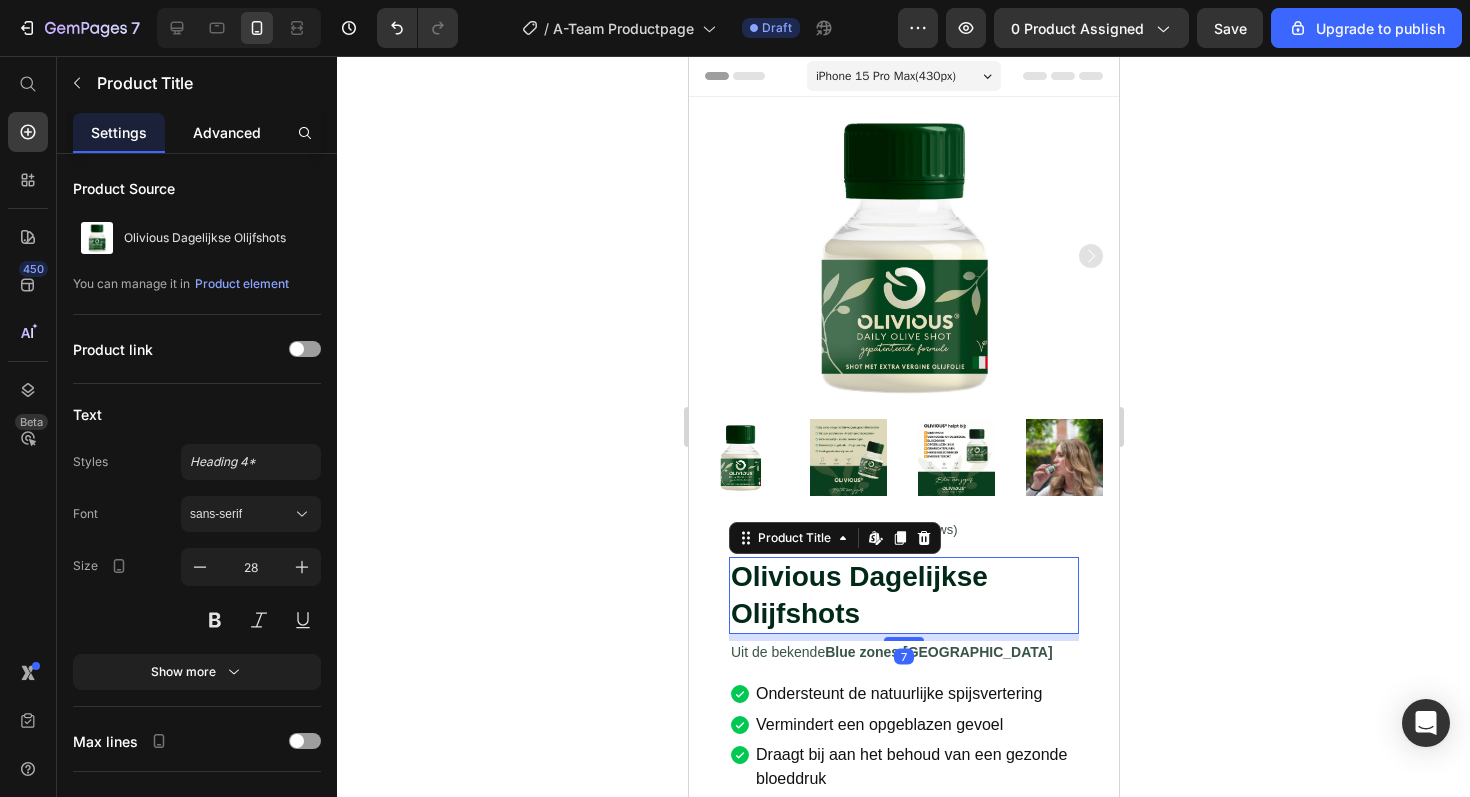 click on "Advanced" at bounding box center (227, 132) 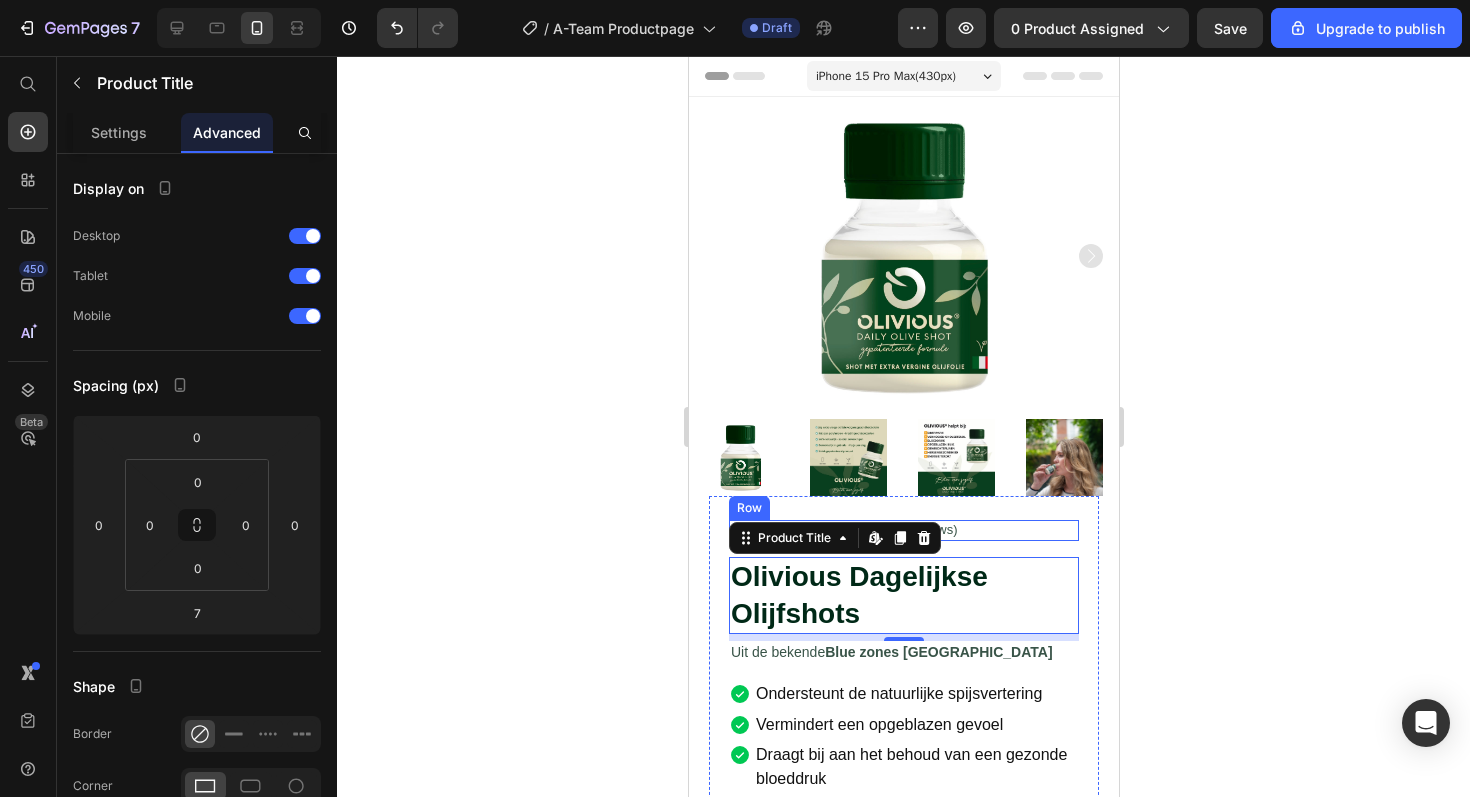 click on "Icon
Icon
Icon
Icon
Icon Icon List 4.1 sterren (51 reviews) Text Block Row" at bounding box center [903, 530] 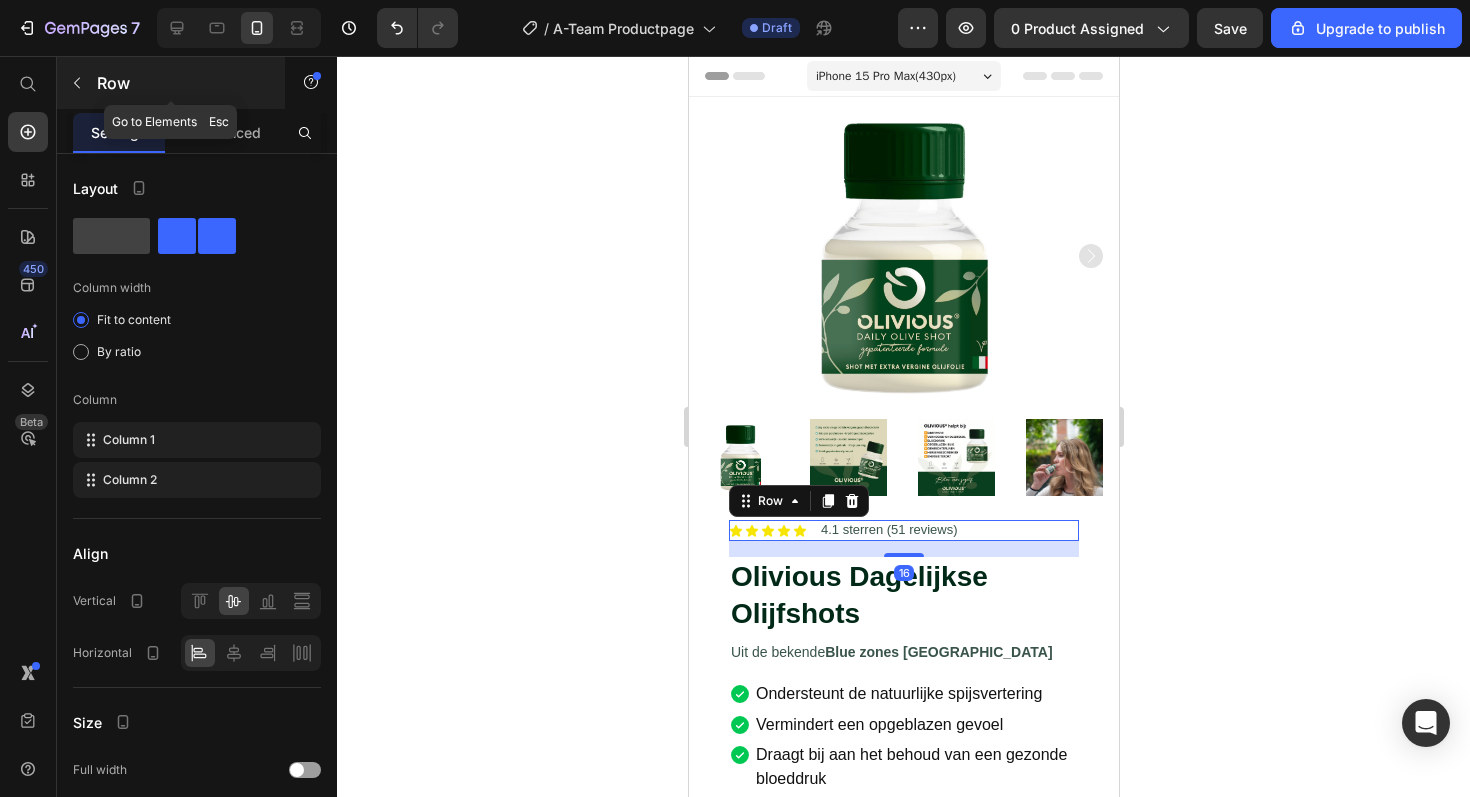 click on "Row" at bounding box center (171, 83) 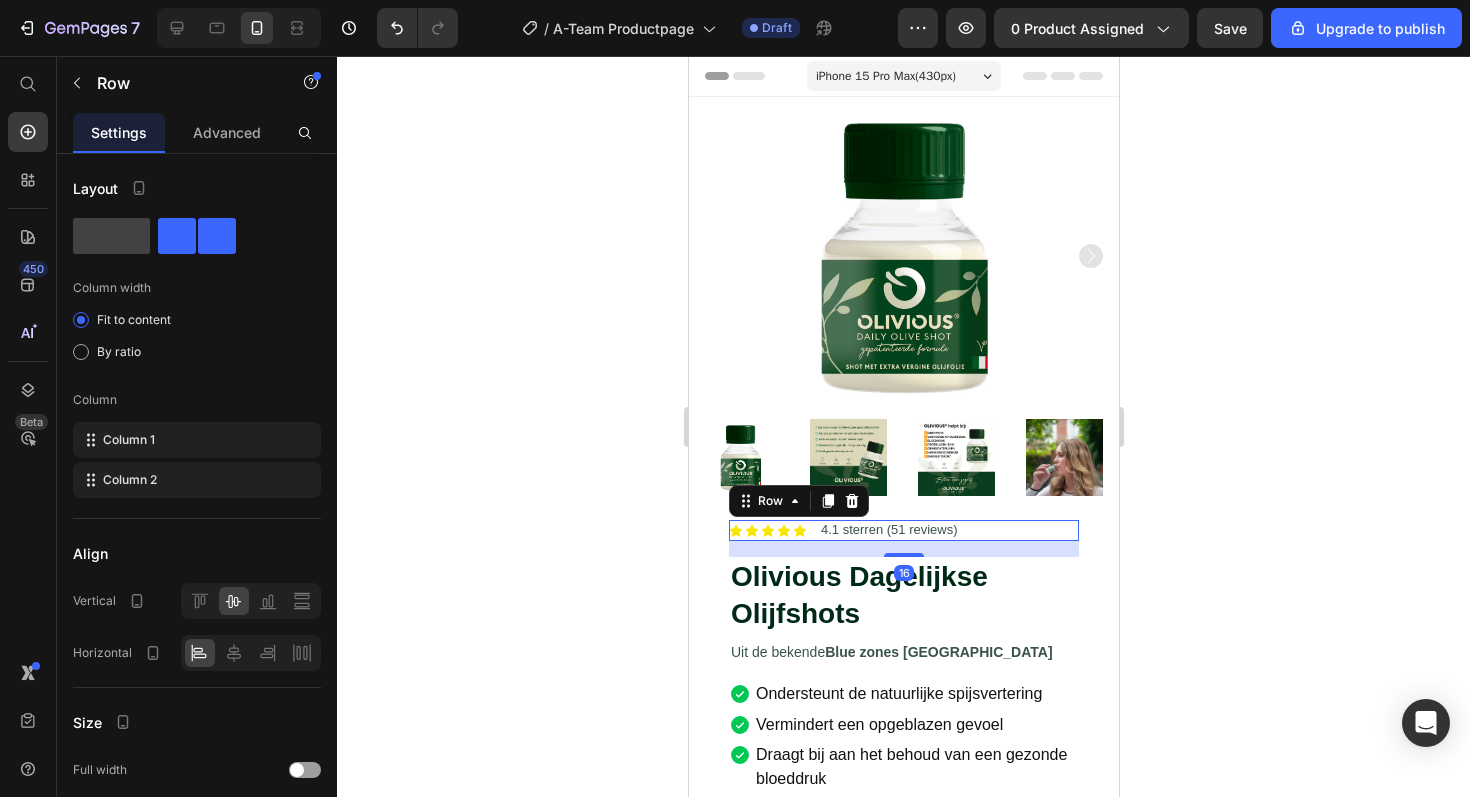 click on "Icon
Icon
Icon
Icon
Icon Icon List 4.1 sterren (51 reviews) Text Block Row   16" at bounding box center [903, 530] 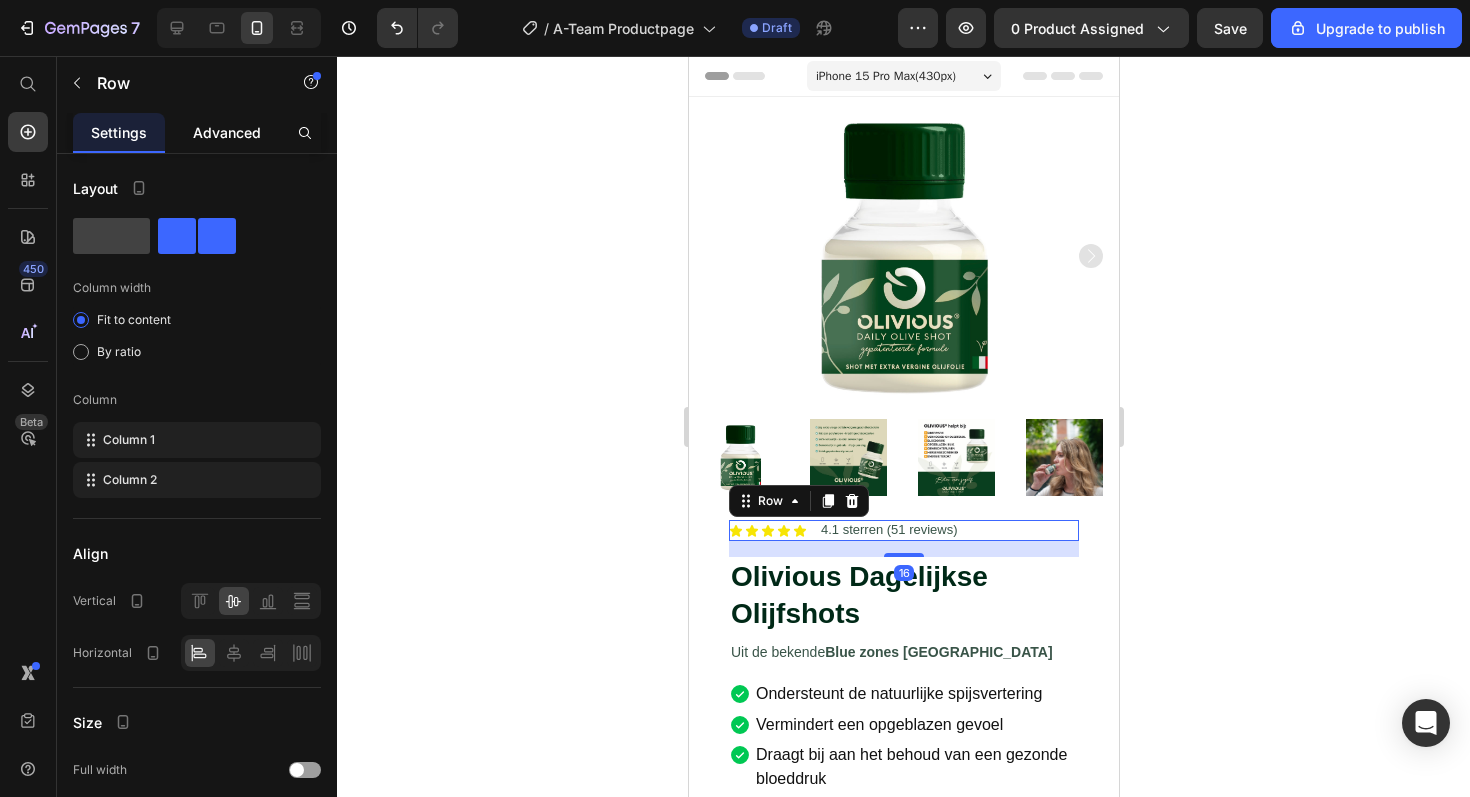 click on "Advanced" at bounding box center [227, 132] 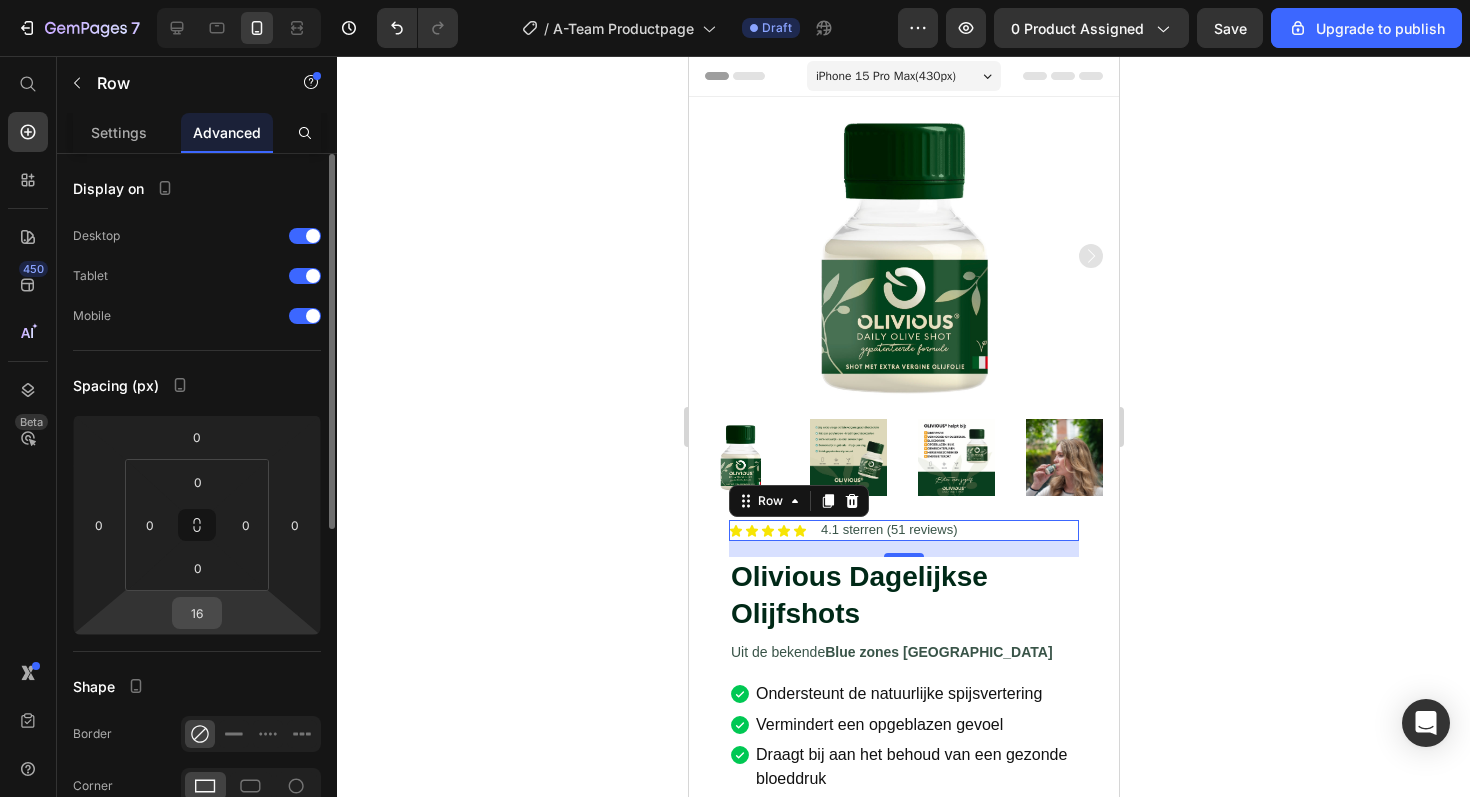 click on "16" at bounding box center (197, 613) 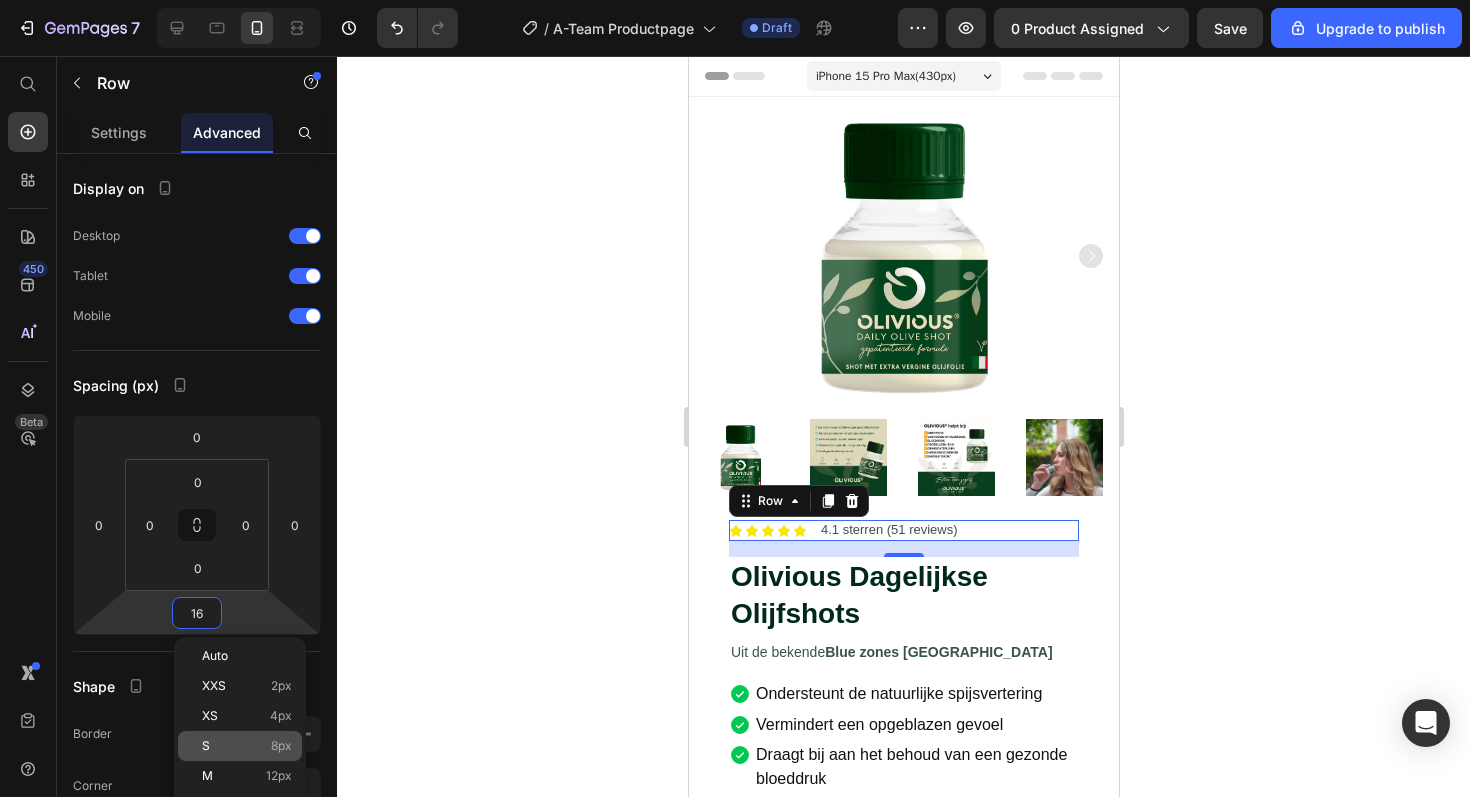 click on "S 8px" at bounding box center (247, 746) 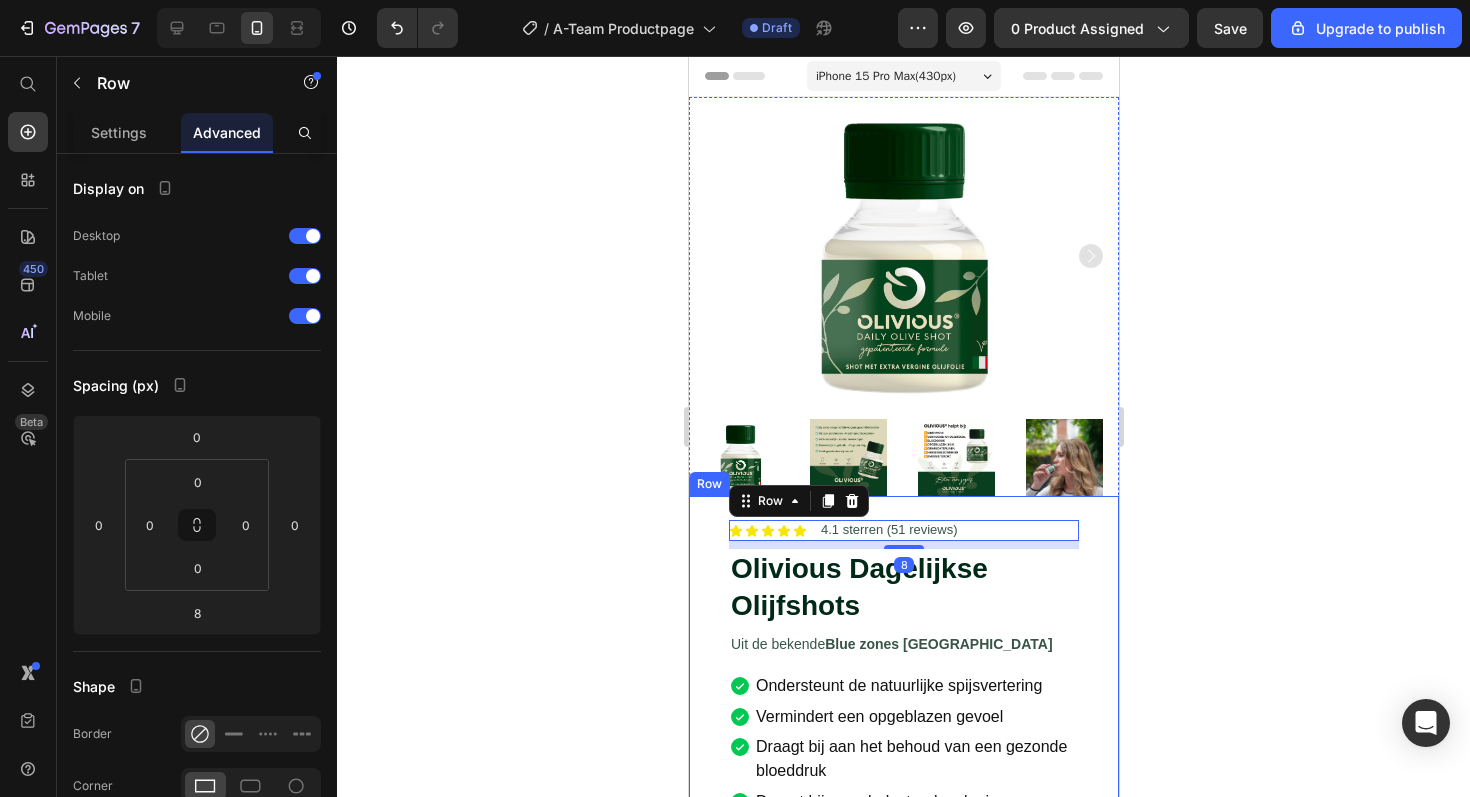 click on "Icon
Icon
Icon
Icon
Icon Icon List 4.1 sterren (51 reviews) Text Block Row   8 Olivious Dagelijkse Olijfshots Product Title Uit de bekende  Blue zones   Sardinië Text Block Ondersteunt de natuurlijke spijsvertering Vermindert een opgeblazen gevoel Draagt bij aan het behoud van een gezonde bloeddruk Draagt bij aan cholesterol verlaging Item List Seal Subscriptions Seal Subscriptions
Icon Voor 18:00 besteld,  morgen in huis. Text Block Row
Icon Geen verzendkosten Text Block Row 1 Product Quantity Out of stock Add to Cart Row Row
Icon Voor 18:00 besteld, morgen in huis Text Block
Icon Geen verzendkosten Text Block Row Row" at bounding box center [903, 890] 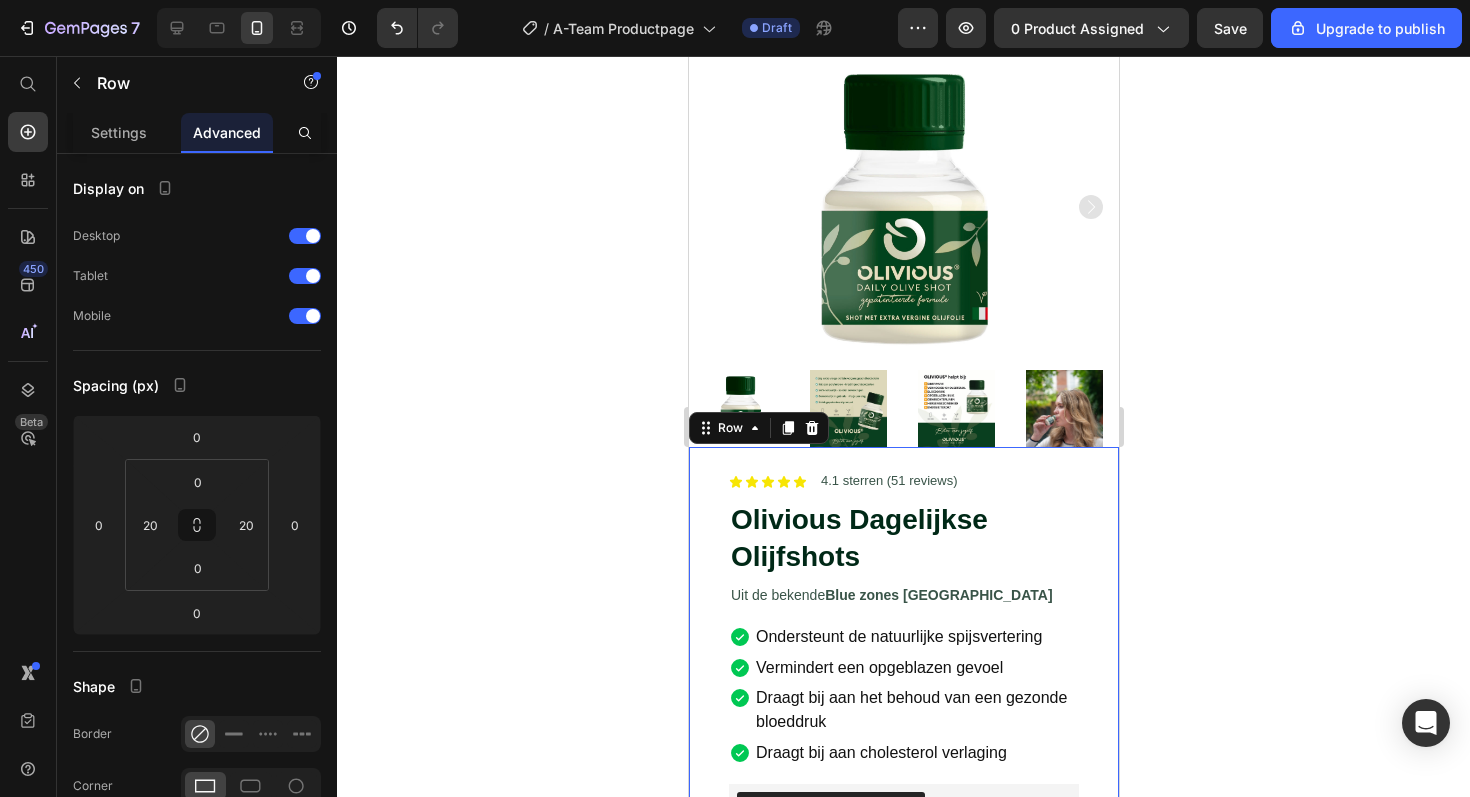 scroll, scrollTop: 59, scrollLeft: 0, axis: vertical 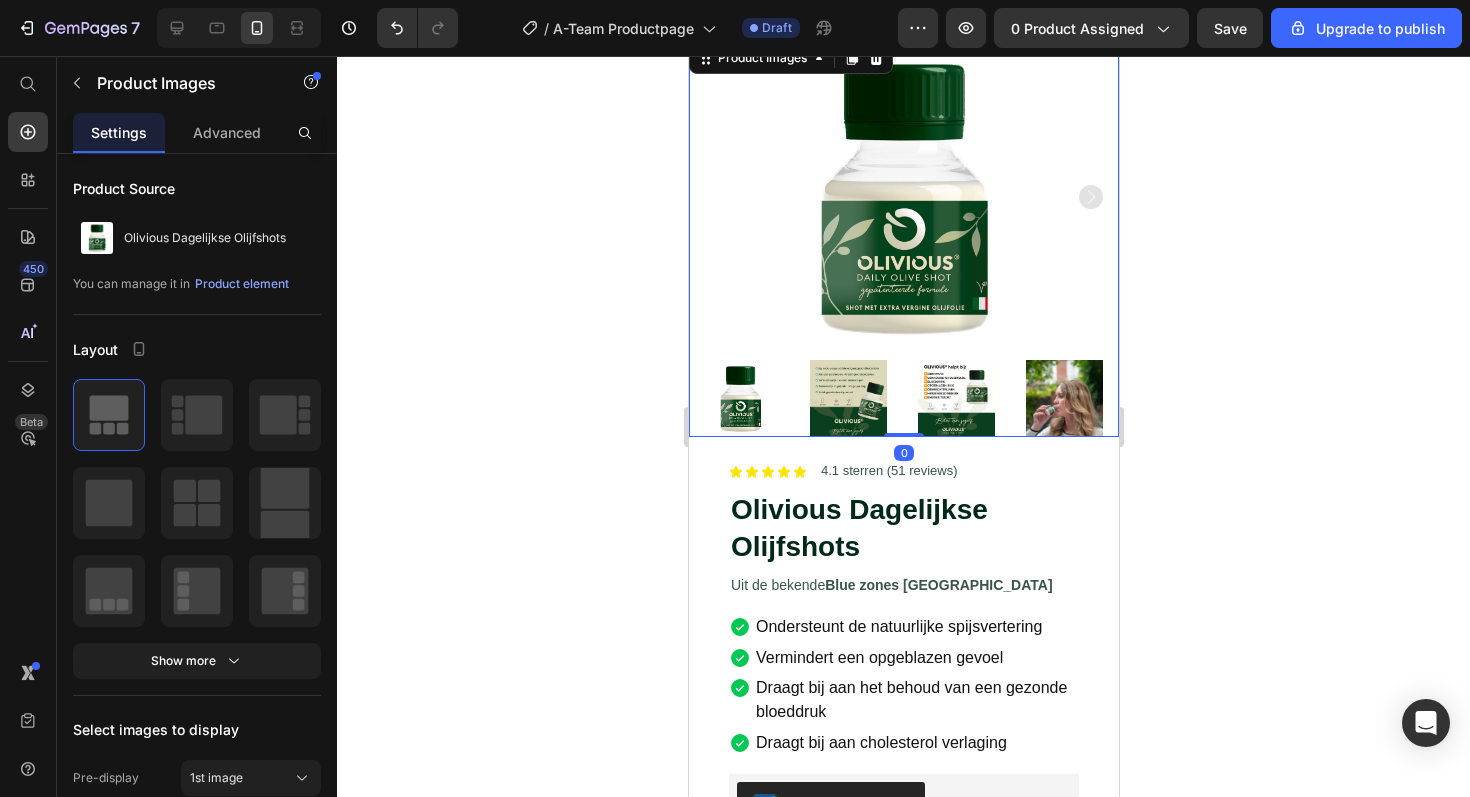 click at bounding box center (903, 197) 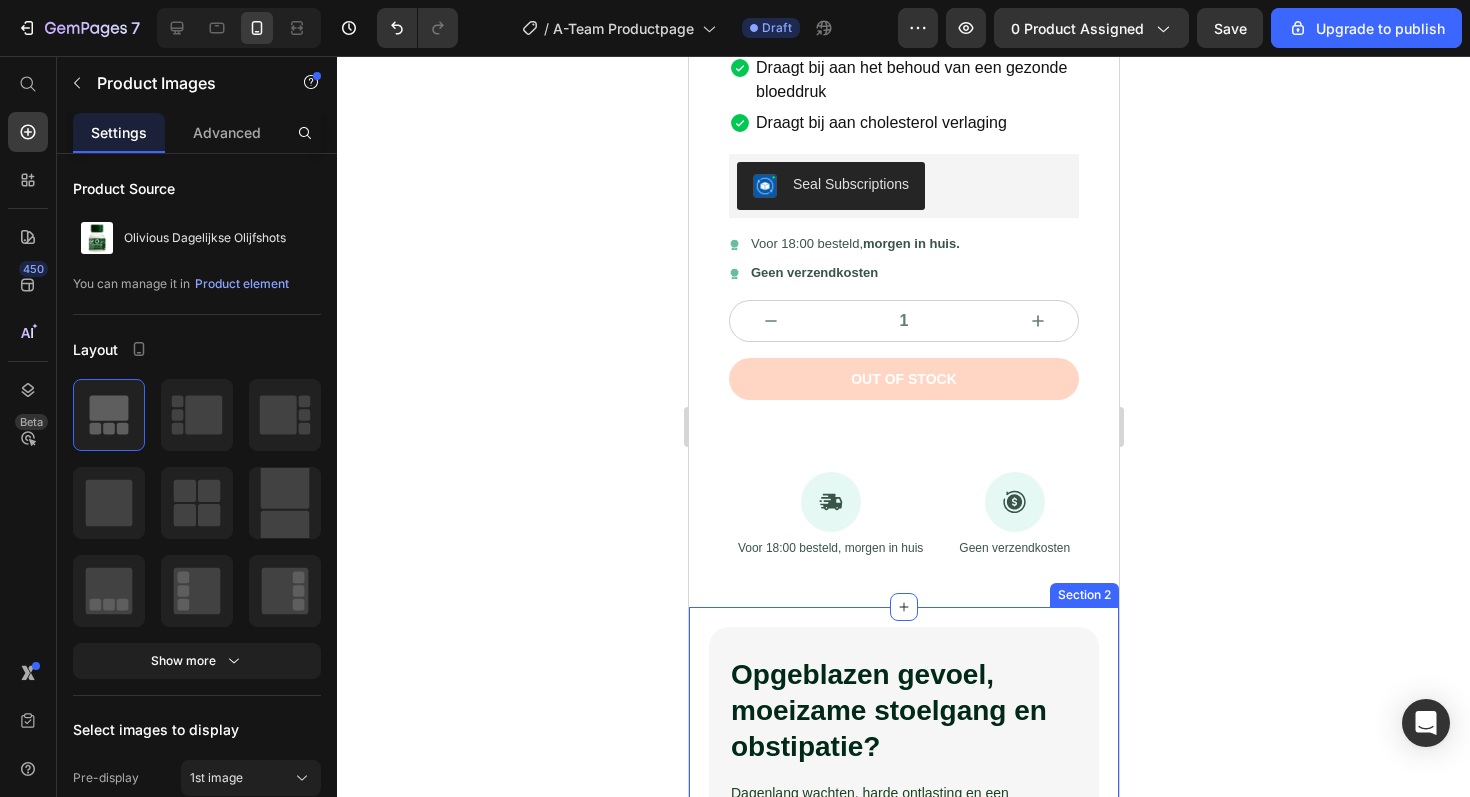 scroll, scrollTop: 681, scrollLeft: 0, axis: vertical 